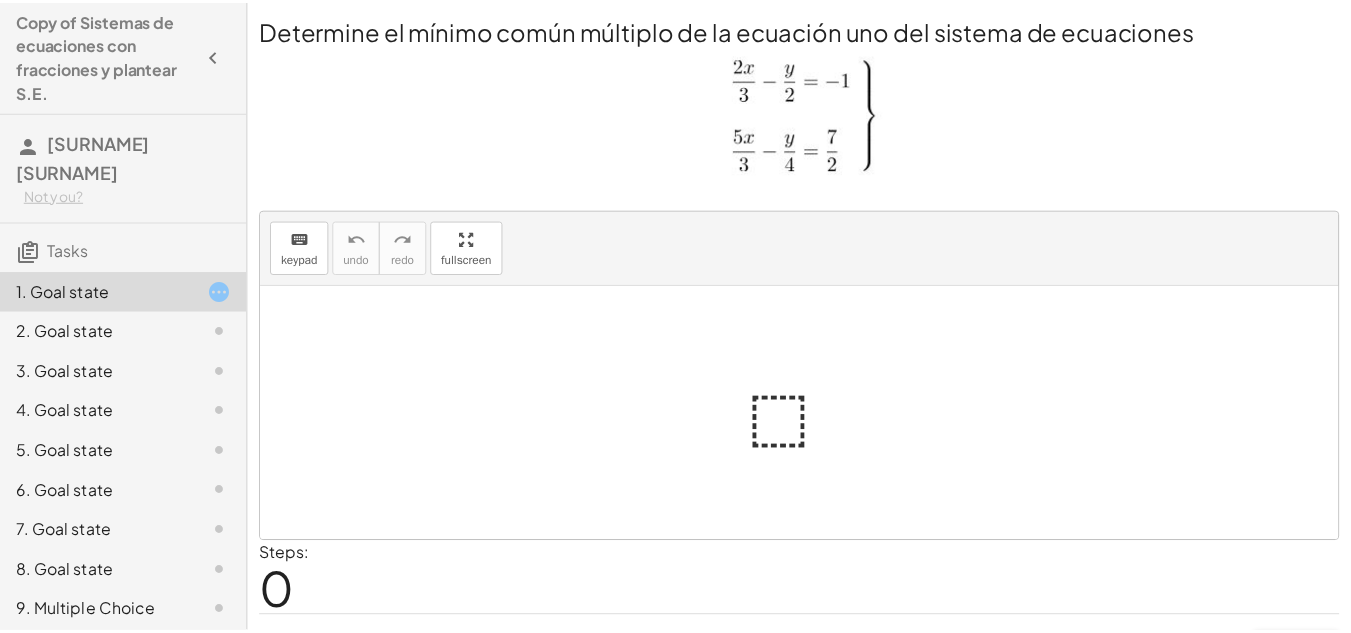 scroll, scrollTop: 0, scrollLeft: 0, axis: both 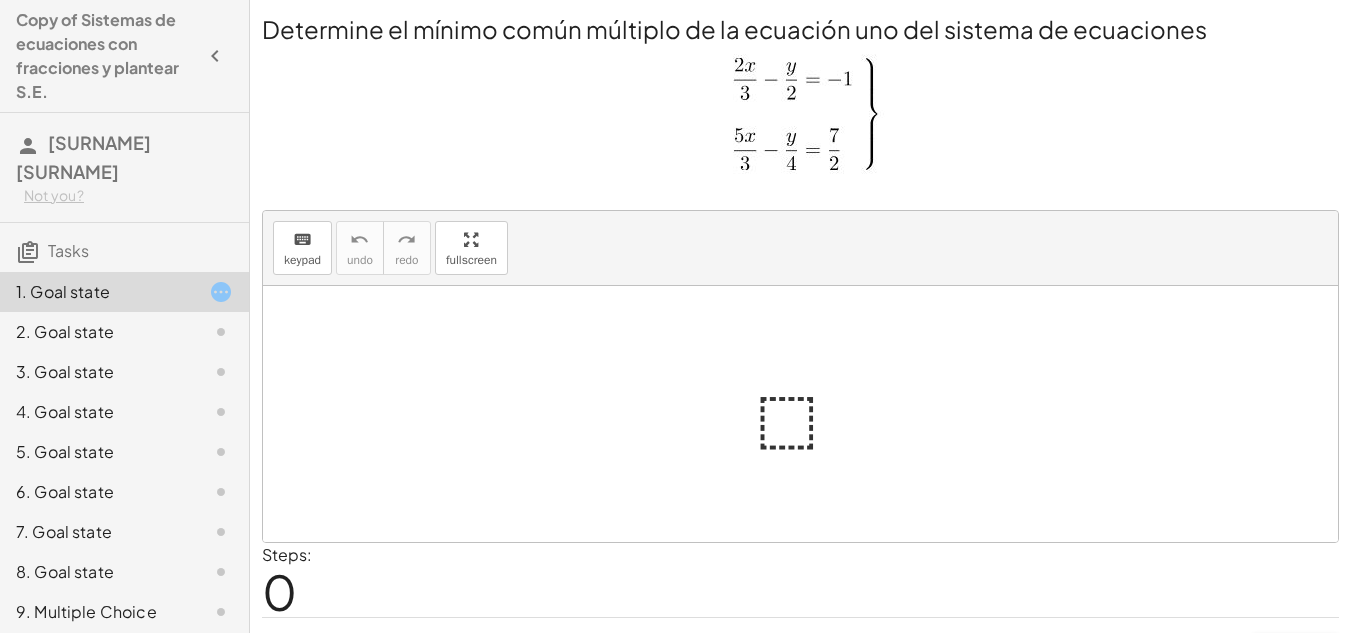 click at bounding box center [808, 414] 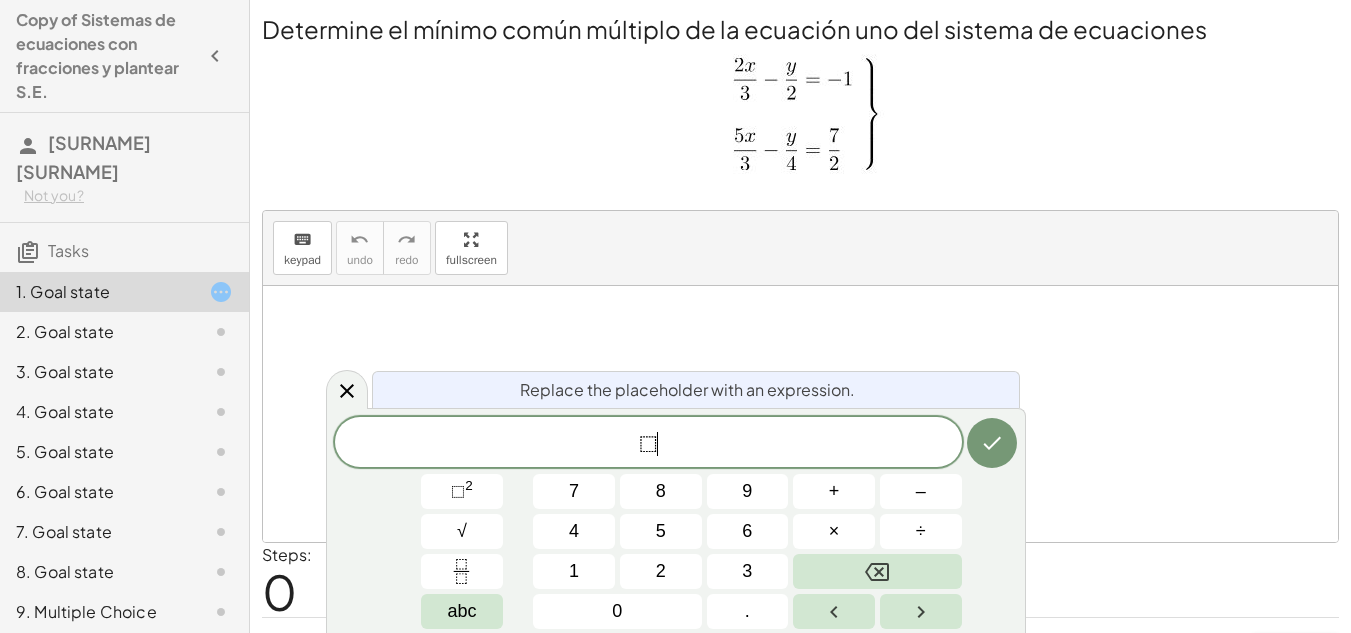 click on "⬚ ​" at bounding box center [648, 444] 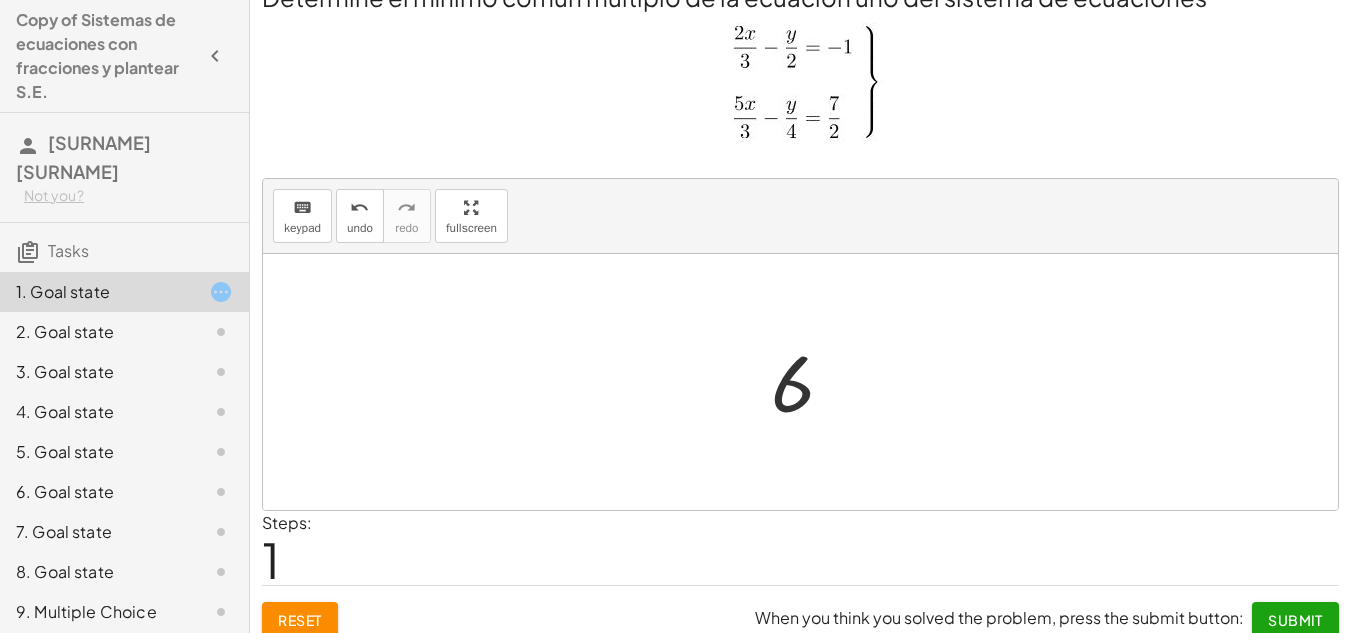 scroll, scrollTop: 49, scrollLeft: 0, axis: vertical 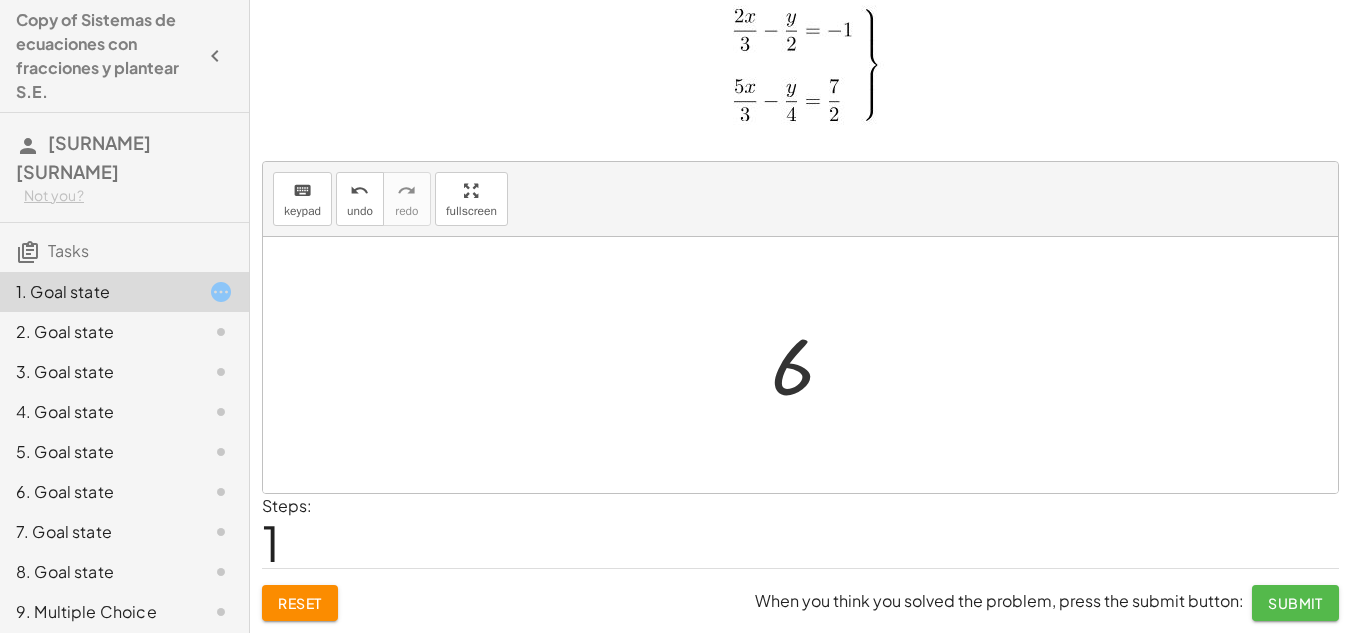 click on "Submit" 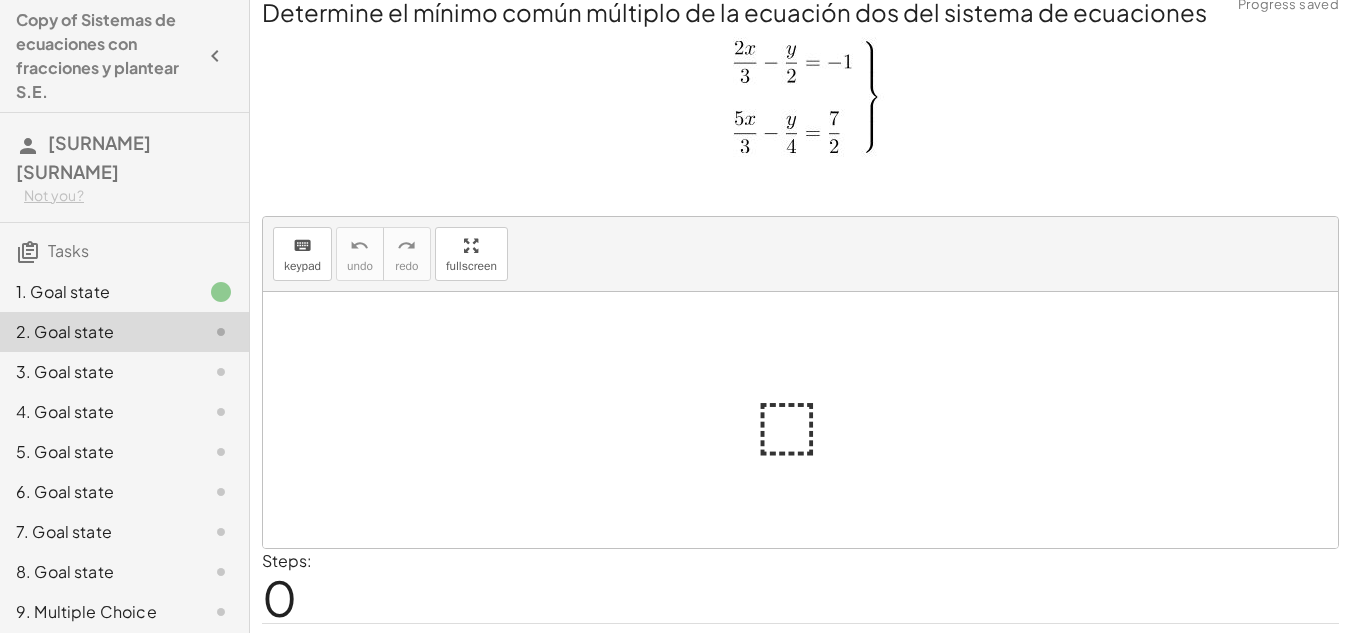 scroll, scrollTop: 0, scrollLeft: 0, axis: both 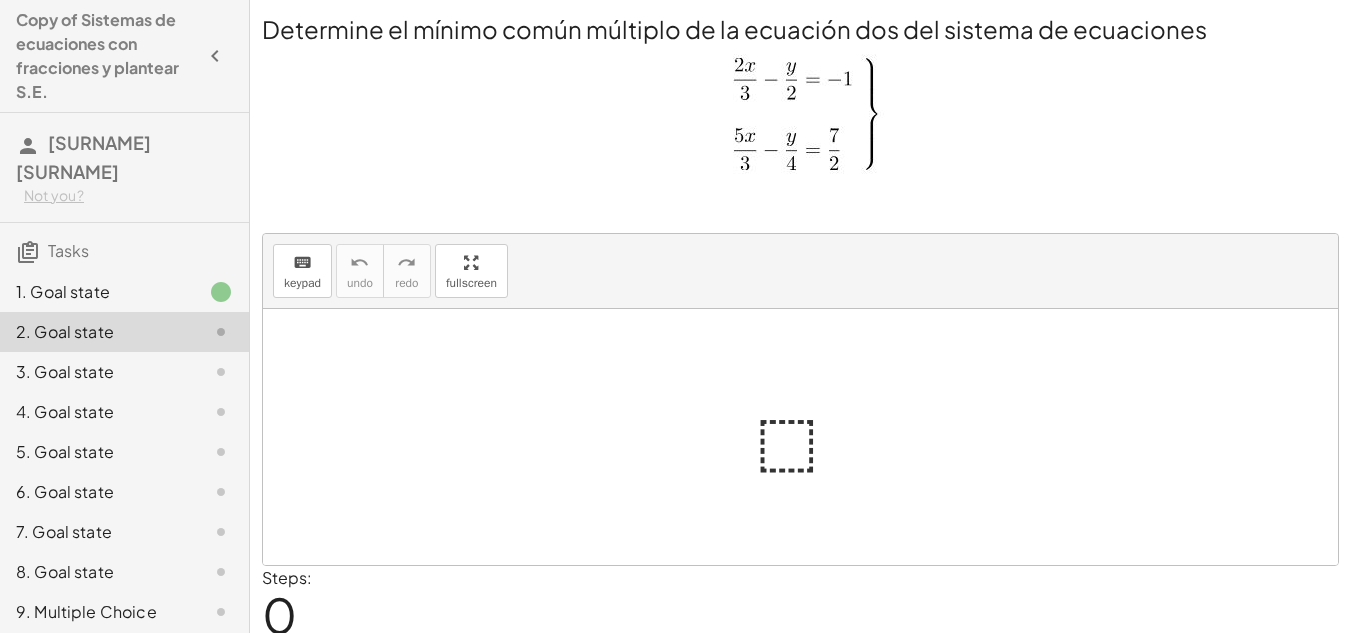click at bounding box center [808, 437] 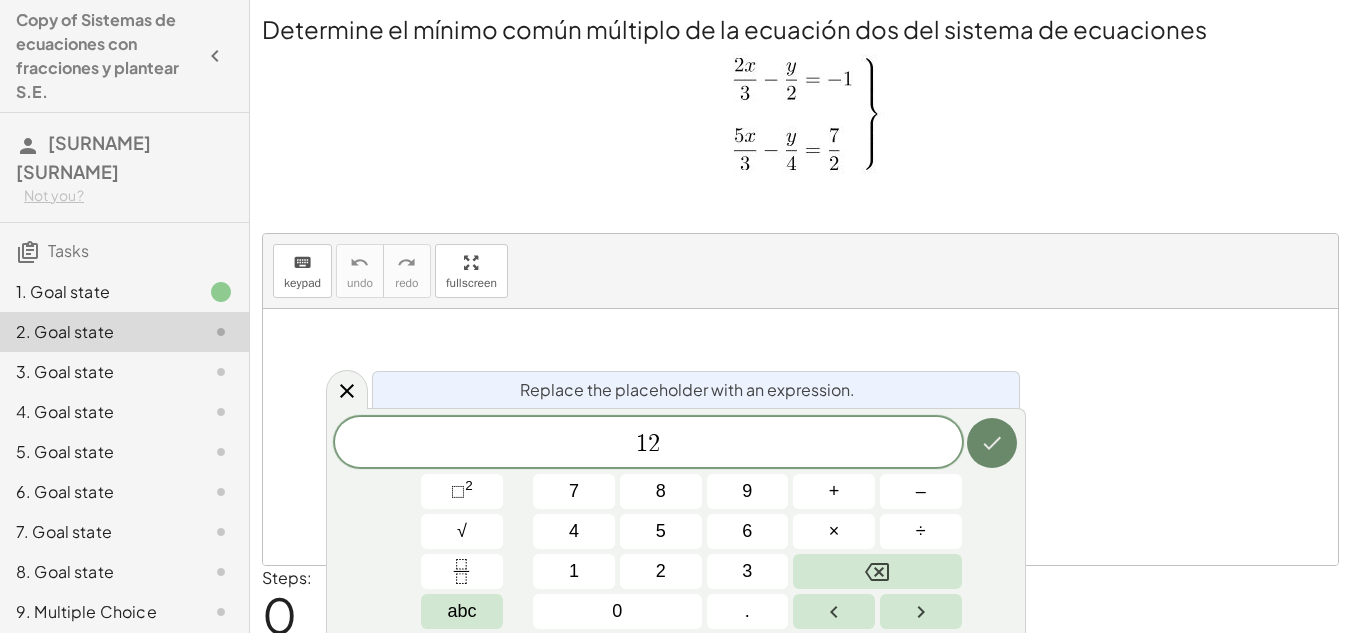 click 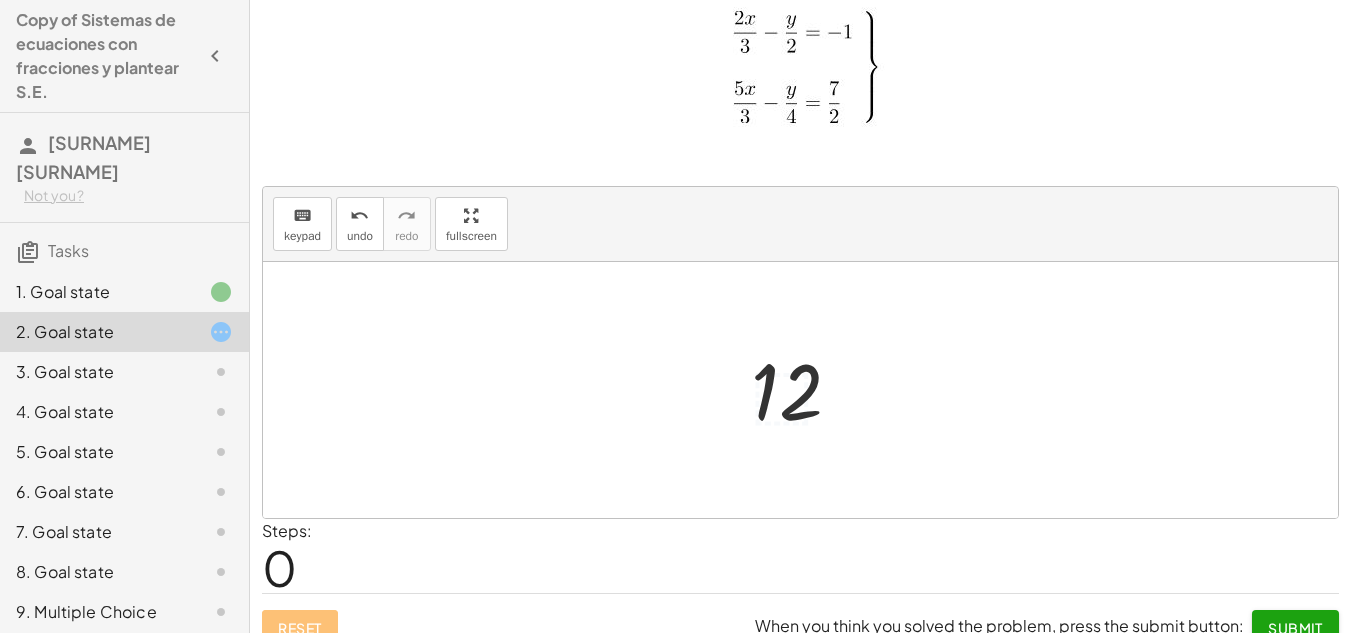 scroll, scrollTop: 72, scrollLeft: 0, axis: vertical 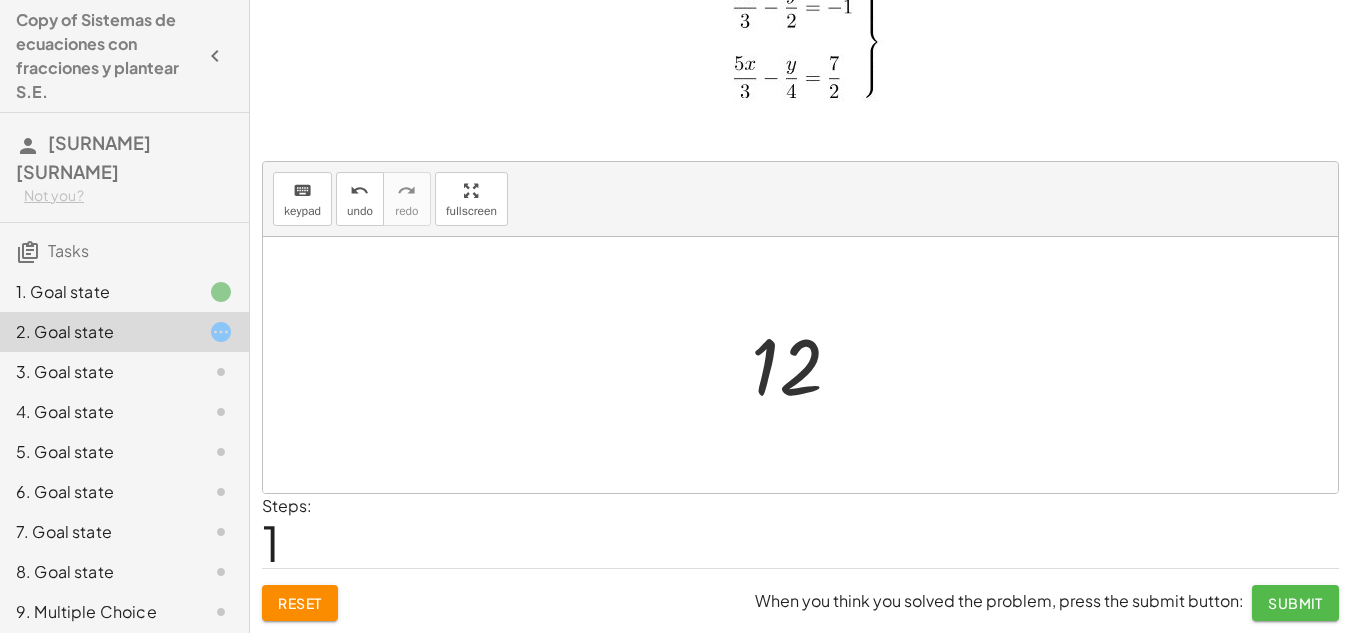 click on "Submit" 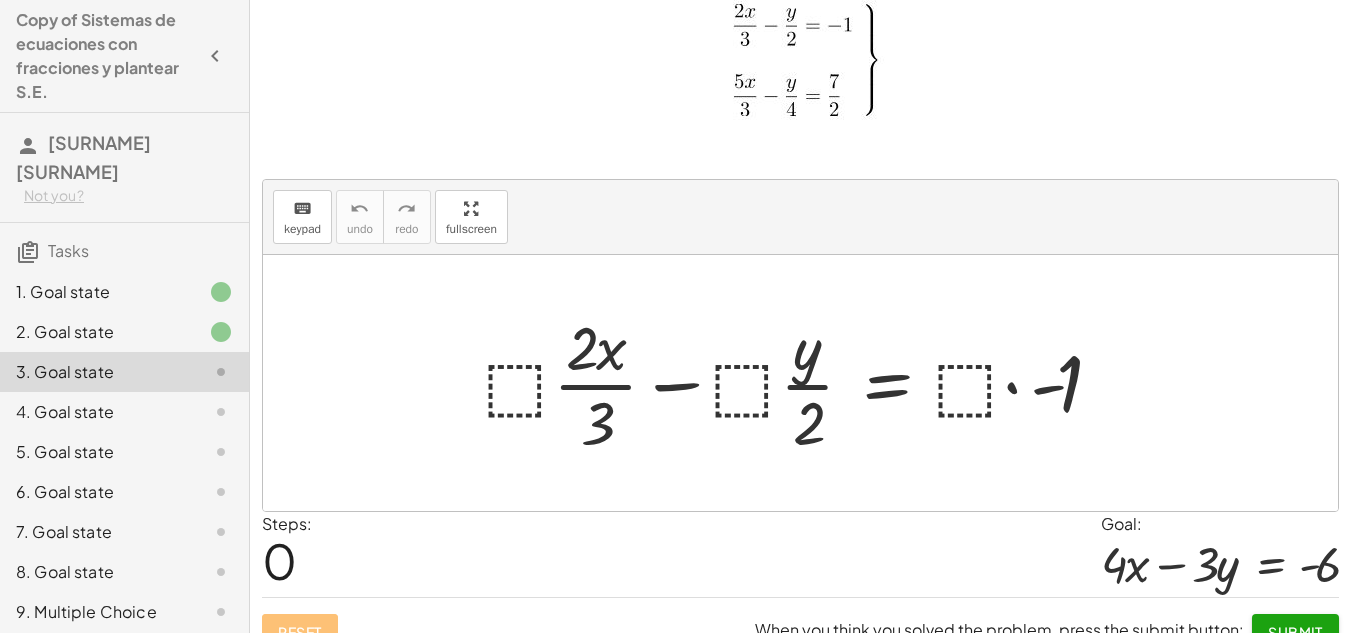 scroll, scrollTop: 83, scrollLeft: 0, axis: vertical 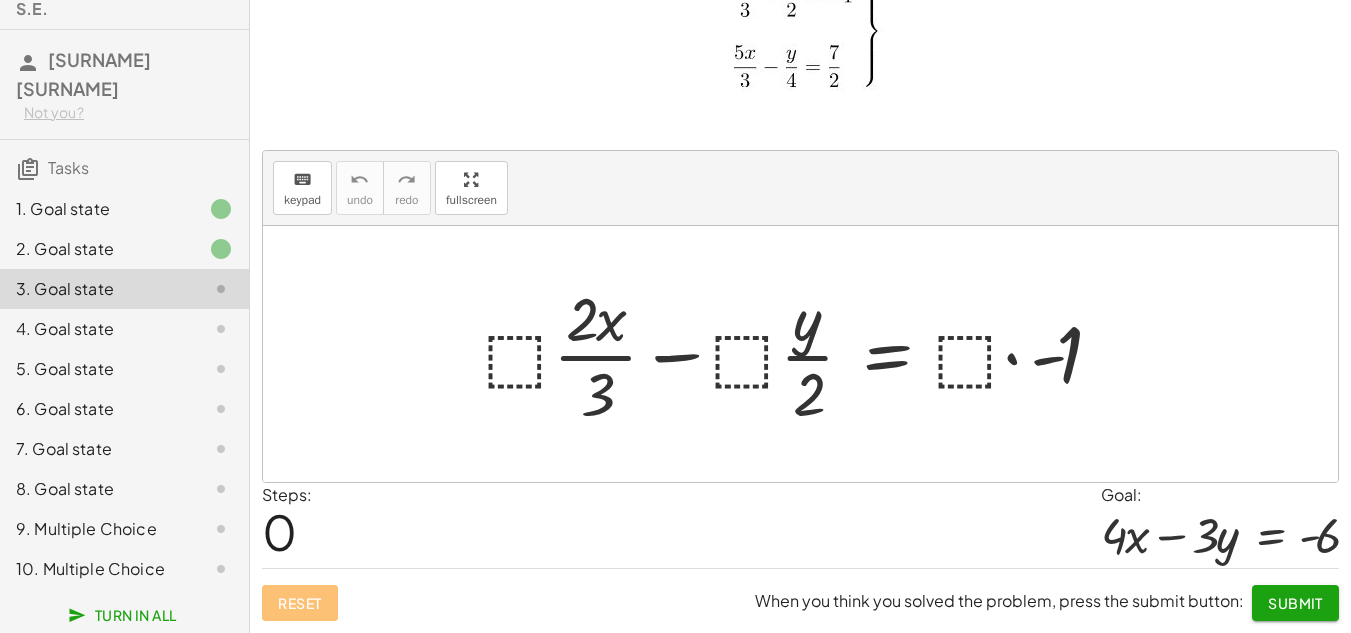 click at bounding box center (807, 354) 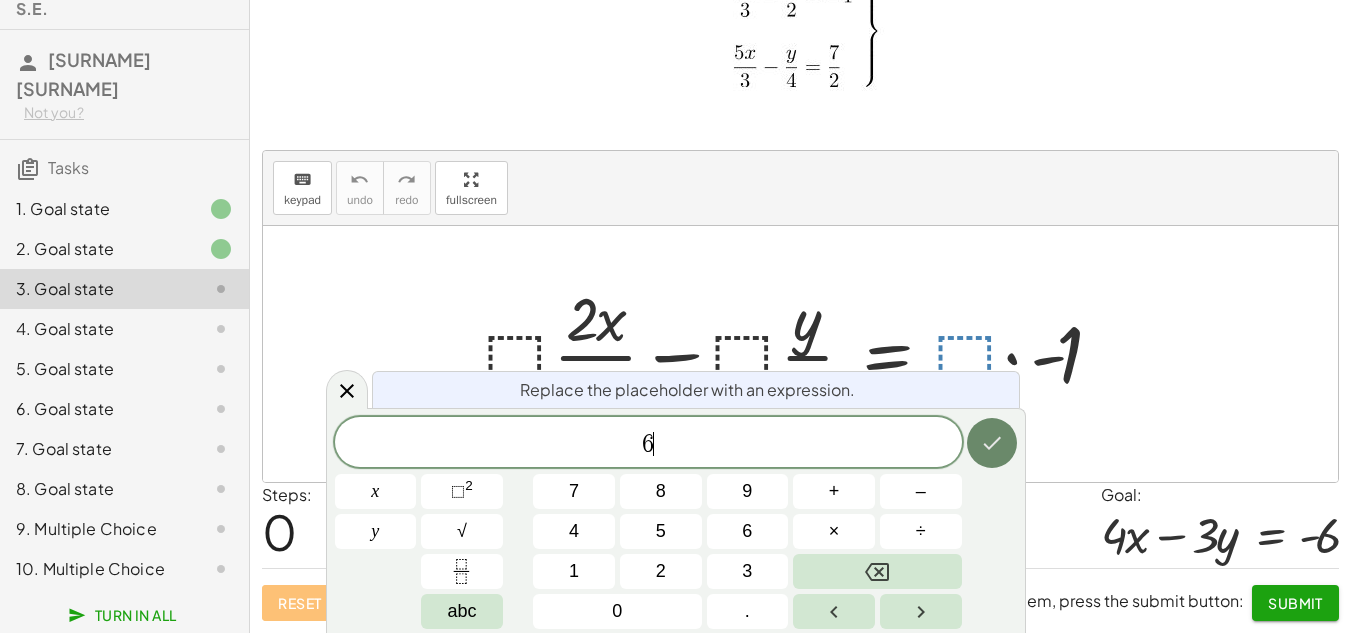 click 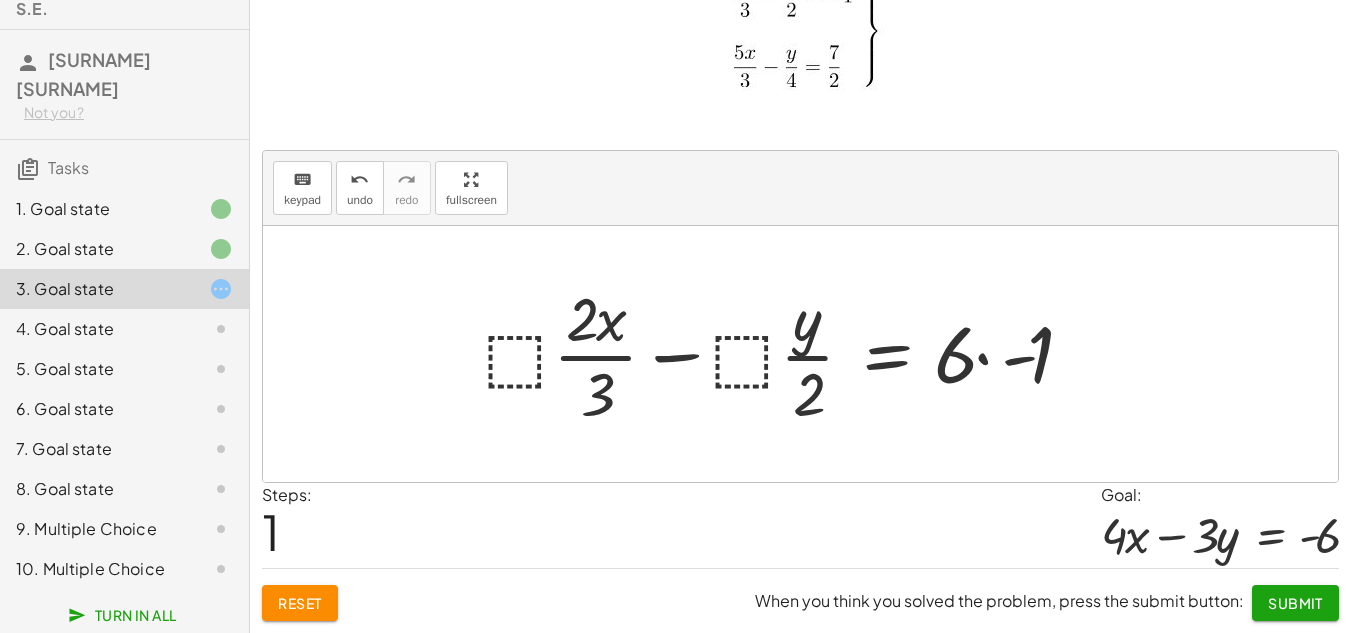 click at bounding box center [793, 354] 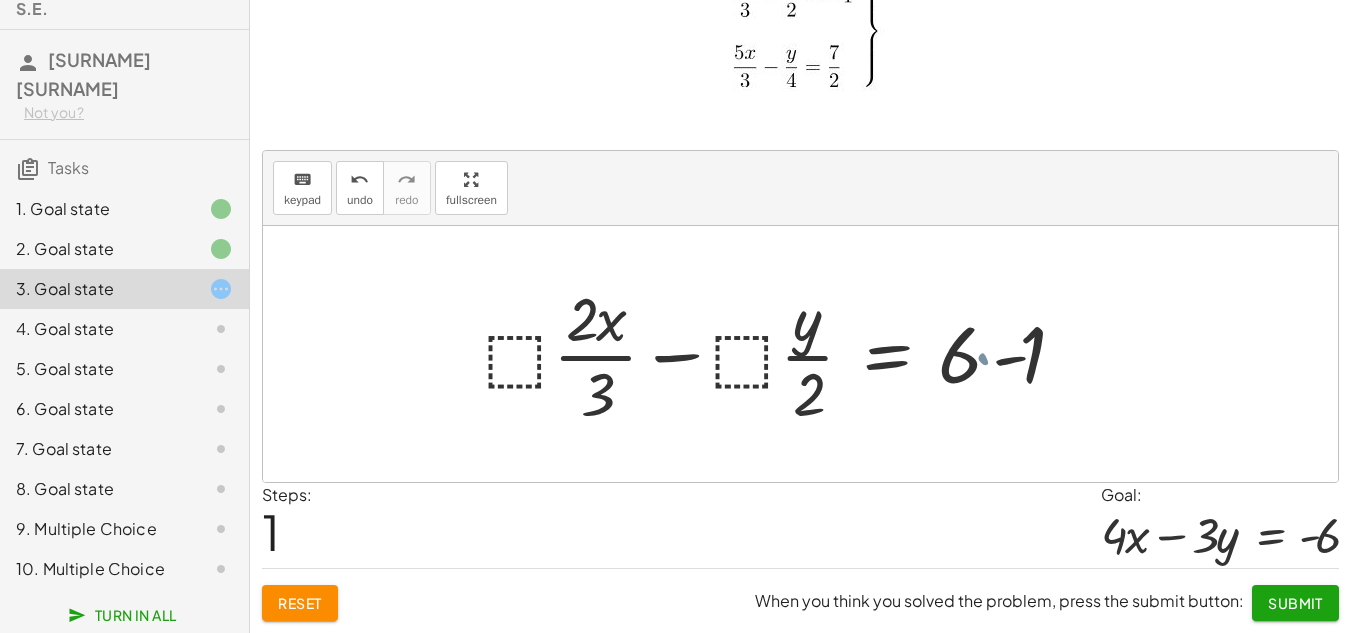 click at bounding box center [760, 354] 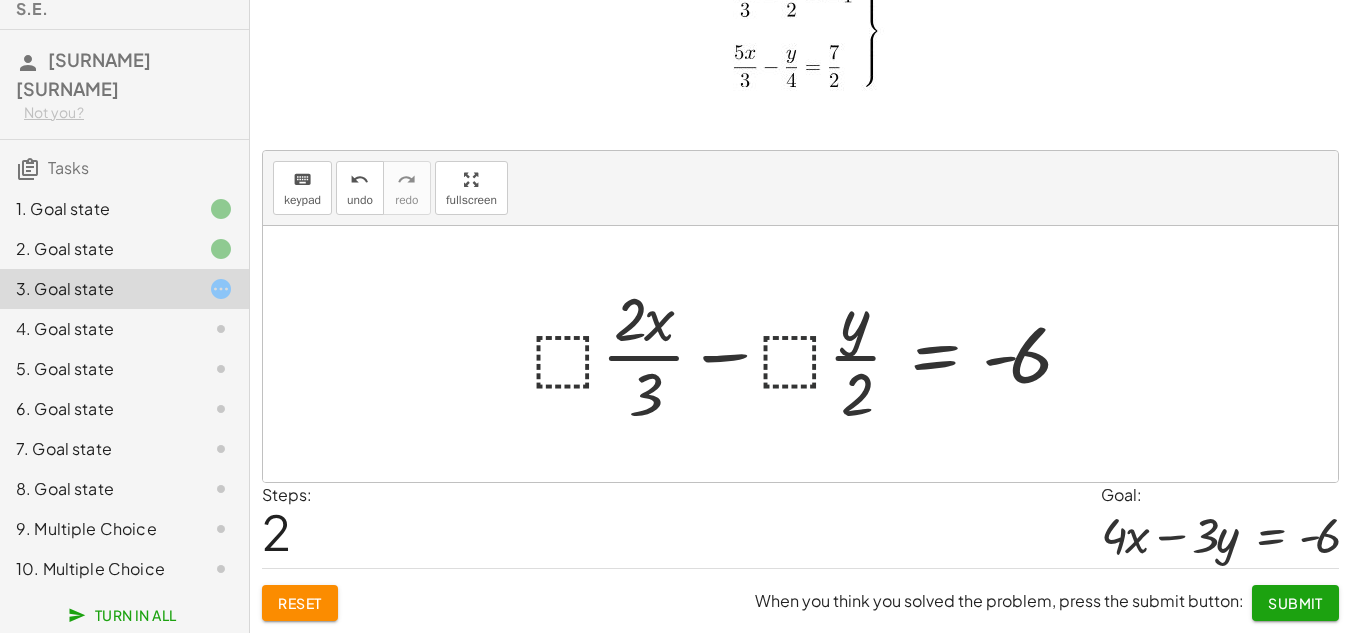 click at bounding box center [808, 354] 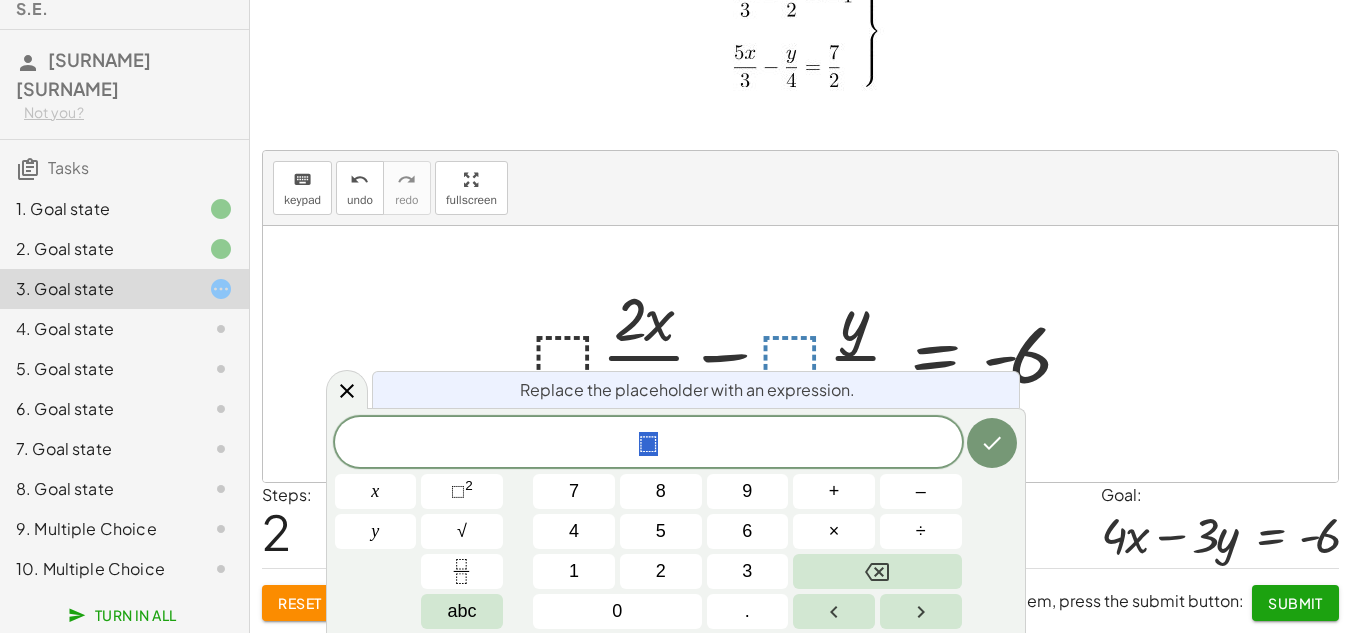 click at bounding box center (808, 354) 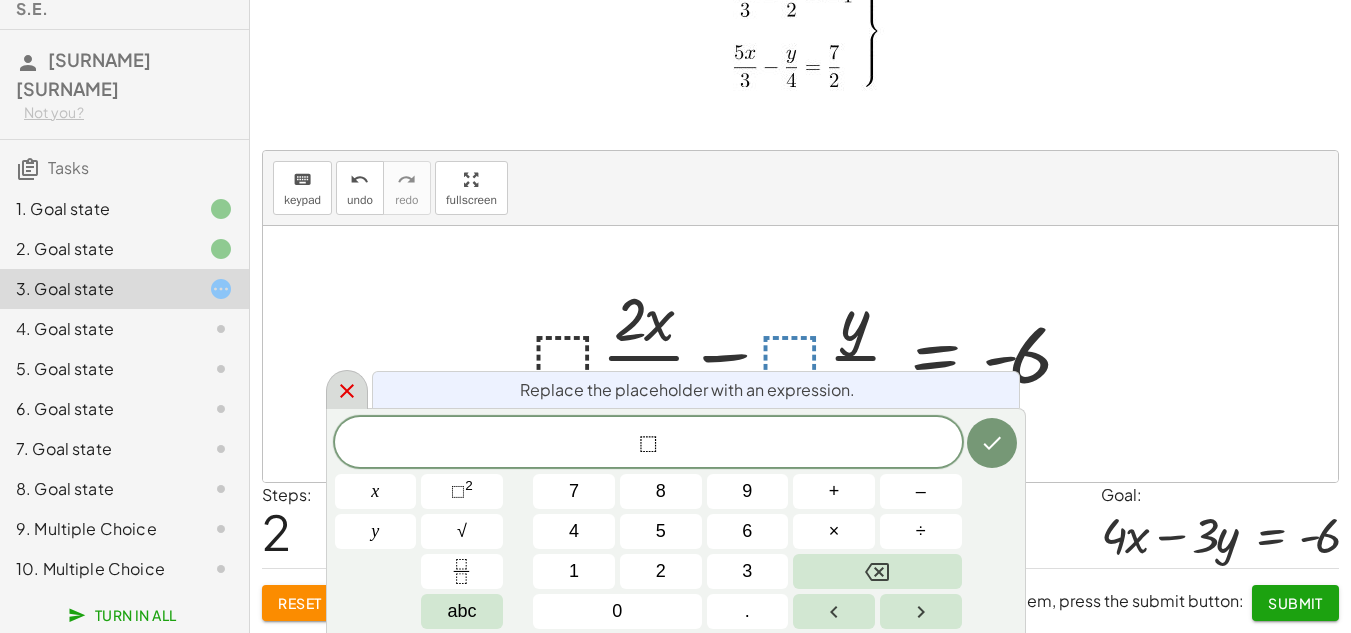 click 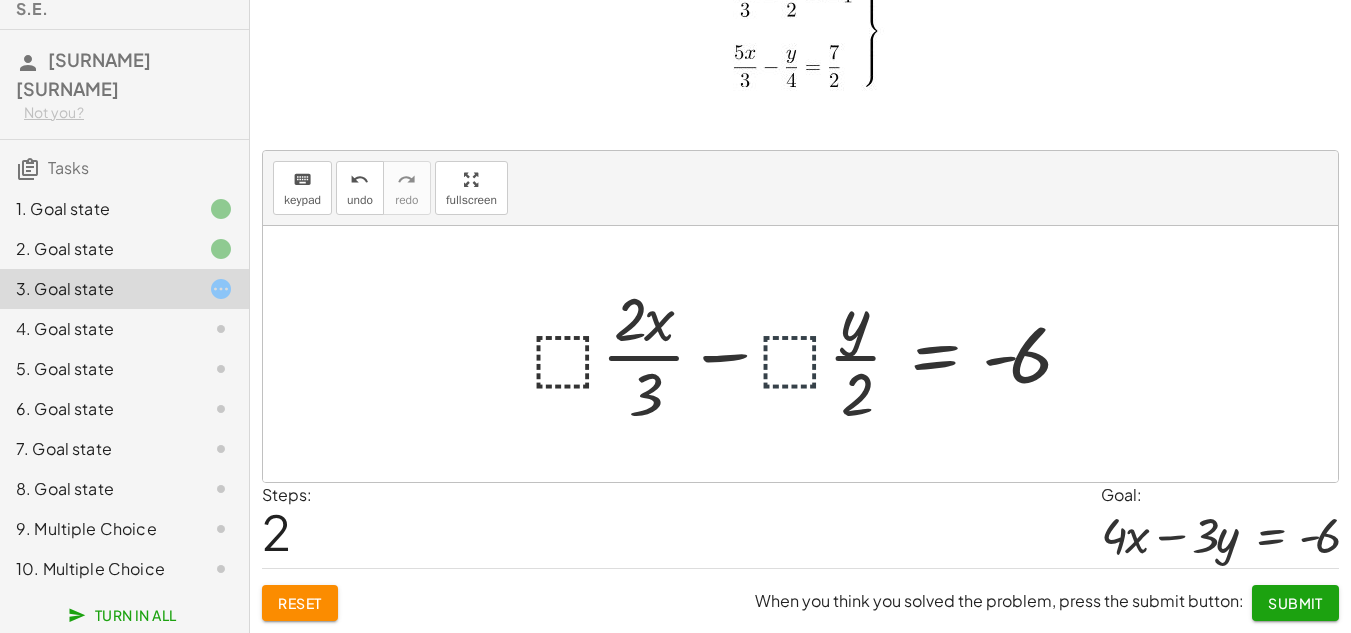 drag, startPoint x: 529, startPoint y: 359, endPoint x: 611, endPoint y: 356, distance: 82.05486 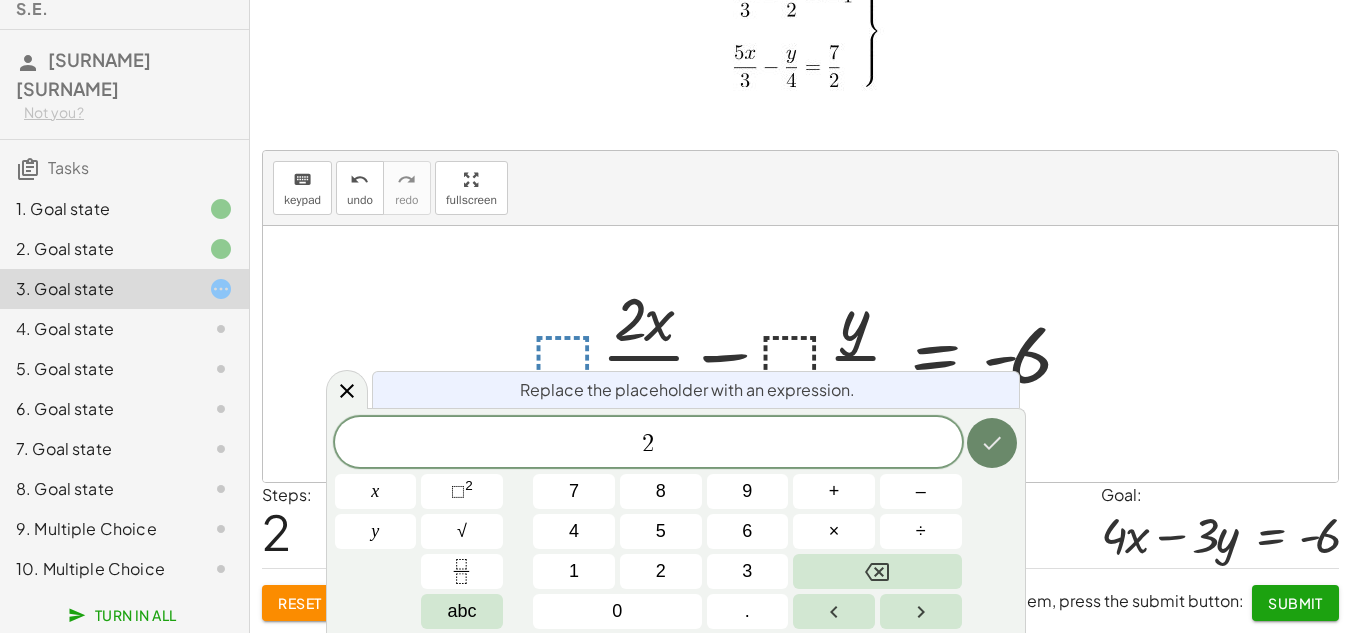 click at bounding box center (992, 443) 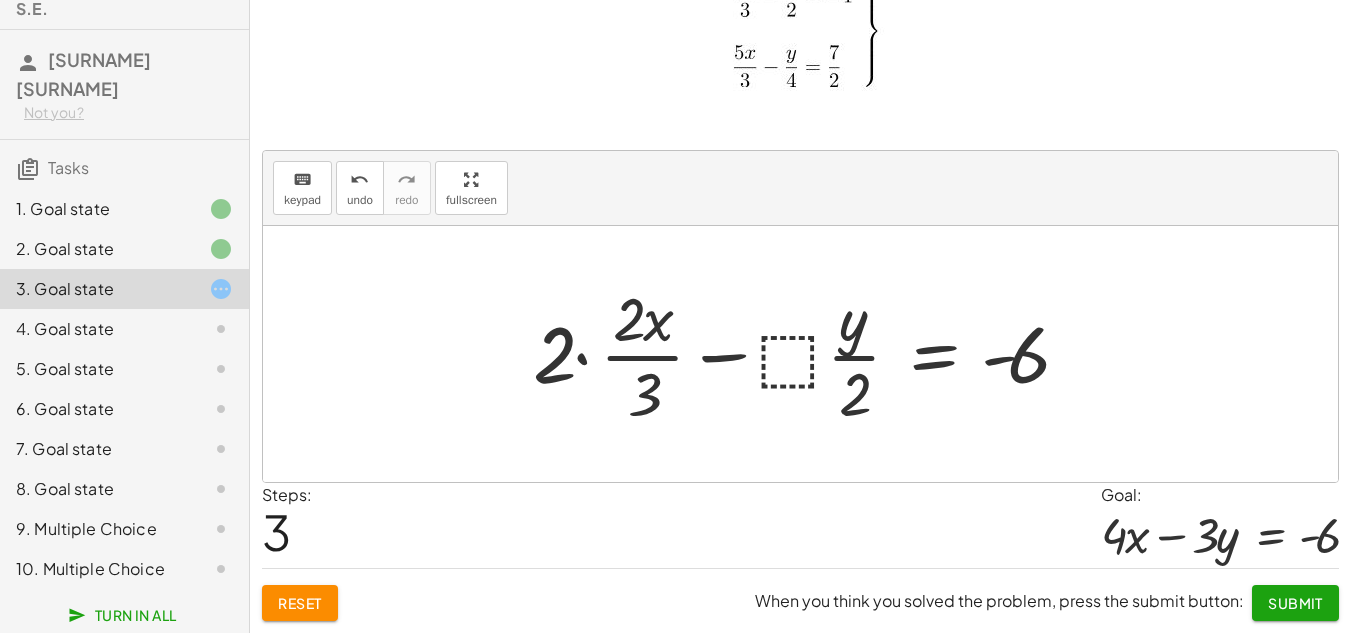 click at bounding box center [807, 354] 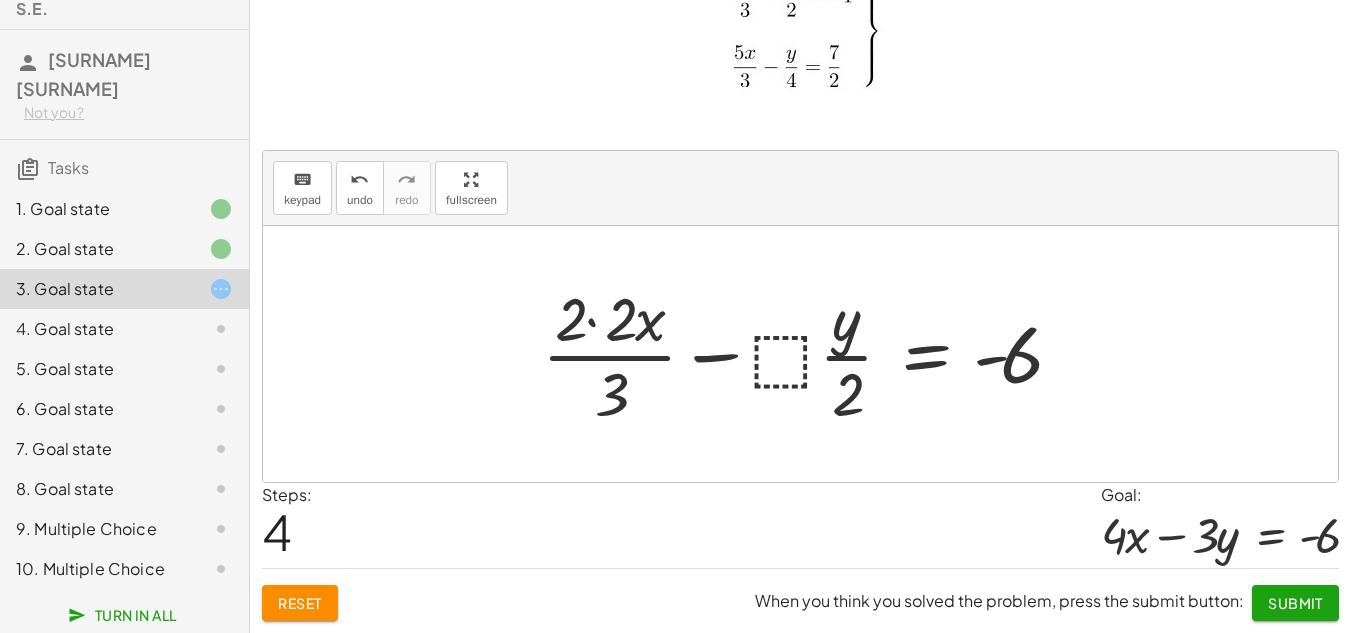 click at bounding box center (808, 354) 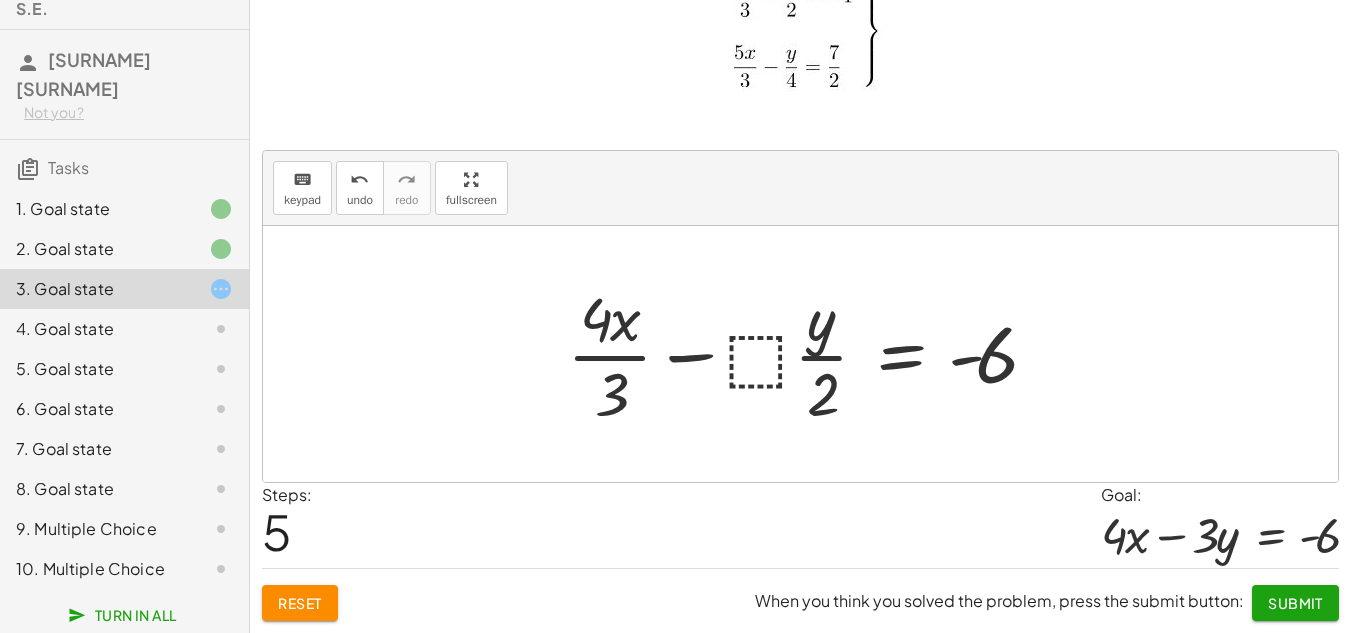 click at bounding box center (808, 354) 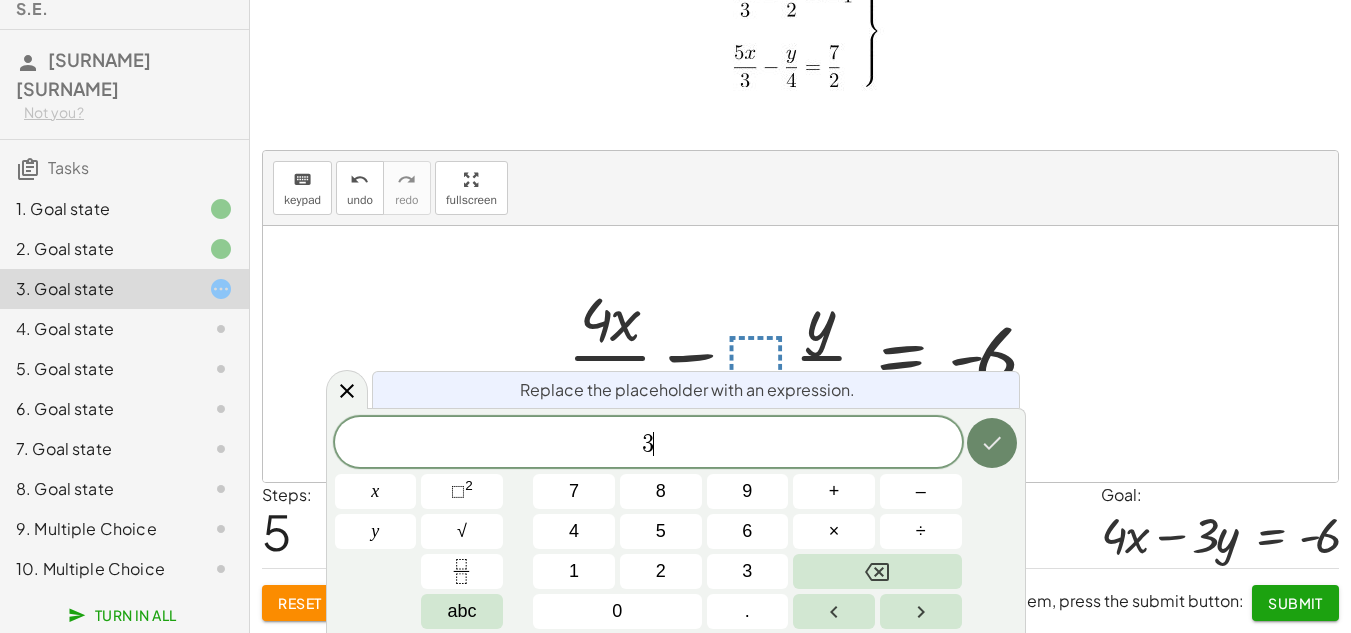 click 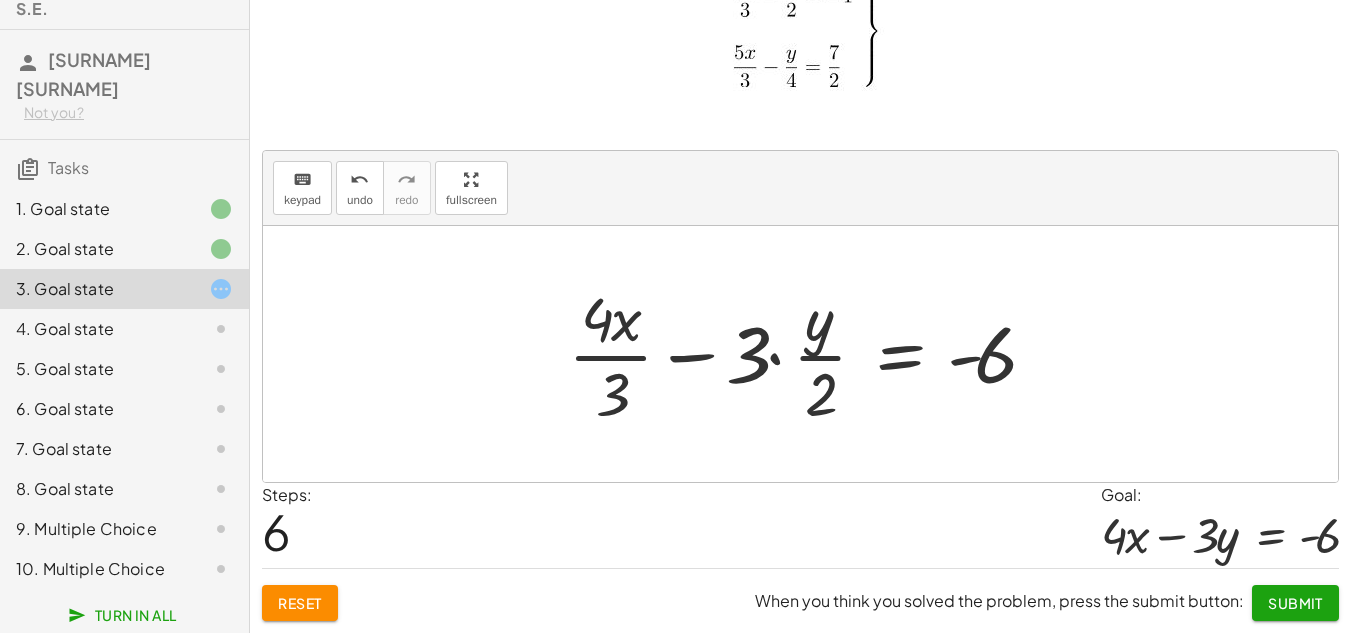 click at bounding box center [808, 354] 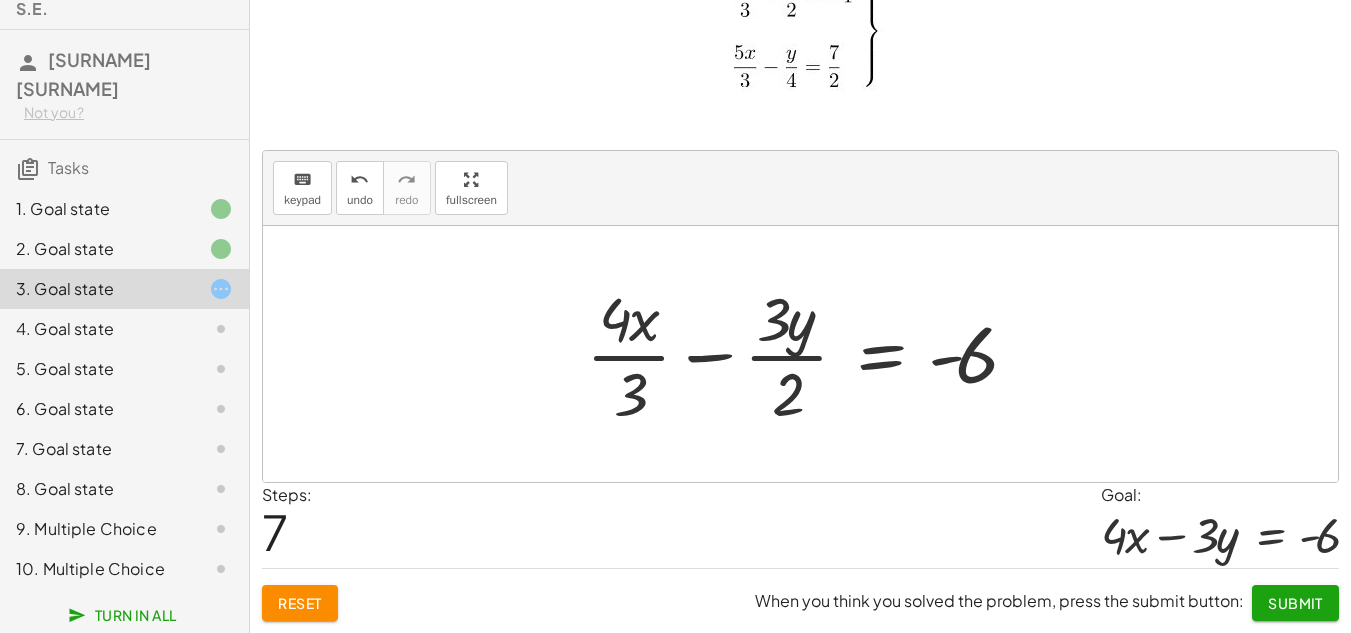 click at bounding box center [808, 354] 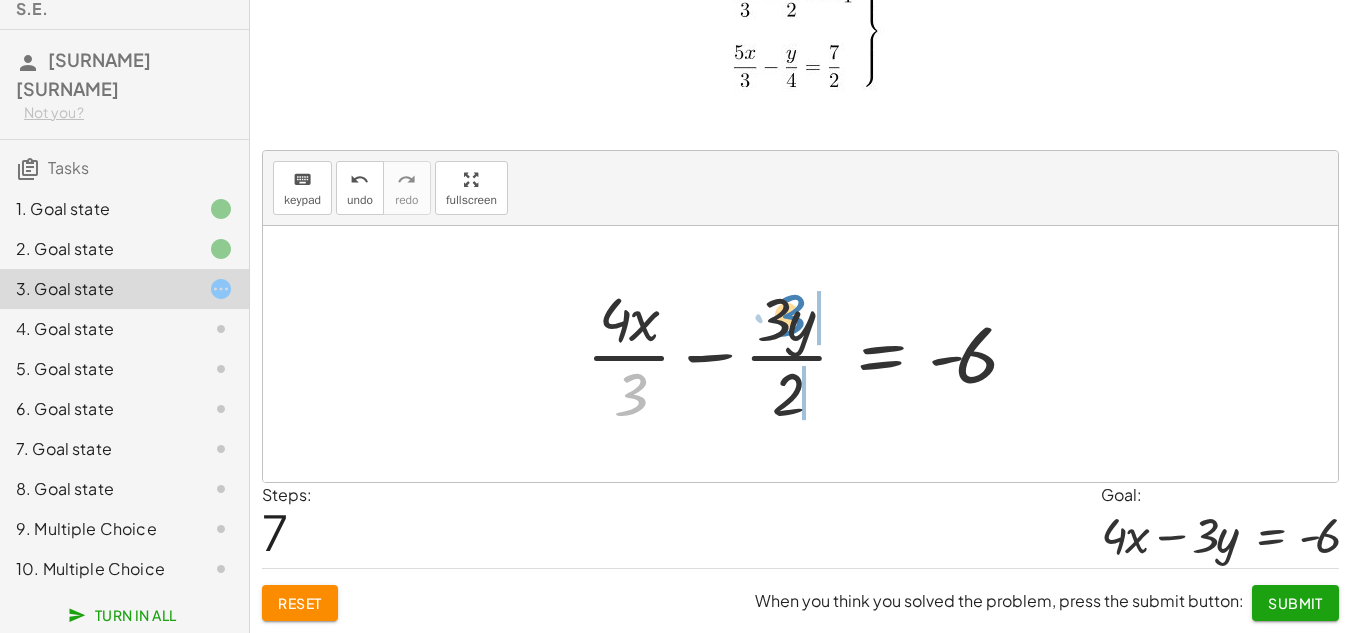 drag, startPoint x: 770, startPoint y: 341, endPoint x: 784, endPoint y: 304, distance: 39.56008 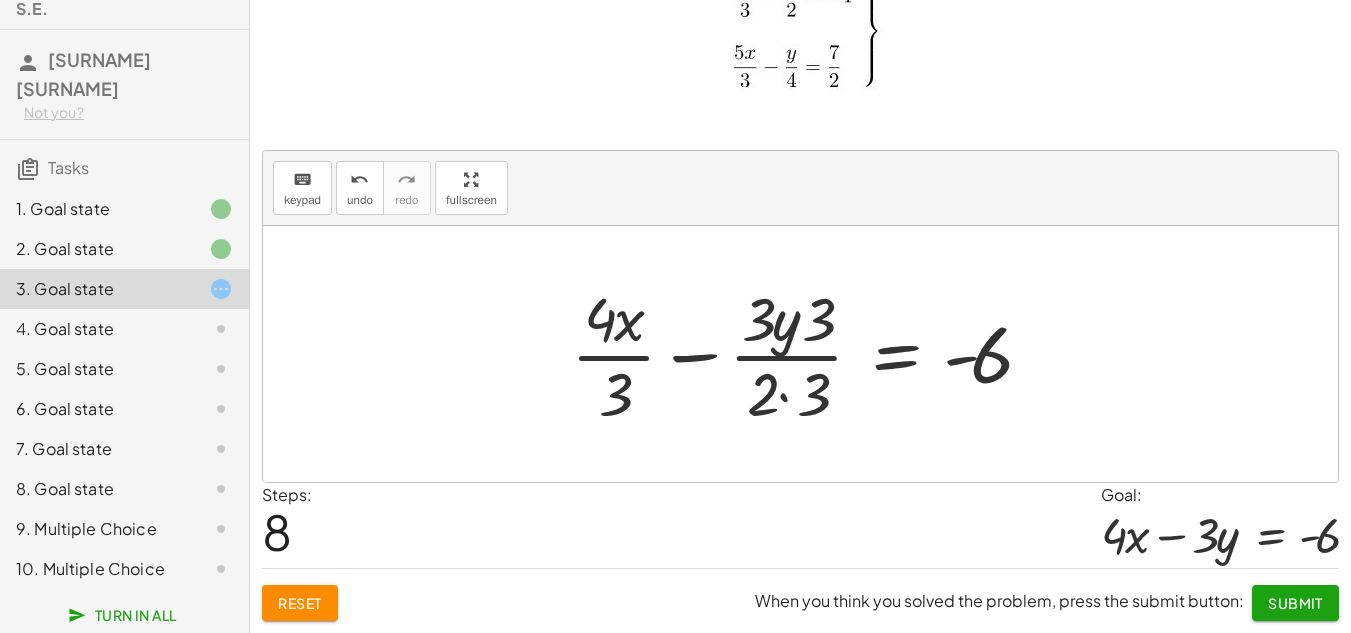 click at bounding box center [808, 354] 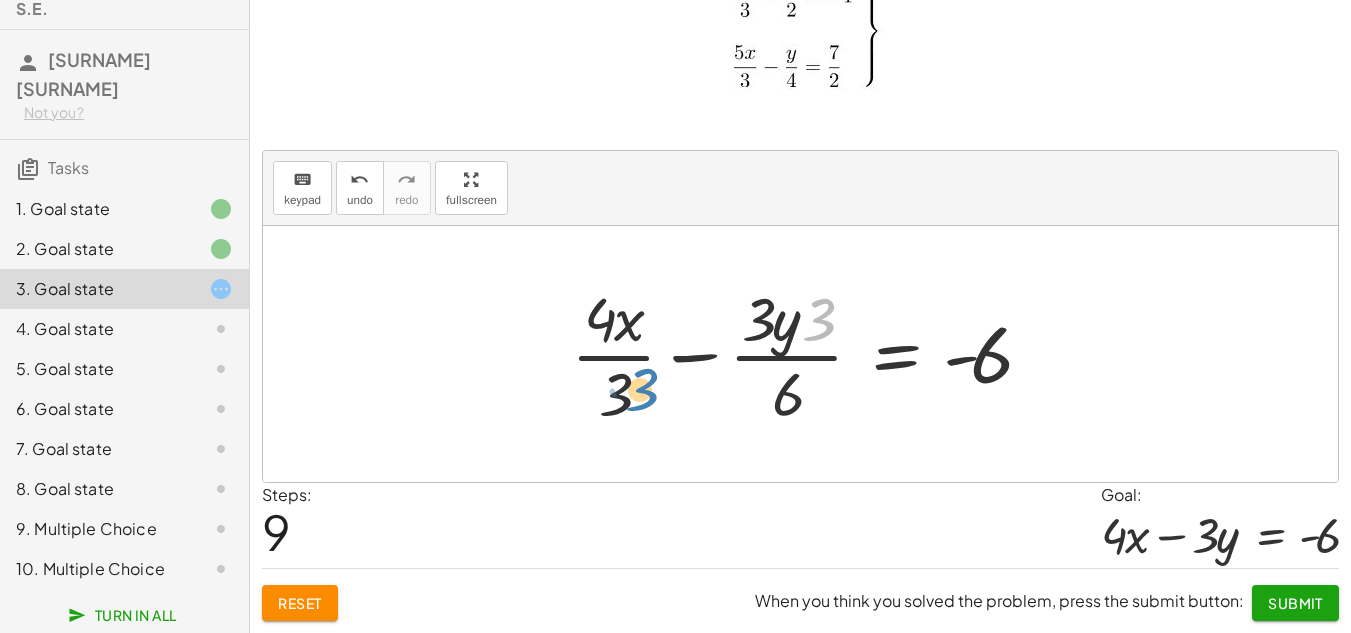 drag, startPoint x: 829, startPoint y: 309, endPoint x: 654, endPoint y: 379, distance: 188.48077 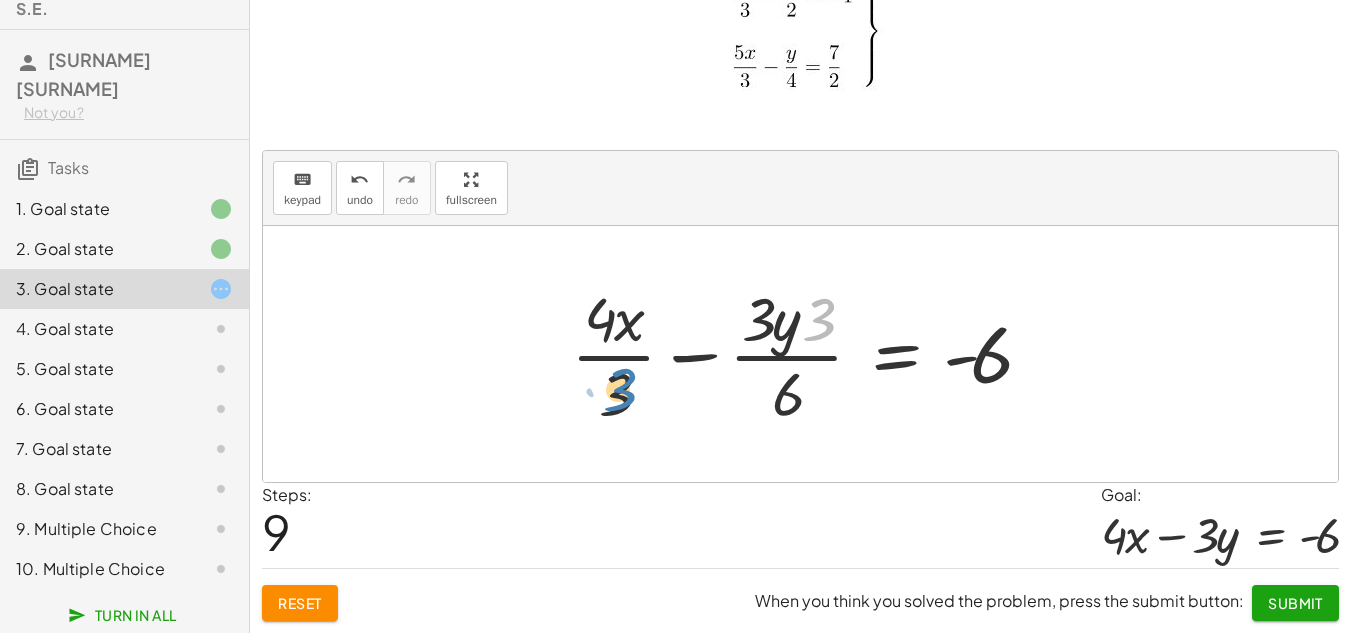 drag, startPoint x: 836, startPoint y: 307, endPoint x: 637, endPoint y: 377, distance: 210.9526 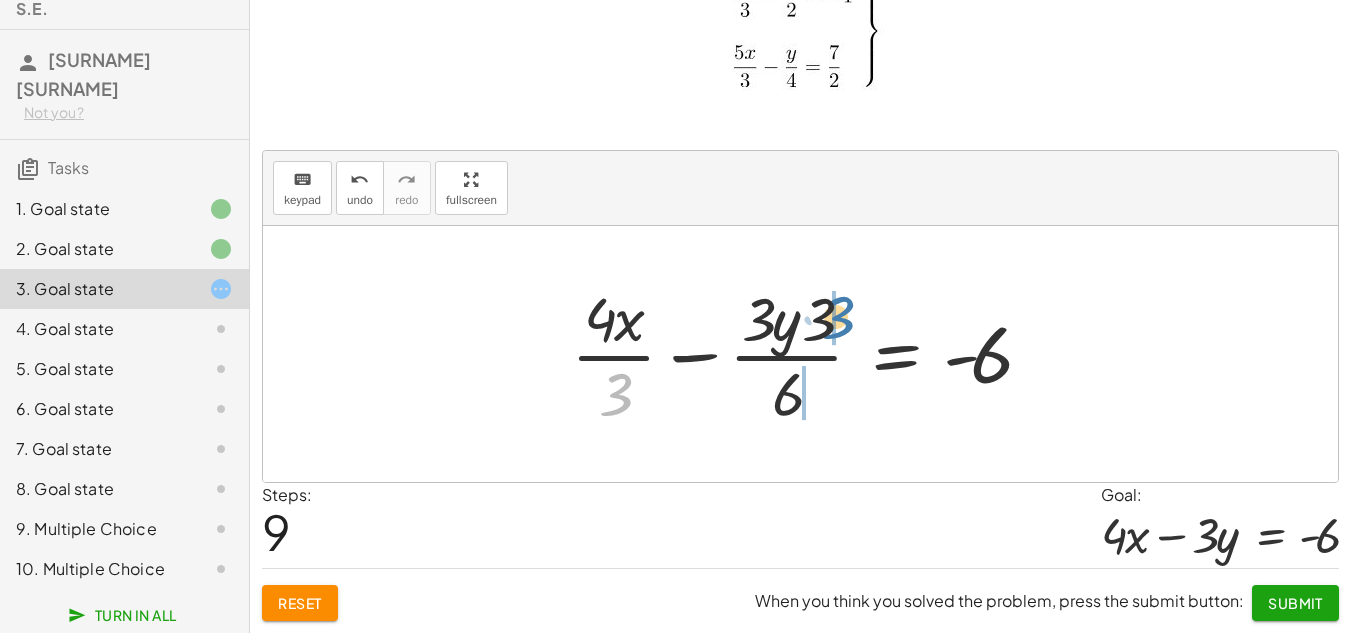 drag, startPoint x: 605, startPoint y: 386, endPoint x: 828, endPoint y: 309, distance: 235.91948 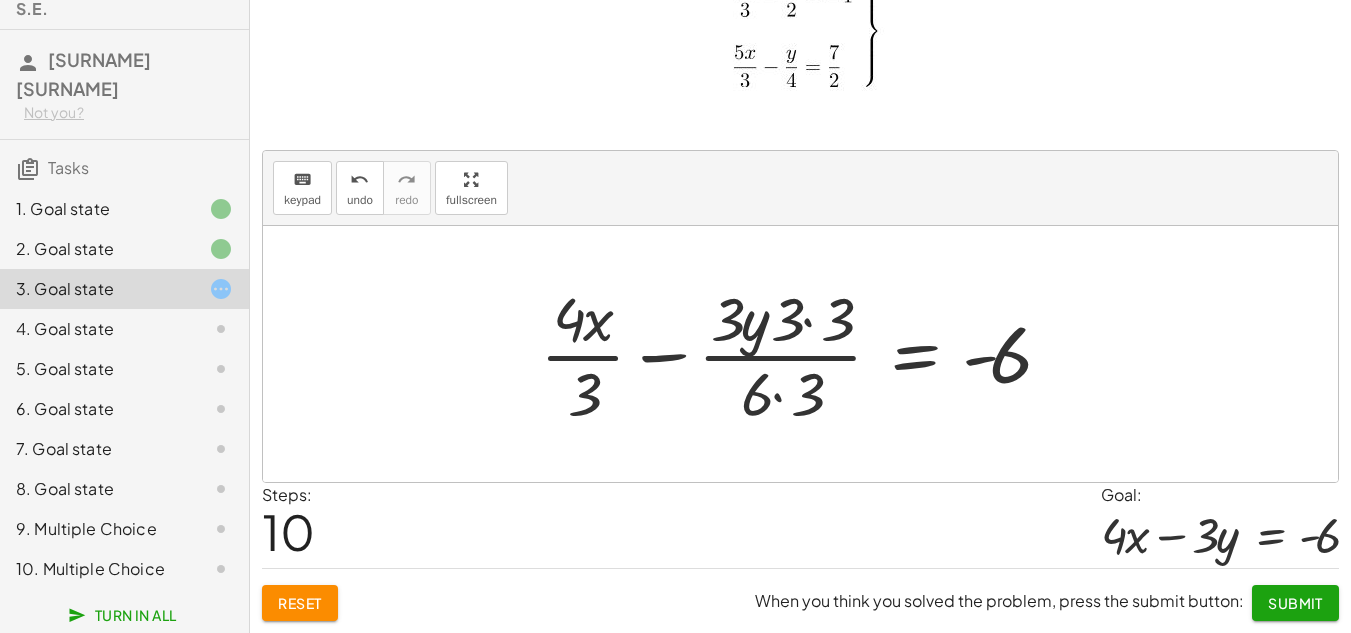 click at bounding box center (802, 354) 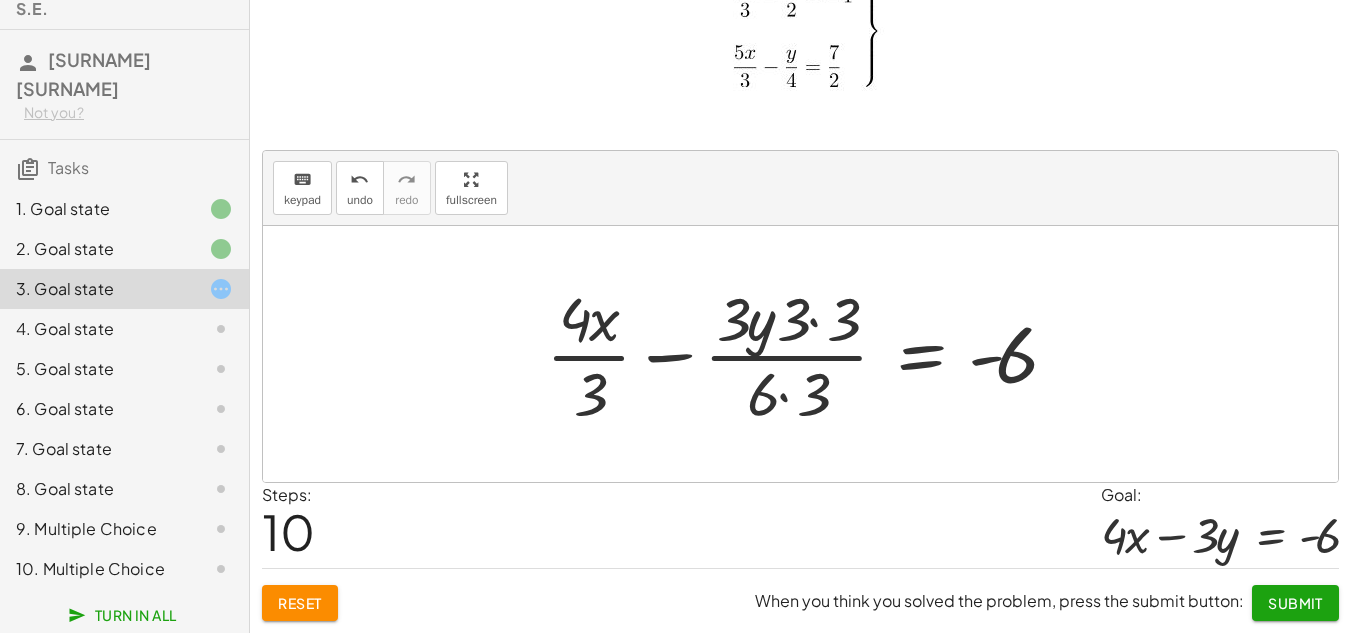 click at bounding box center (808, 354) 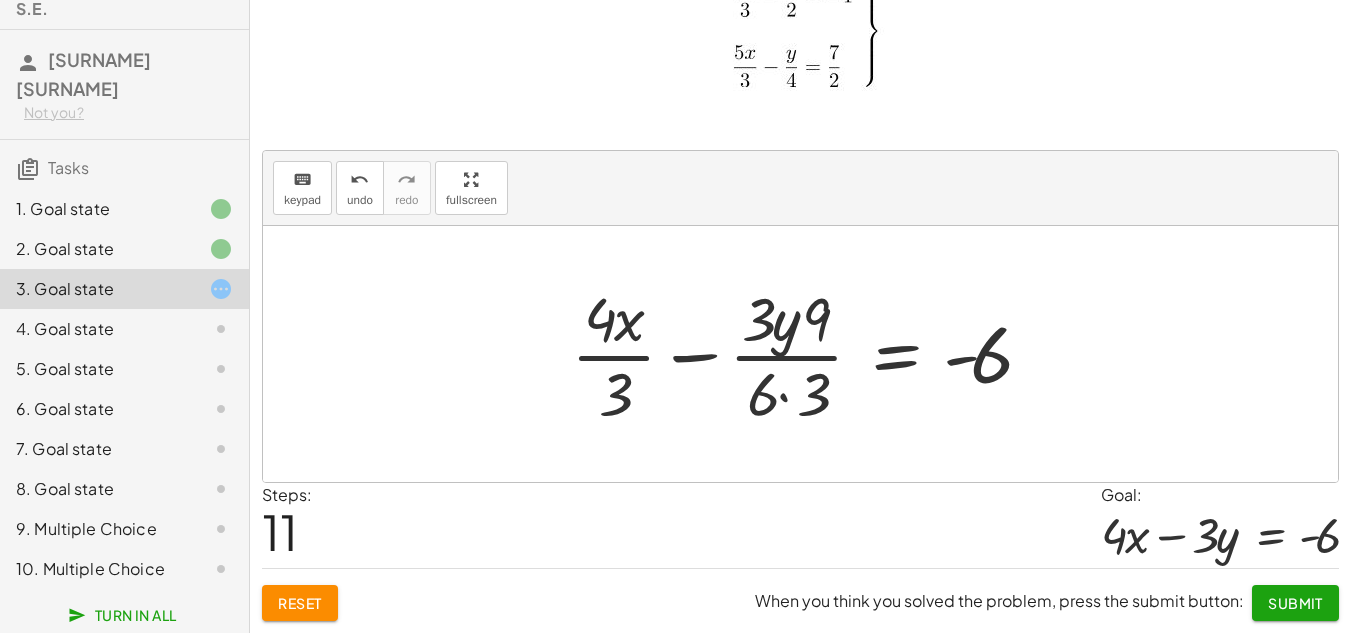 click at bounding box center [808, 354] 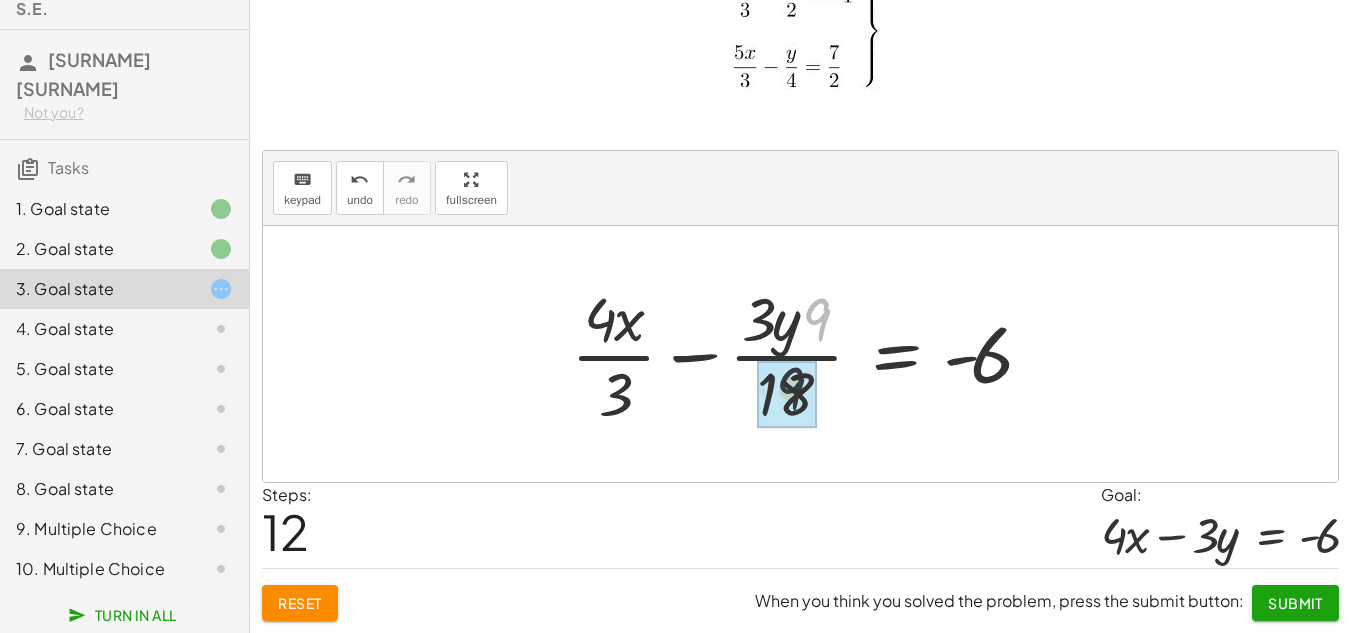 drag, startPoint x: 816, startPoint y: 316, endPoint x: 788, endPoint y: 386, distance: 75.39231 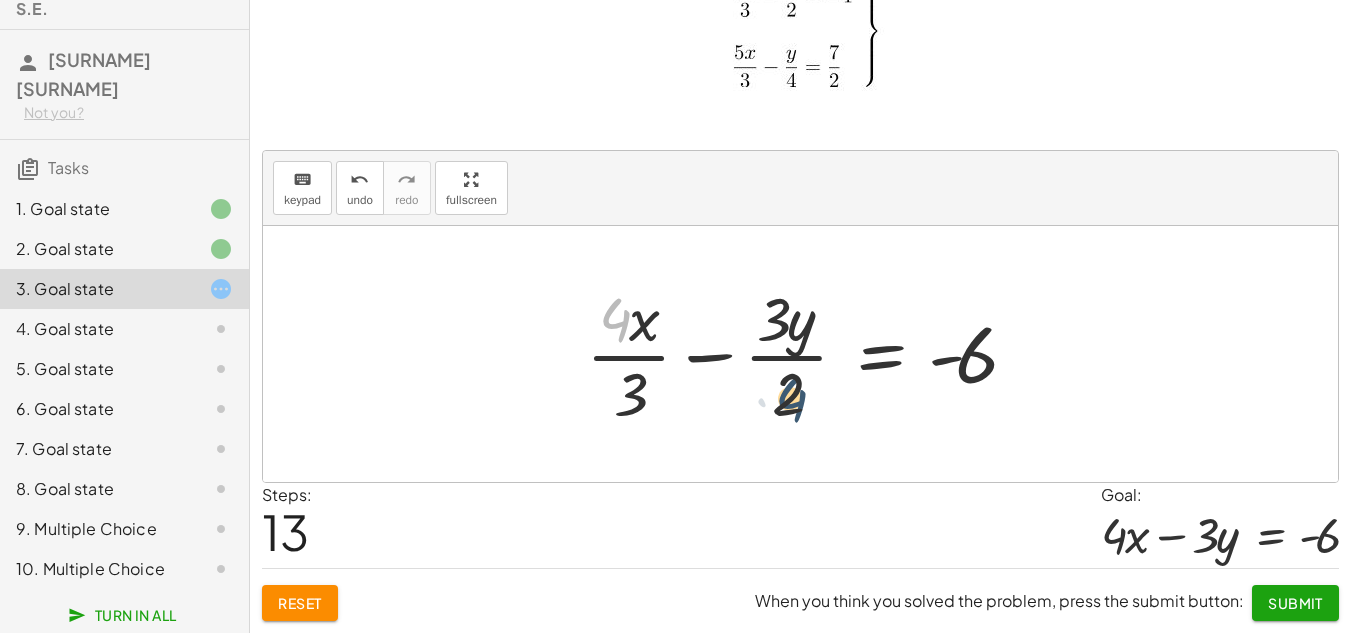 drag, startPoint x: 626, startPoint y: 320, endPoint x: 804, endPoint y: 400, distance: 195.15123 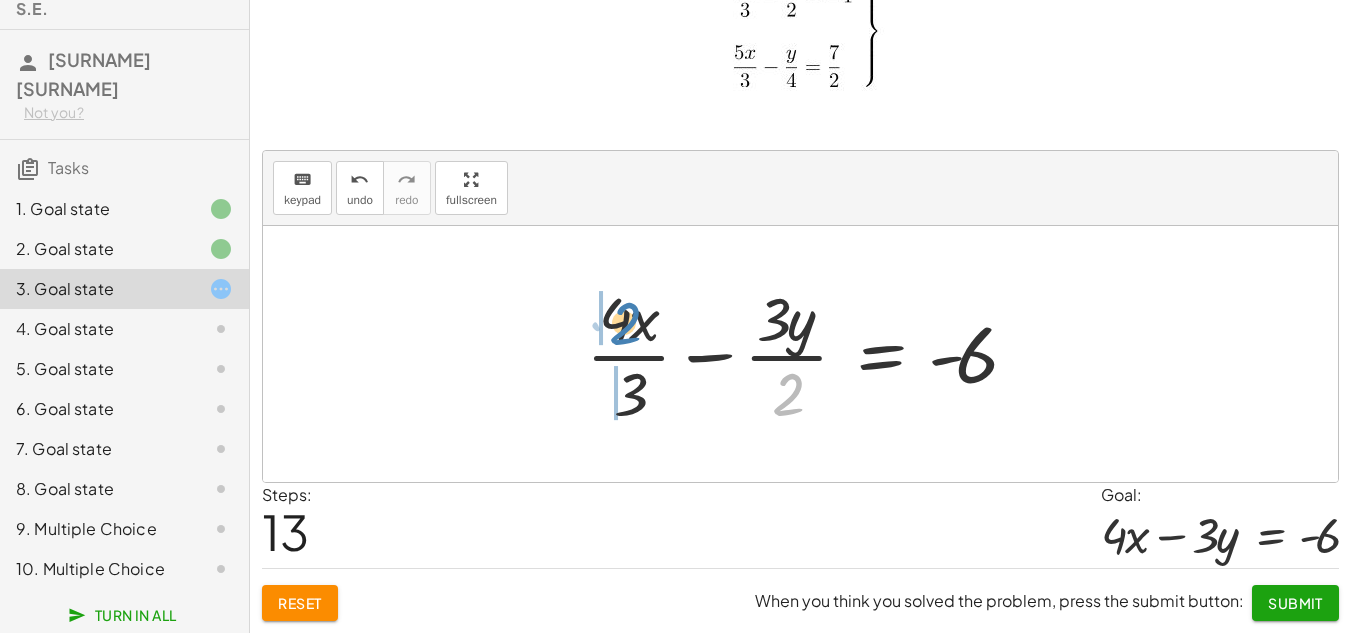 drag, startPoint x: 804, startPoint y: 400, endPoint x: 643, endPoint y: 330, distance: 175.55911 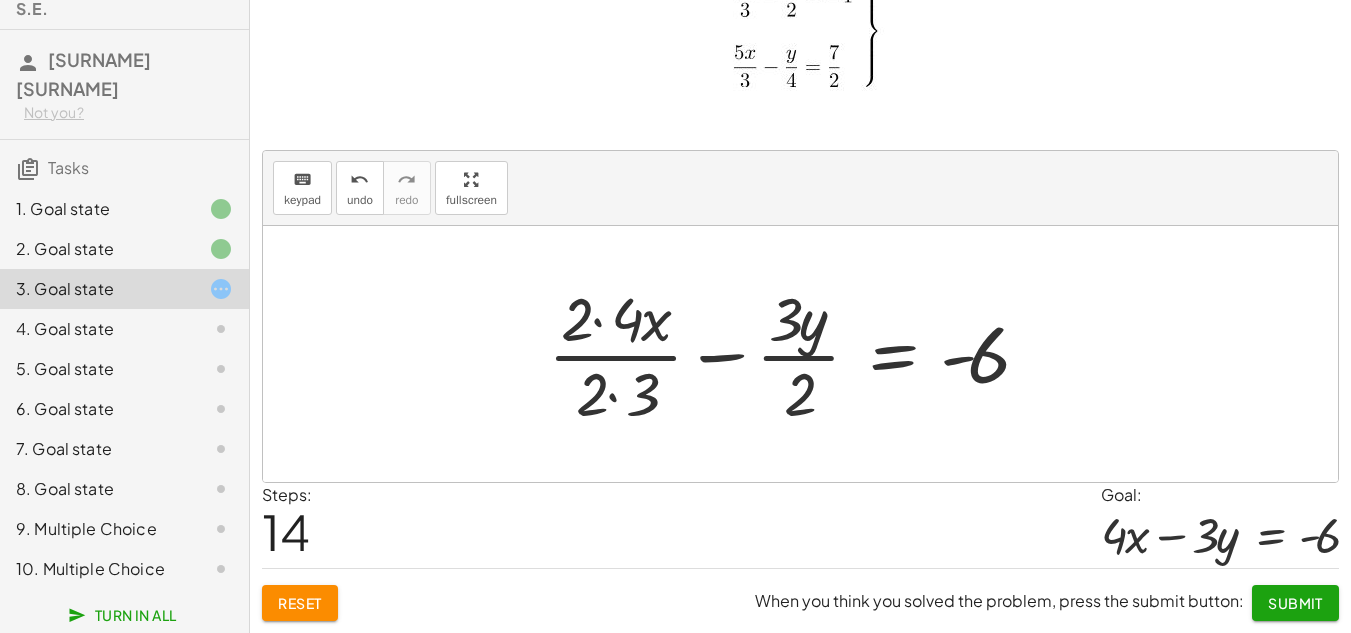 click at bounding box center [795, 354] 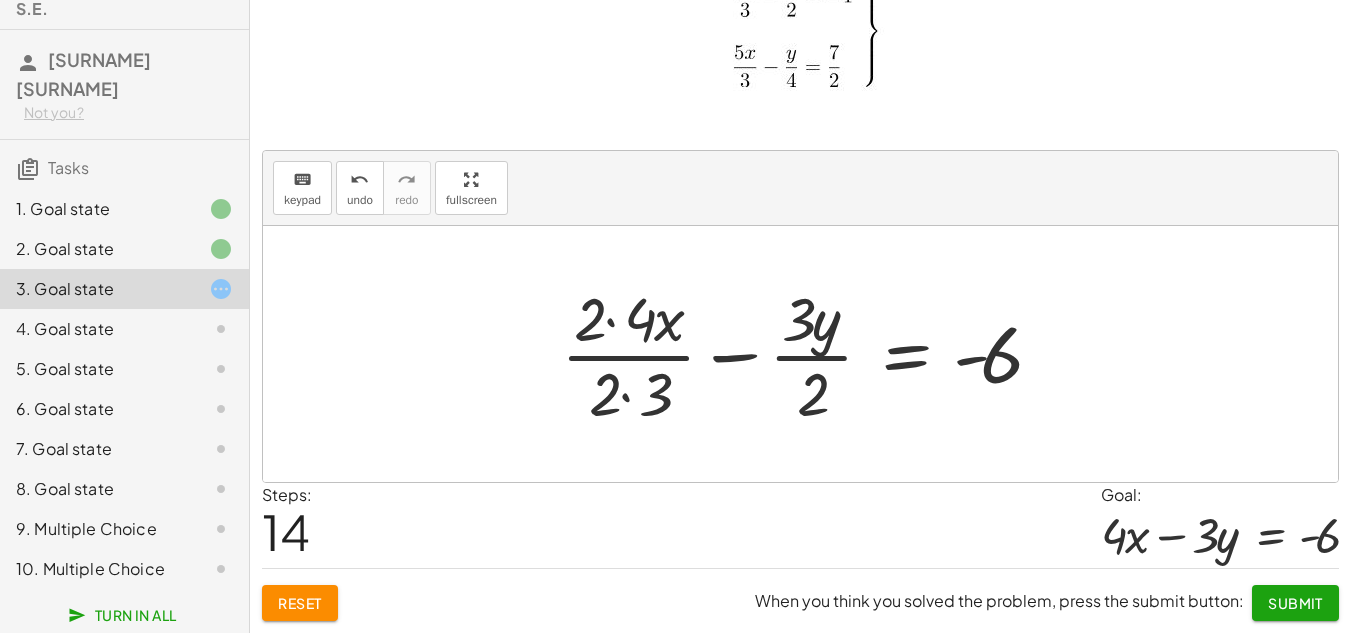click at bounding box center [808, 354] 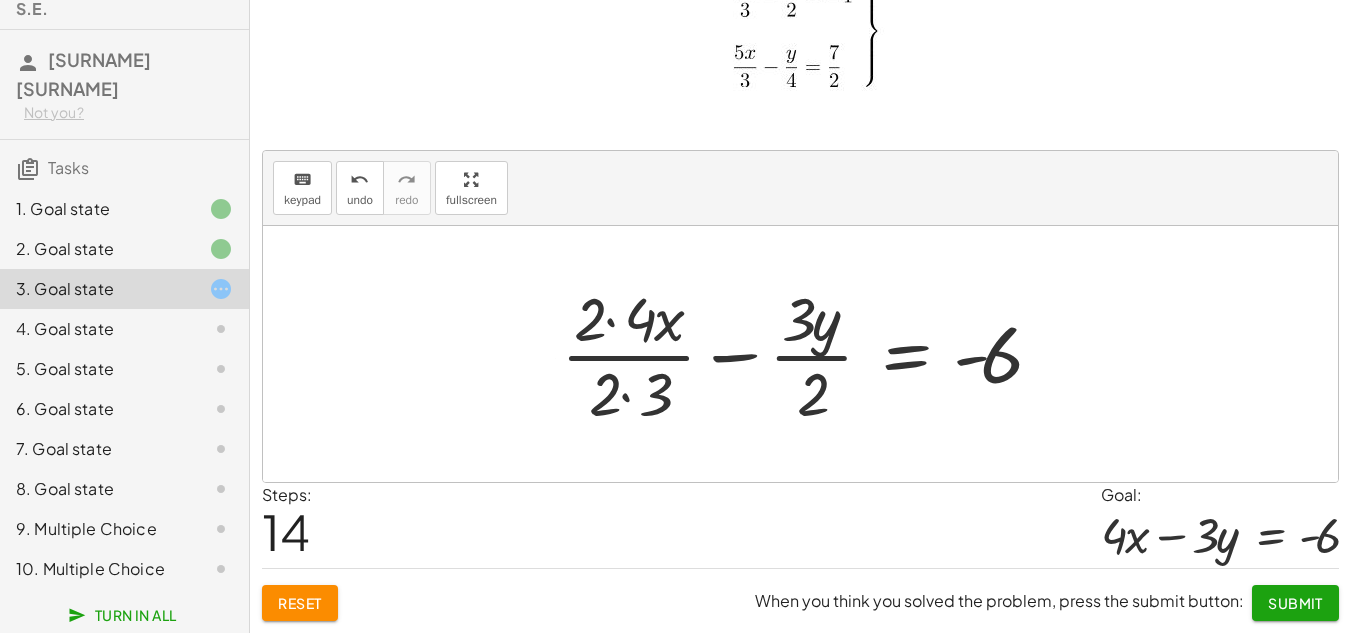 click at bounding box center [808, 354] 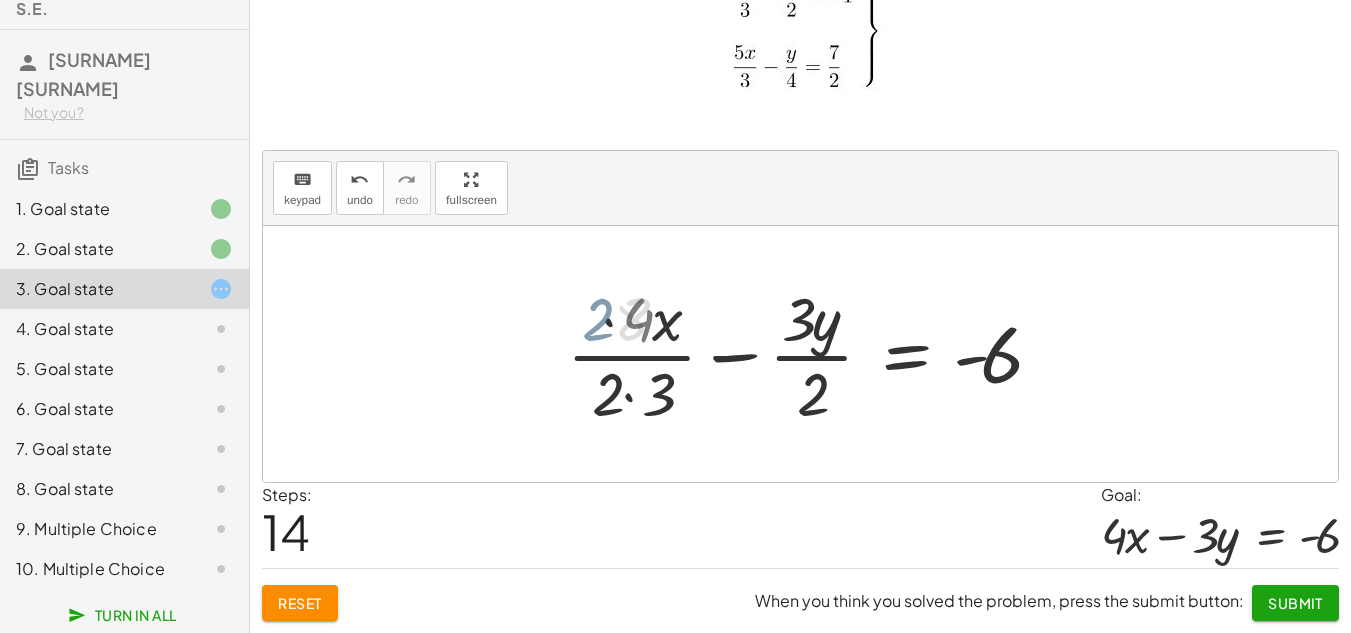 click at bounding box center (823, 354) 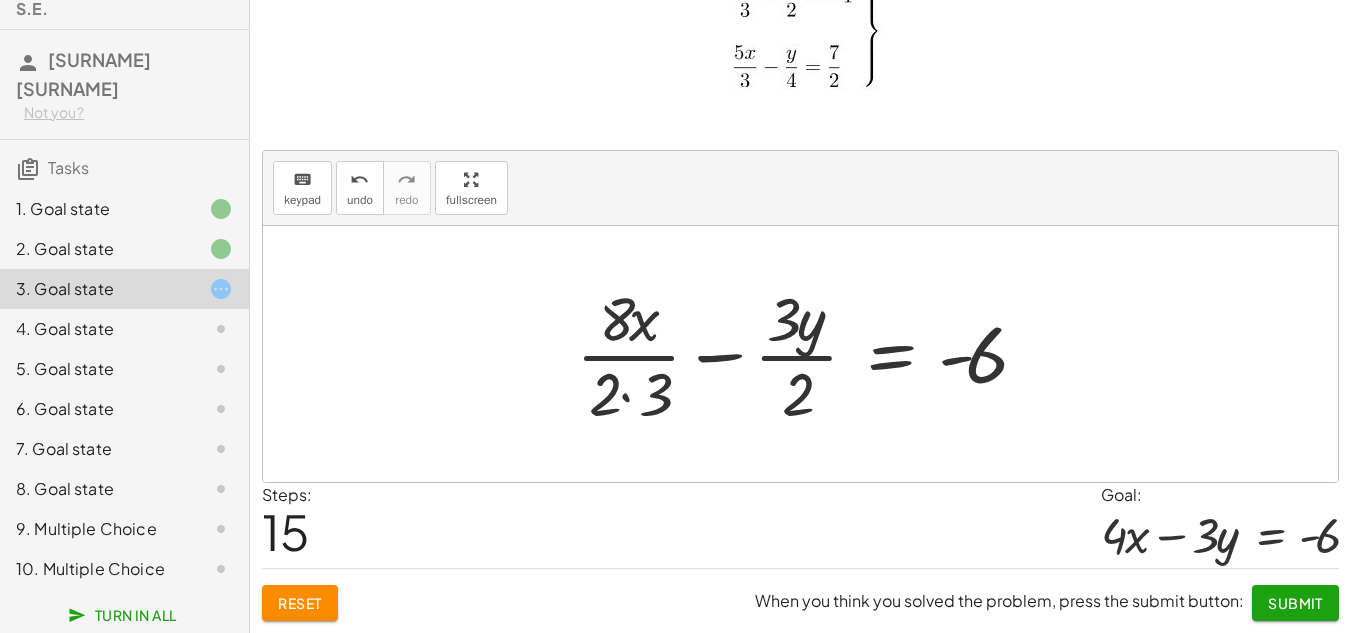 click at bounding box center [808, 354] 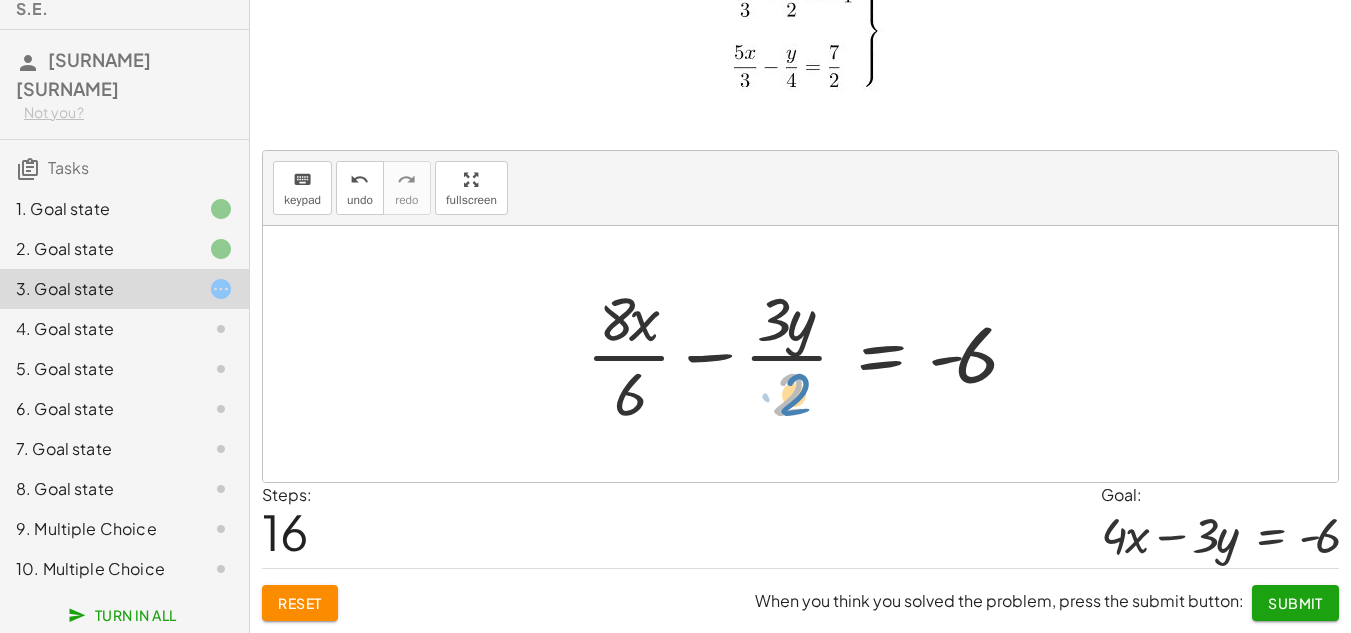 drag, startPoint x: 795, startPoint y: 406, endPoint x: 806, endPoint y: 409, distance: 11.401754 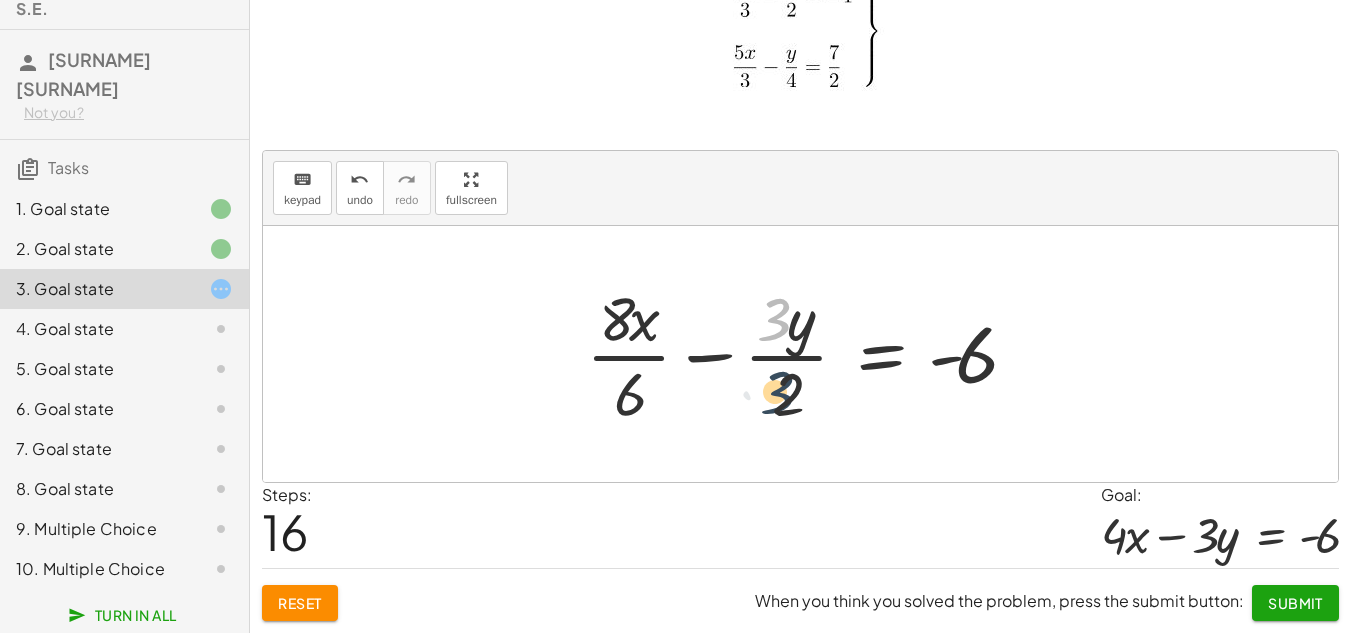drag, startPoint x: 780, startPoint y: 316, endPoint x: 785, endPoint y: 398, distance: 82.1523 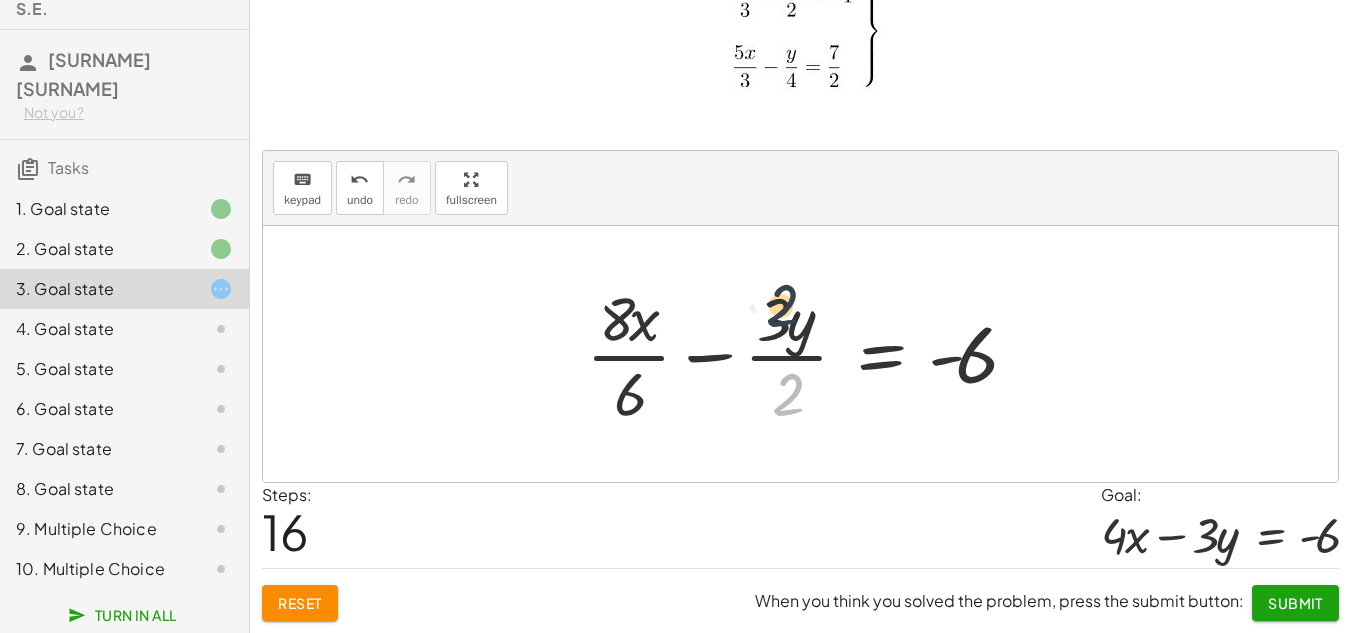 drag, startPoint x: 785, startPoint y: 398, endPoint x: 779, endPoint y: 308, distance: 90.199776 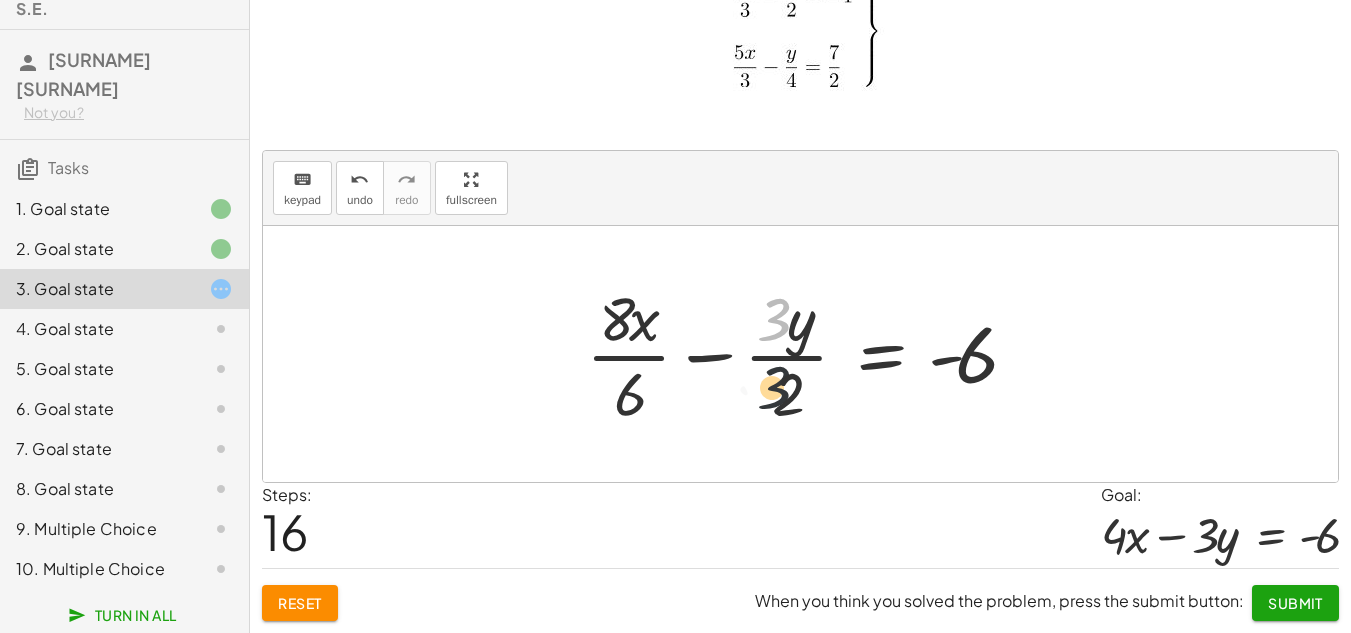 drag, startPoint x: 773, startPoint y: 384, endPoint x: 773, endPoint y: 397, distance: 13 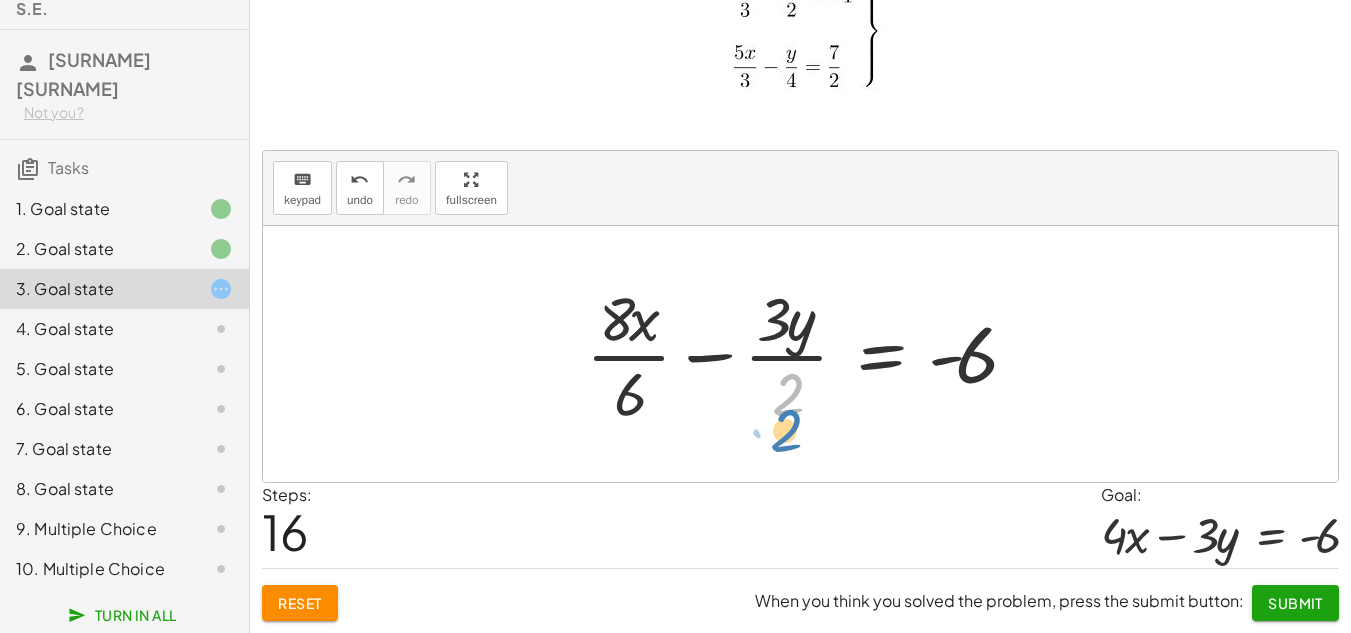 drag, startPoint x: 779, startPoint y: 404, endPoint x: 818, endPoint y: 452, distance: 61.846584 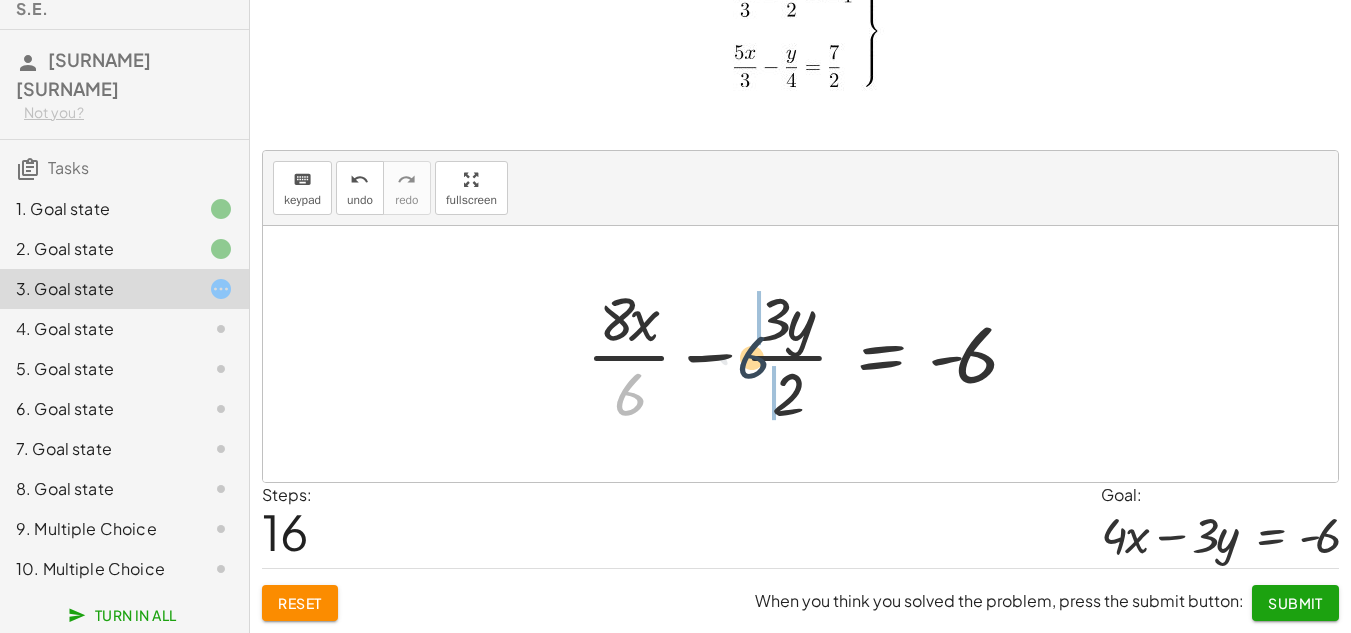 drag, startPoint x: 627, startPoint y: 400, endPoint x: 759, endPoint y: 359, distance: 138.22084 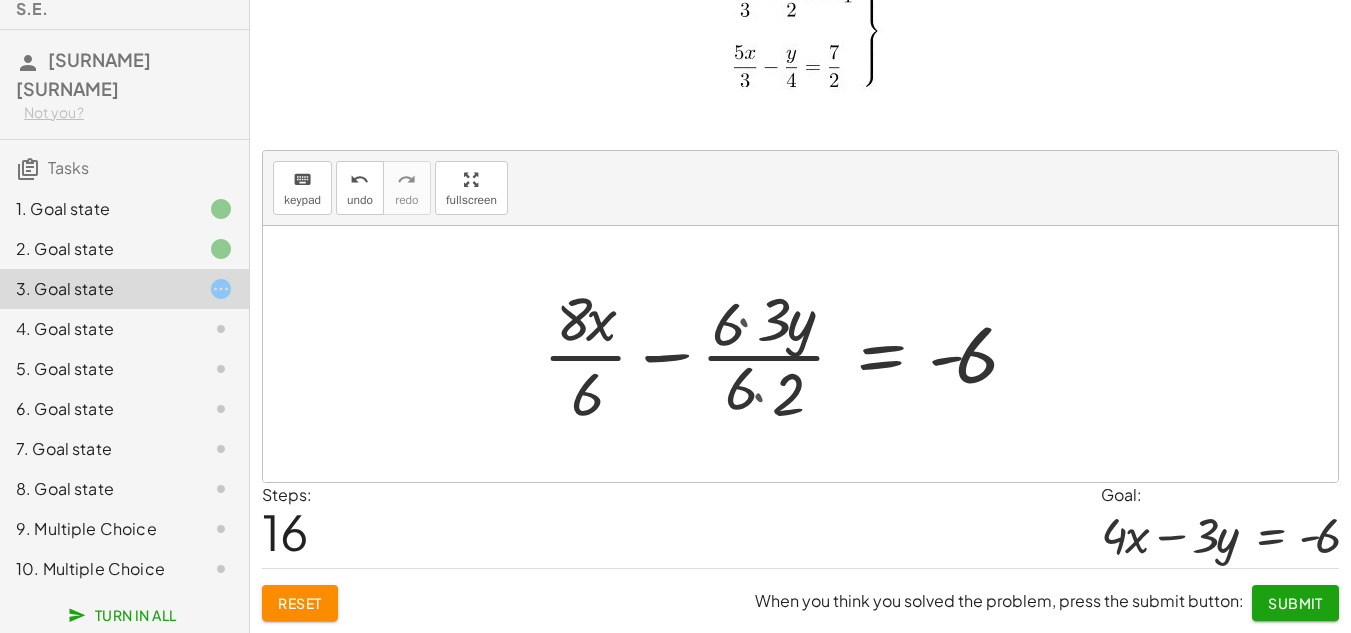click at bounding box center [783, 354] 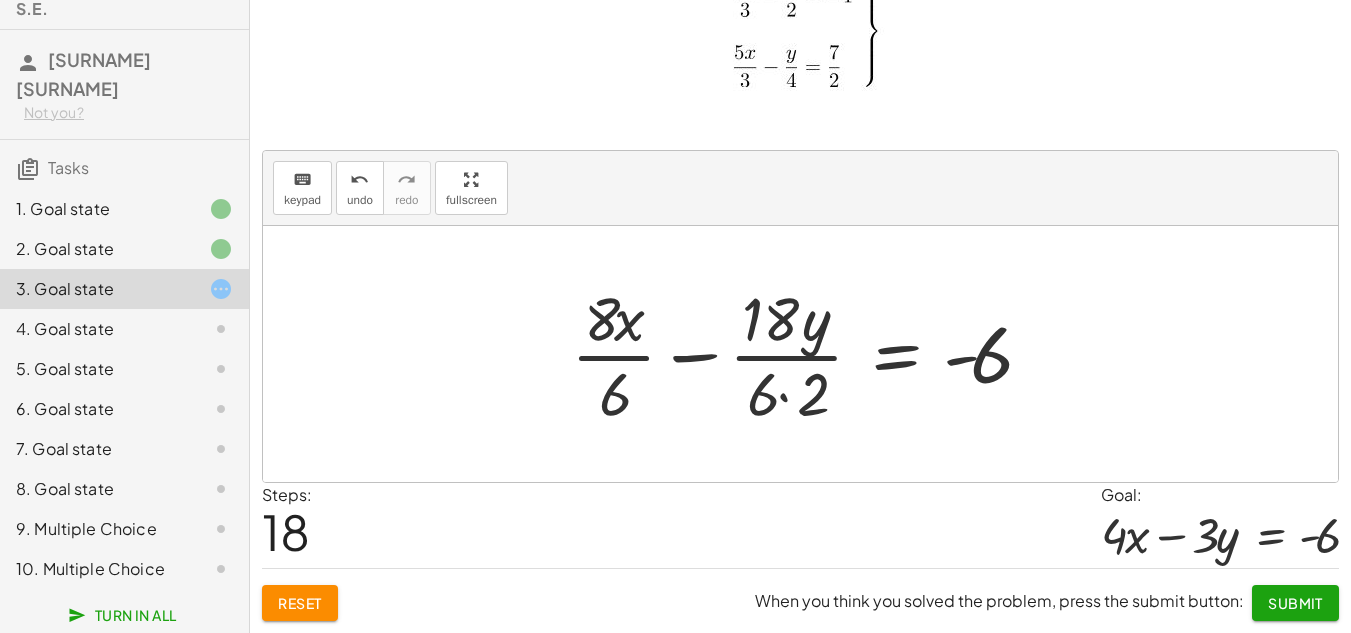 click at bounding box center (808, 354) 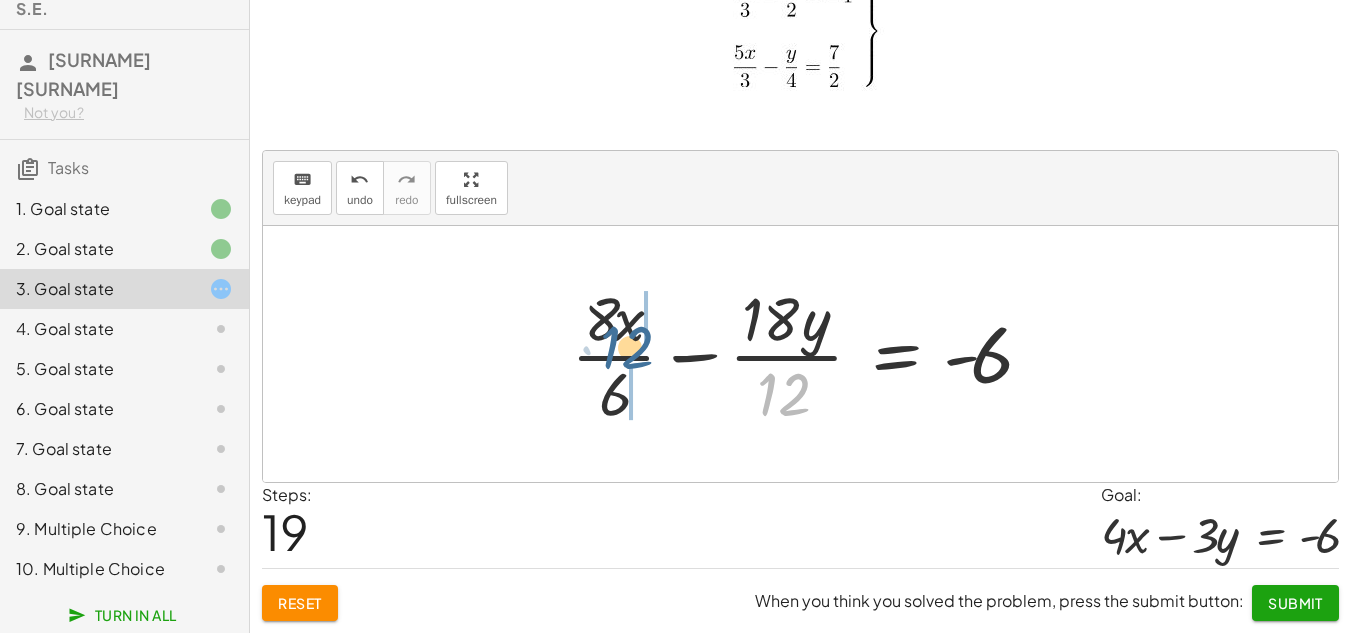 drag, startPoint x: 786, startPoint y: 397, endPoint x: 627, endPoint y: 350, distance: 165.80109 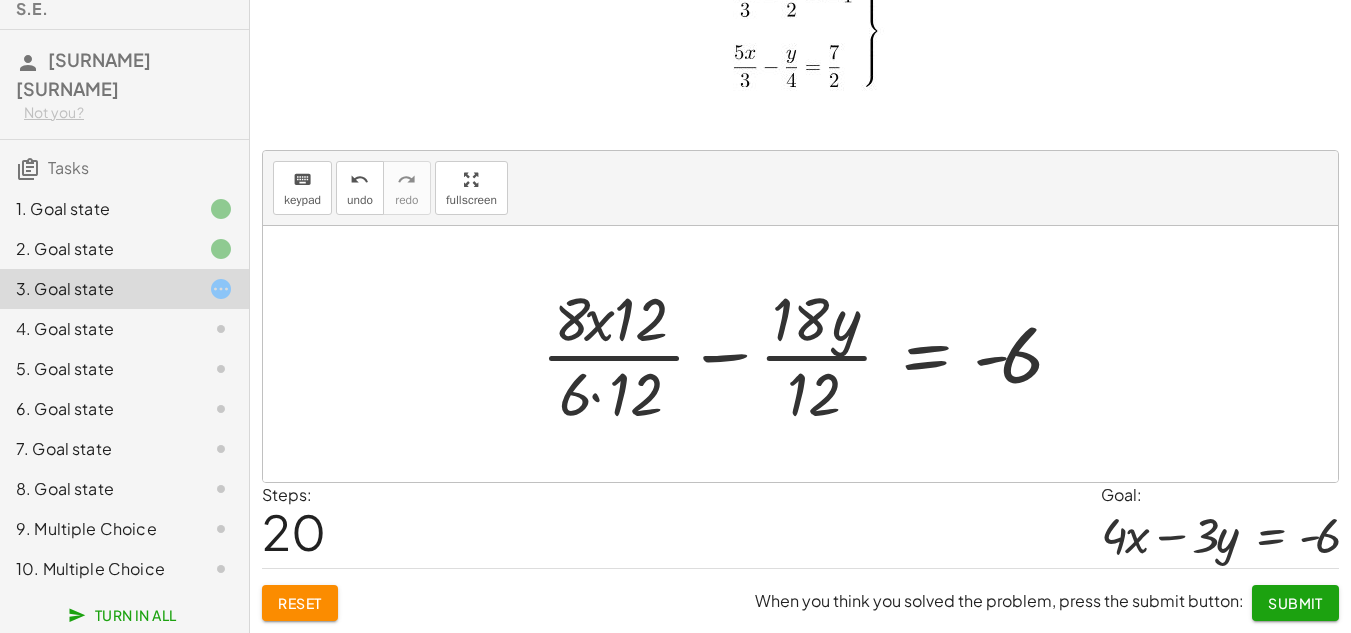click at bounding box center [808, 354] 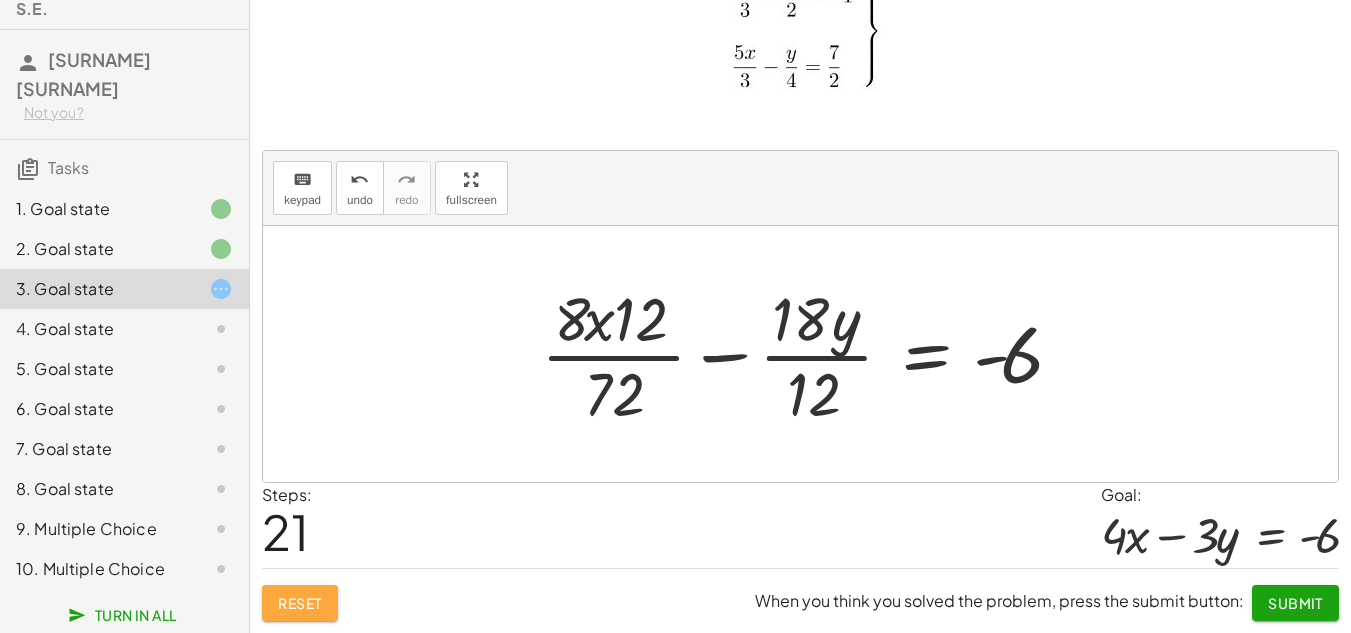click on "Reset" at bounding box center [300, 603] 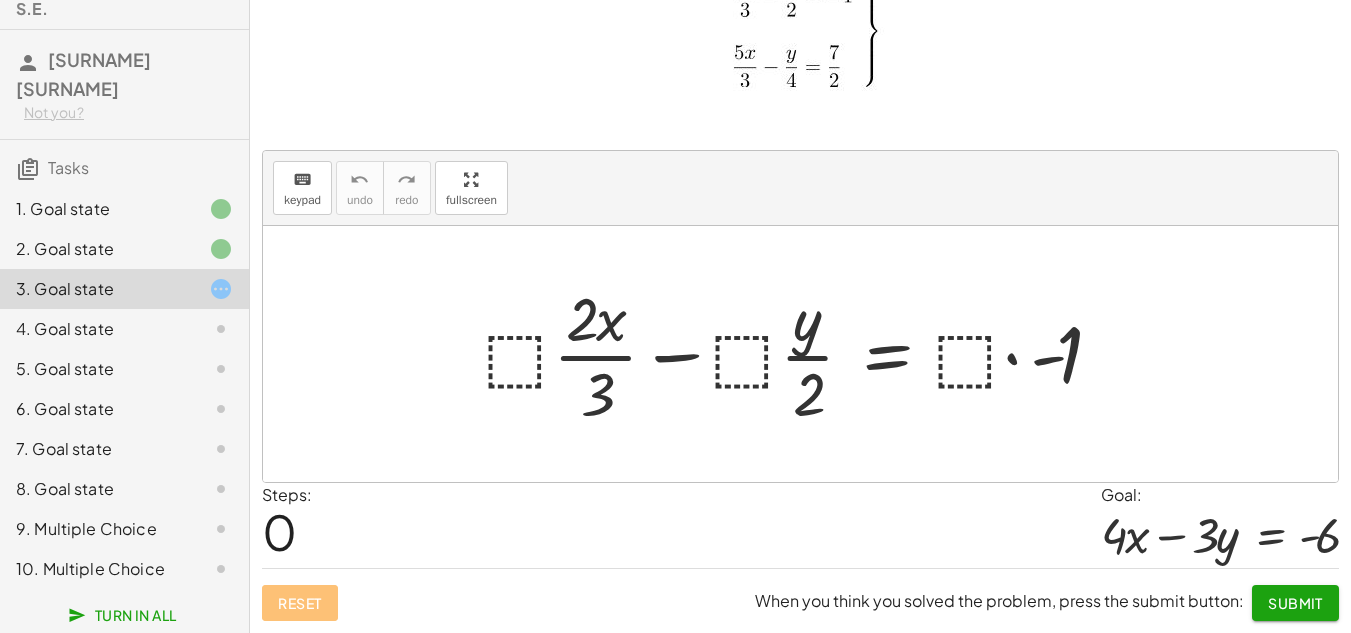 click at bounding box center [807, 354] 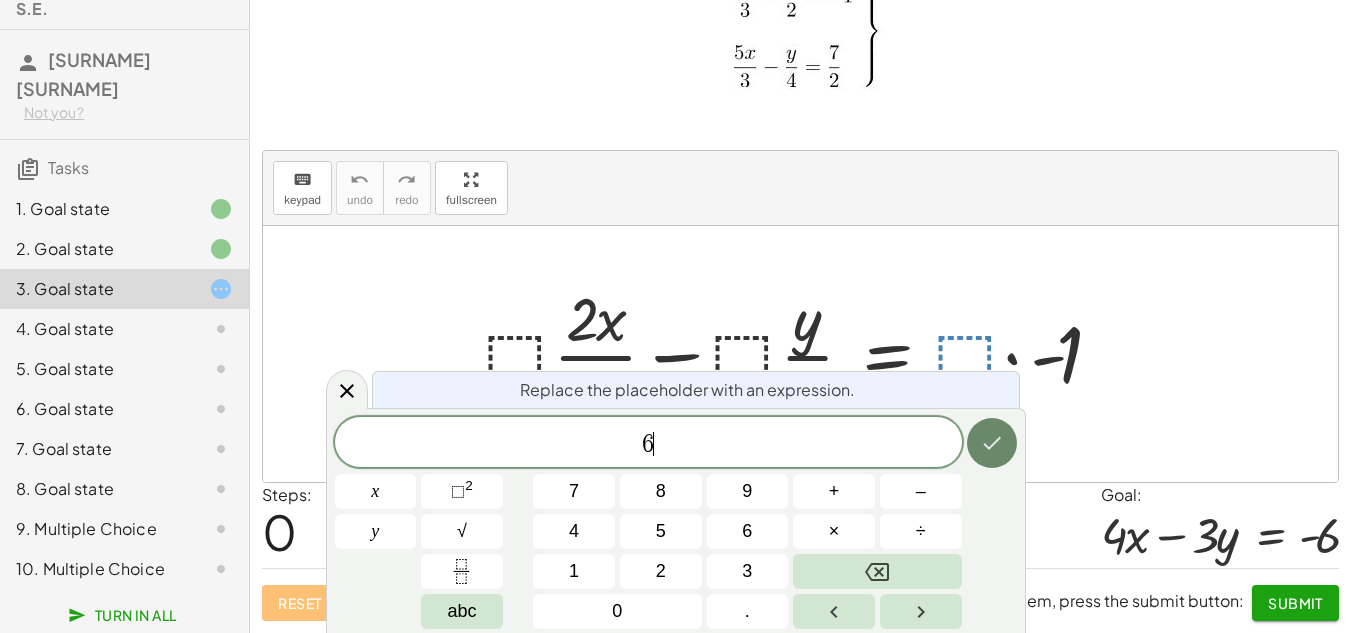 click at bounding box center [992, 443] 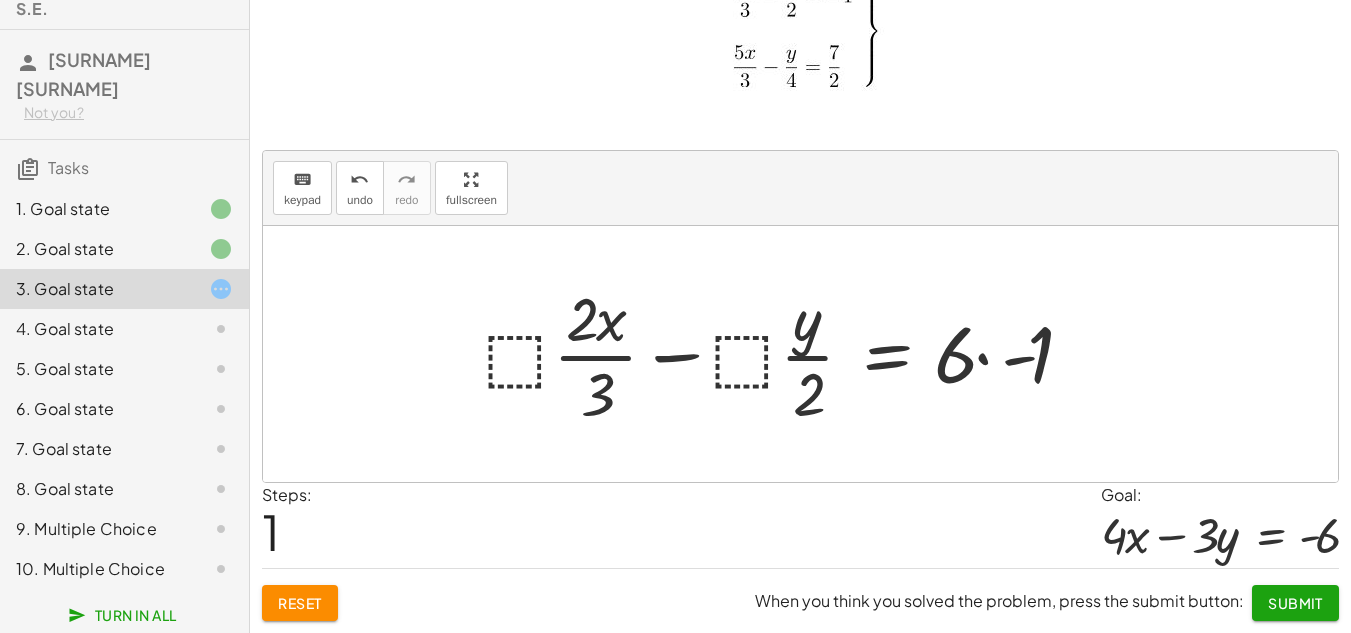 click at bounding box center [793, 354] 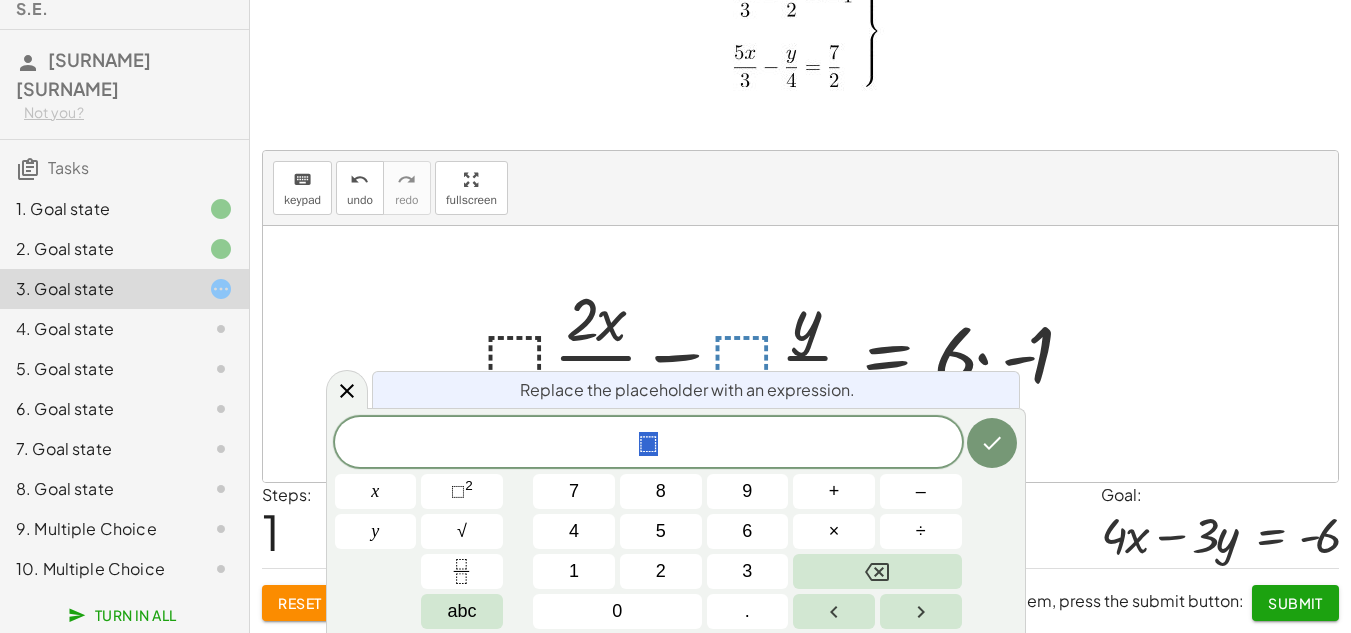 click at bounding box center (793, 354) 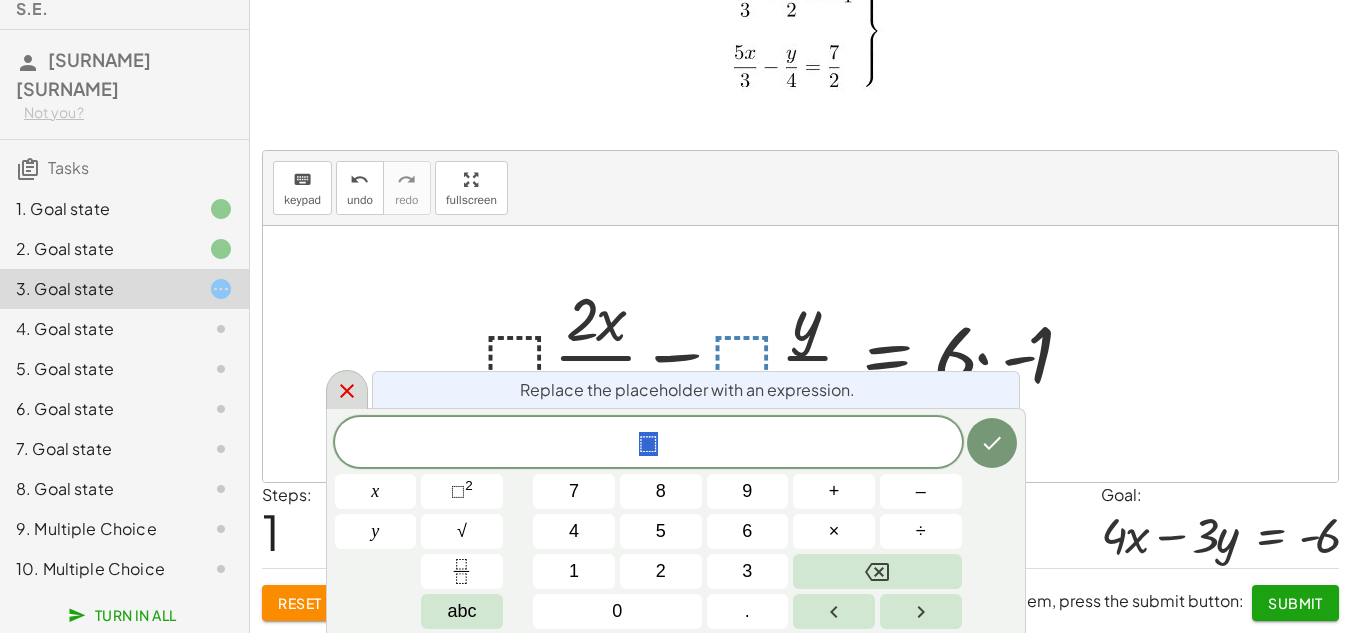 click 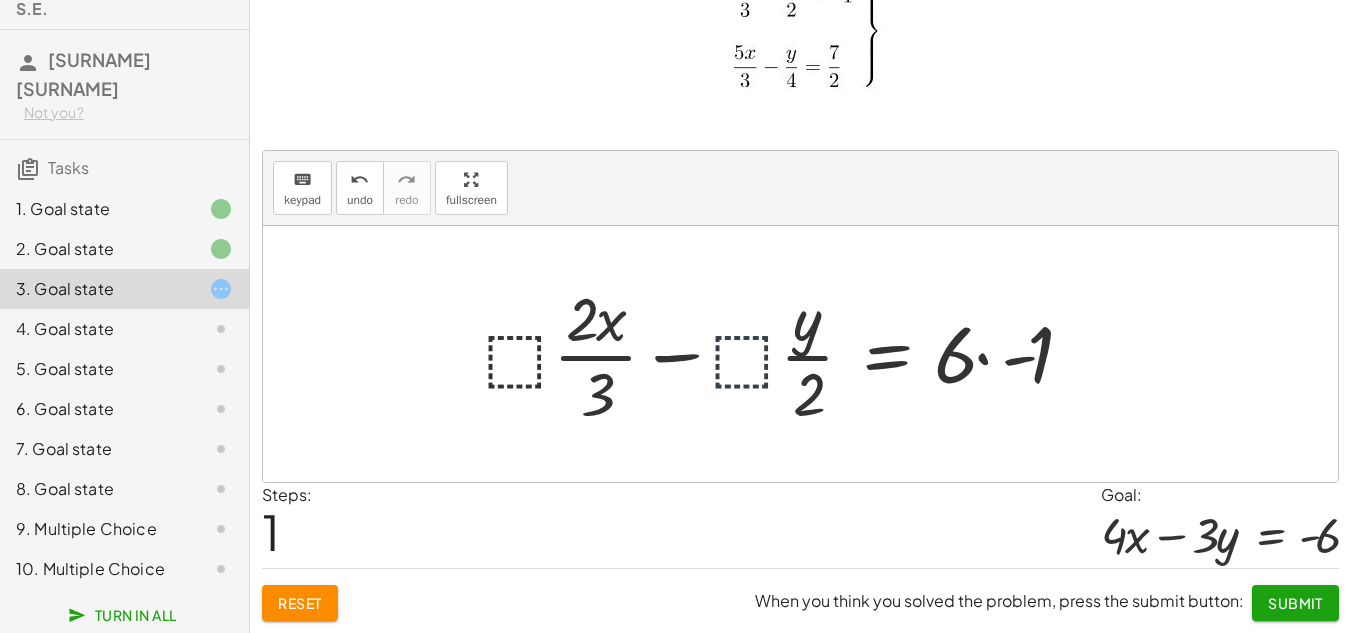 click at bounding box center (793, 354) 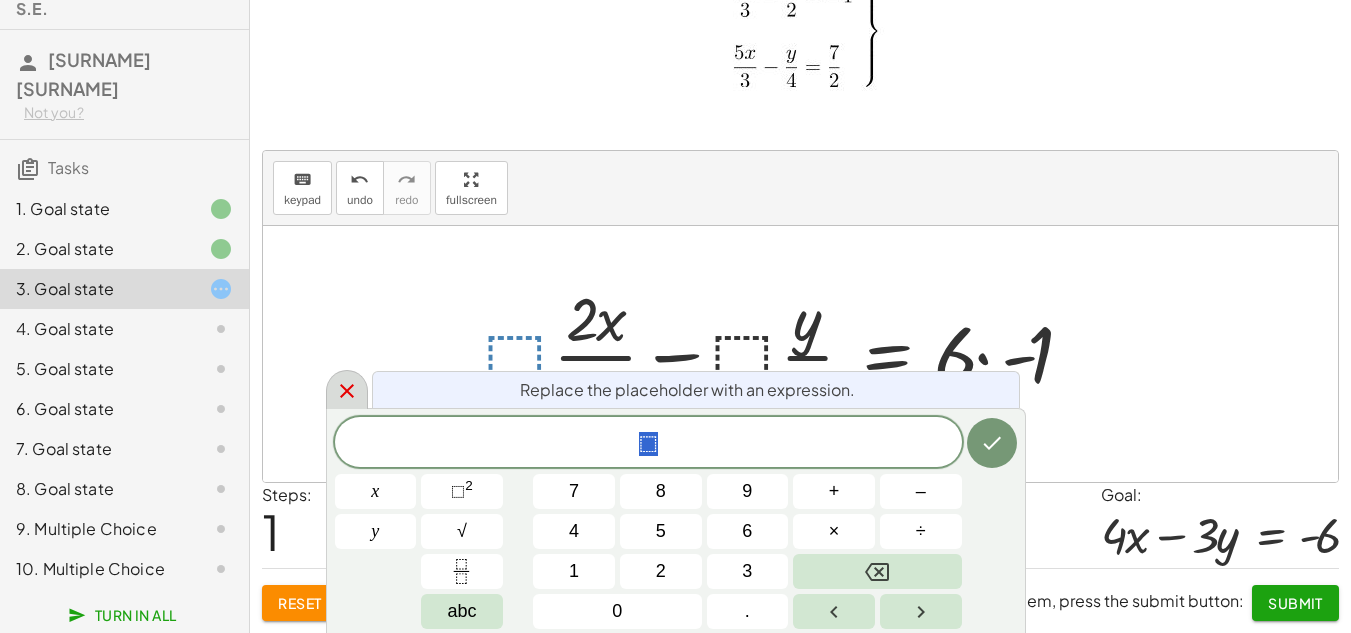 click 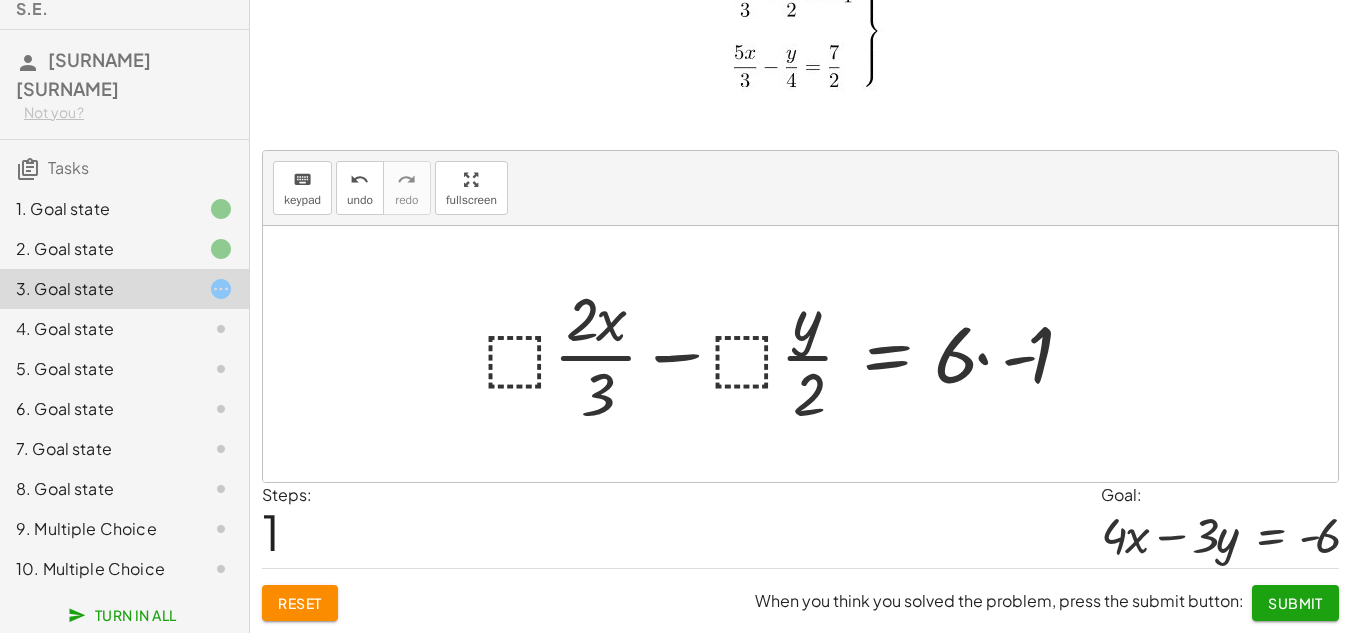 click at bounding box center (793, 354) 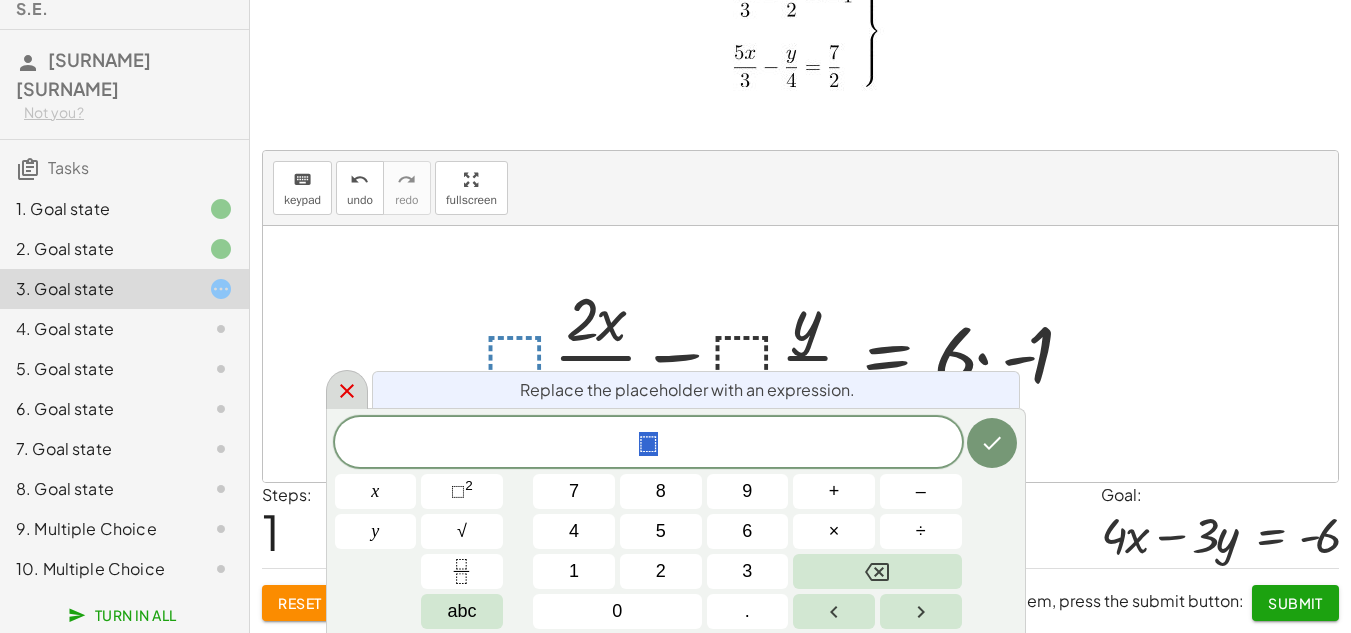 click at bounding box center (347, 389) 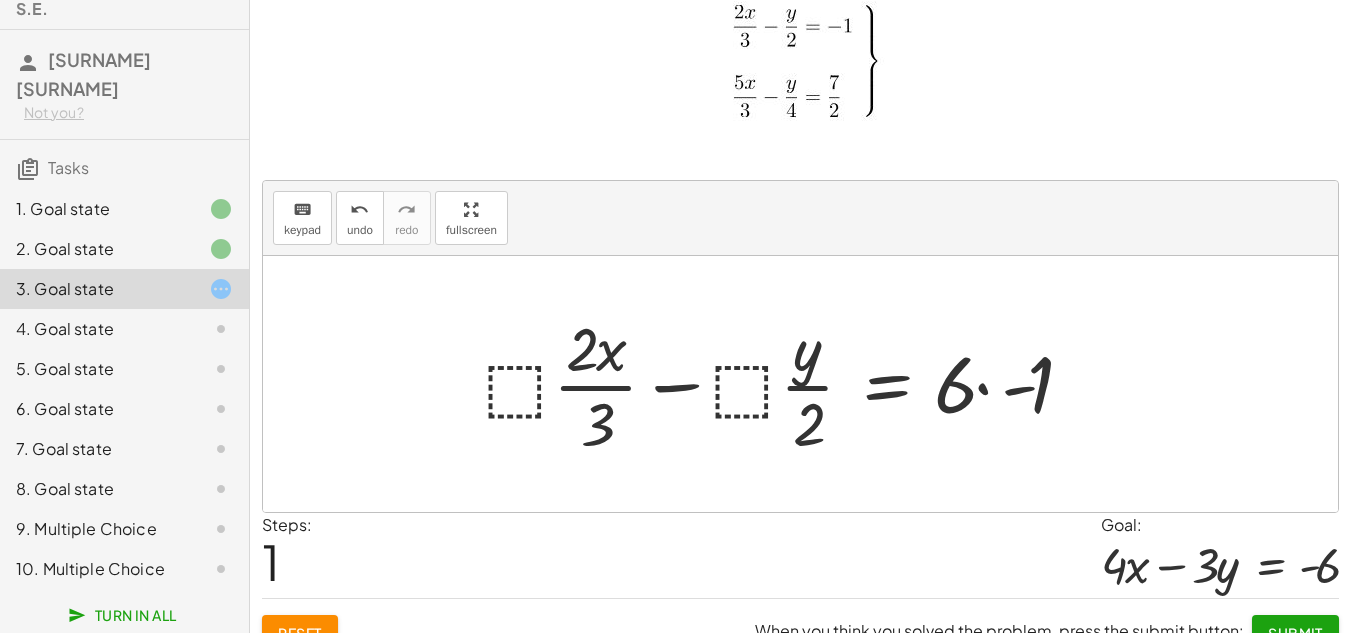 scroll, scrollTop: 83, scrollLeft: 0, axis: vertical 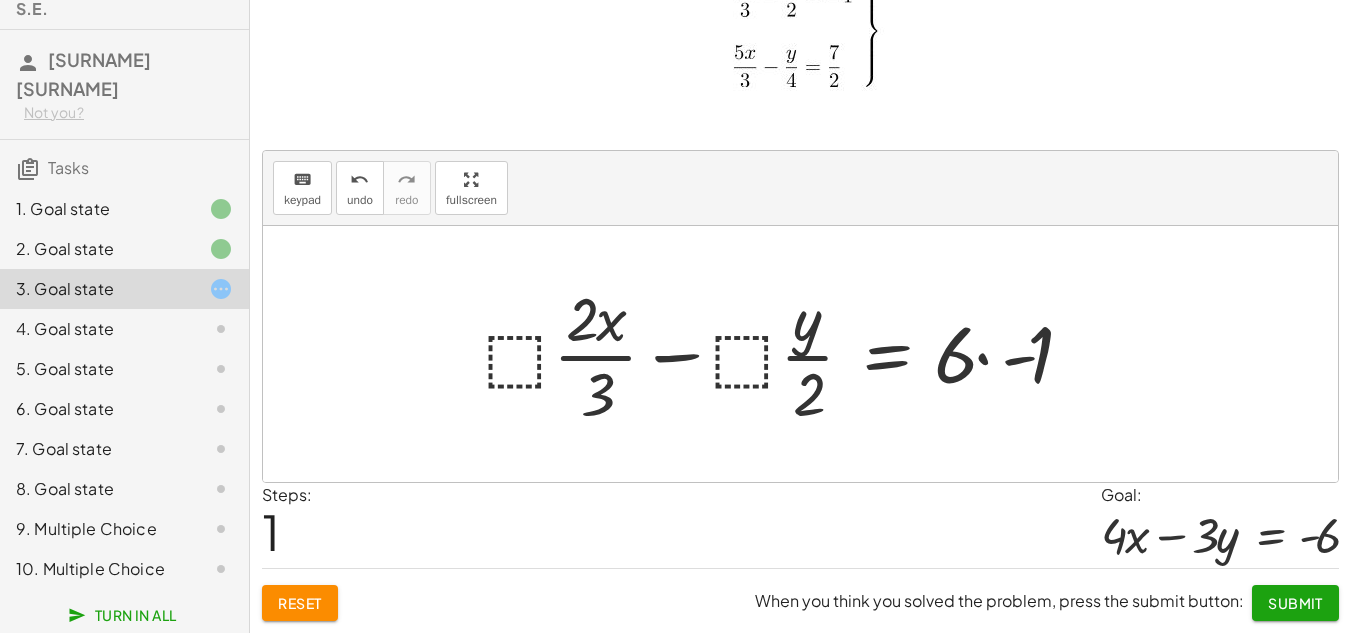 click at bounding box center [793, 354] 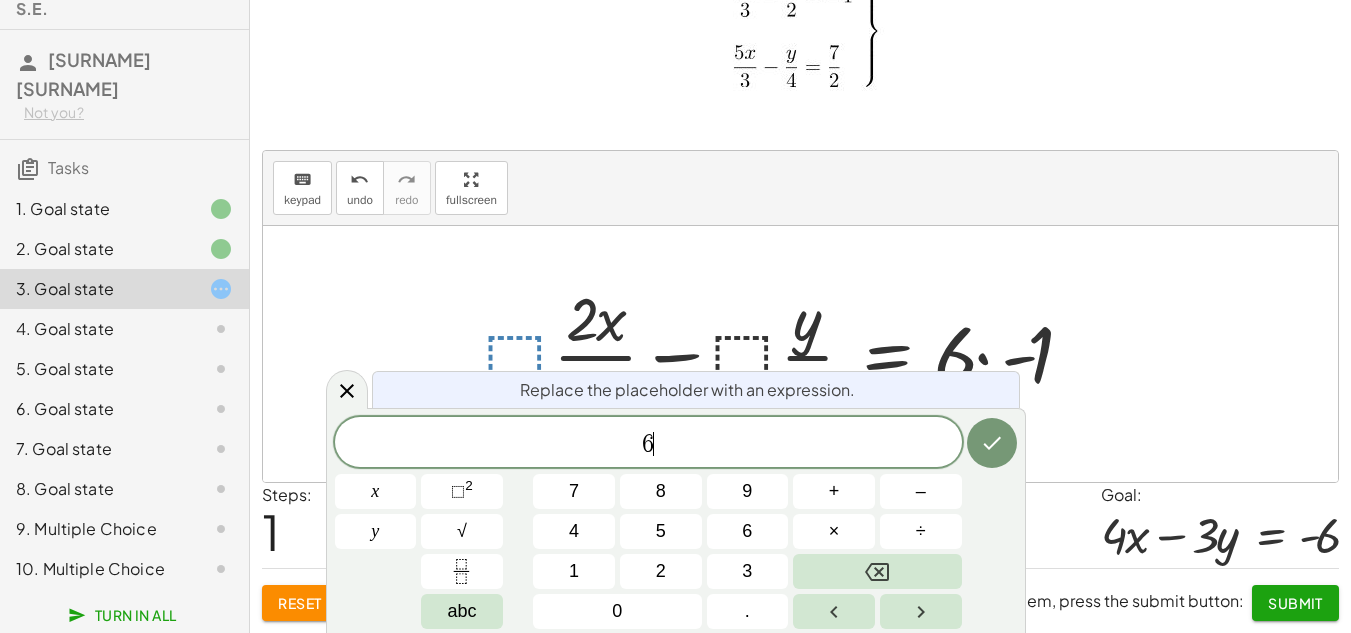 click 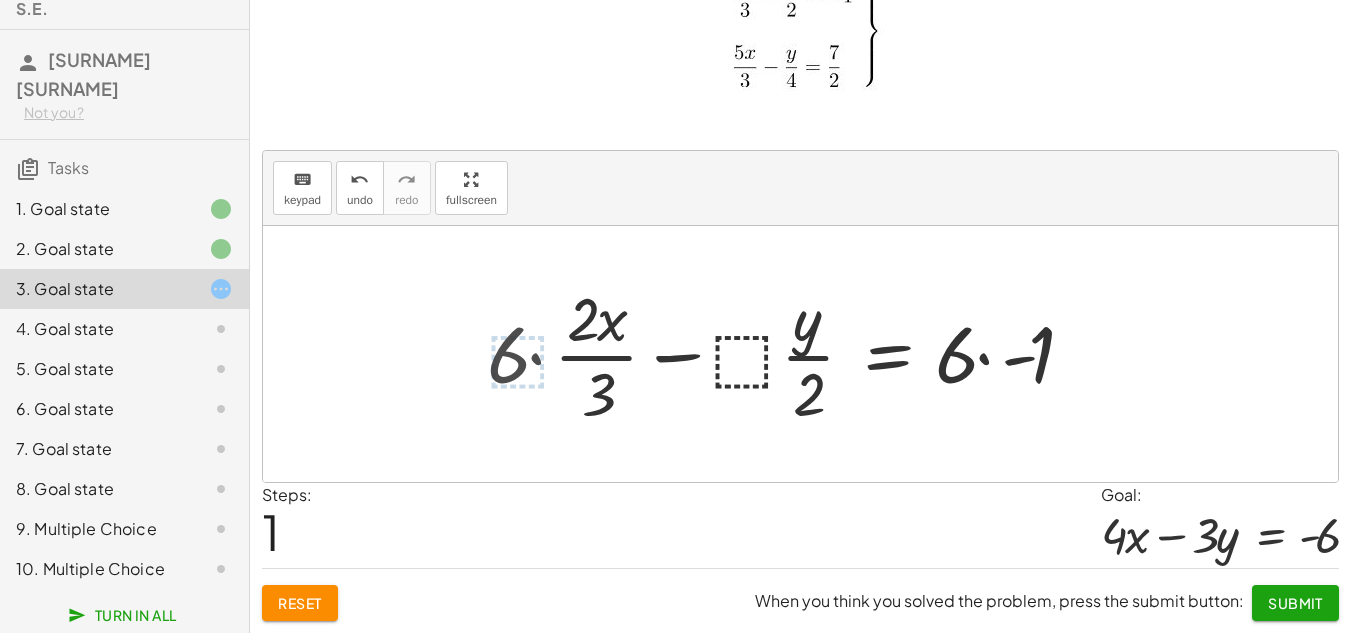 click at bounding box center [795, 354] 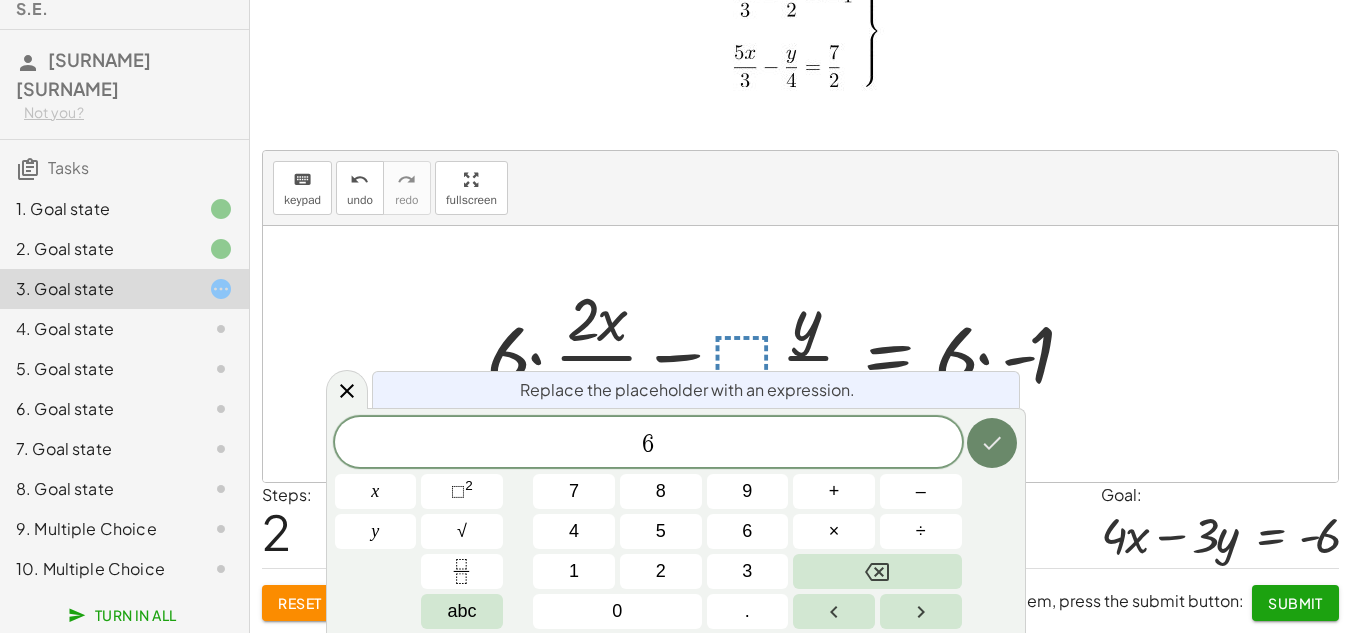 click 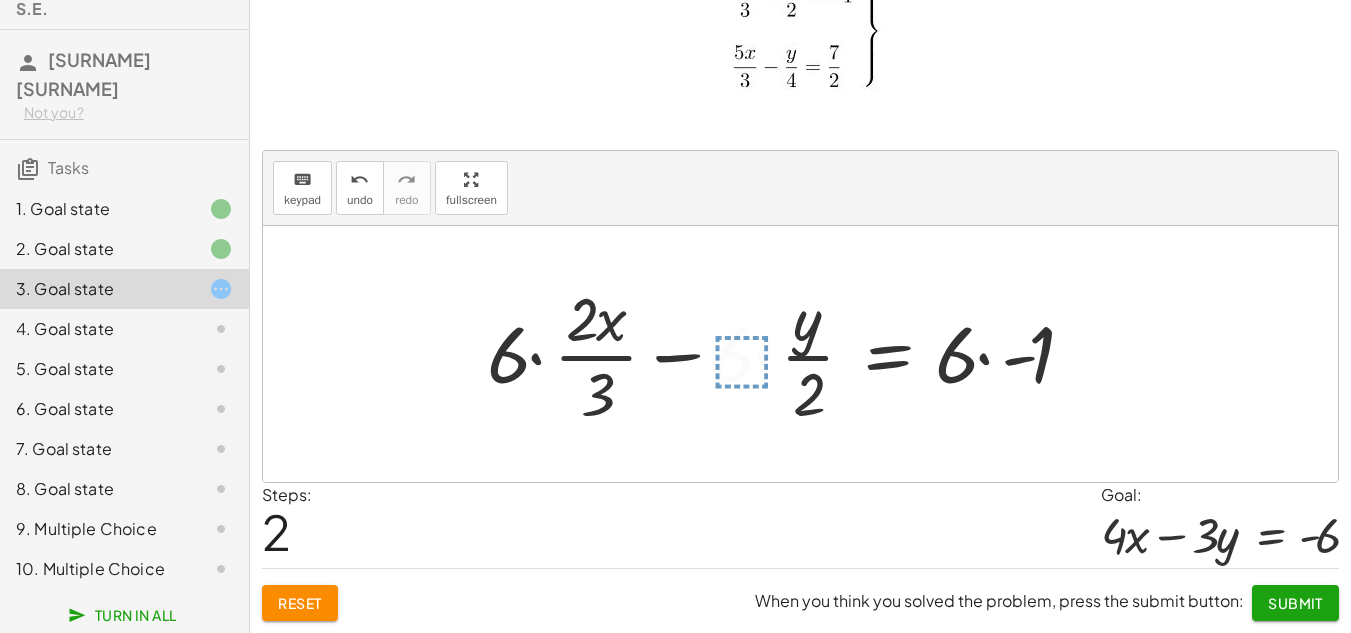 click on "Encuentre la ecuación equivalente de la primera ecuación del sistema. keyboard keypad undo undo redo redo fullscreen + · [EQUATION] · · 2 · x · 3 − · [EQUATION] · · y · 2 = · [EQUATION] · - 1 + · [EQUATION] · · 2 · x · 3 − · [EQUATION] · · y · 2 = · 6 · - 1 + · · · 2 · x · 3 − · [EQUATION] · · y · 2 = · · - 1 6 6 6 + · 6 · · 2 · x · 3 − · [EQUATION] · · y · 2 = · 6 · - 1 × Steps:  2 Goal: + · 4 · x − · 3 · y = - 6 Reset  When you think you solved the problem, press the submit button: Submit" 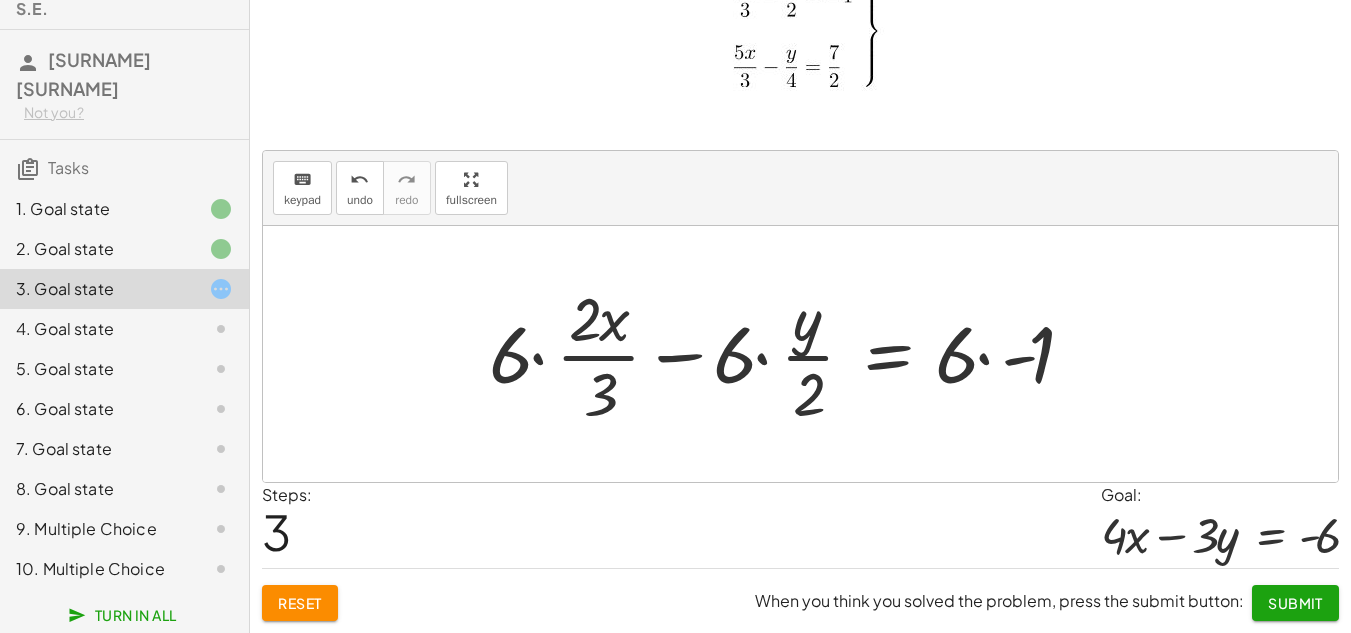 click at bounding box center (796, 354) 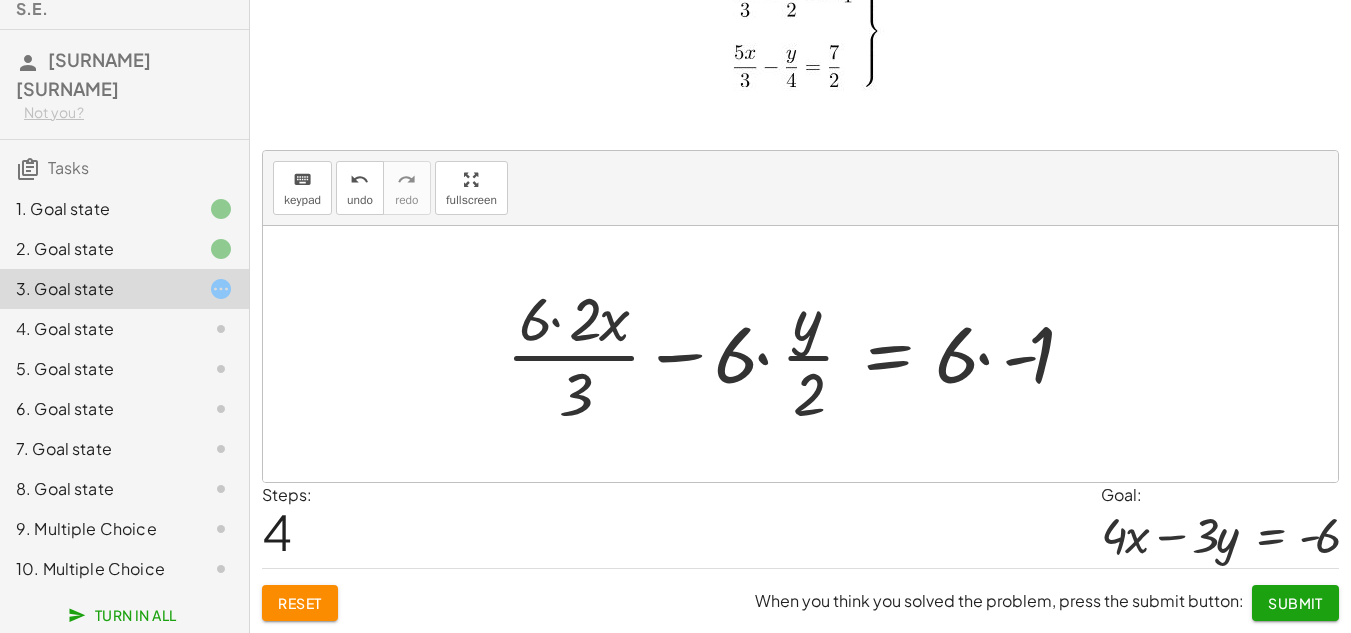 click at bounding box center [804, 354] 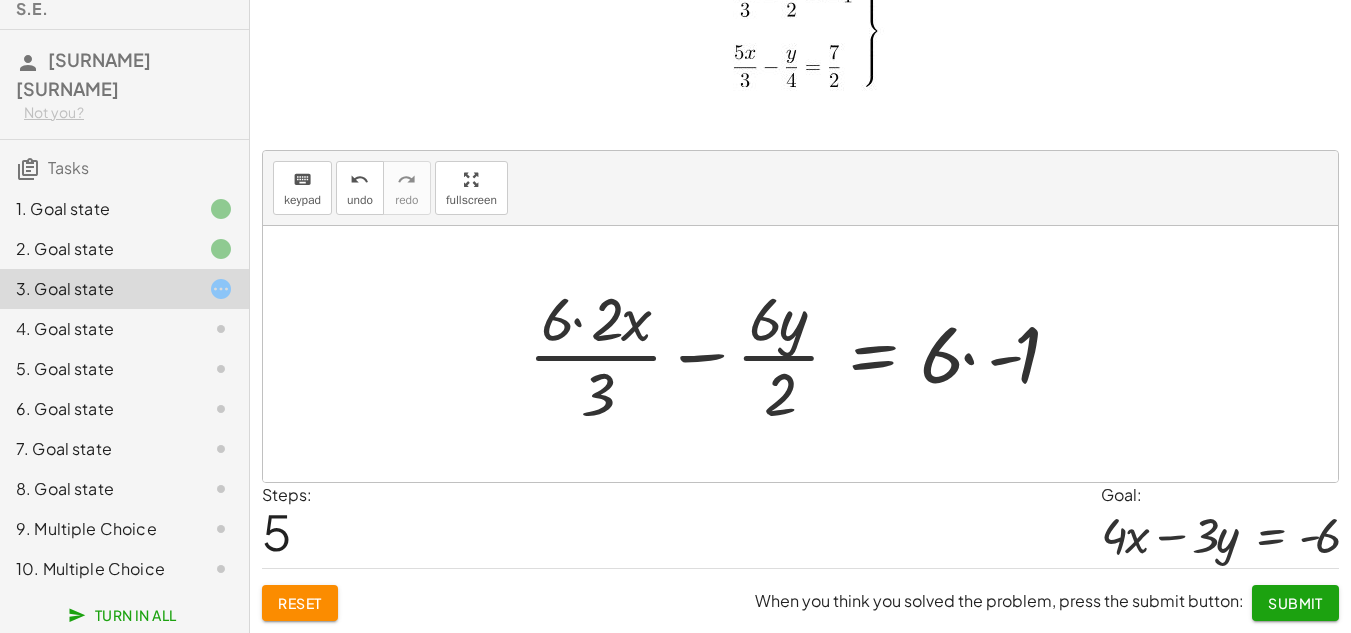click at bounding box center [808, 354] 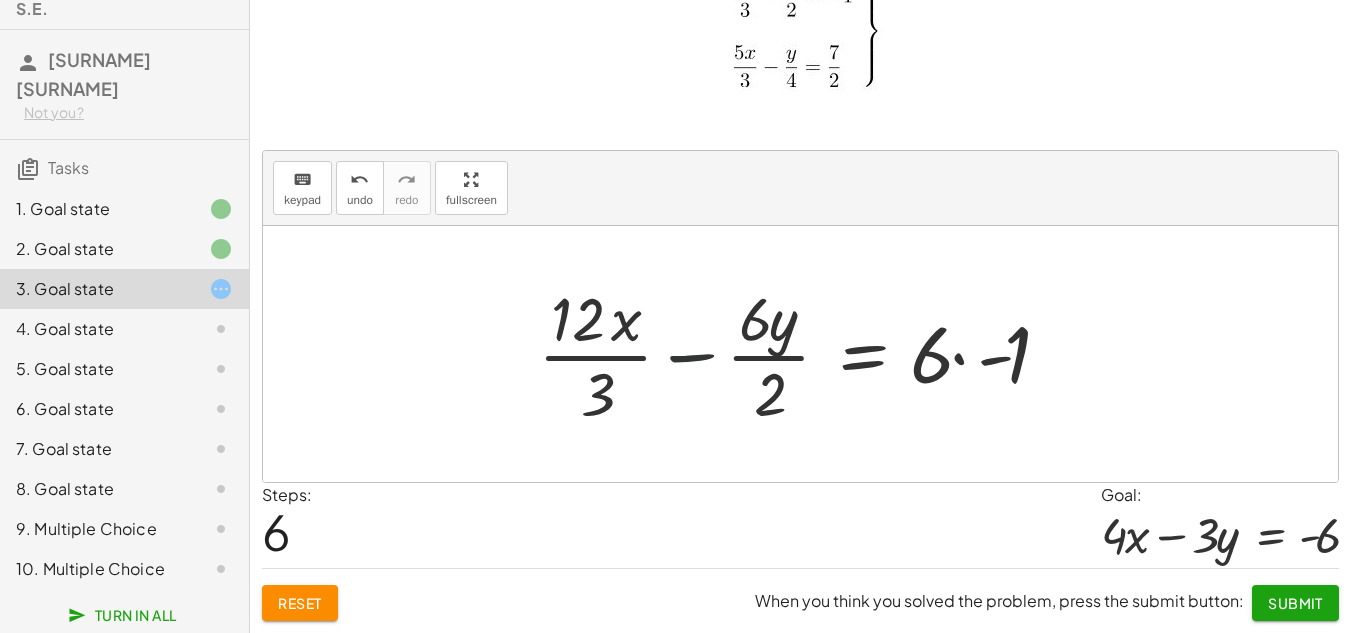 click at bounding box center (808, 354) 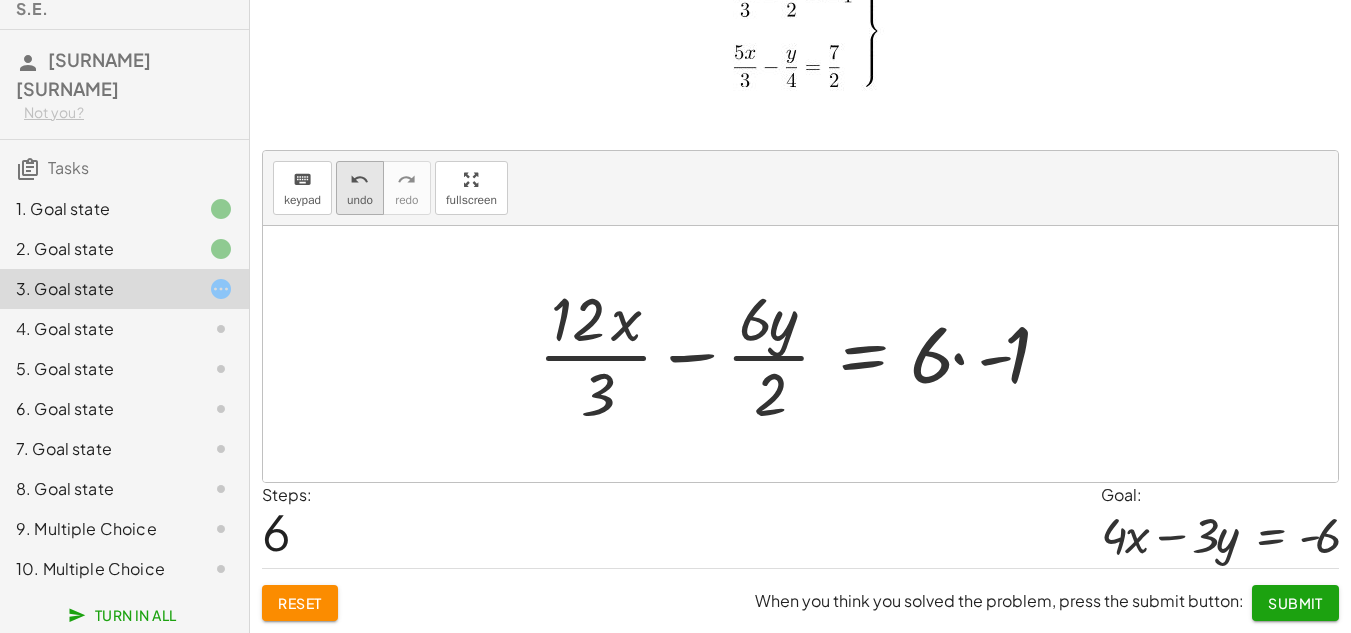 click on "undo" at bounding box center [359, 180] 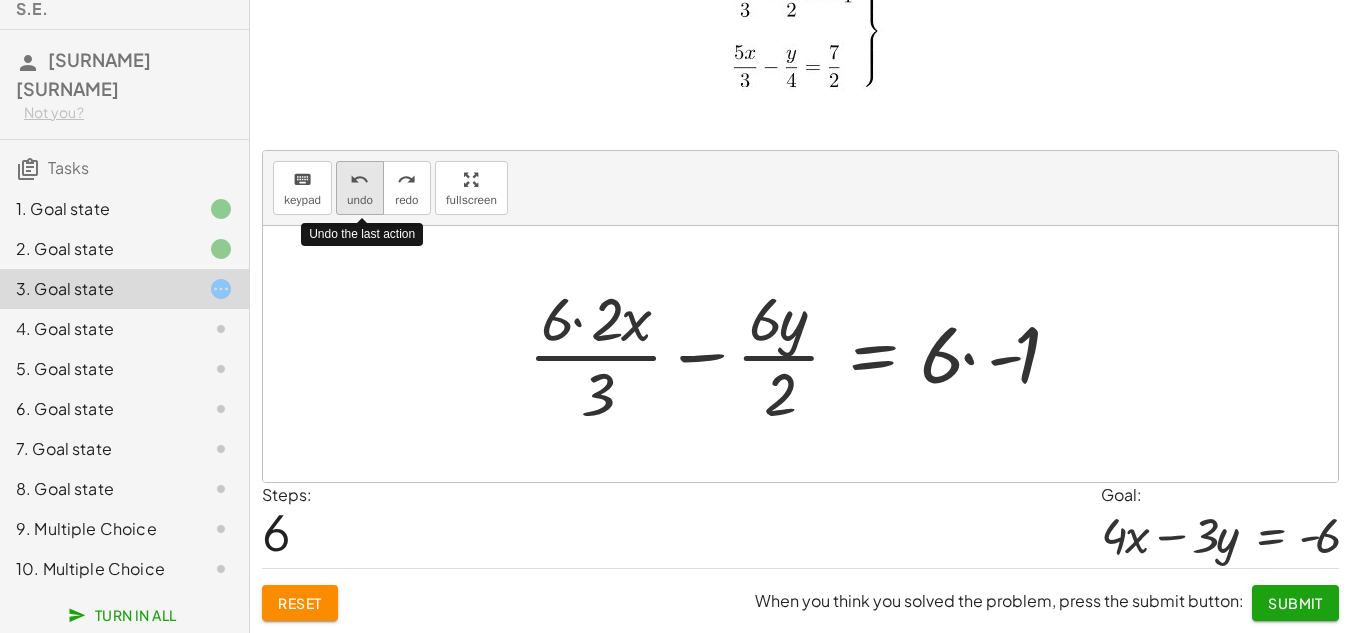 click on "undo" at bounding box center (359, 180) 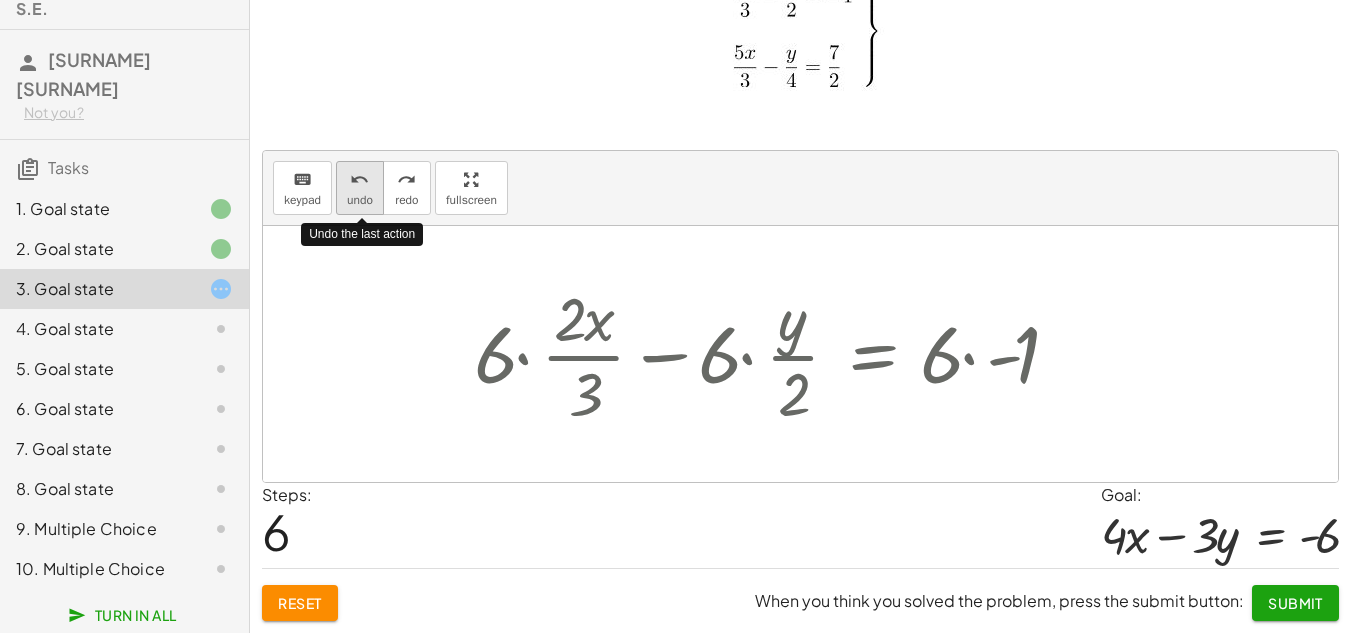 click on "undo" at bounding box center (359, 180) 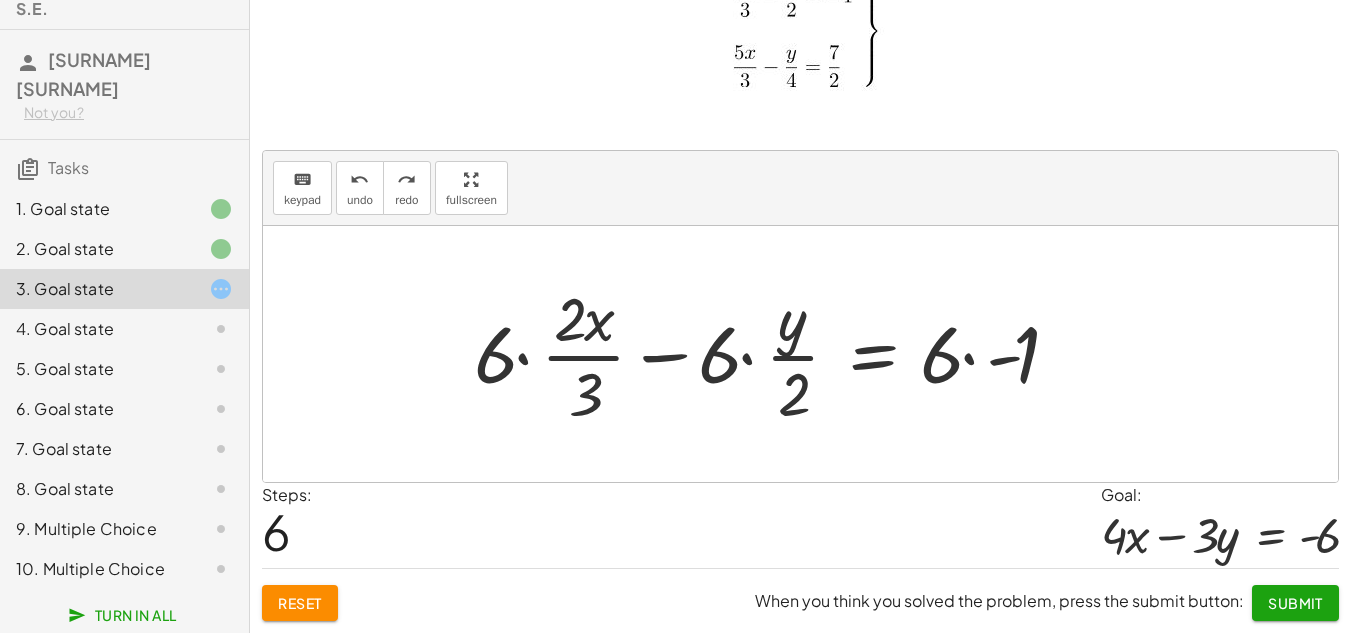 click at bounding box center (781, 354) 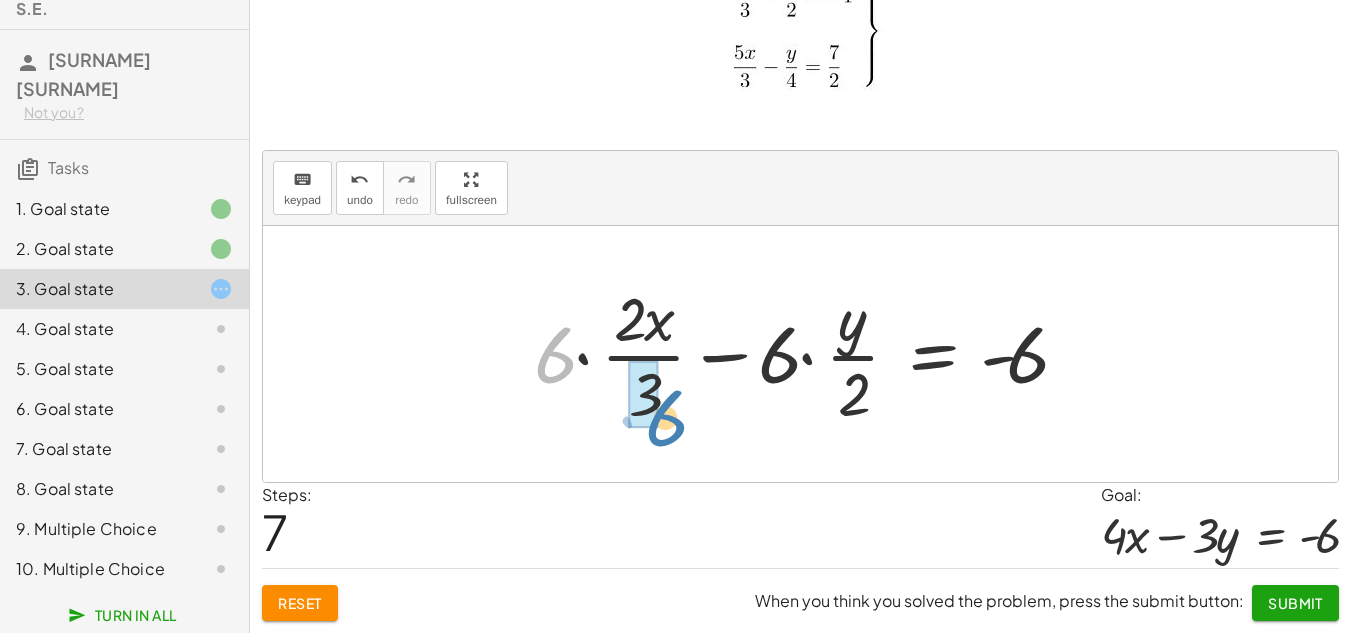 drag, startPoint x: 553, startPoint y: 359, endPoint x: 664, endPoint y: 423, distance: 128.12885 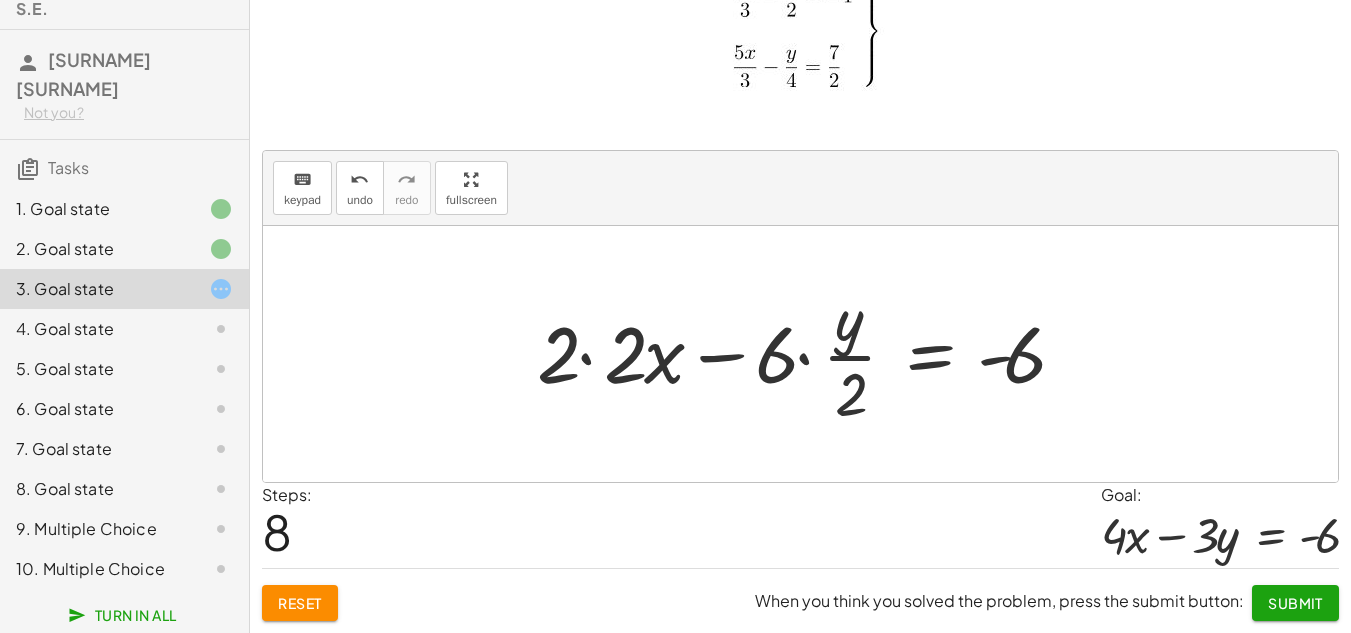 click at bounding box center (807, 354) 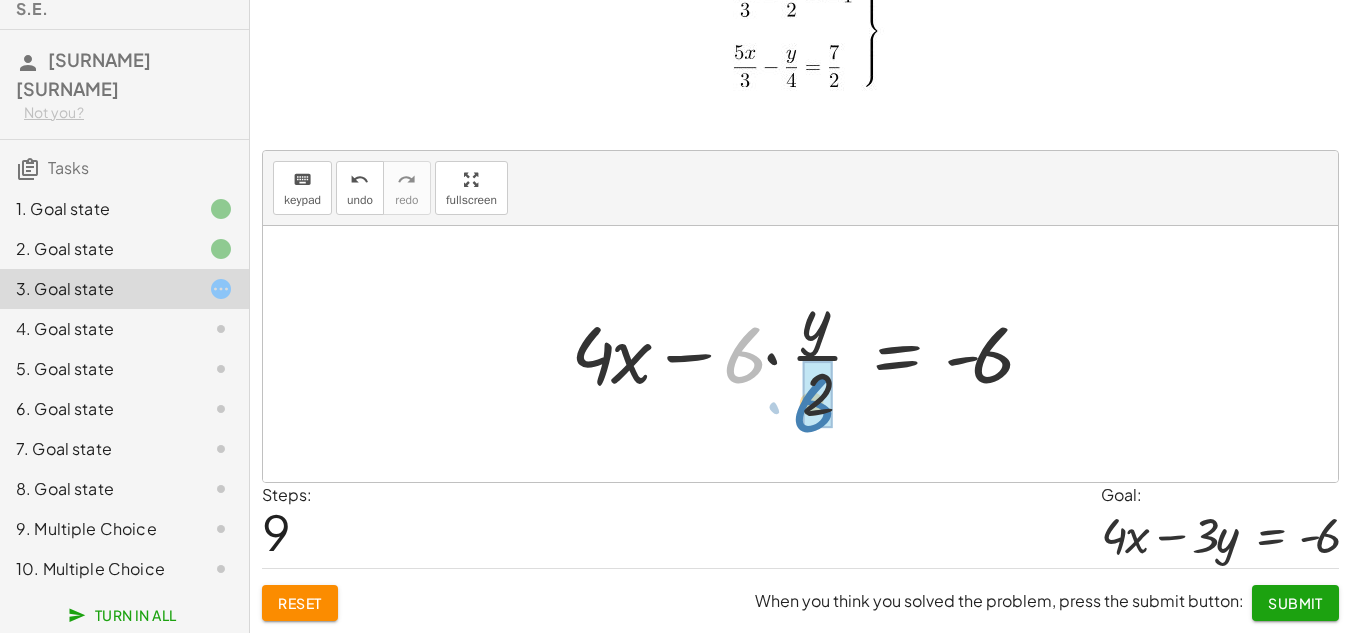 drag, startPoint x: 732, startPoint y: 357, endPoint x: 812, endPoint y: 340, distance: 81.78631 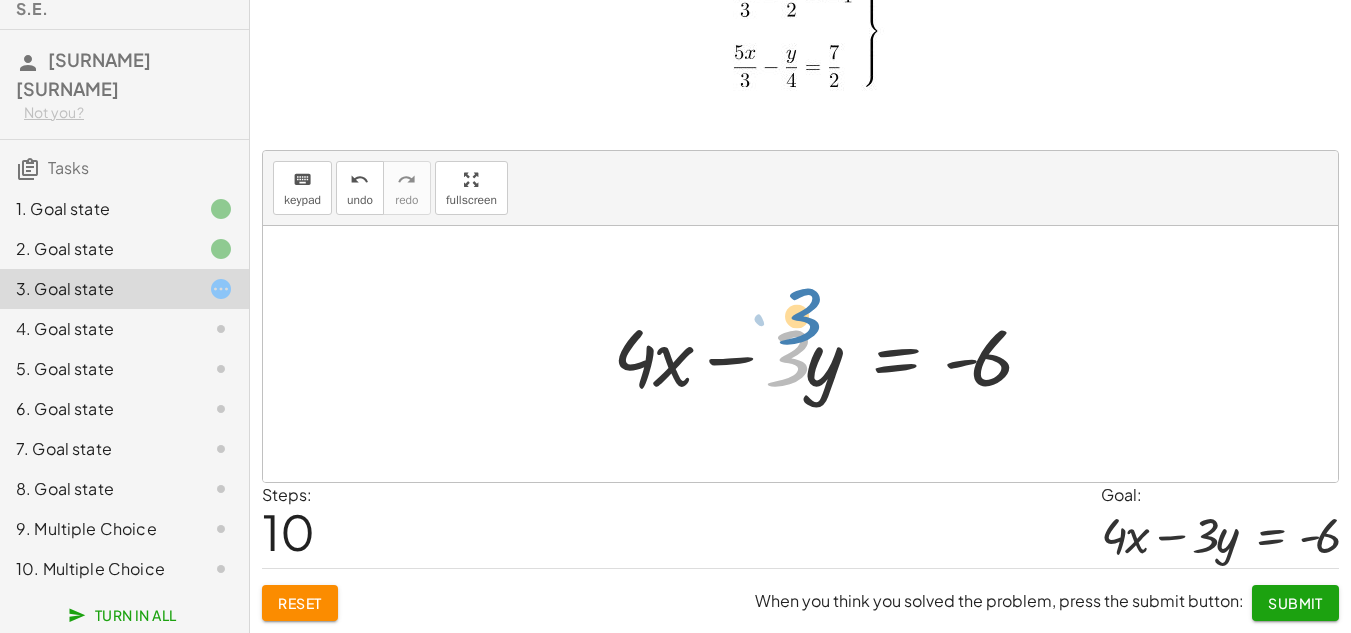 drag, startPoint x: 812, startPoint y: 340, endPoint x: 816, endPoint y: 322, distance: 18.439089 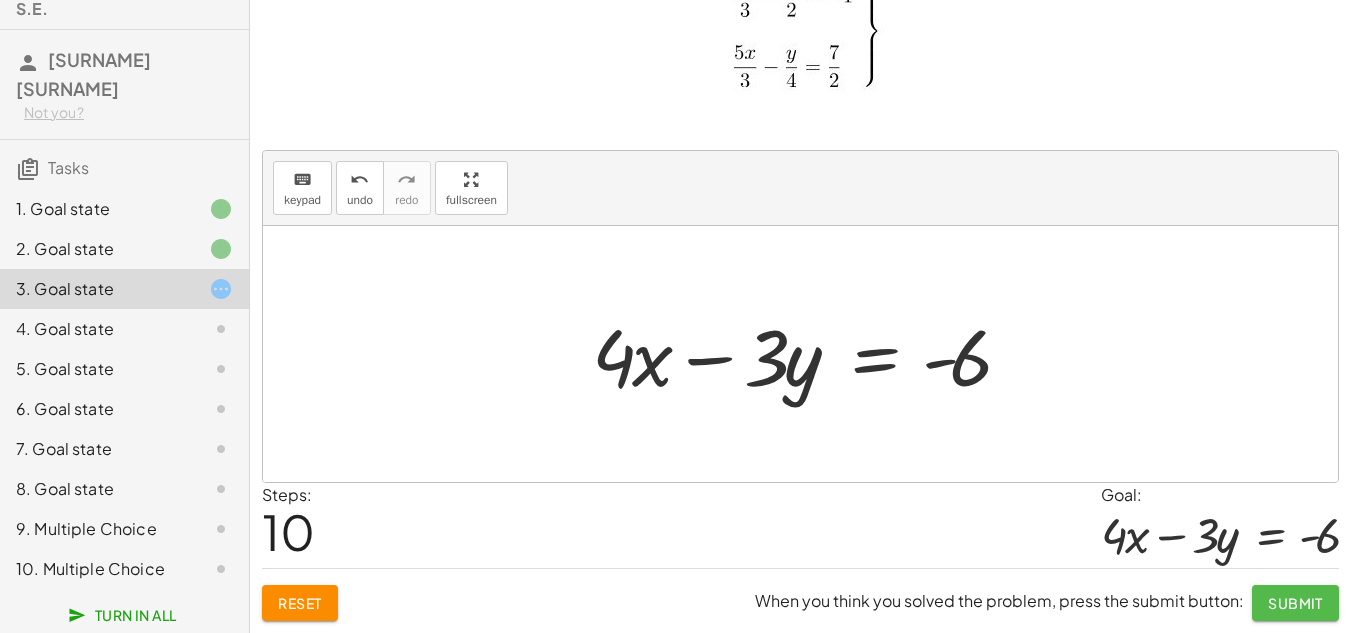 click on "Submit" 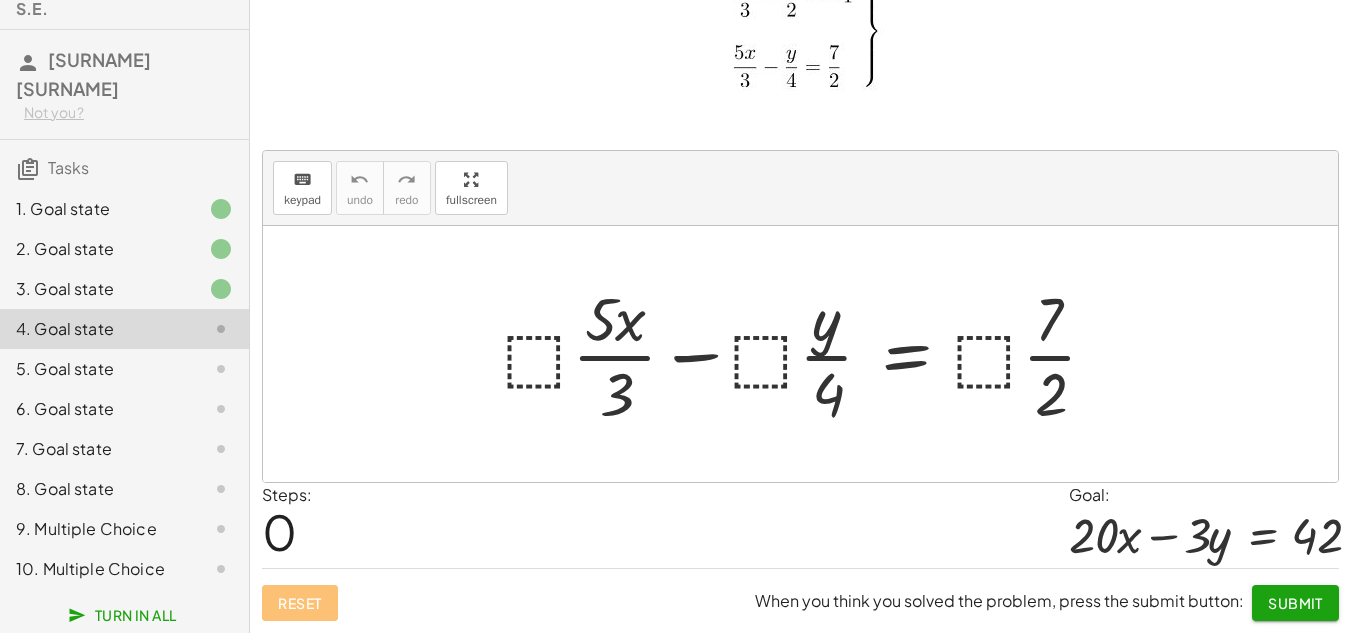 click at bounding box center [808, 354] 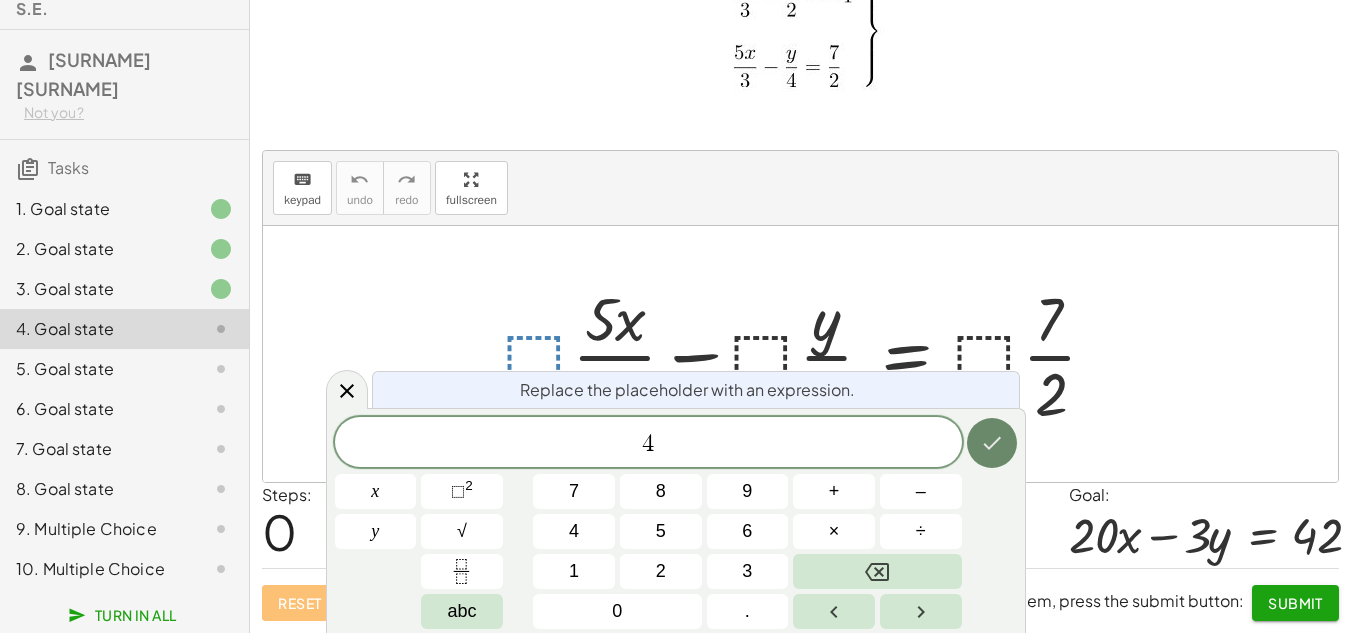 click at bounding box center [992, 443] 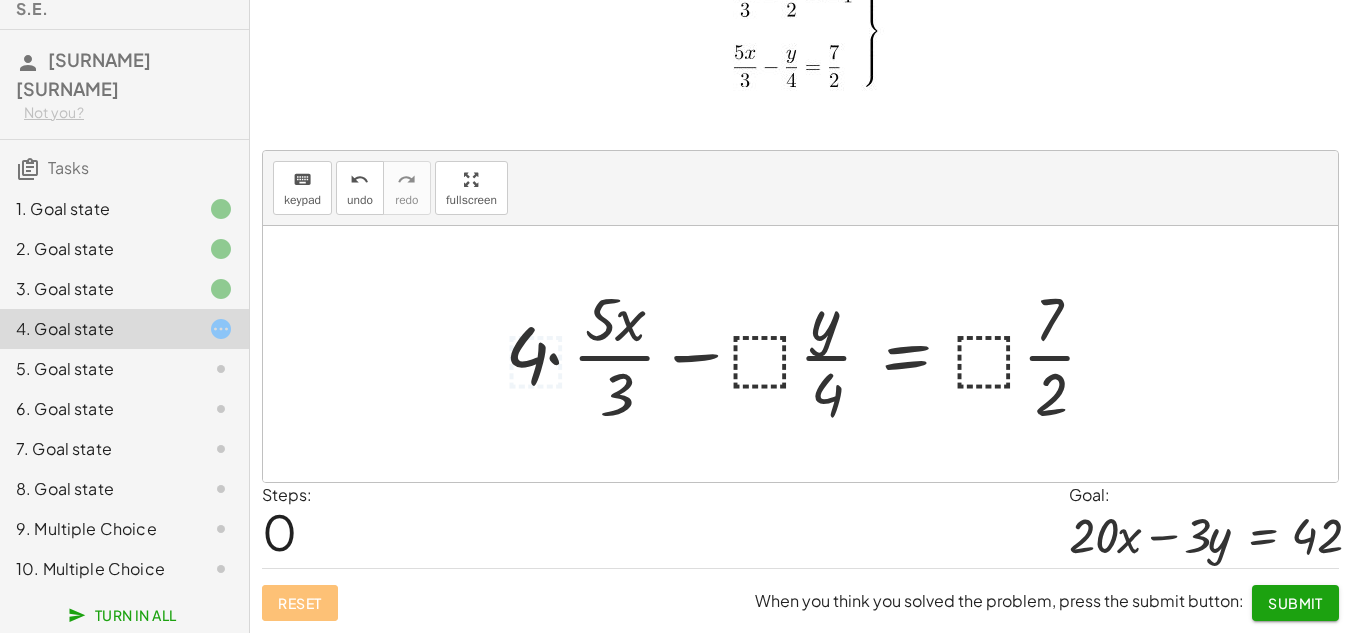 click at bounding box center (809, 354) 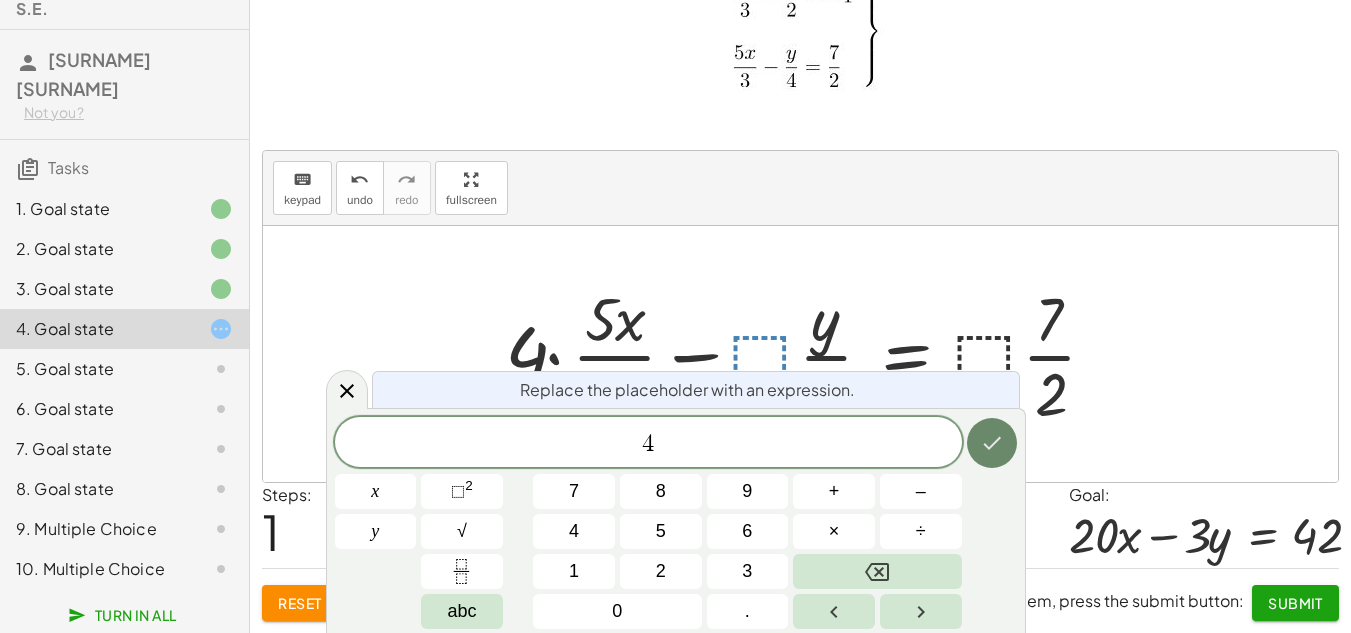 click 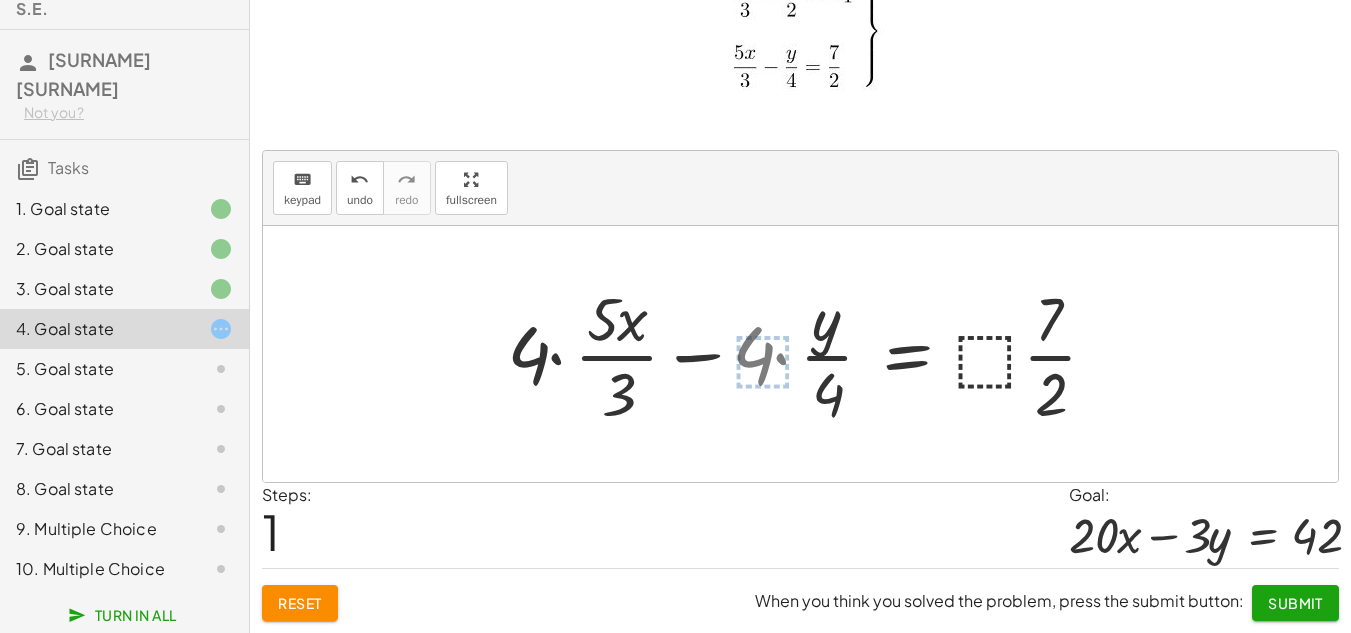click at bounding box center [810, 354] 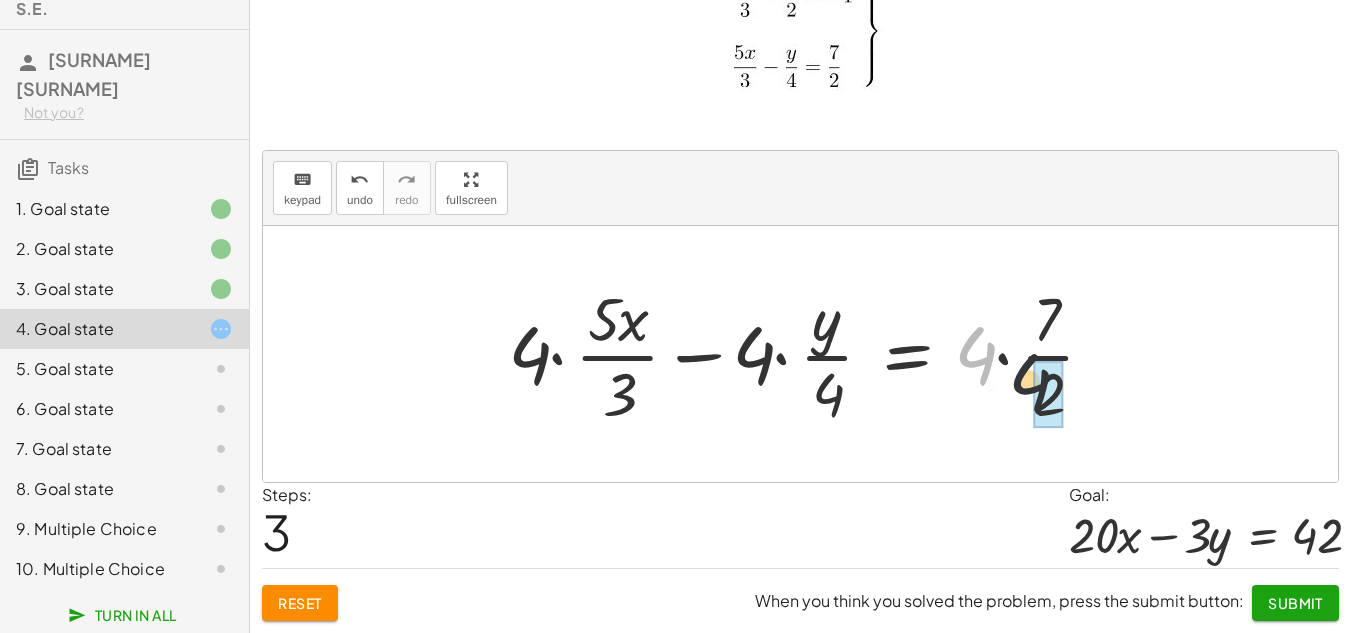 drag, startPoint x: 983, startPoint y: 356, endPoint x: 1059, endPoint y: 389, distance: 82.85529 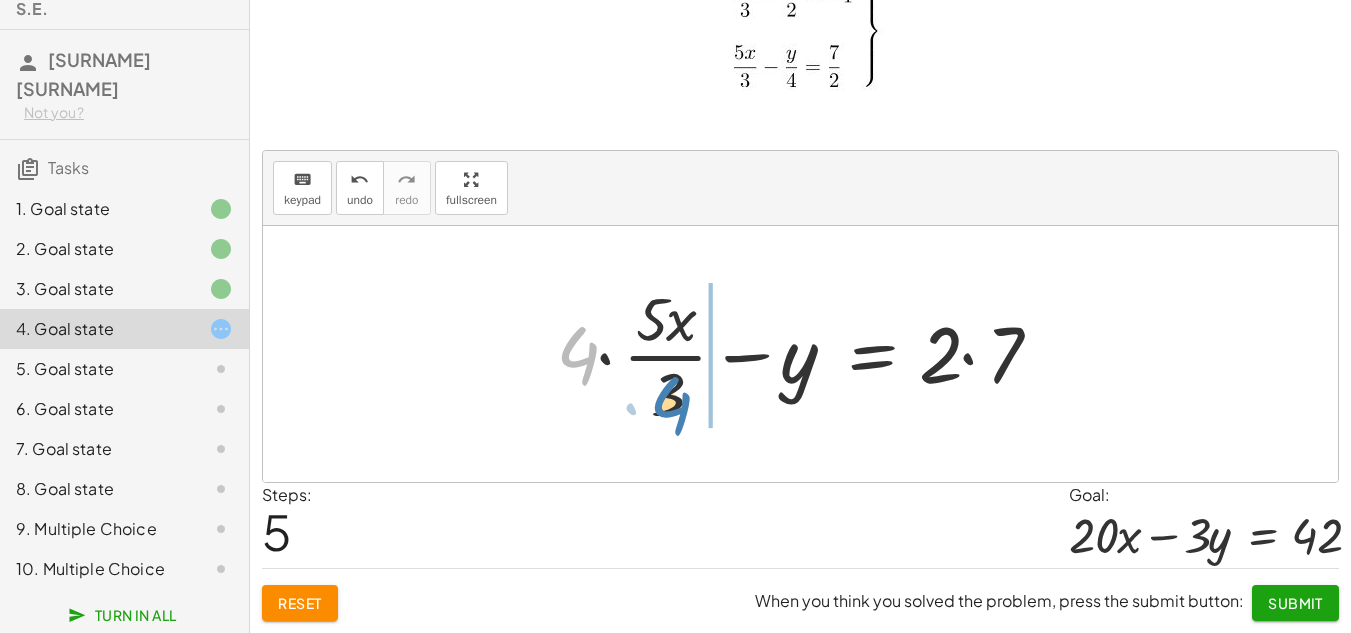 drag, startPoint x: 596, startPoint y: 356, endPoint x: 687, endPoint y: 404, distance: 102.88343 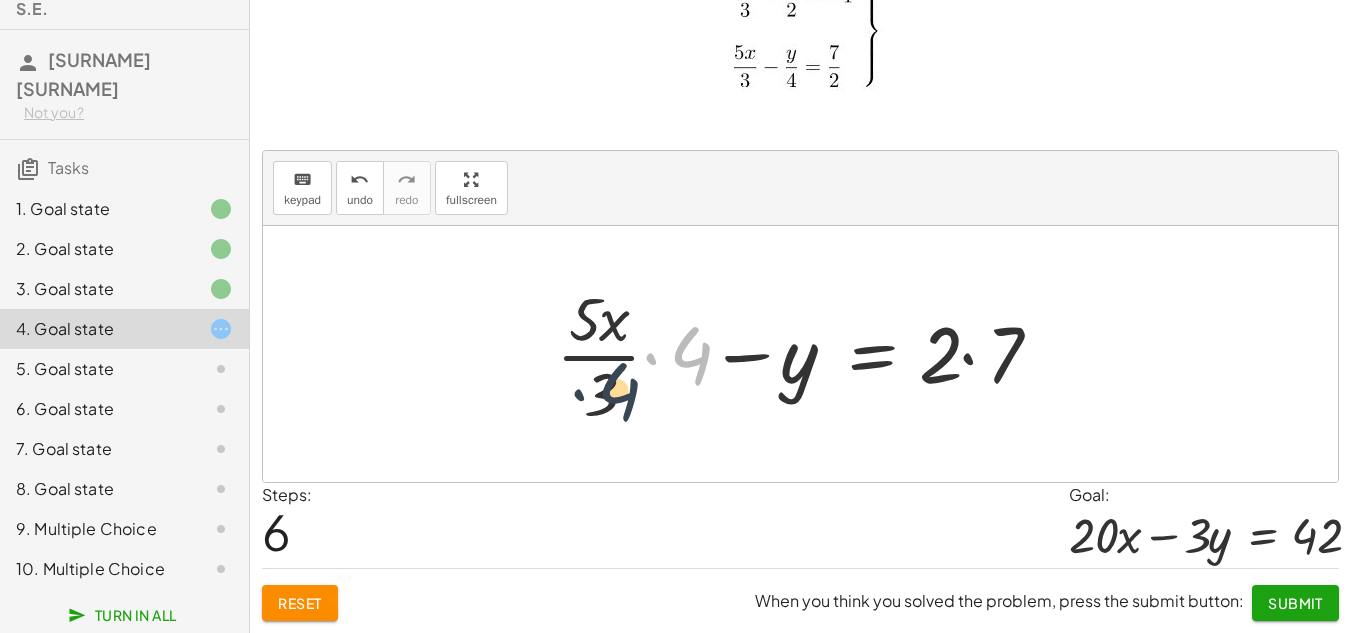 drag, startPoint x: 651, startPoint y: 384, endPoint x: 605, endPoint y: 402, distance: 49.396355 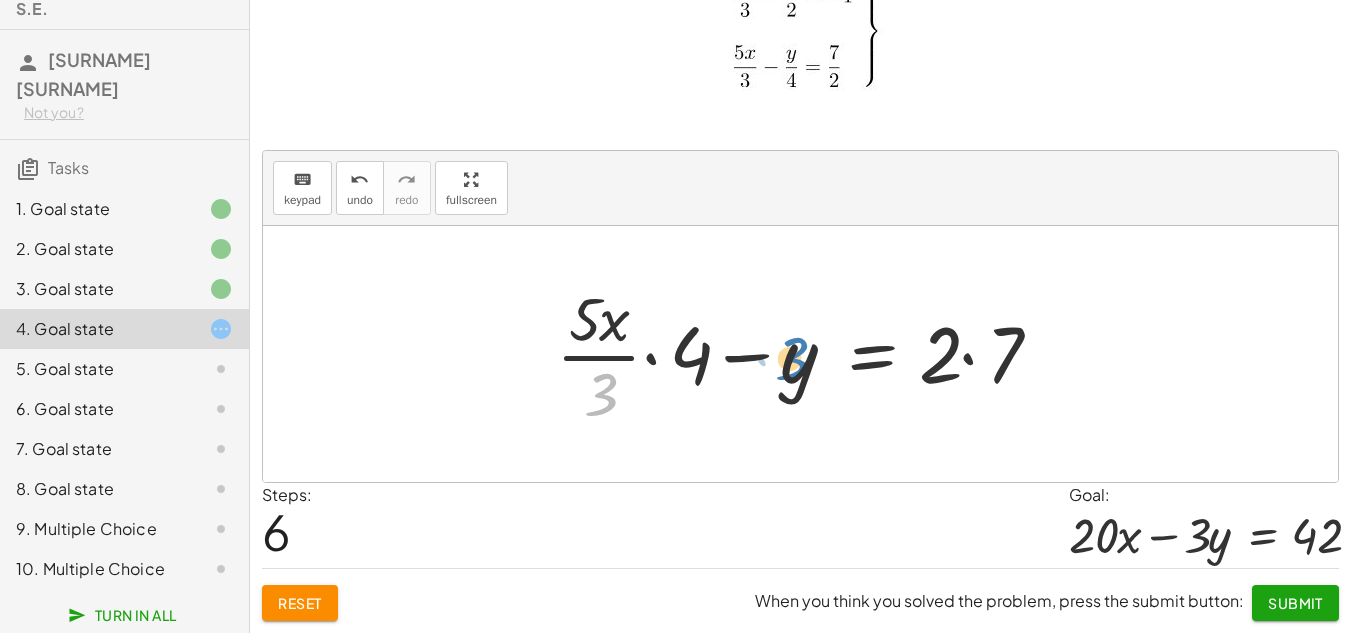 drag, startPoint x: 594, startPoint y: 397, endPoint x: 777, endPoint y: 362, distance: 186.31694 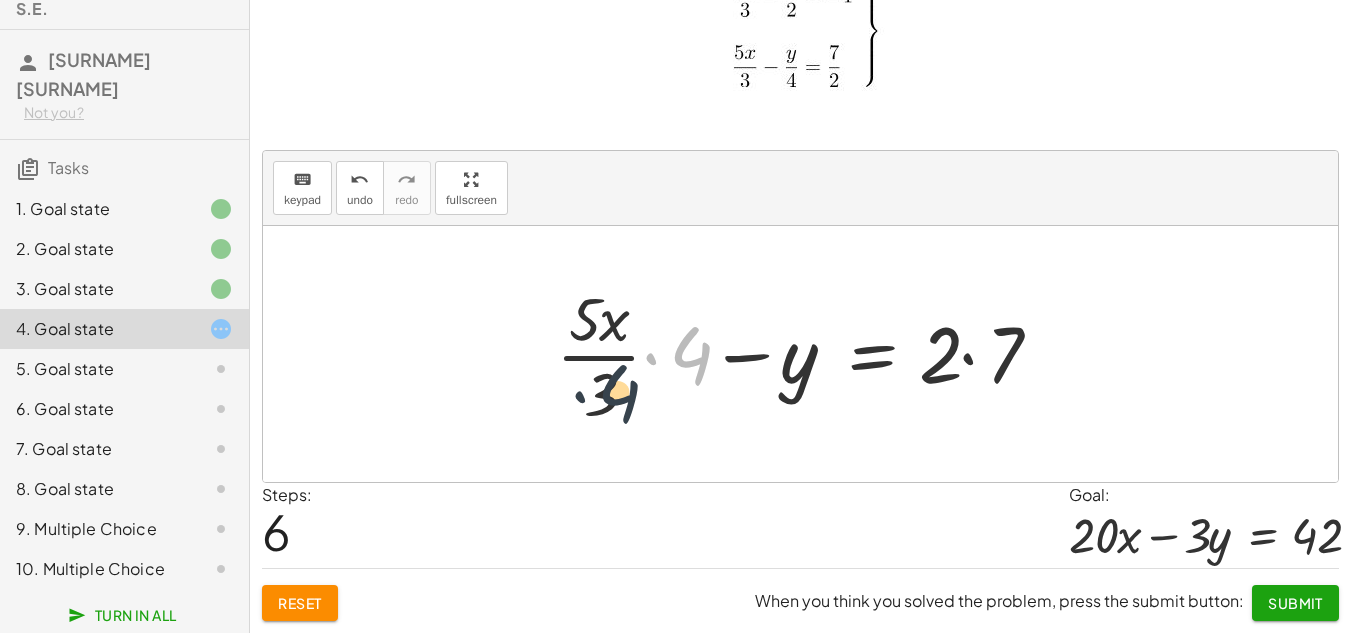 drag, startPoint x: 664, startPoint y: 373, endPoint x: 613, endPoint y: 391, distance: 54.08327 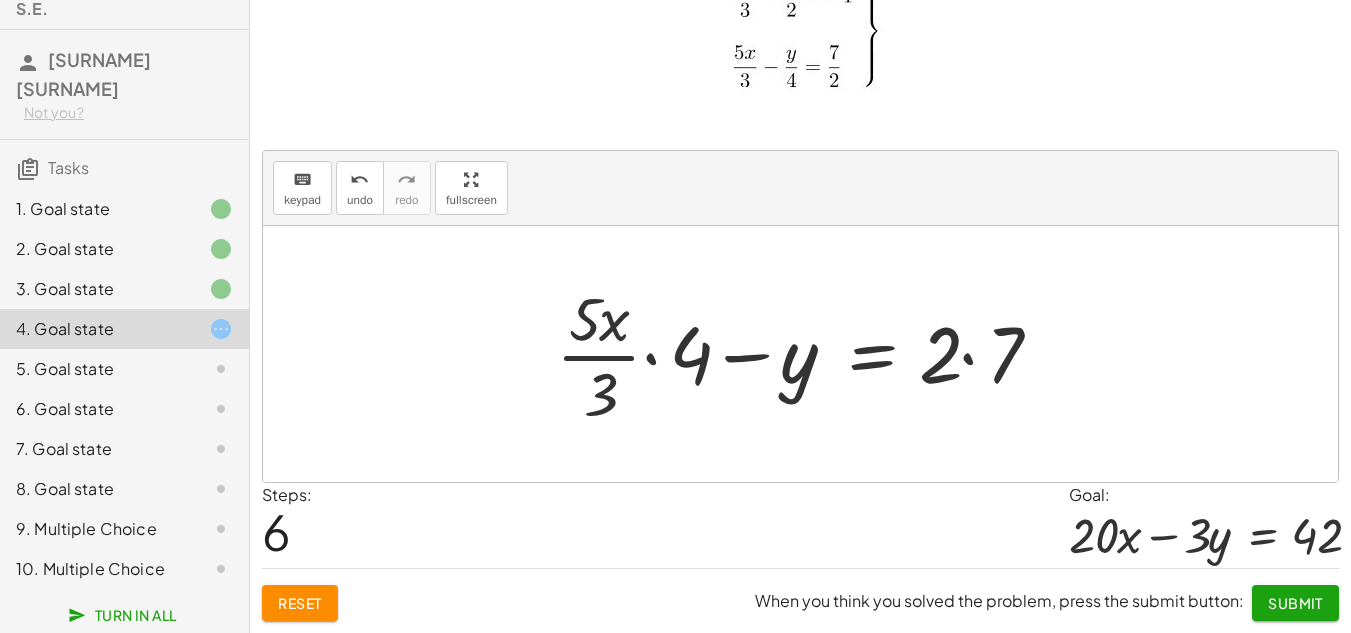 click at bounding box center (808, 354) 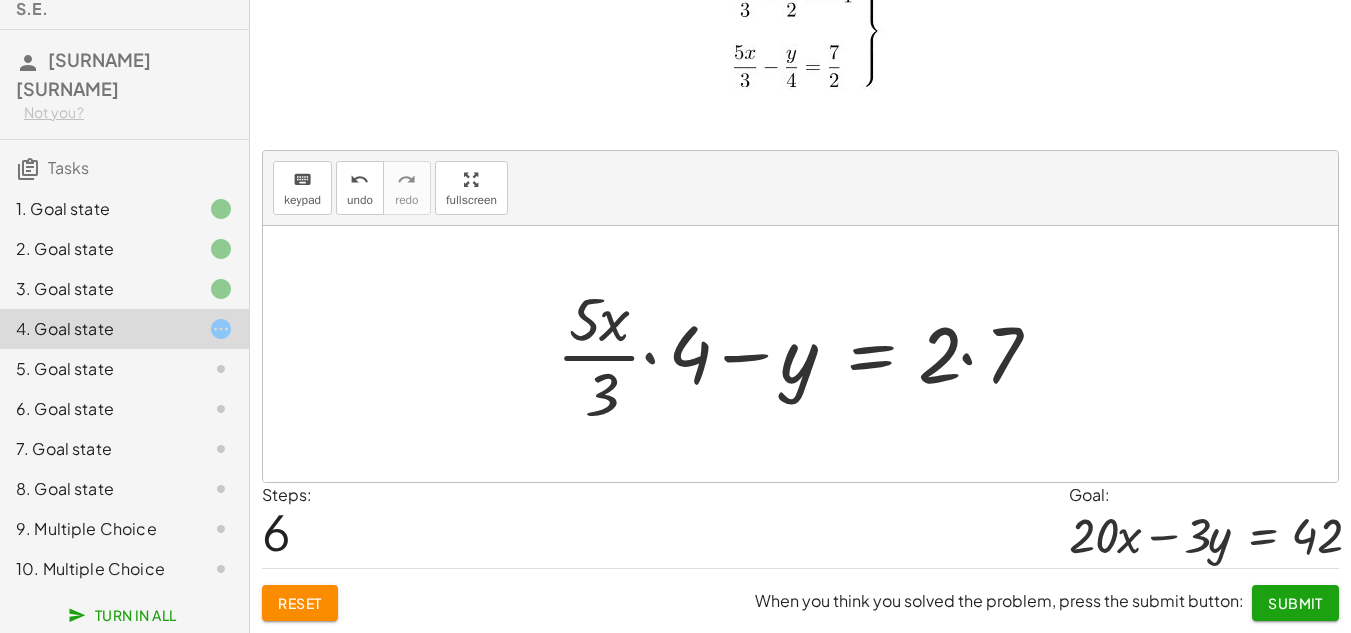 click at bounding box center [826, 354] 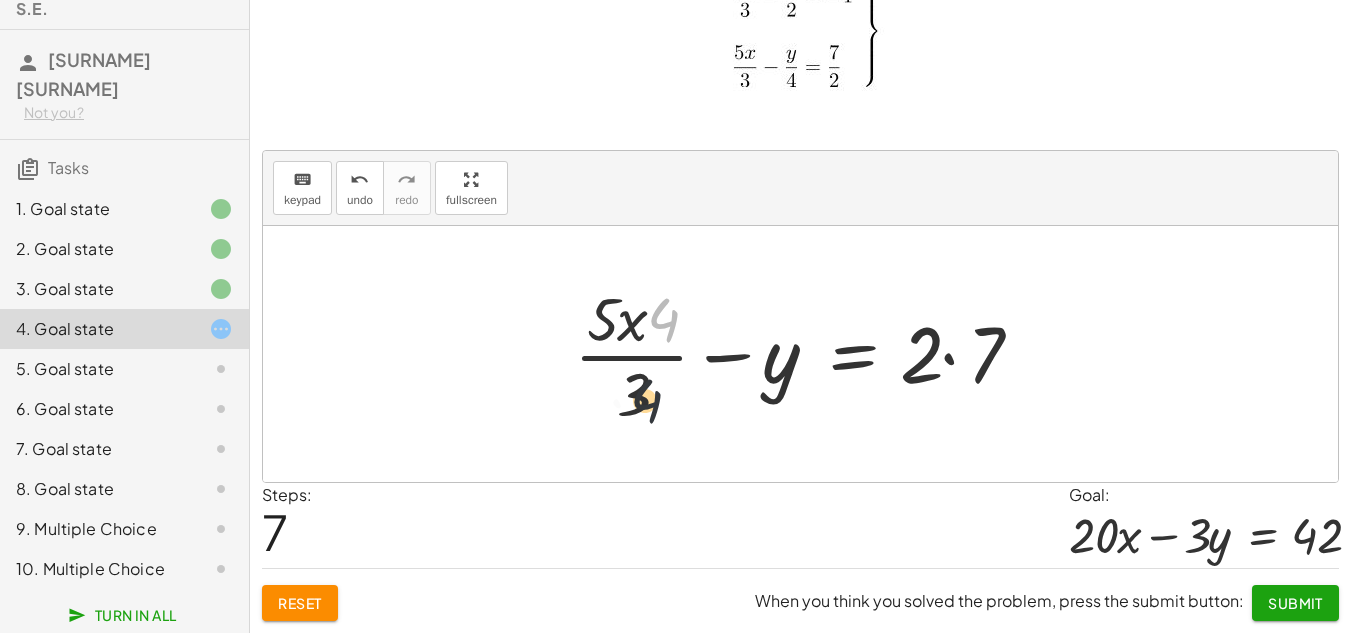 drag, startPoint x: 659, startPoint y: 324, endPoint x: 635, endPoint y: 427, distance: 105.75916 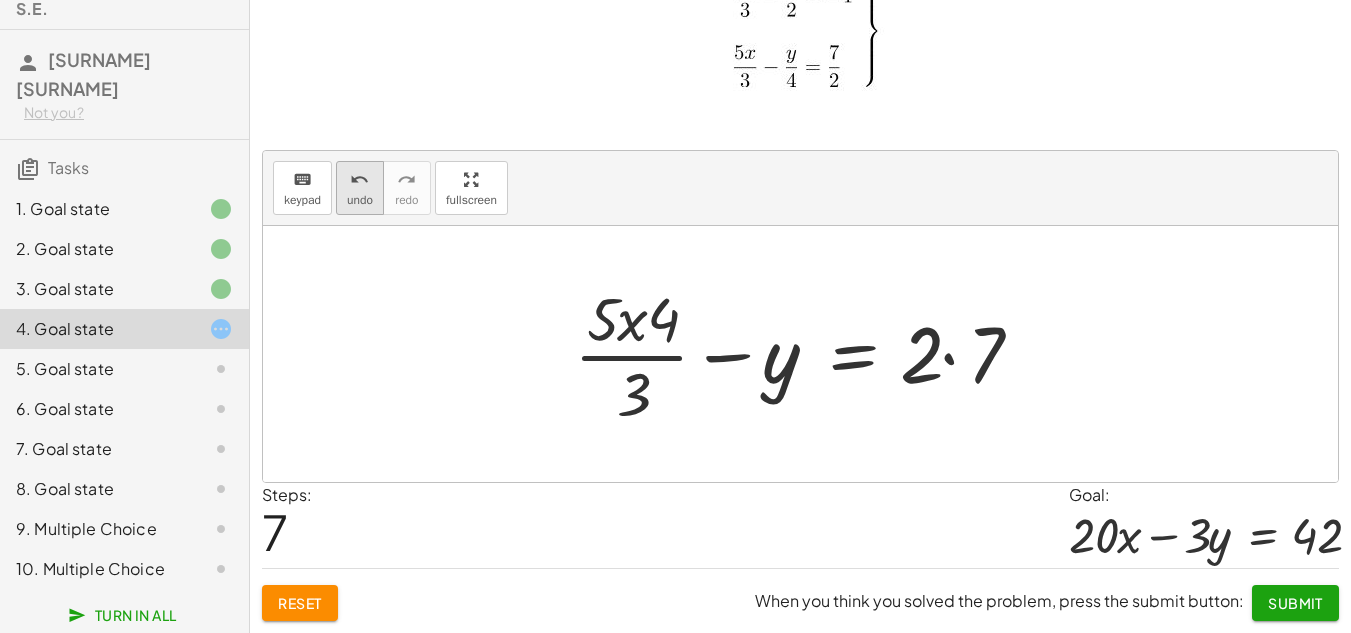 click on "undo" at bounding box center [360, 200] 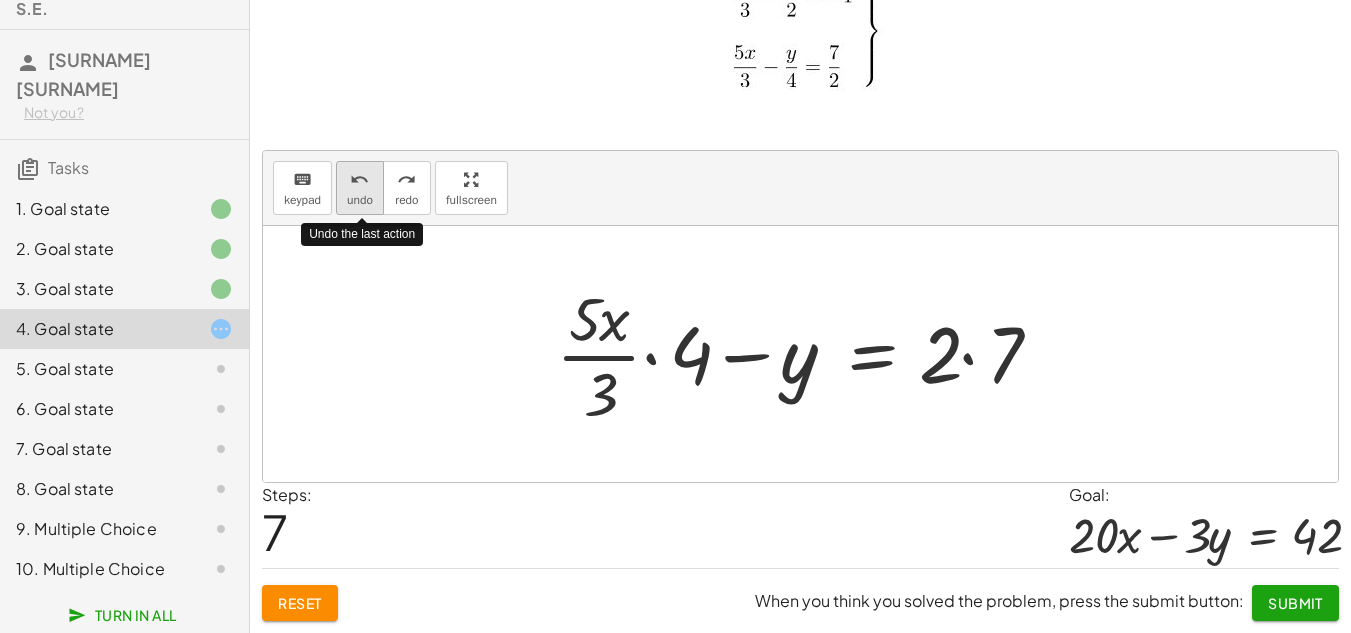 click on "undo" at bounding box center [360, 200] 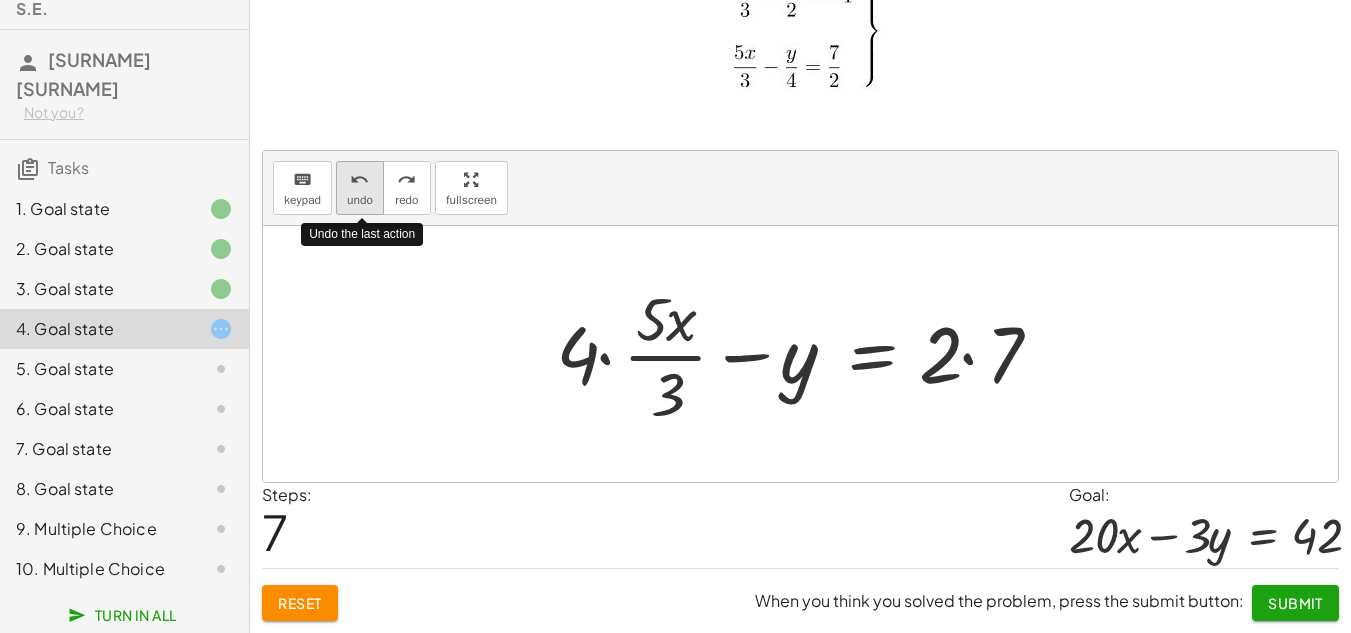 click on "undo" at bounding box center (360, 200) 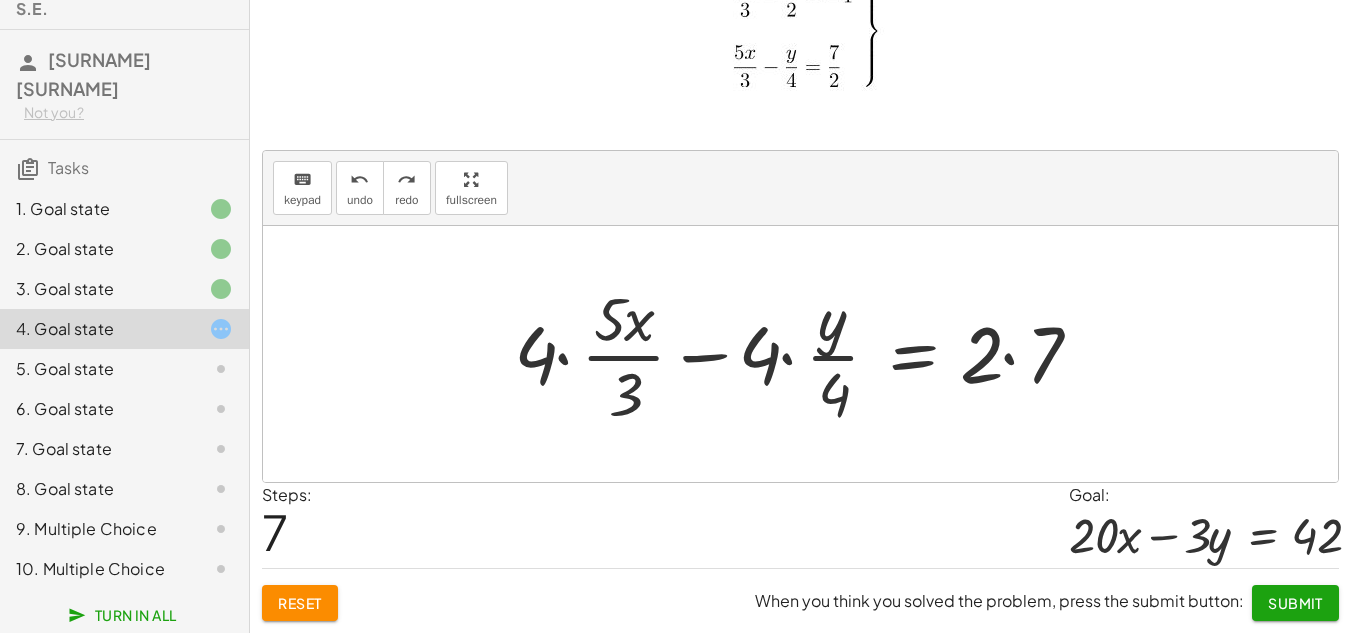 click at bounding box center [807, 354] 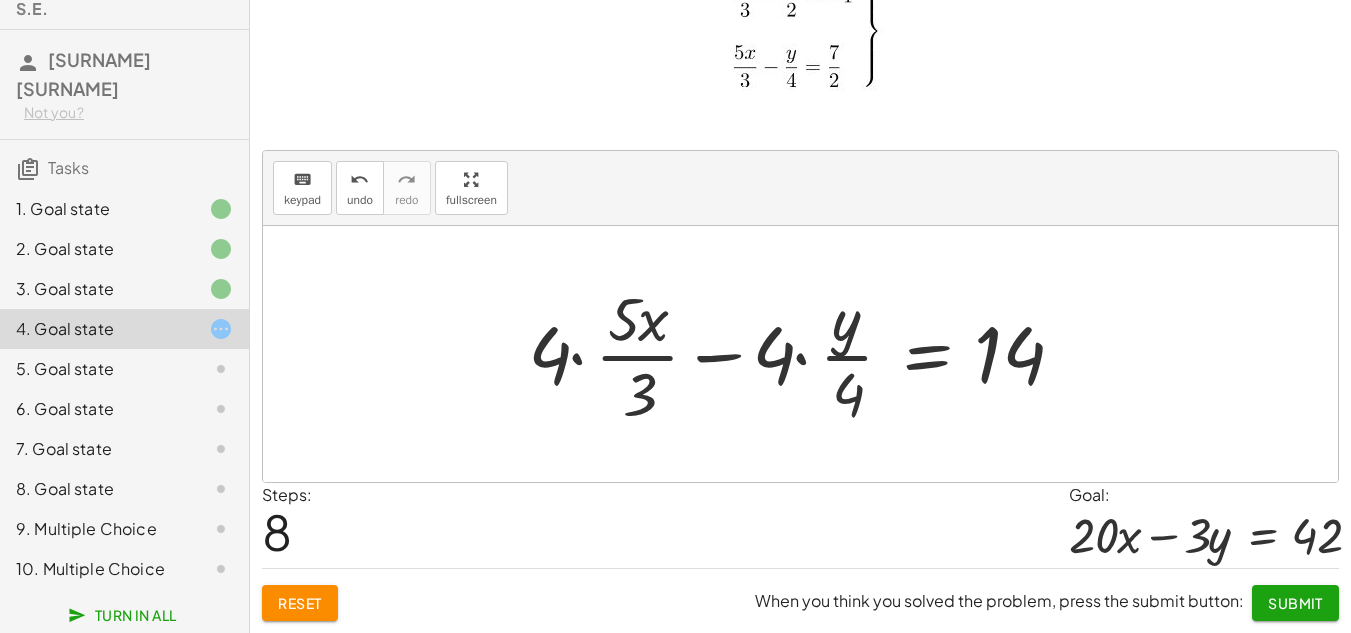 click at bounding box center (808, 354) 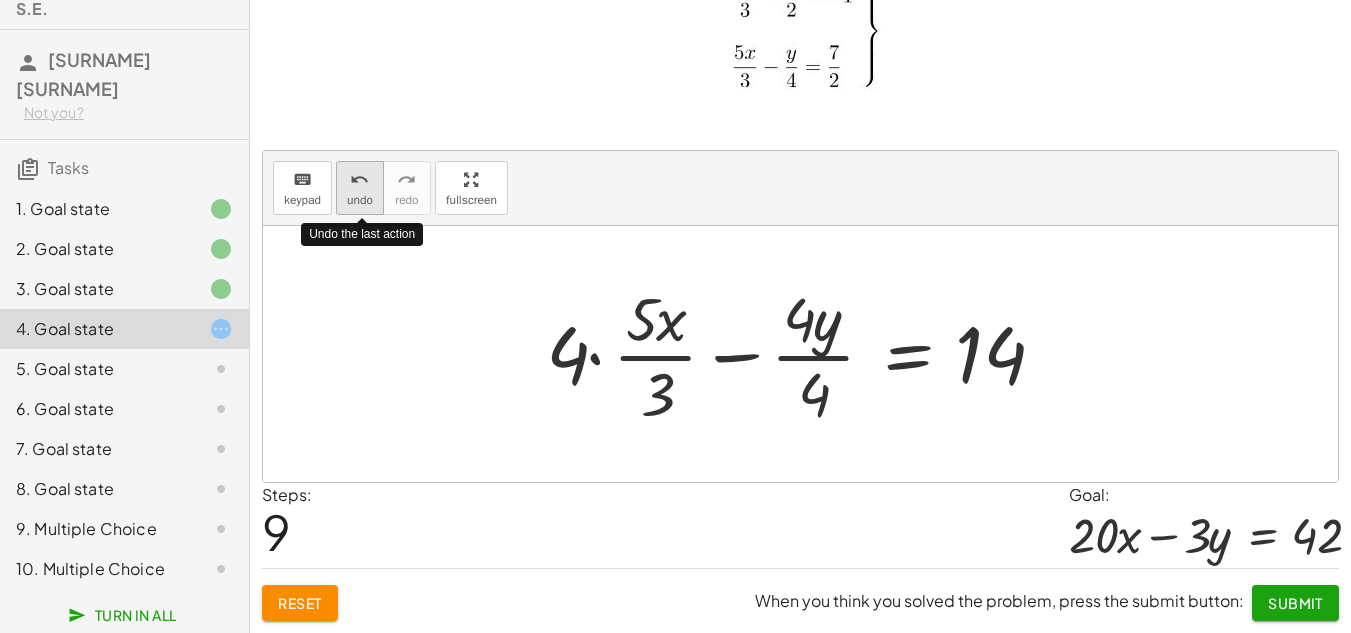 click on "undo" at bounding box center (360, 200) 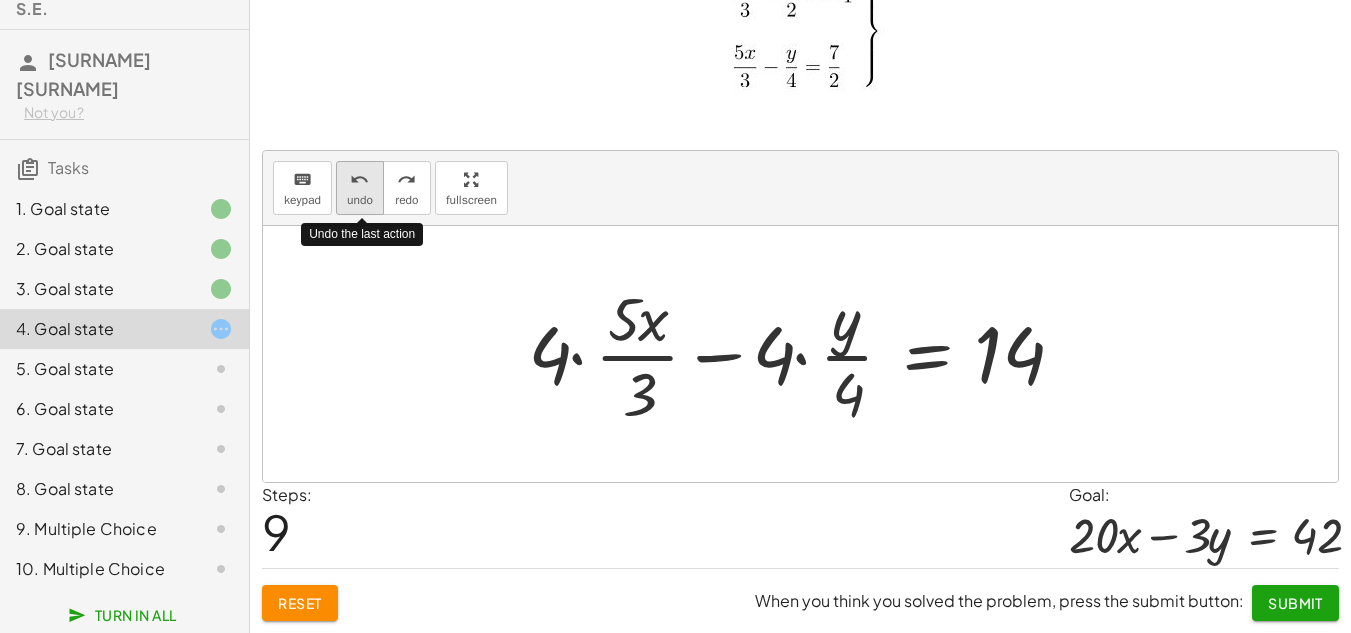 click on "undo" at bounding box center [360, 200] 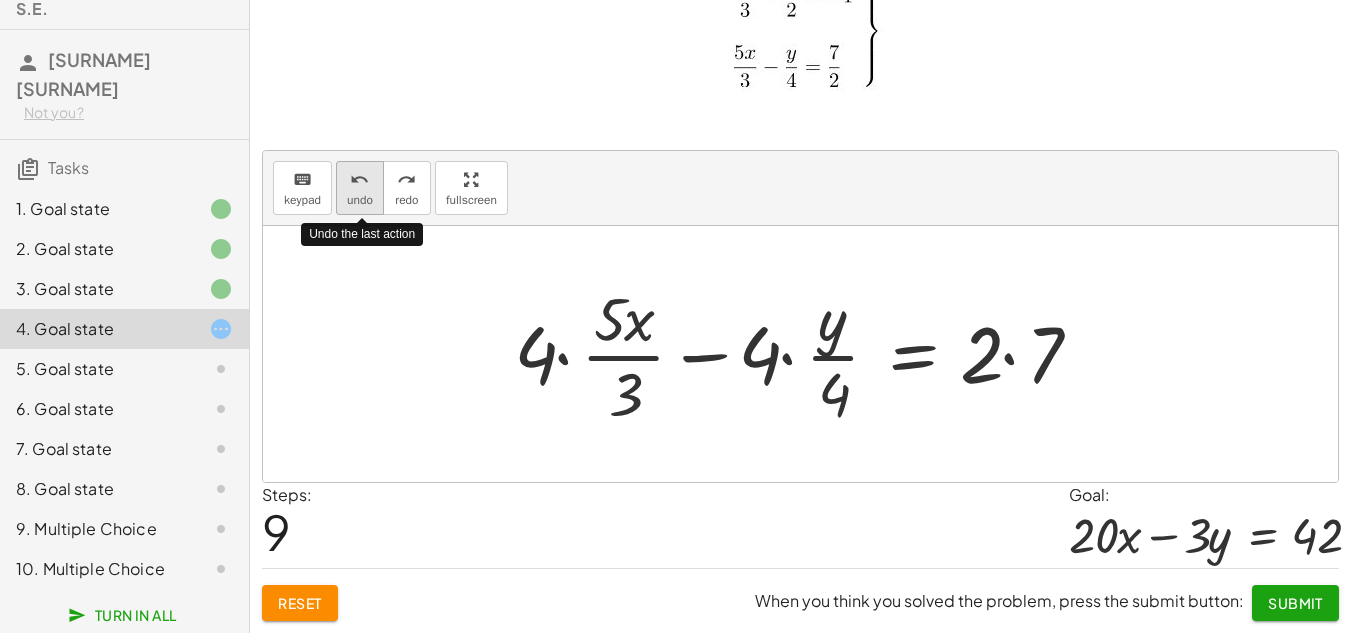 click on "undo" at bounding box center (360, 200) 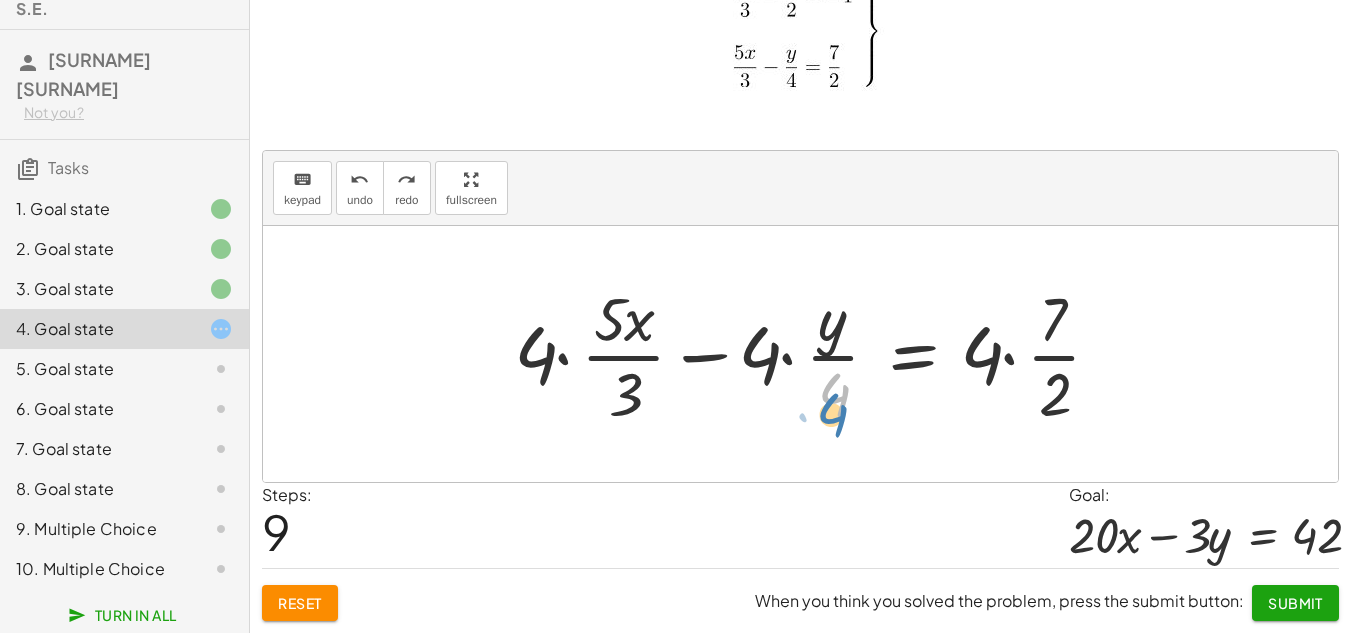 drag, startPoint x: 834, startPoint y: 405, endPoint x: 837, endPoint y: 429, distance: 24.186773 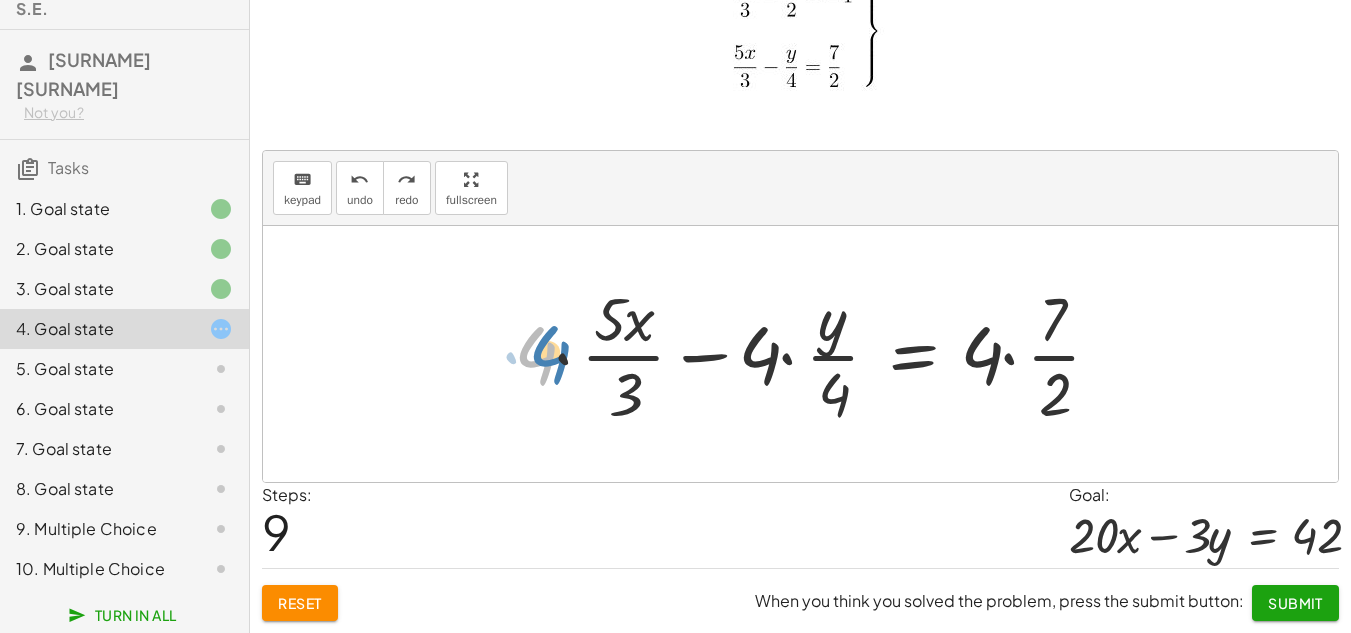 drag, startPoint x: 549, startPoint y: 361, endPoint x: 562, endPoint y: 360, distance: 13.038404 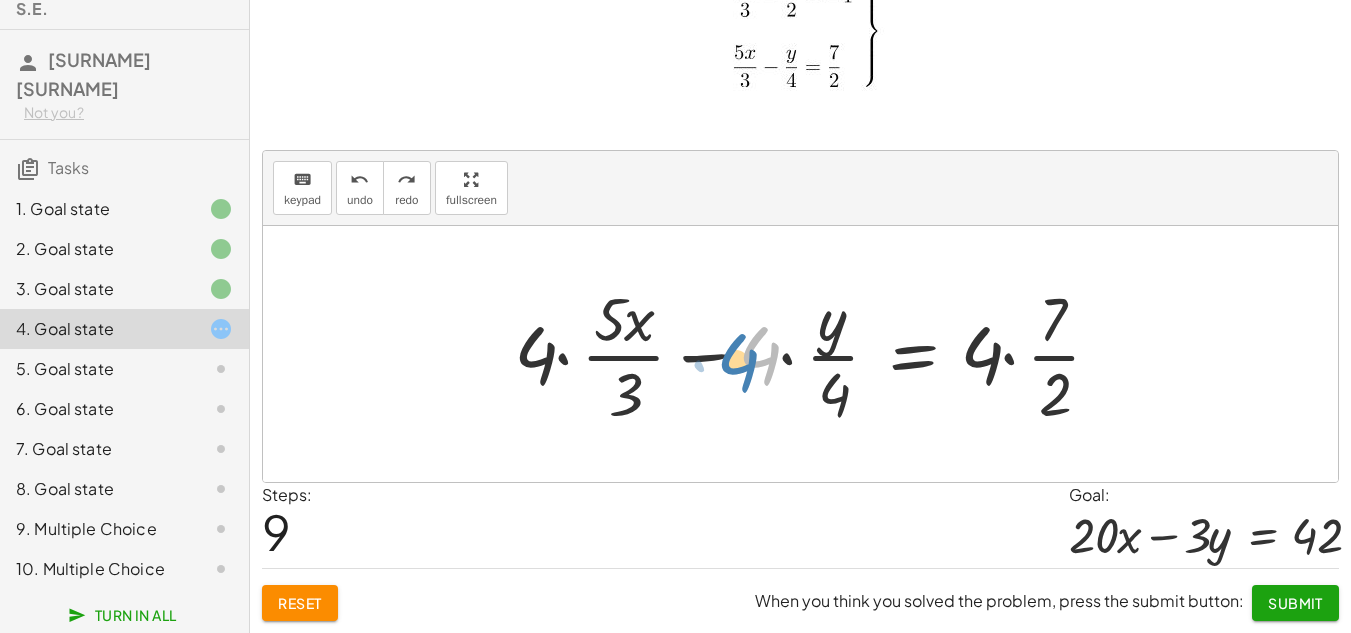 drag, startPoint x: 746, startPoint y: 355, endPoint x: 724, endPoint y: 363, distance: 23.409399 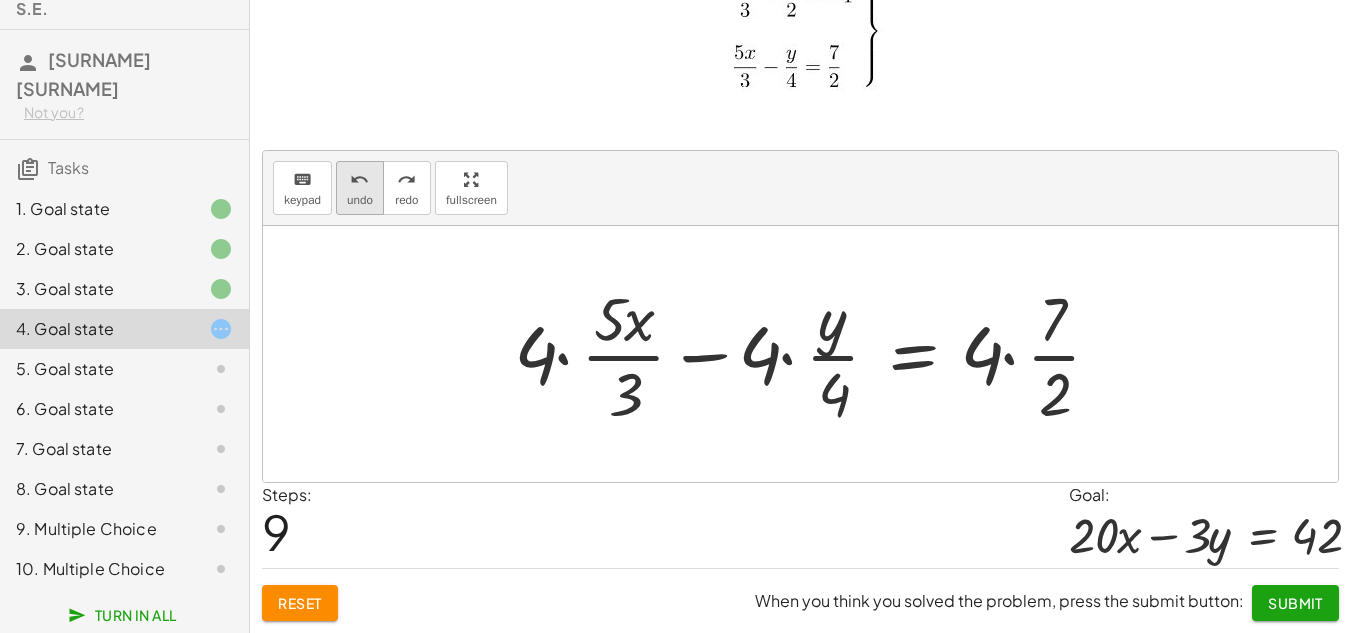 click on "undo" at bounding box center (360, 200) 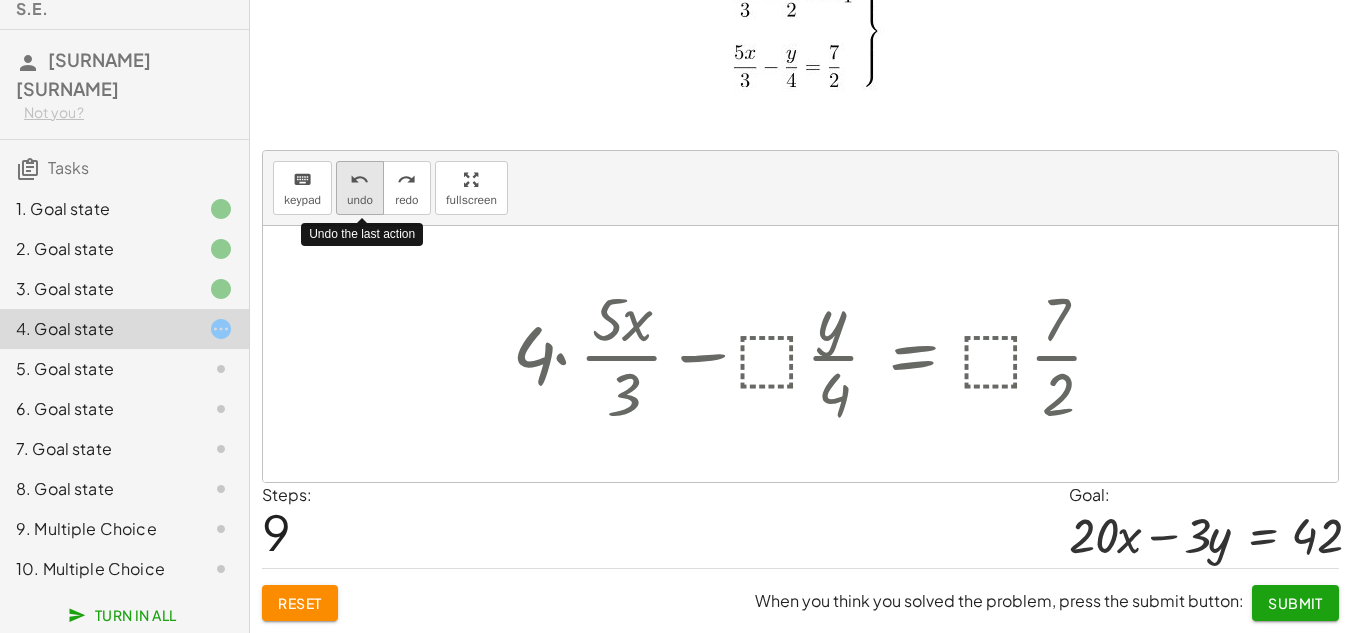 click on "undo" at bounding box center (360, 200) 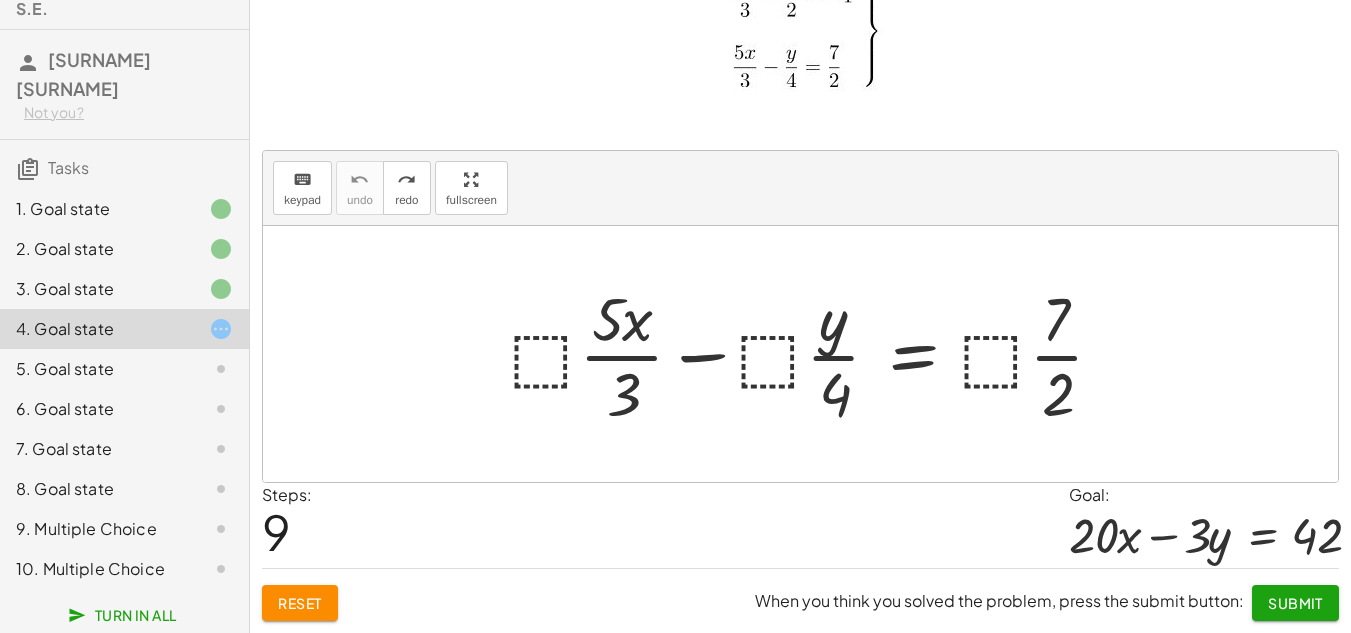 click at bounding box center [815, 354] 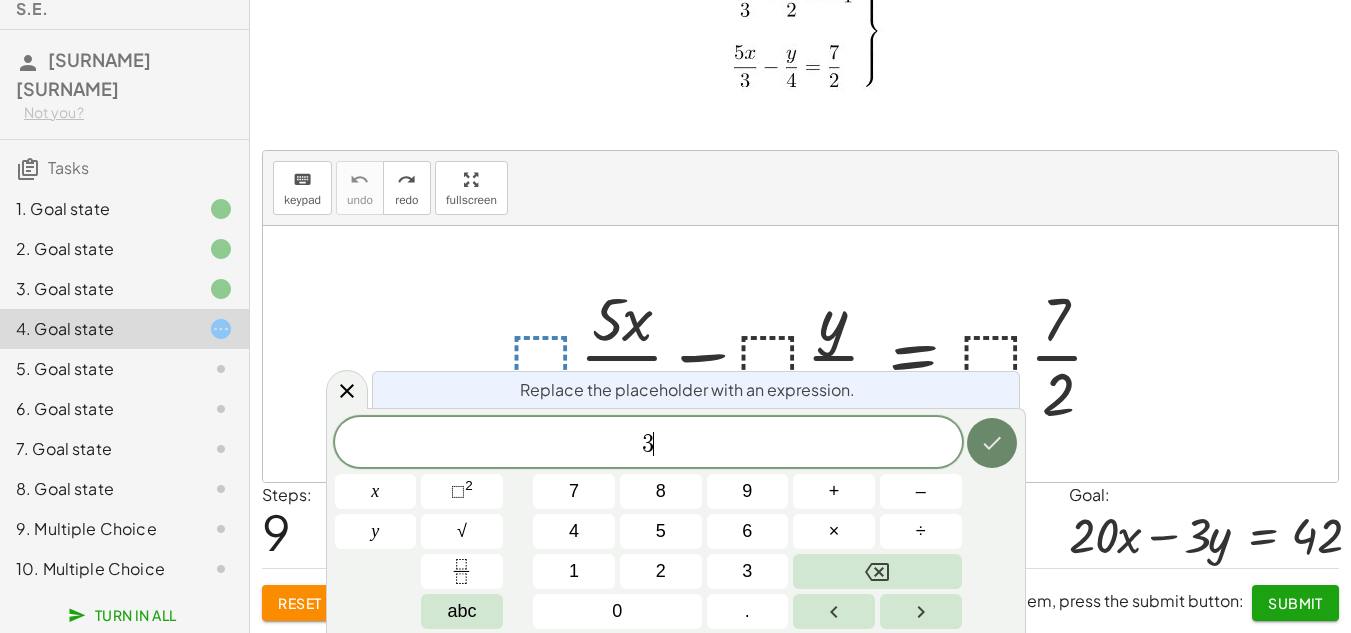 click at bounding box center [992, 443] 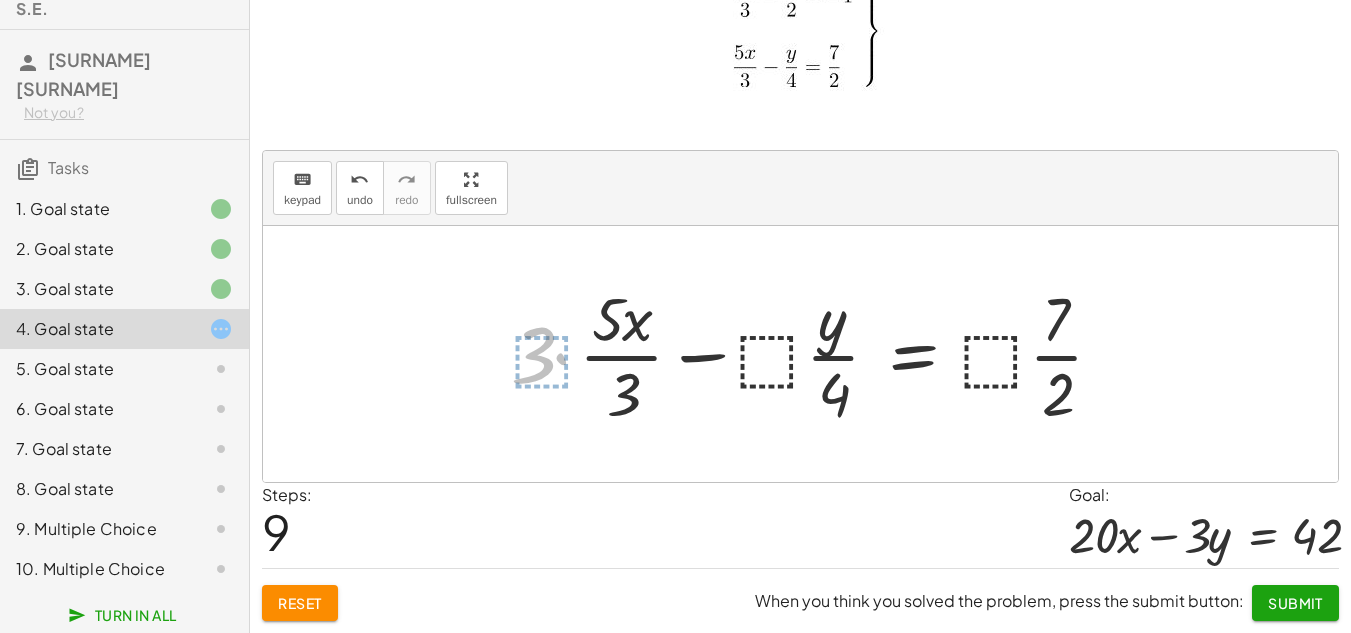 click at bounding box center [816, 354] 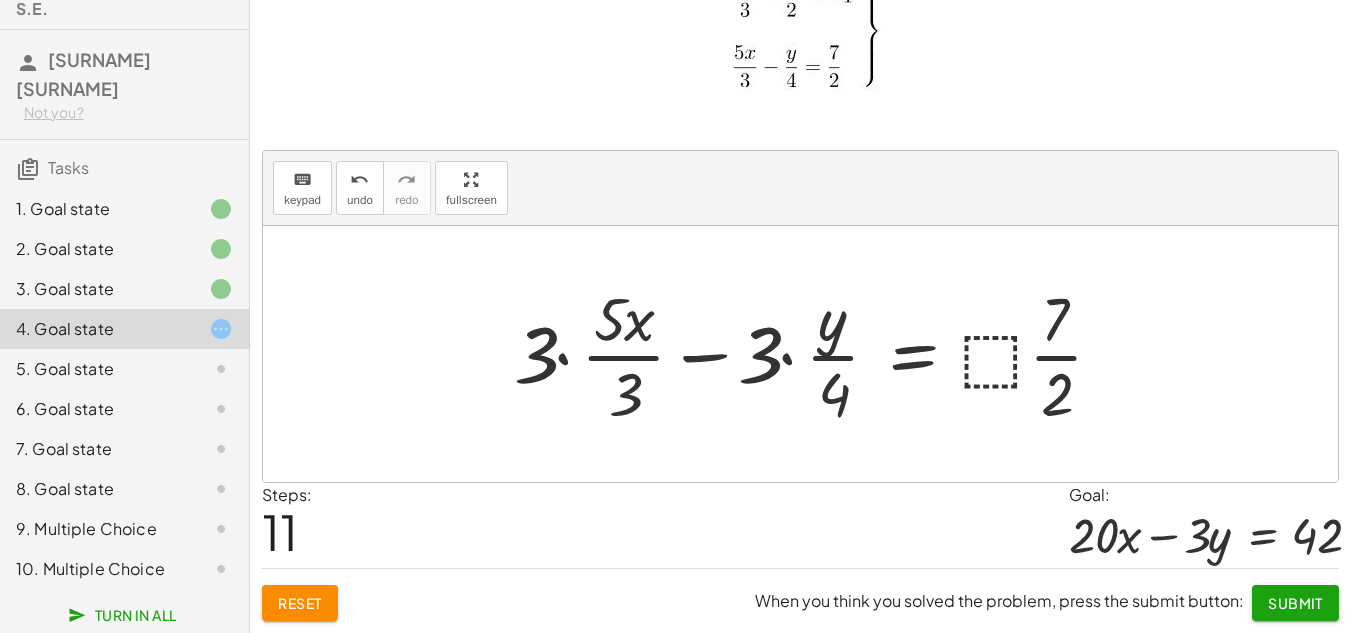click at bounding box center (816, 354) 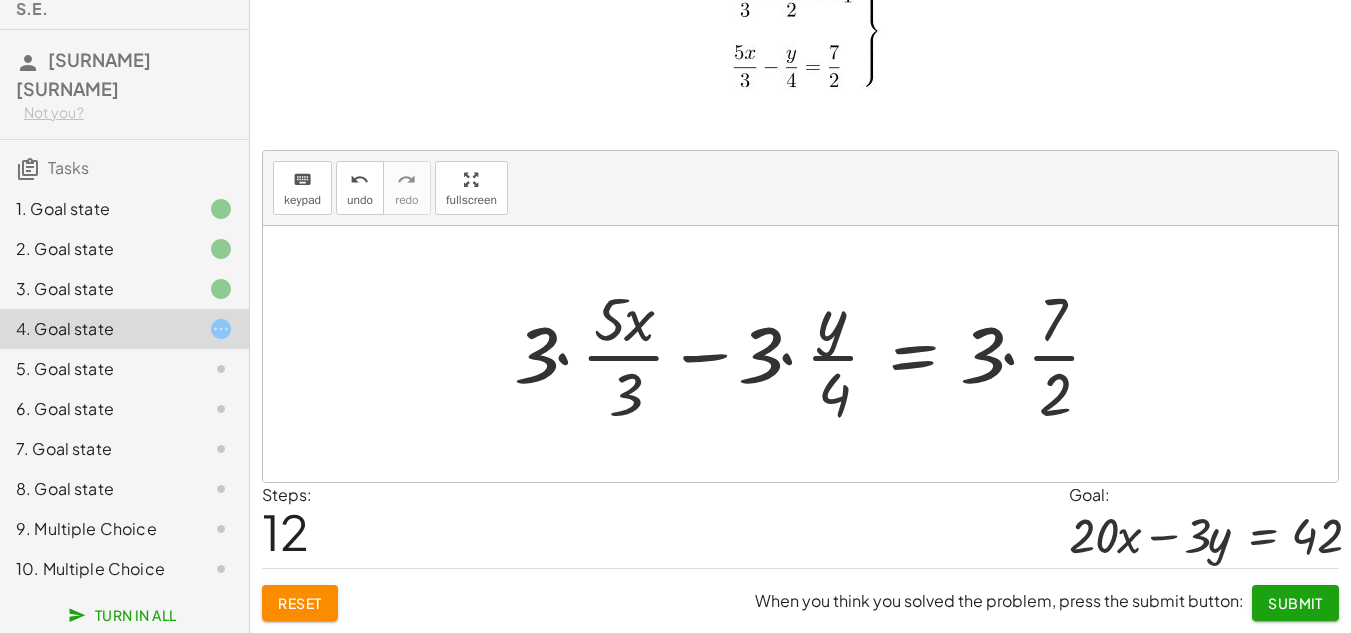 click at bounding box center [815, 354] 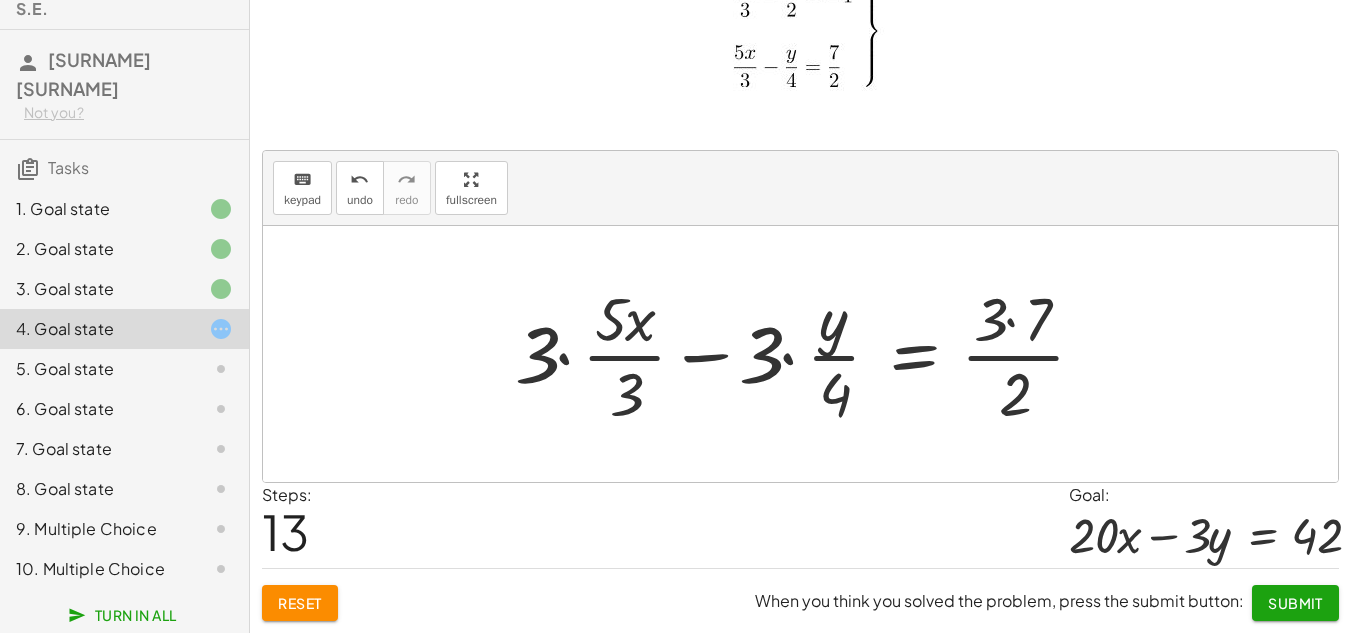 click at bounding box center (808, 354) 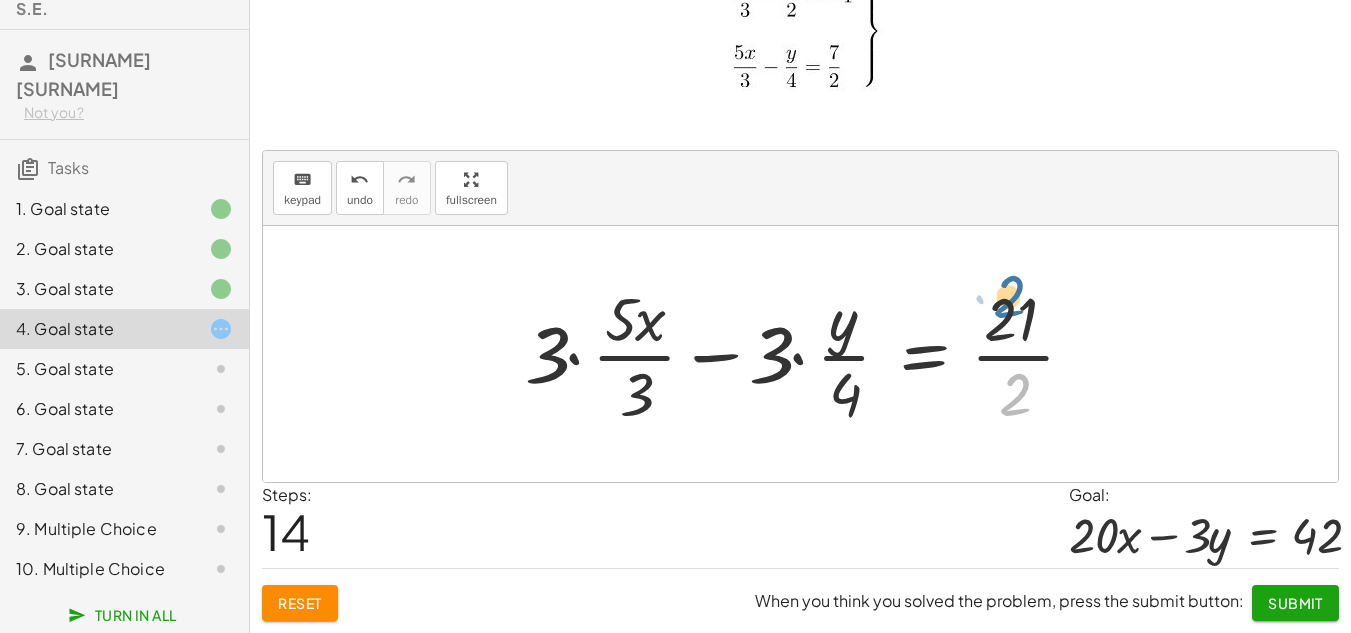 drag, startPoint x: 1018, startPoint y: 405, endPoint x: 1016, endPoint y: 312, distance: 93.0215 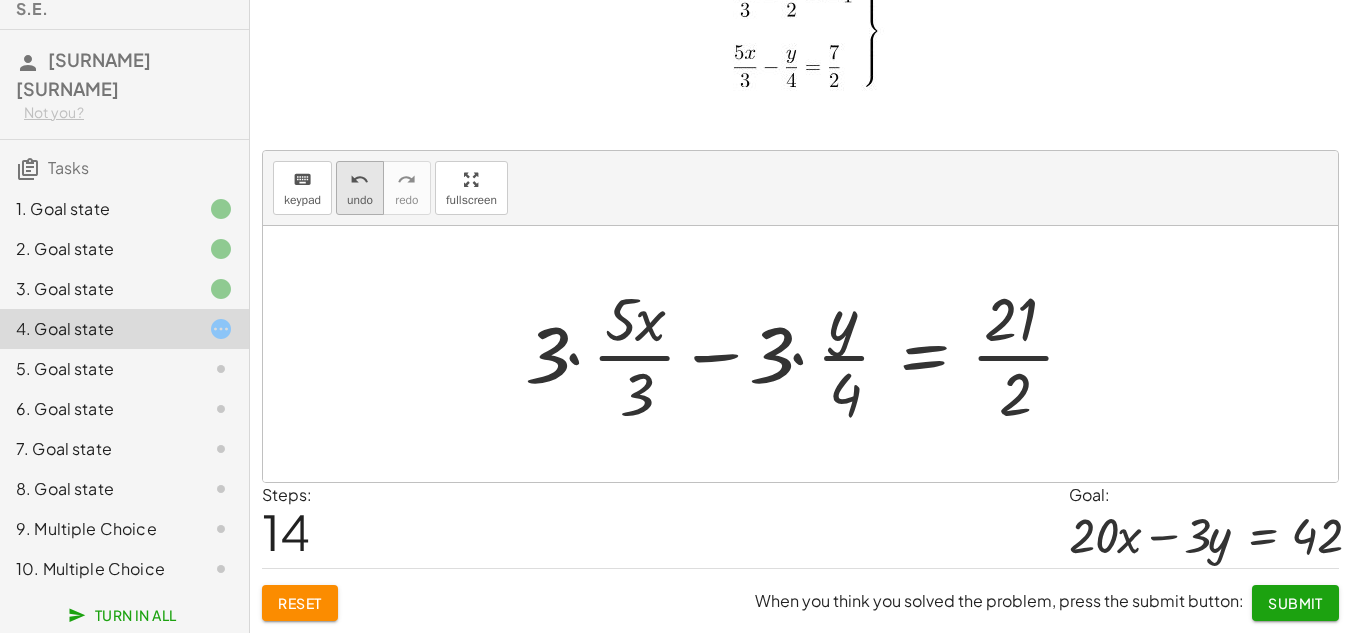 click on "undo" at bounding box center (359, 180) 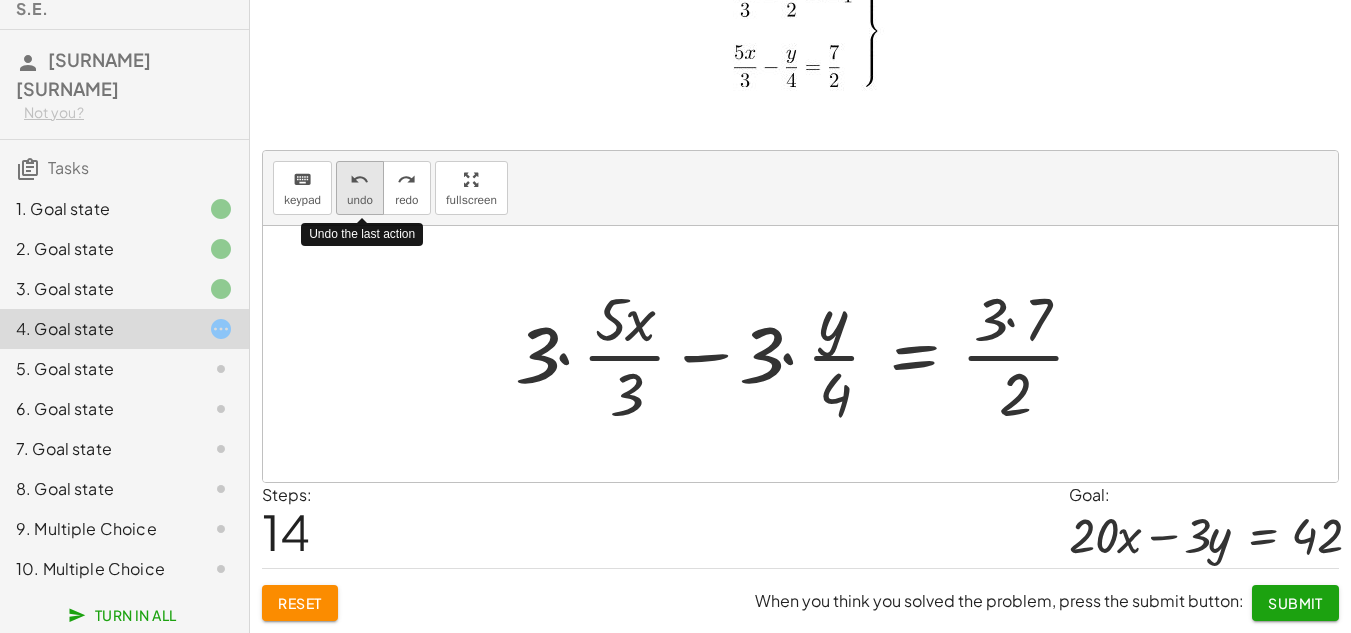 click on "undo" at bounding box center (359, 180) 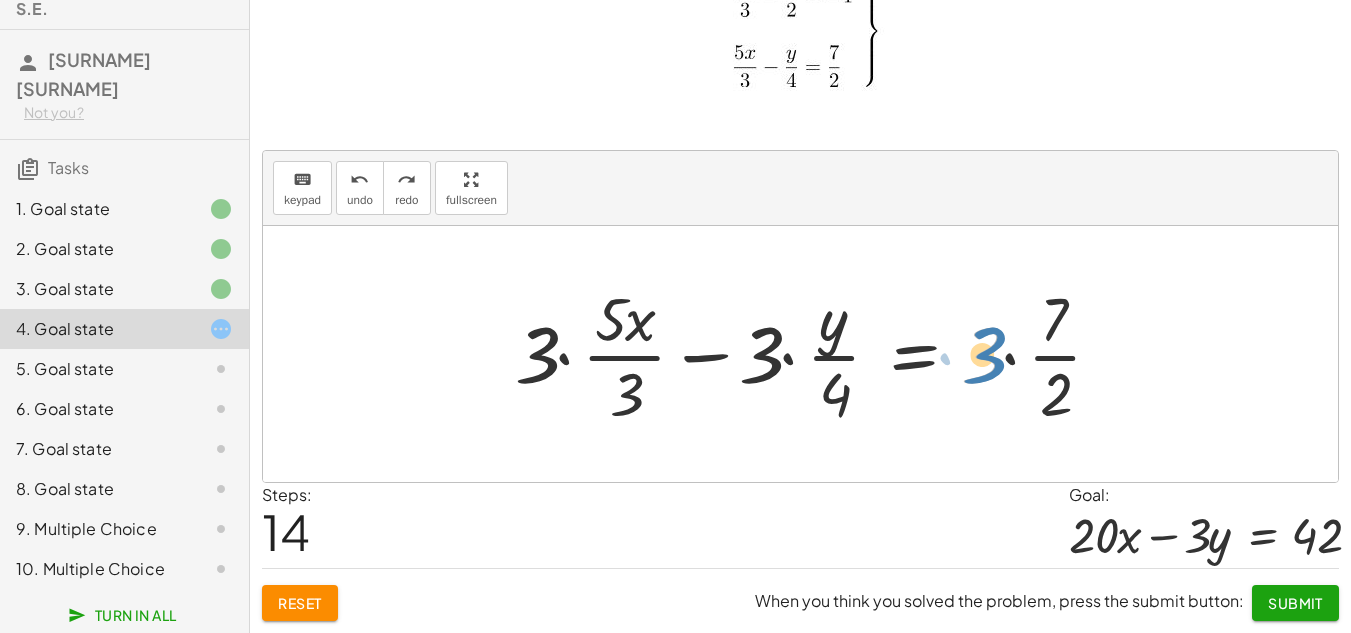 drag, startPoint x: 977, startPoint y: 353, endPoint x: 970, endPoint y: 343, distance: 12.206555 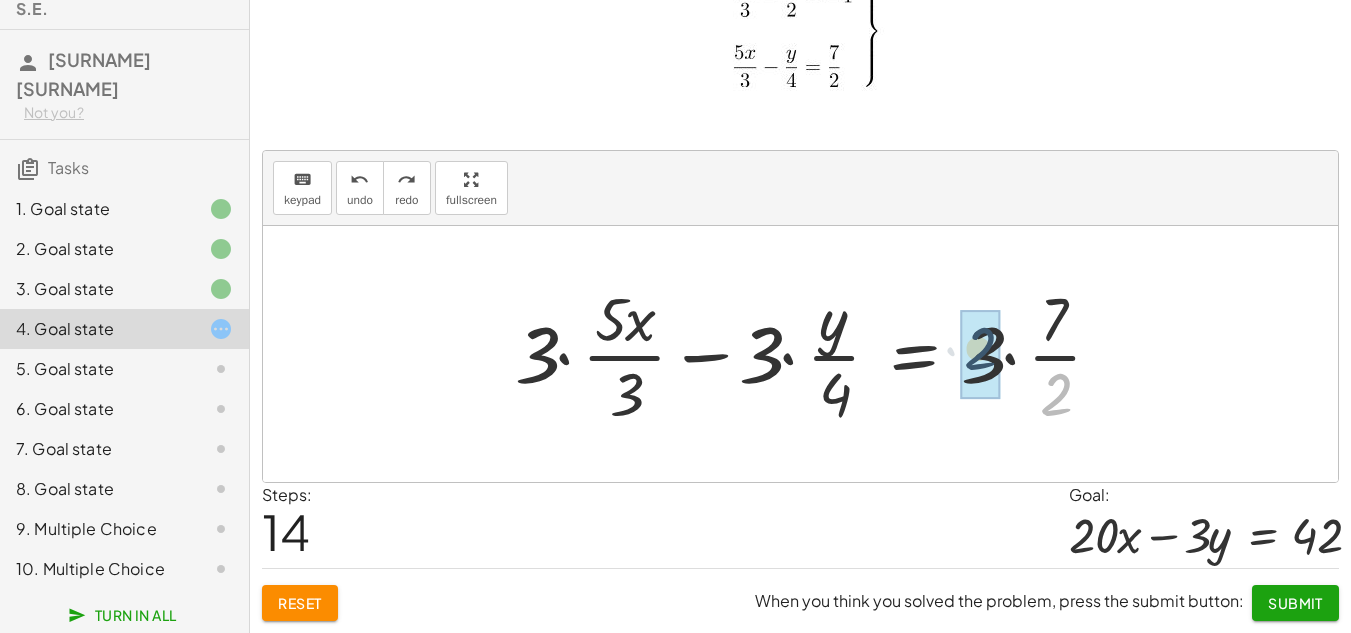 drag, startPoint x: 1057, startPoint y: 398, endPoint x: 976, endPoint y: 350, distance: 94.15413 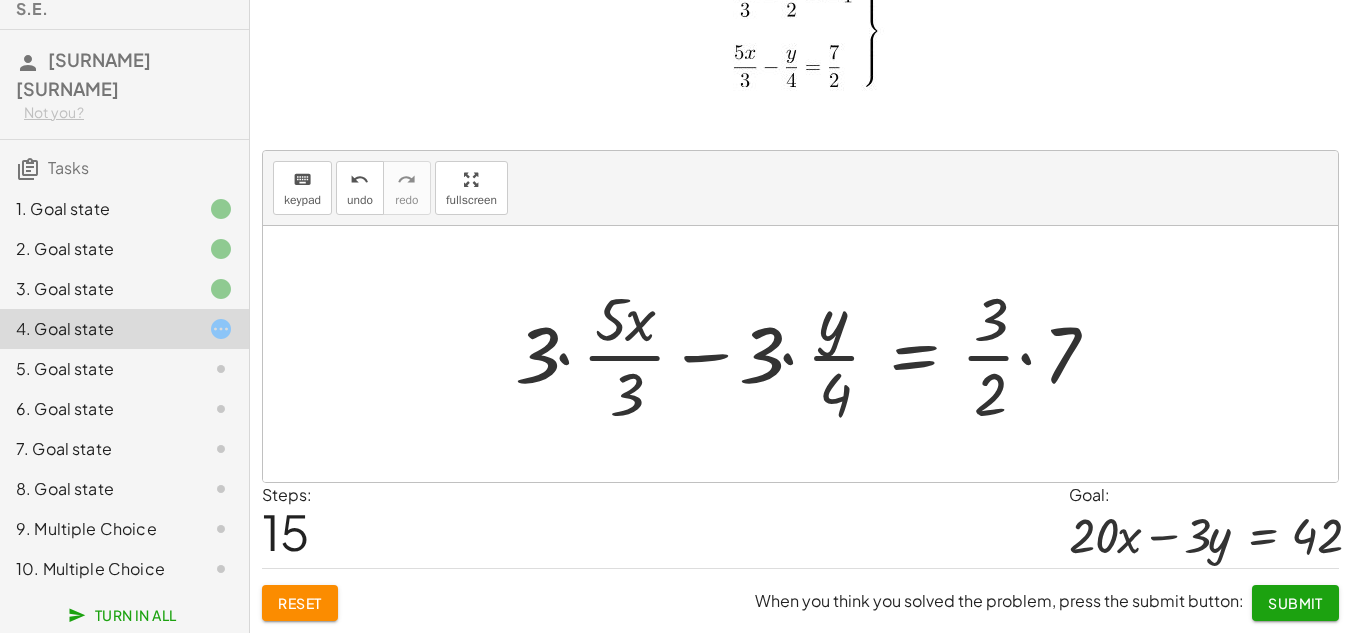 click at bounding box center [816, 354] 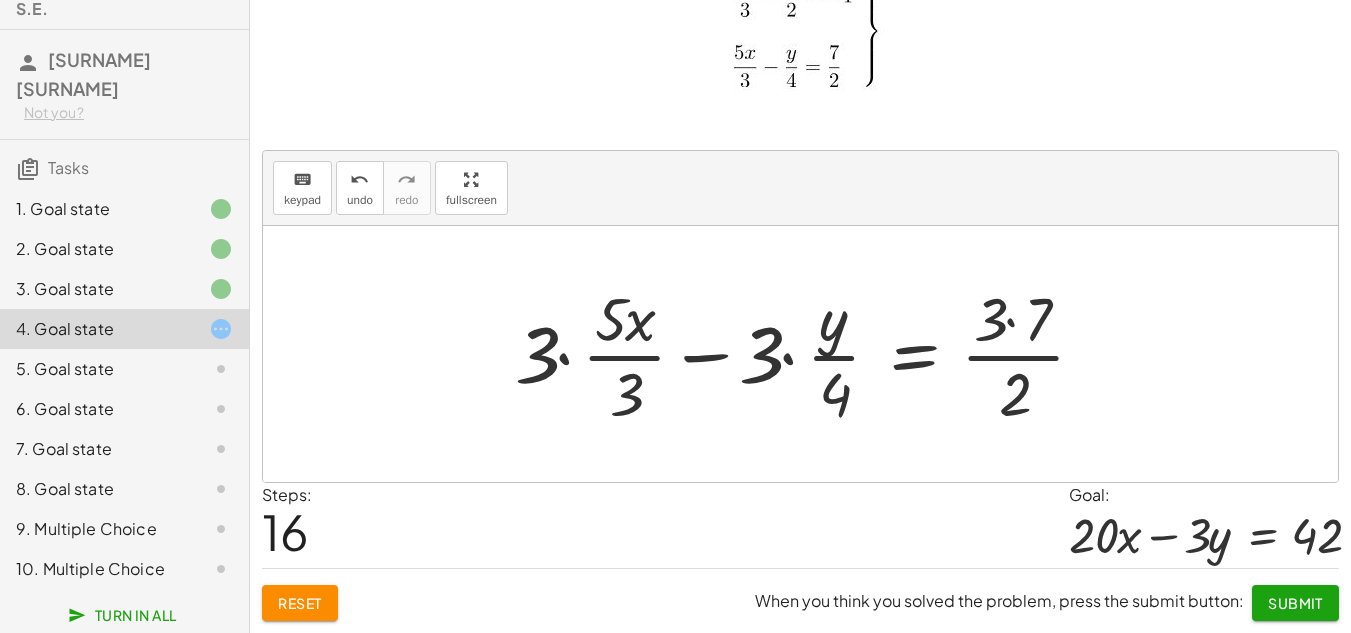 click at bounding box center (808, 354) 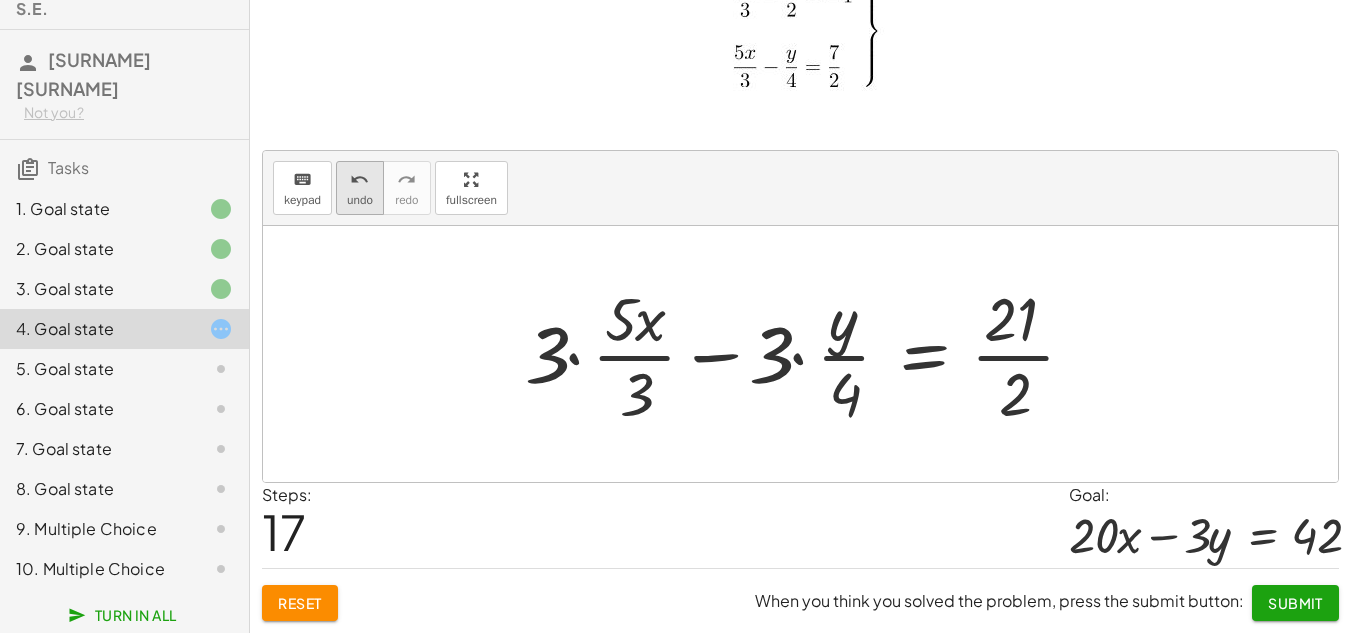 click on "undo" at bounding box center (360, 200) 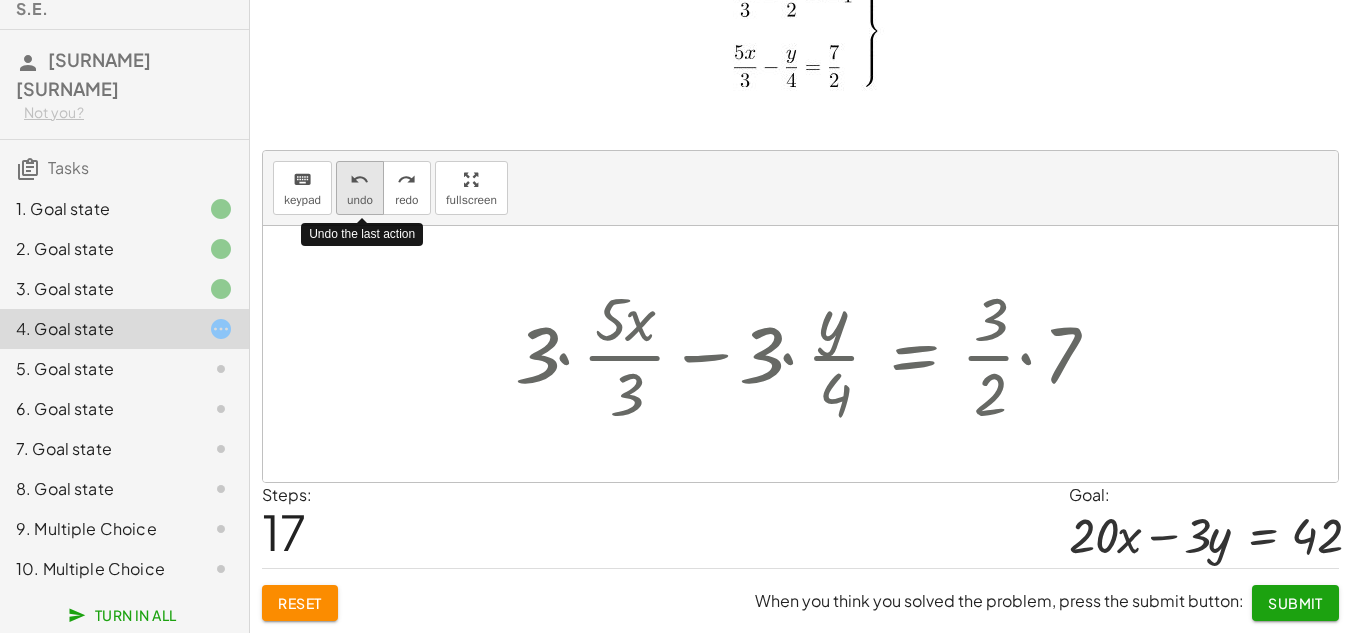 click on "undo" at bounding box center (360, 200) 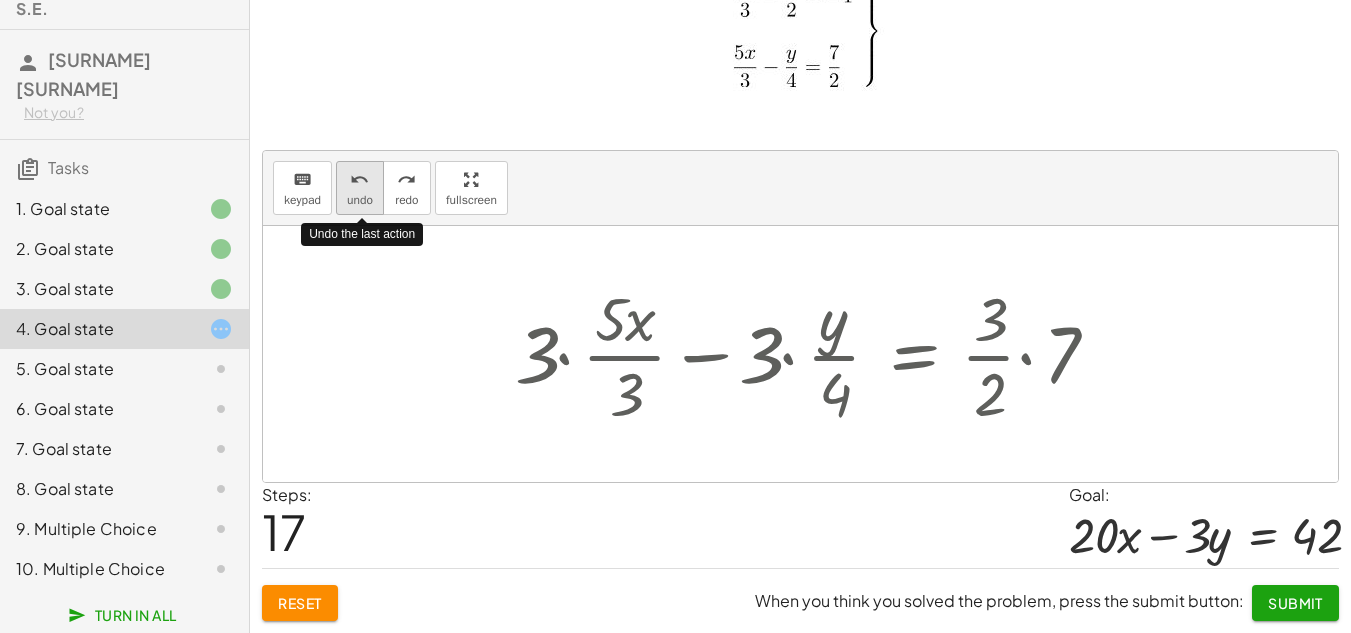 click on "undo" at bounding box center [360, 200] 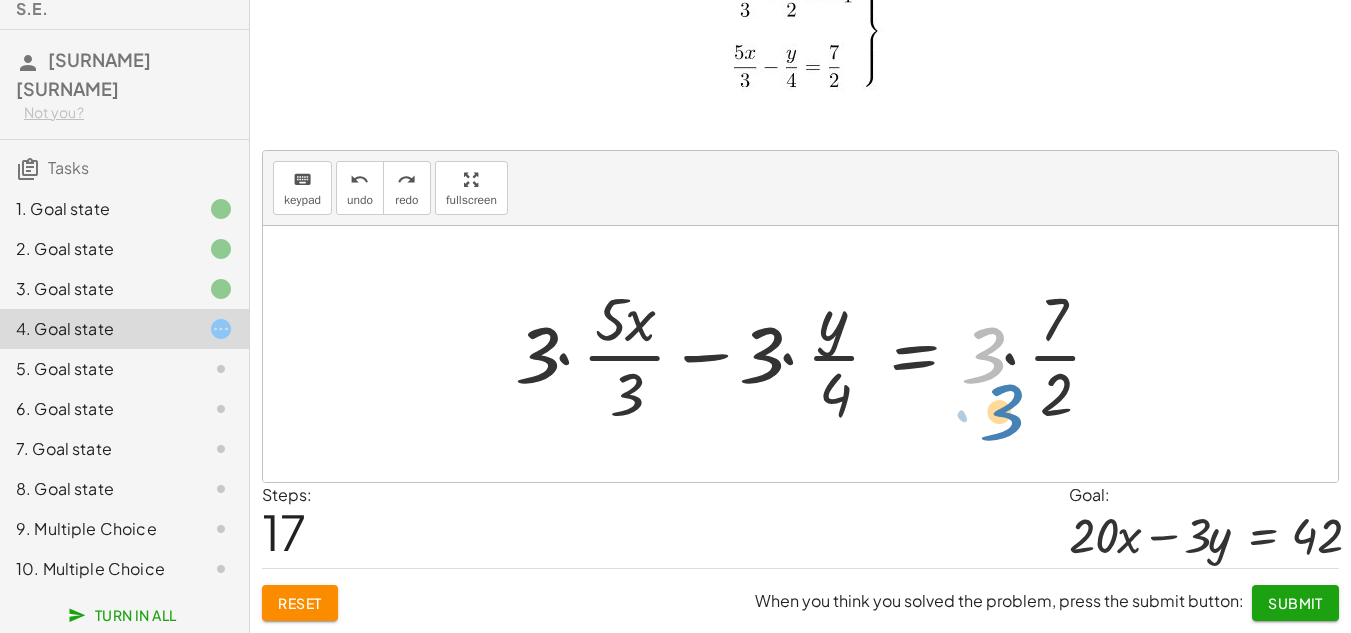 drag, startPoint x: 998, startPoint y: 340, endPoint x: 1148, endPoint y: 368, distance: 152.59096 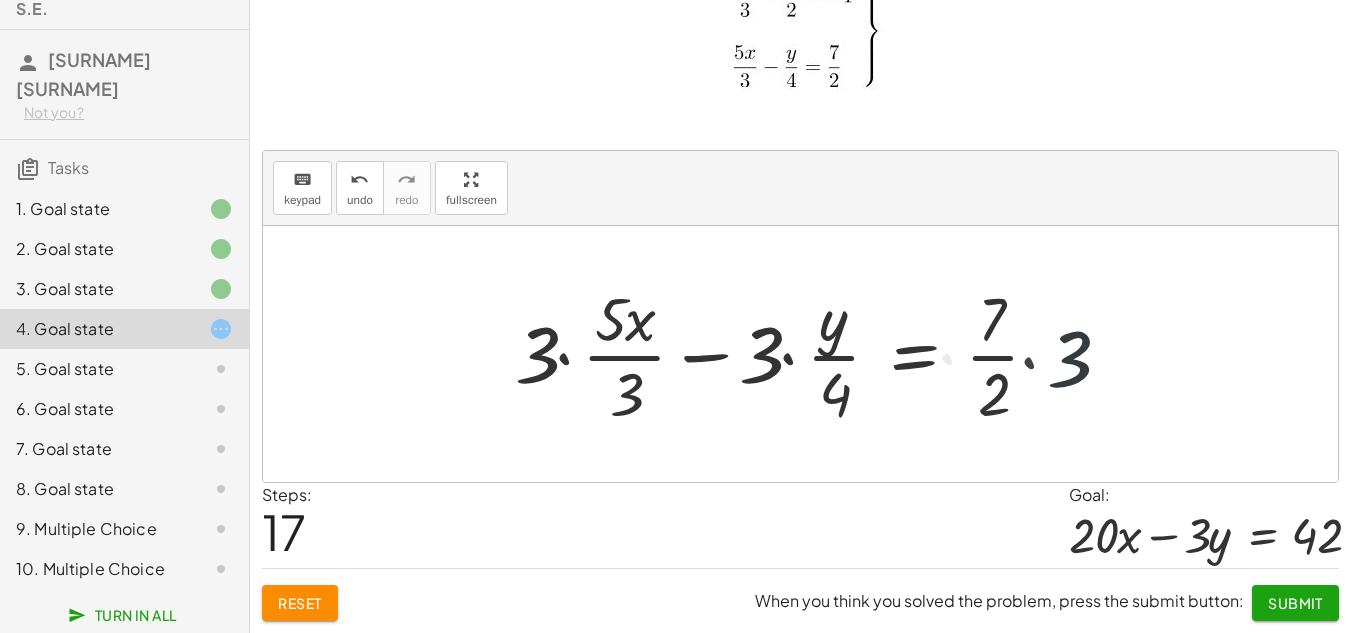 drag, startPoint x: 1148, startPoint y: 368, endPoint x: 1088, endPoint y: 381, distance: 61.39218 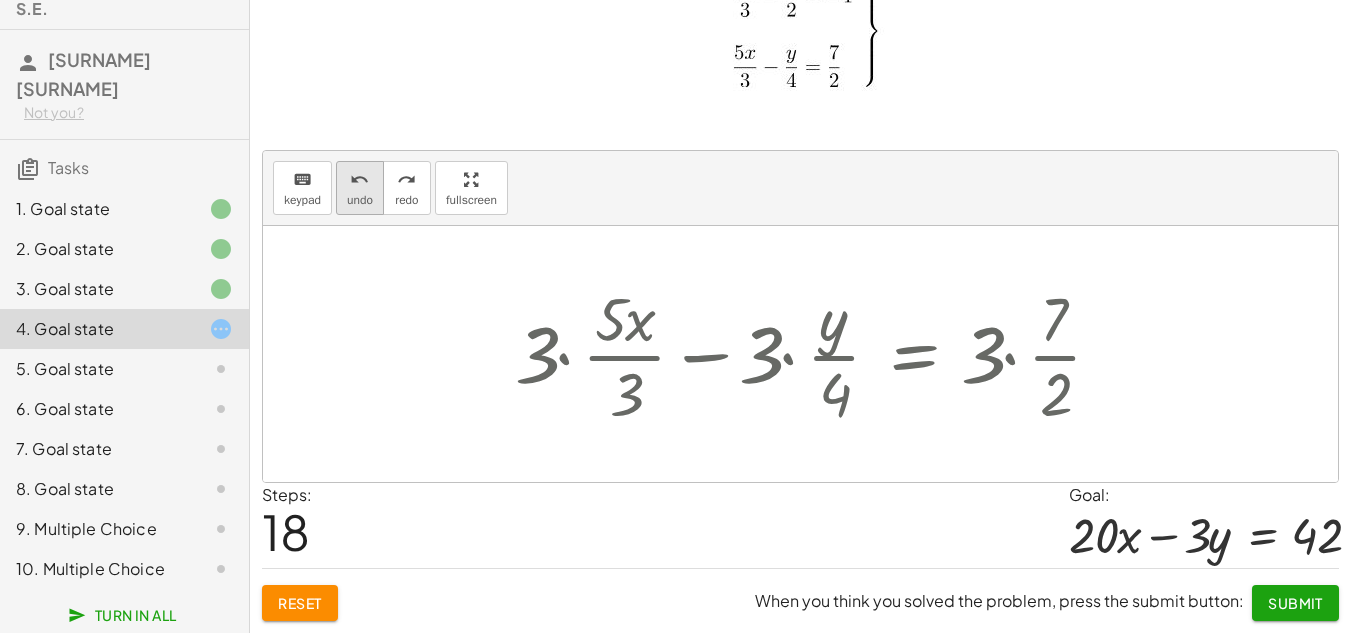click on "undo" at bounding box center [360, 200] 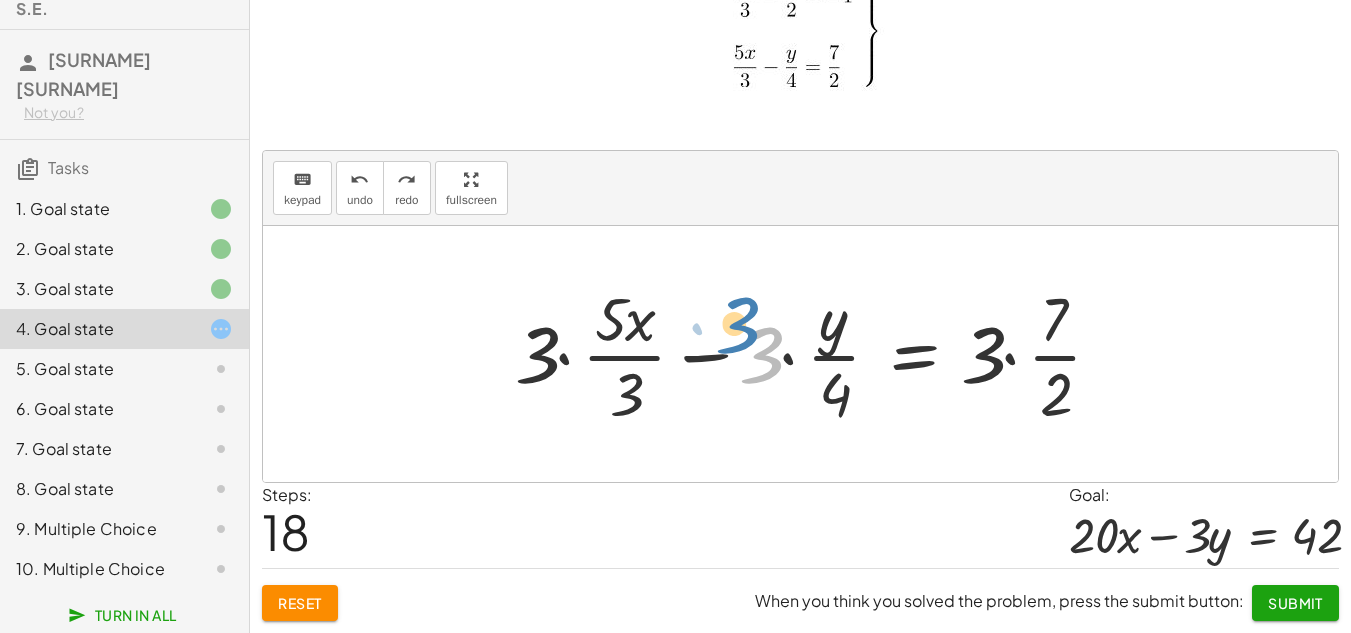 drag, startPoint x: 769, startPoint y: 343, endPoint x: 787, endPoint y: 335, distance: 19.697716 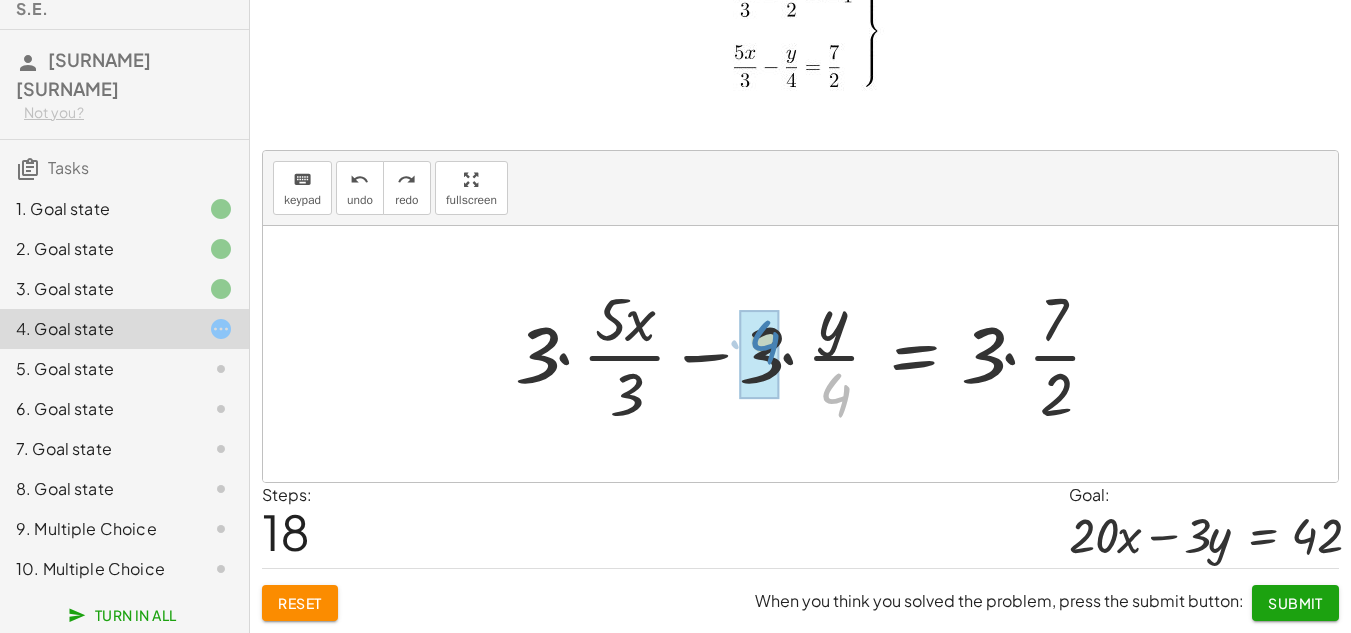 drag, startPoint x: 847, startPoint y: 393, endPoint x: 776, endPoint y: 340, distance: 88.60023 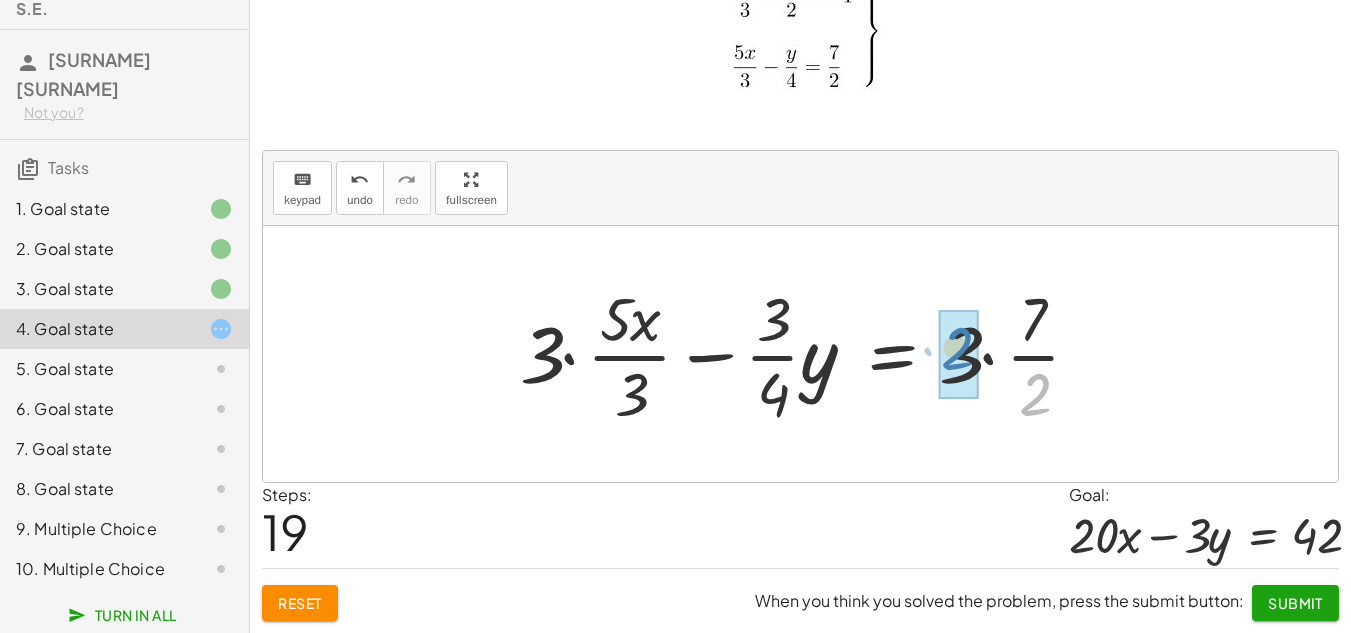 drag, startPoint x: 1035, startPoint y: 401, endPoint x: 957, endPoint y: 355, distance: 90.55385 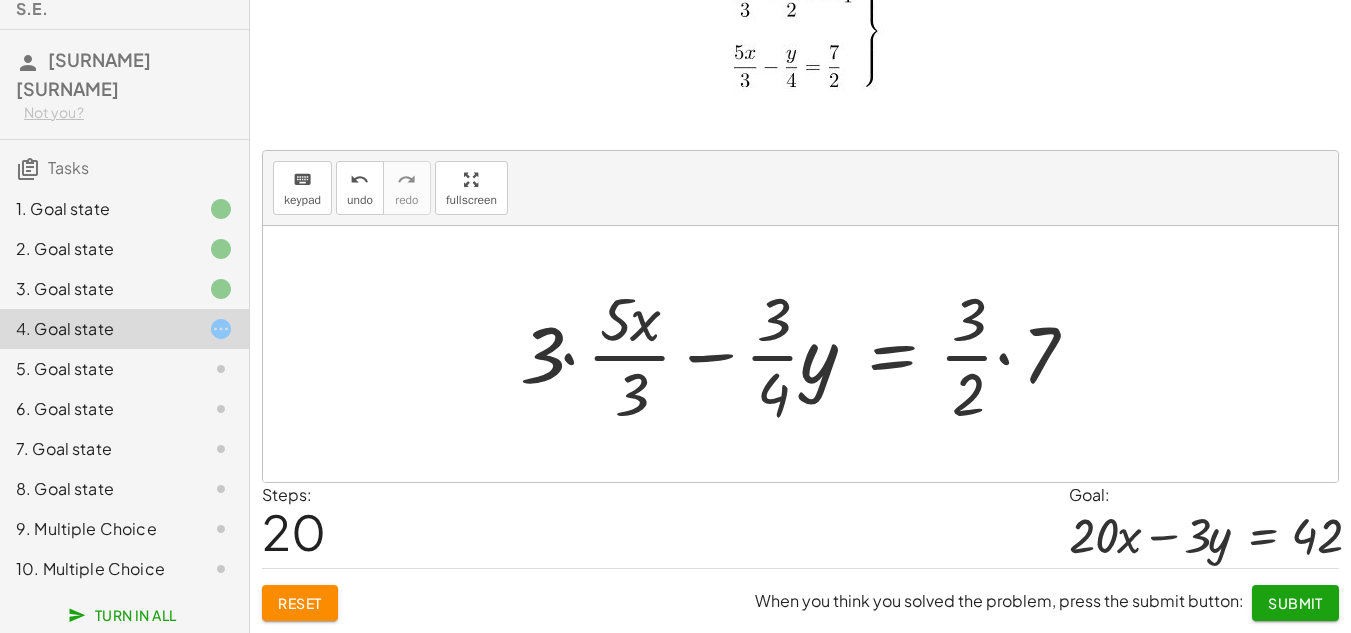 click at bounding box center [808, 354] 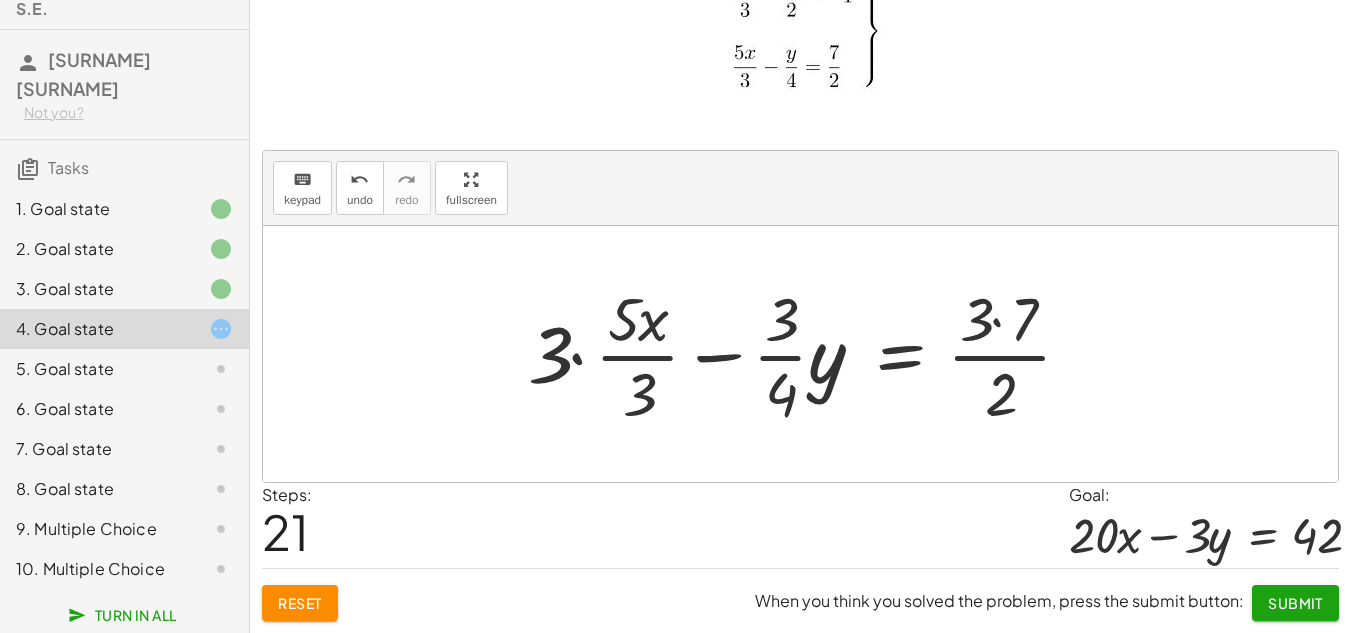 click at bounding box center (808, 354) 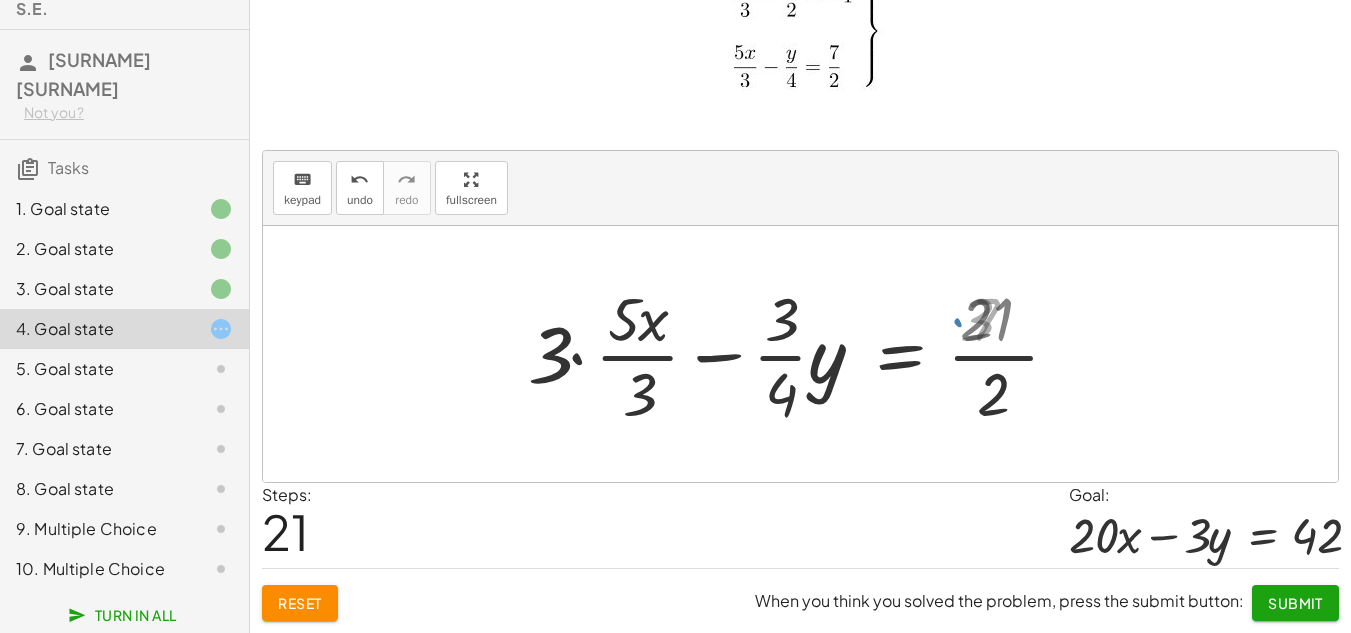 click at bounding box center [798, 354] 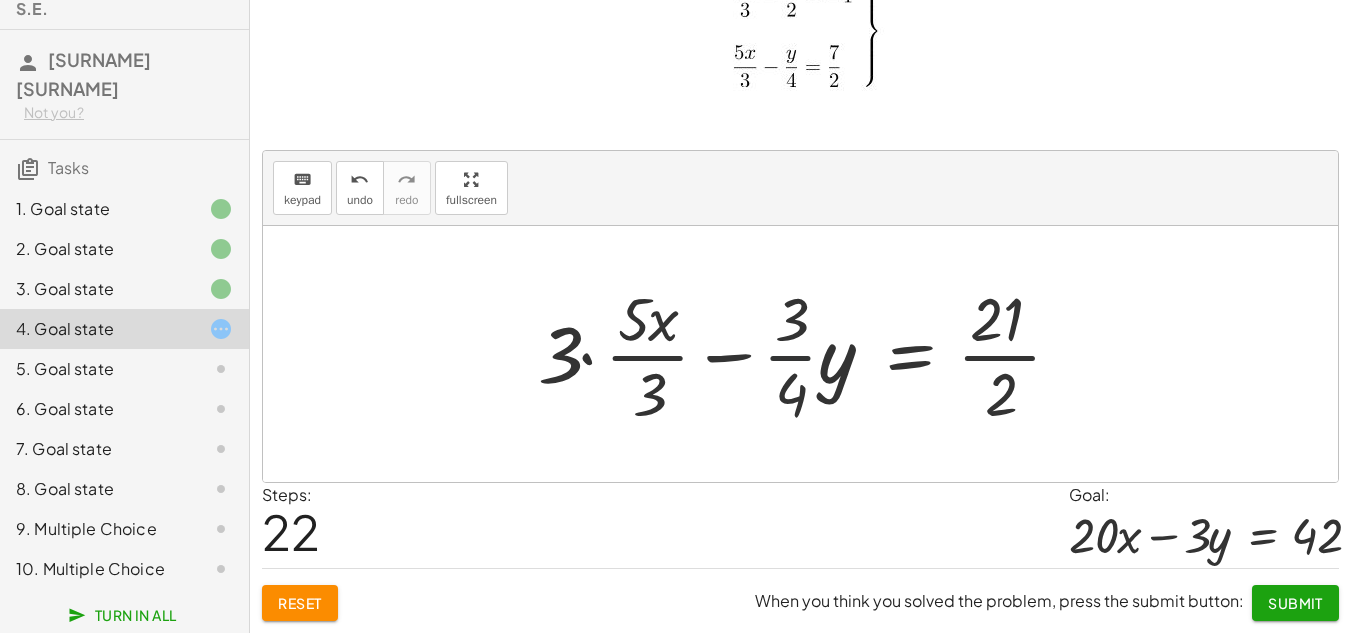 click at bounding box center [808, 354] 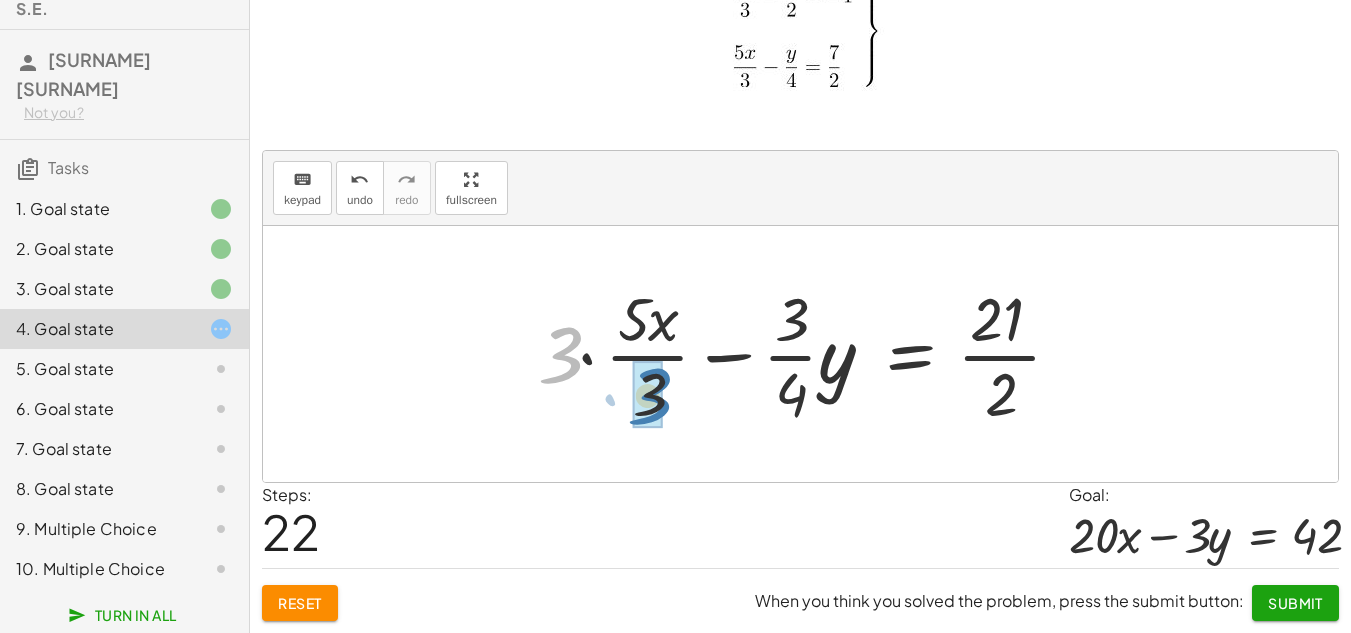 drag, startPoint x: 567, startPoint y: 355, endPoint x: 655, endPoint y: 397, distance: 97.50897 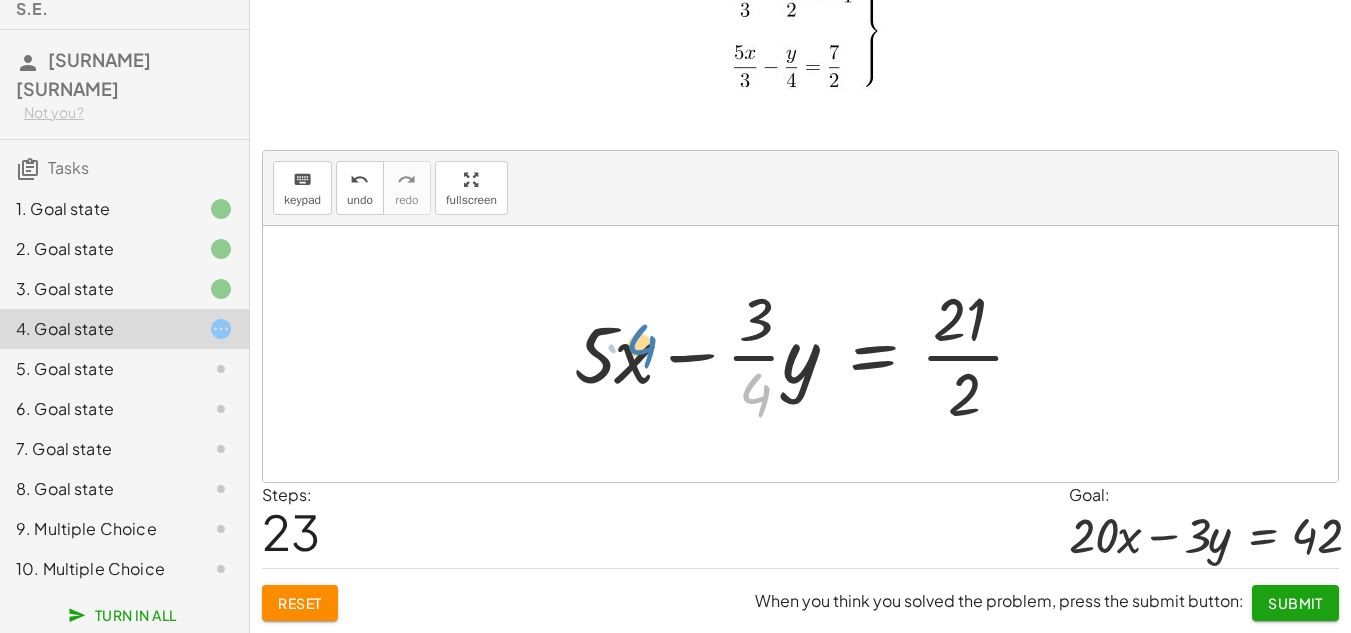 drag, startPoint x: 757, startPoint y: 392, endPoint x: 687, endPoint y: 355, distance: 79.17702 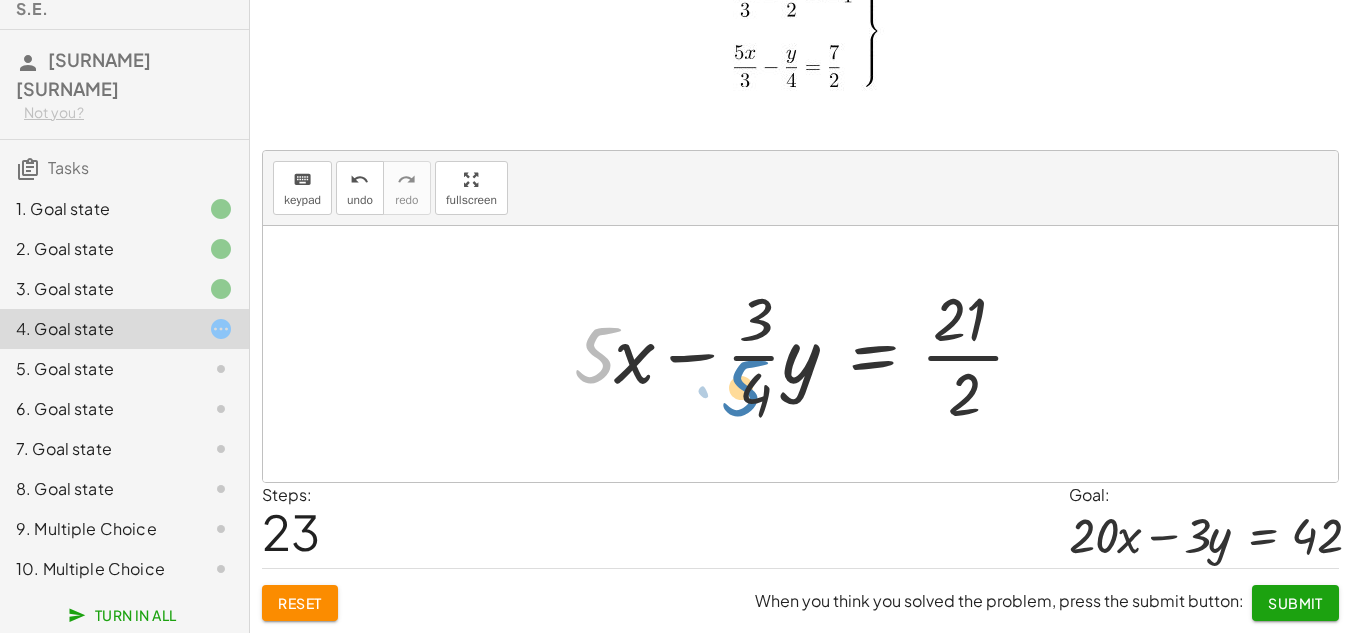 drag, startPoint x: 605, startPoint y: 352, endPoint x: 752, endPoint y: 386, distance: 150.88075 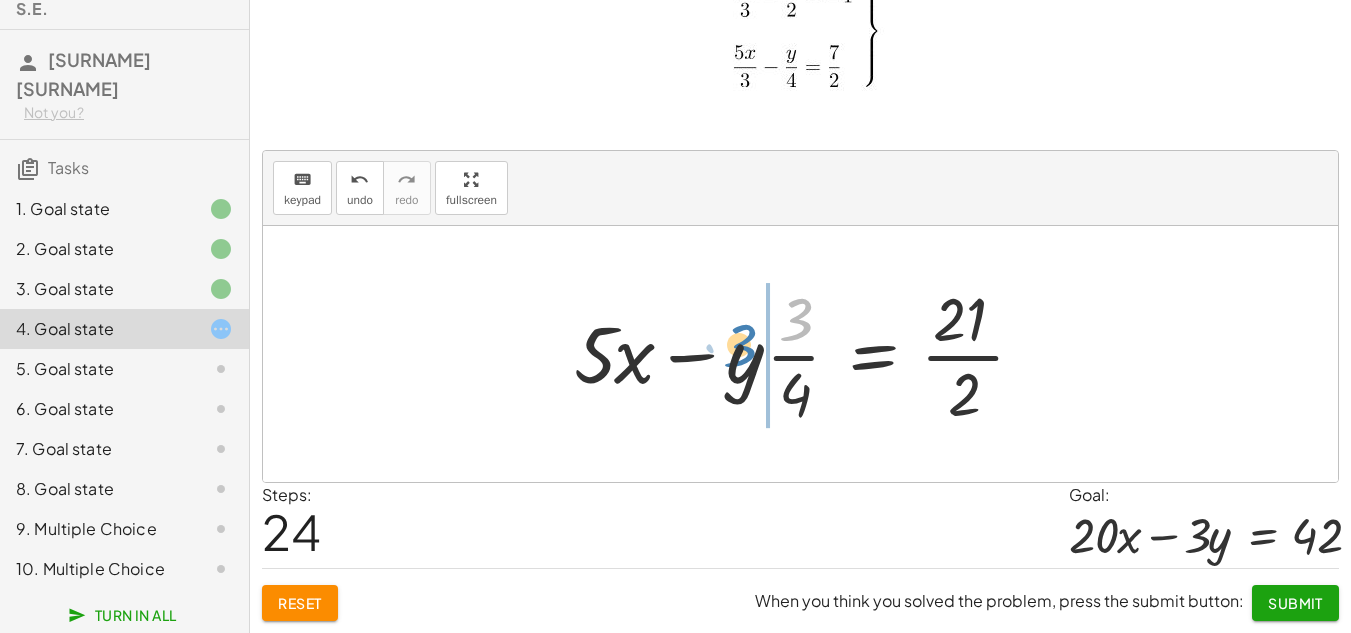 drag, startPoint x: 793, startPoint y: 320, endPoint x: 758, endPoint y: 346, distance: 43.60046 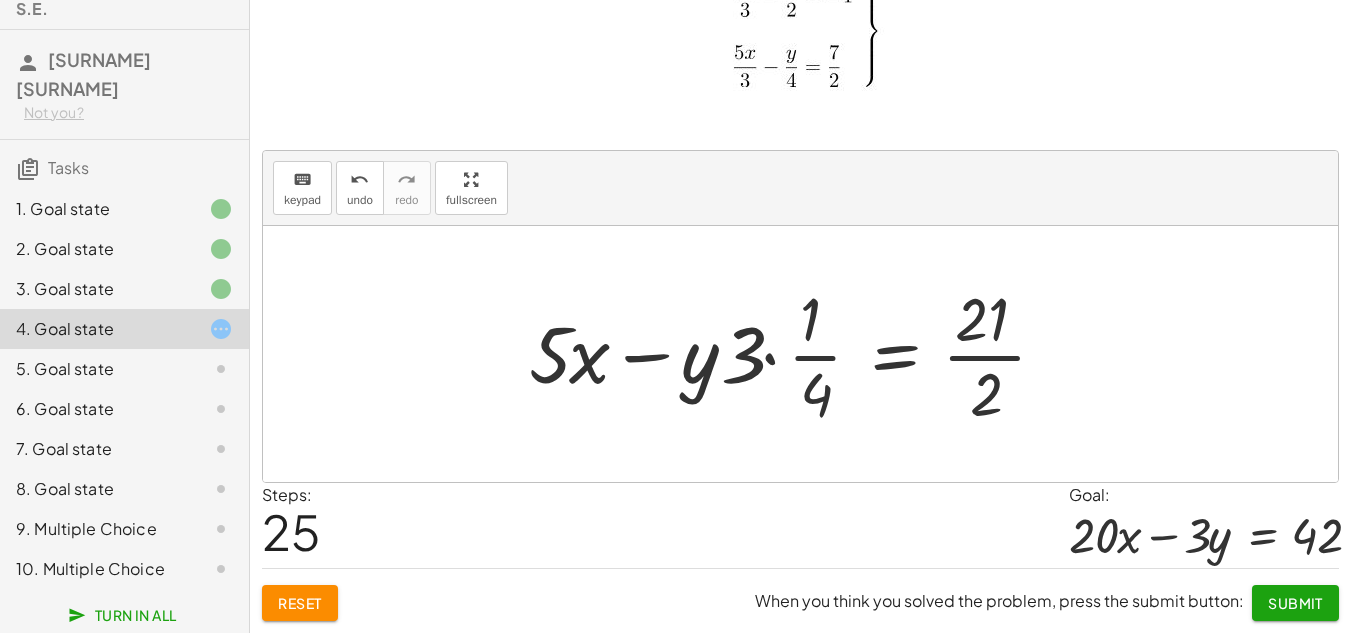 click at bounding box center (796, 354) 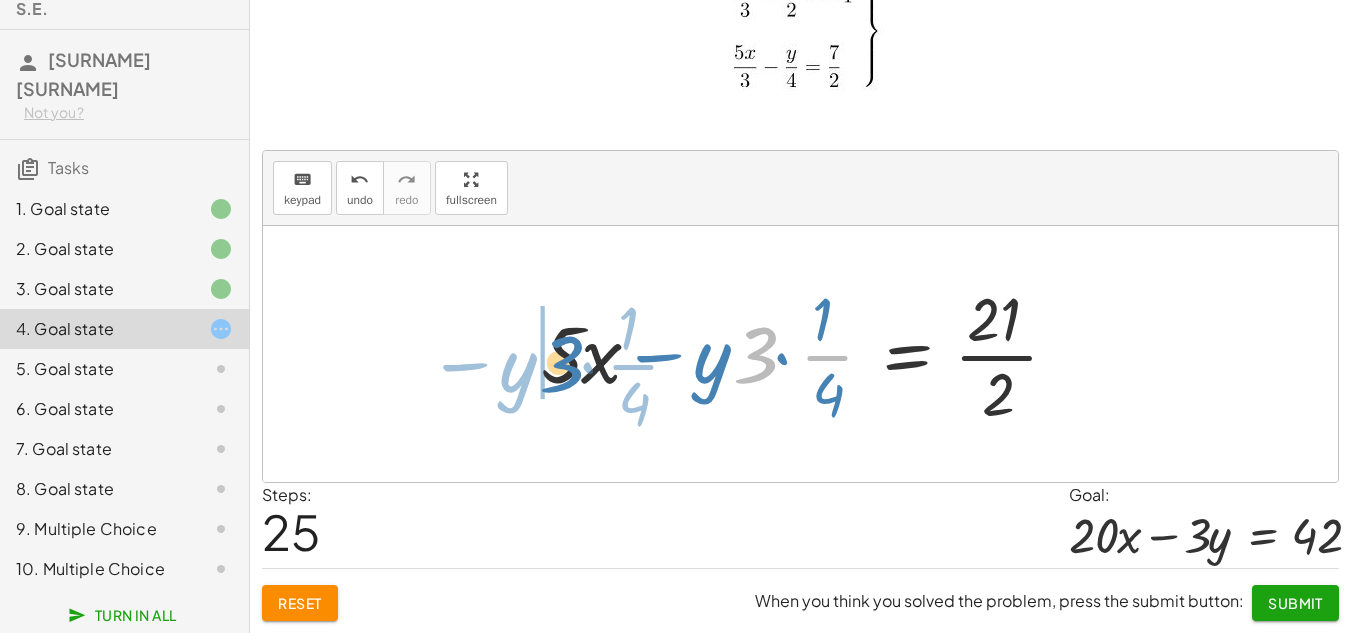 drag, startPoint x: 758, startPoint y: 359, endPoint x: 568, endPoint y: 363, distance: 190.0421 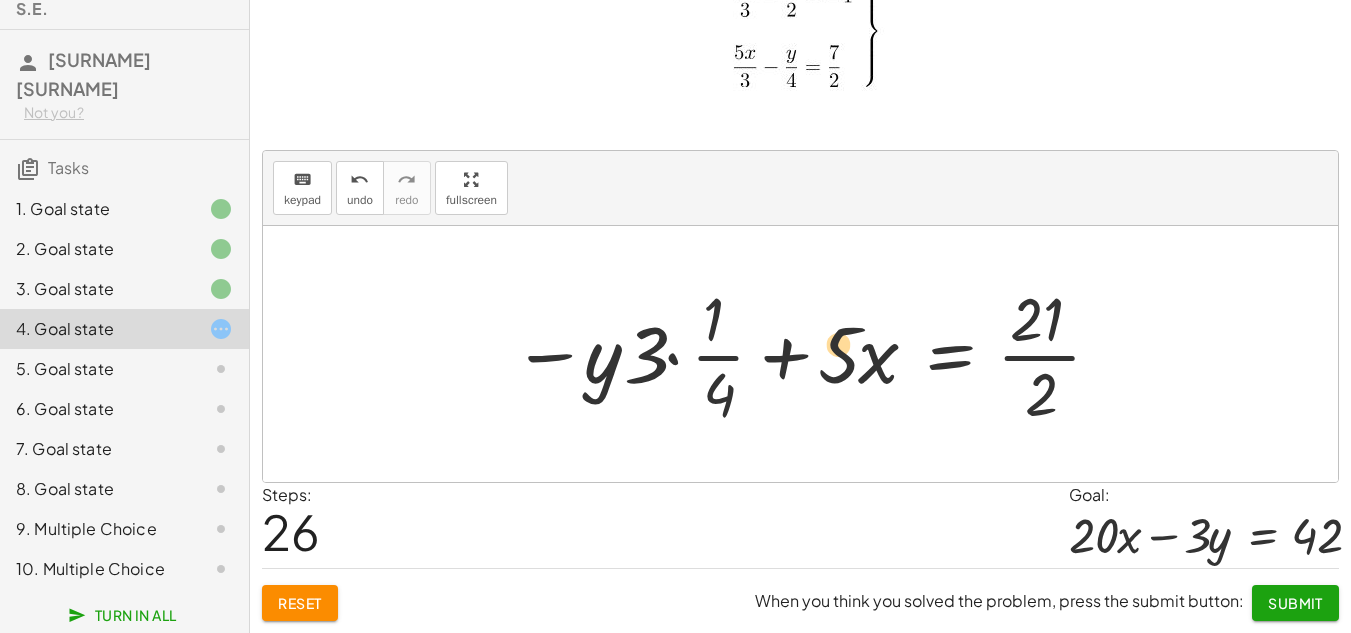 drag, startPoint x: 597, startPoint y: 357, endPoint x: 844, endPoint y: 348, distance: 247.16391 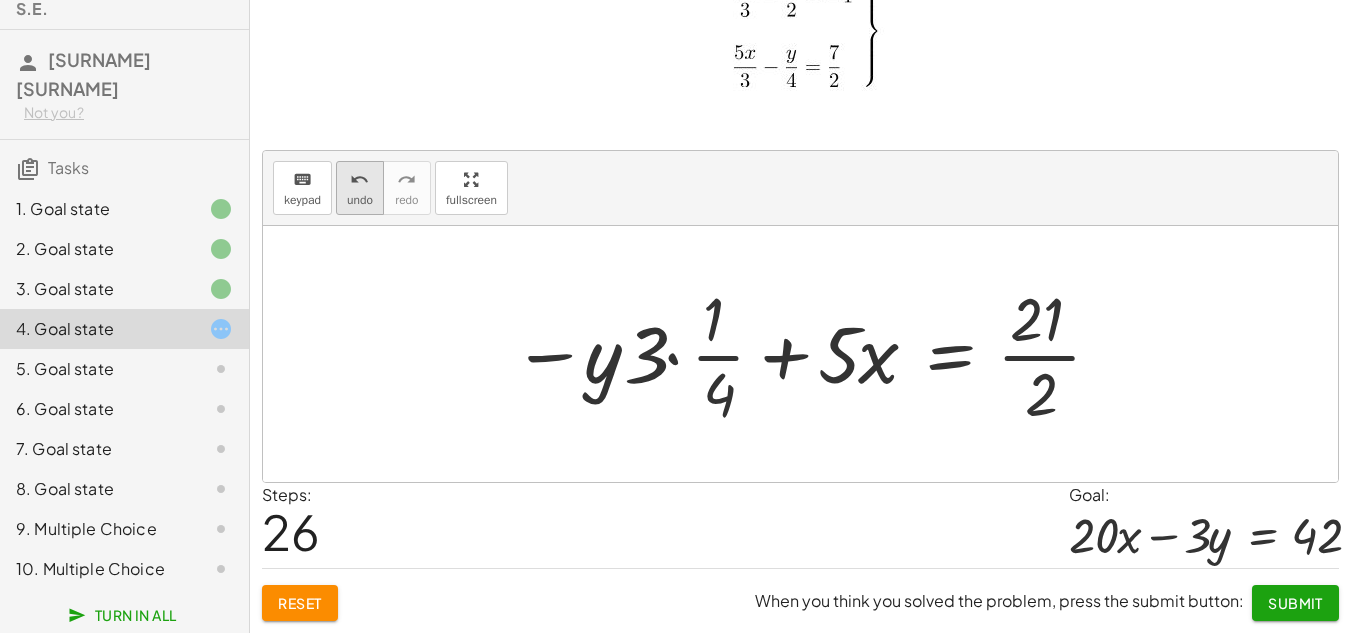 click on "undo undo" at bounding box center (360, 188) 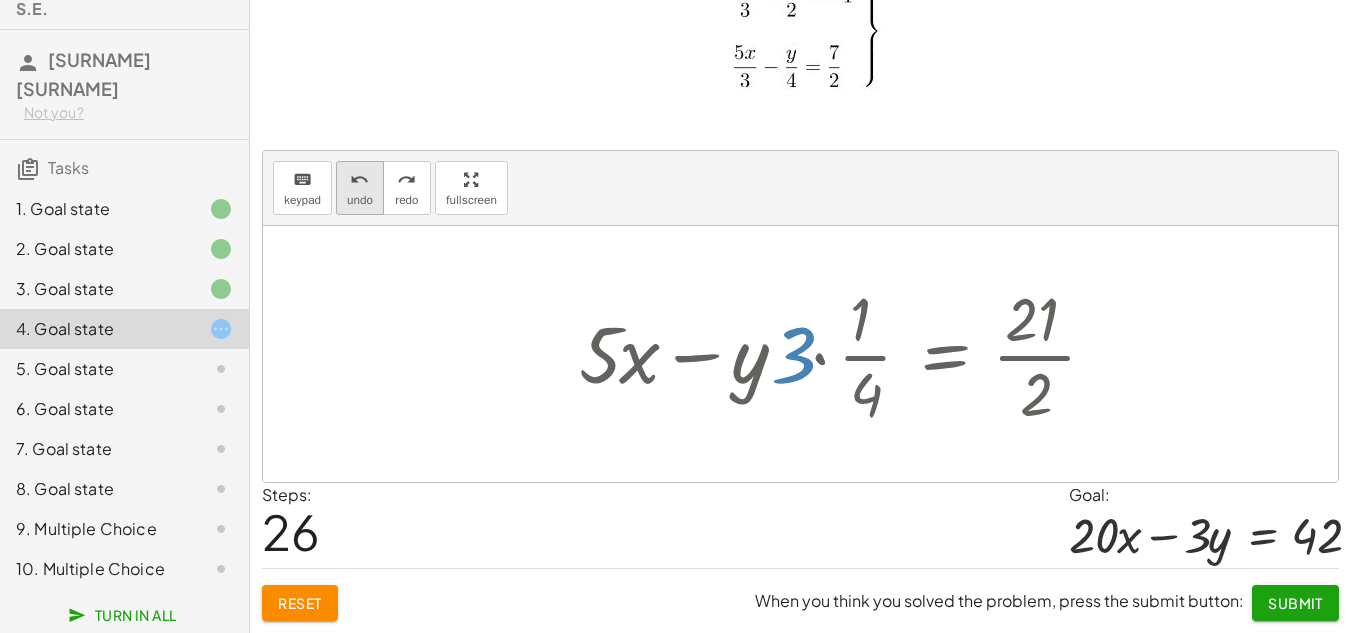 click on "undo undo" at bounding box center (360, 188) 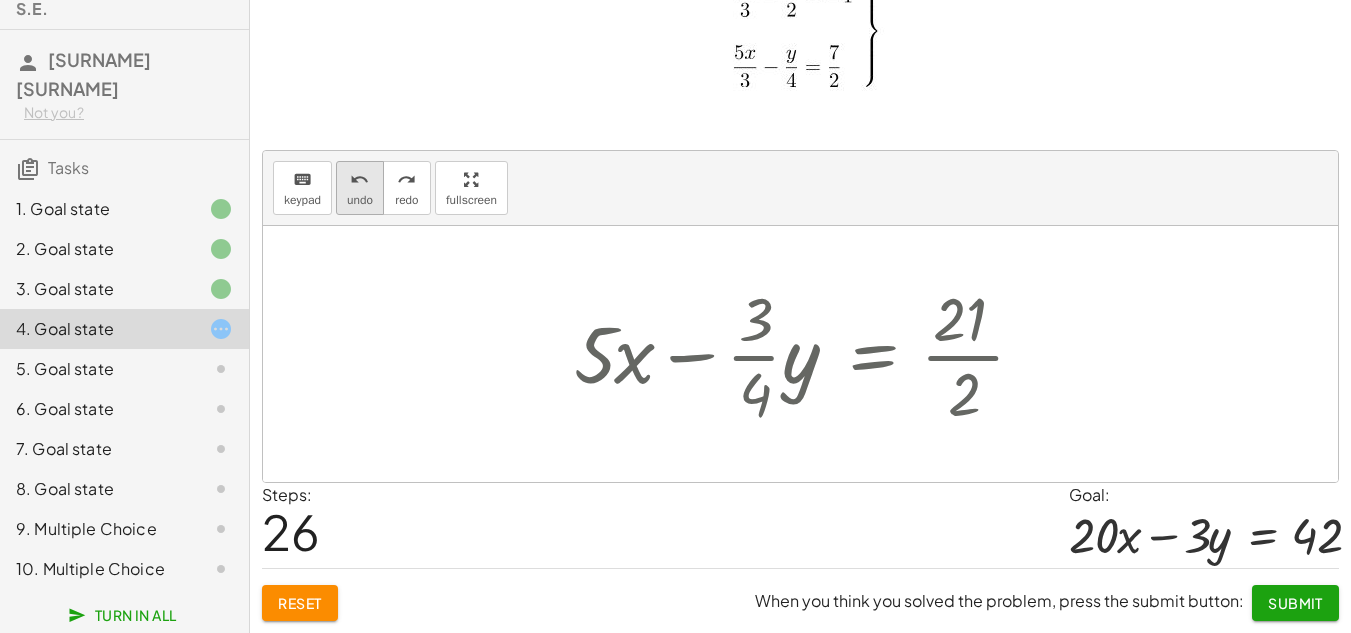 click on "undo undo" at bounding box center (360, 188) 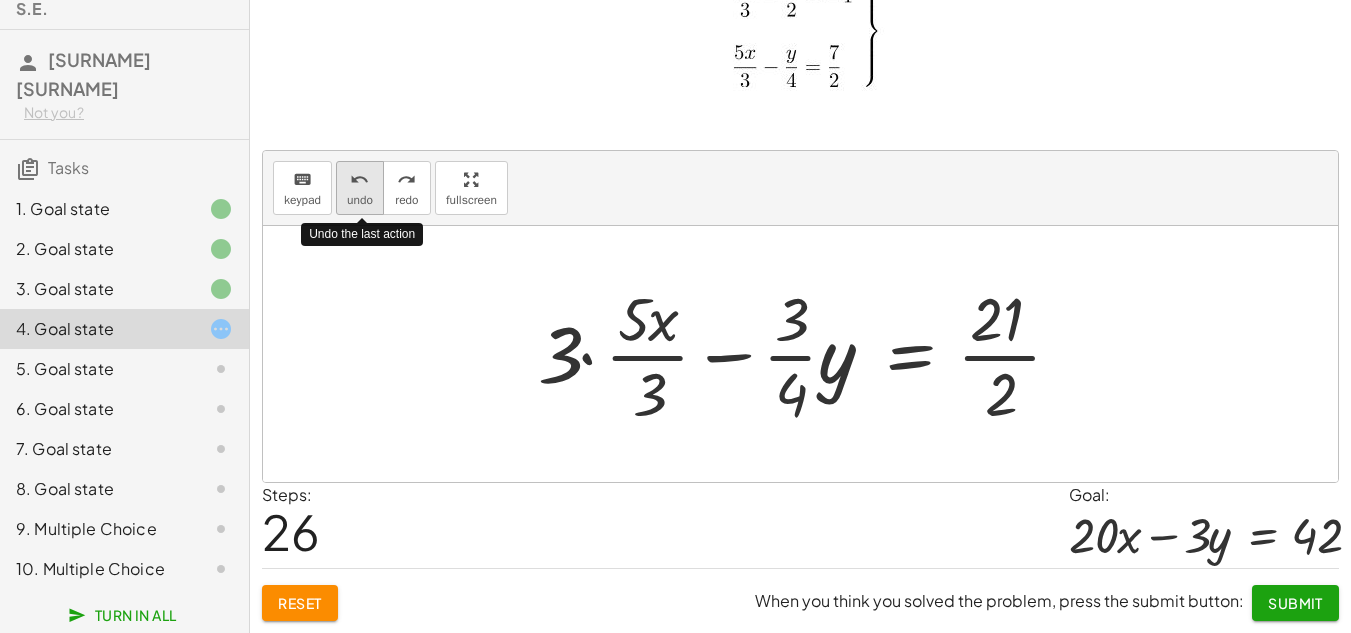 click on "undo undo" at bounding box center (360, 188) 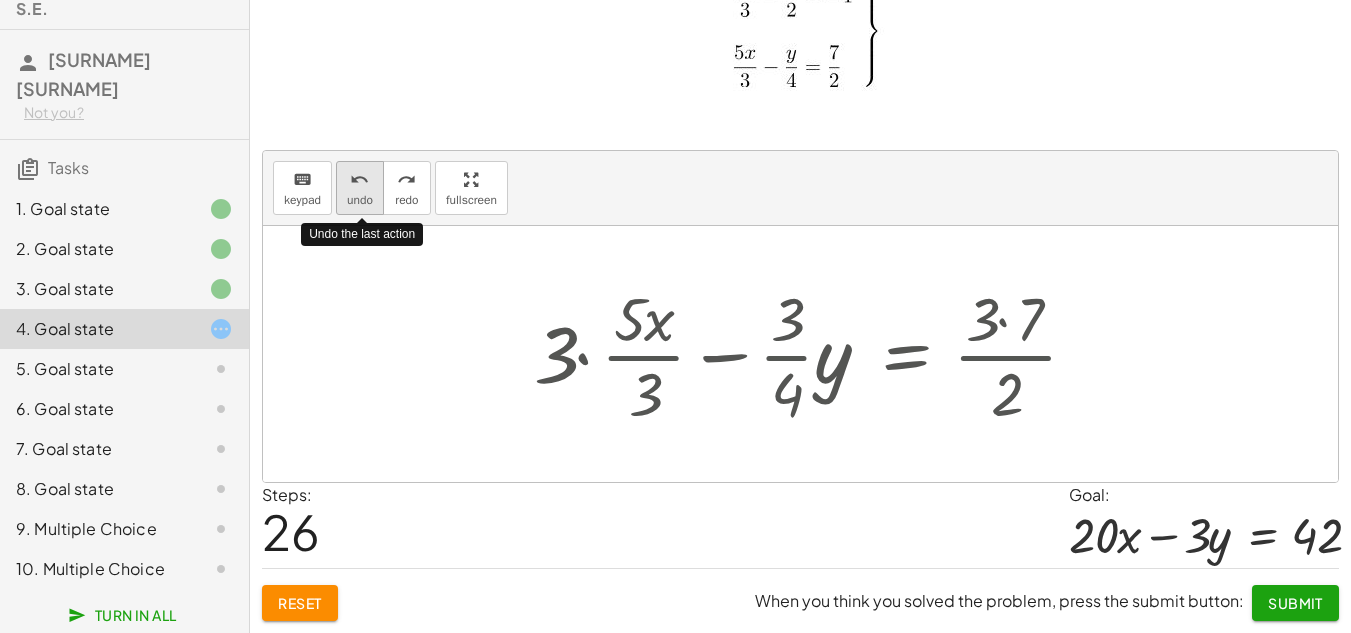 click on "undo undo" at bounding box center [360, 188] 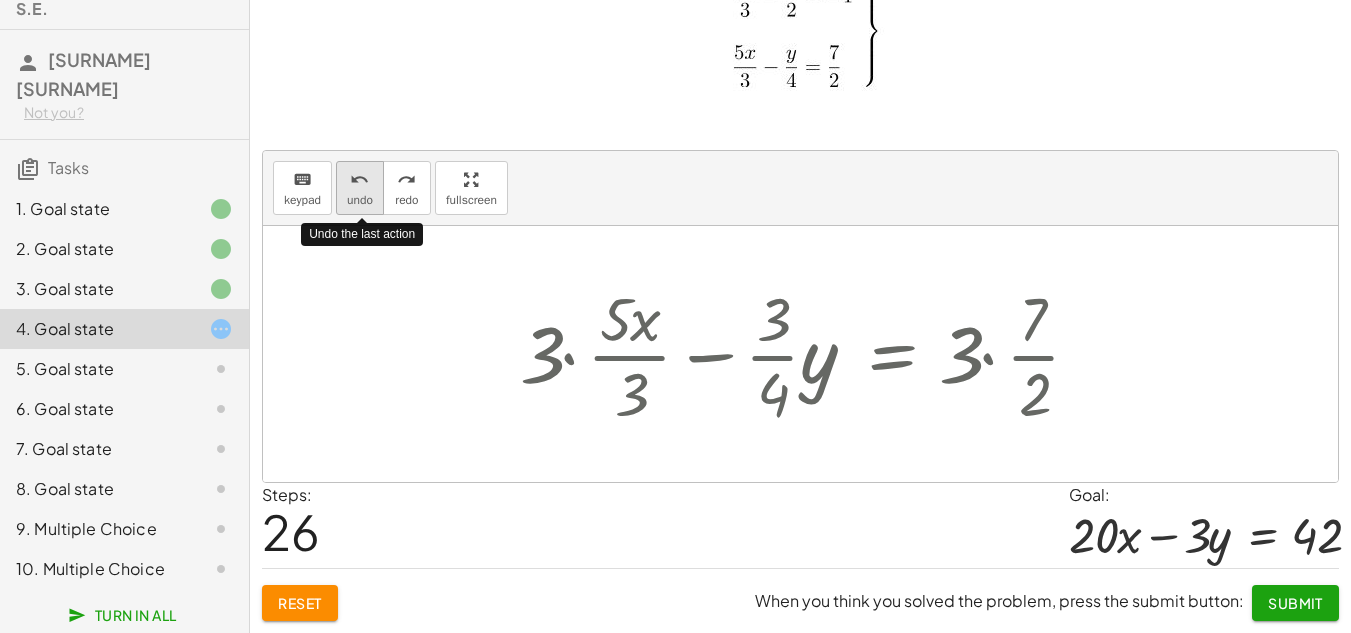 click on "undo undo" at bounding box center (360, 188) 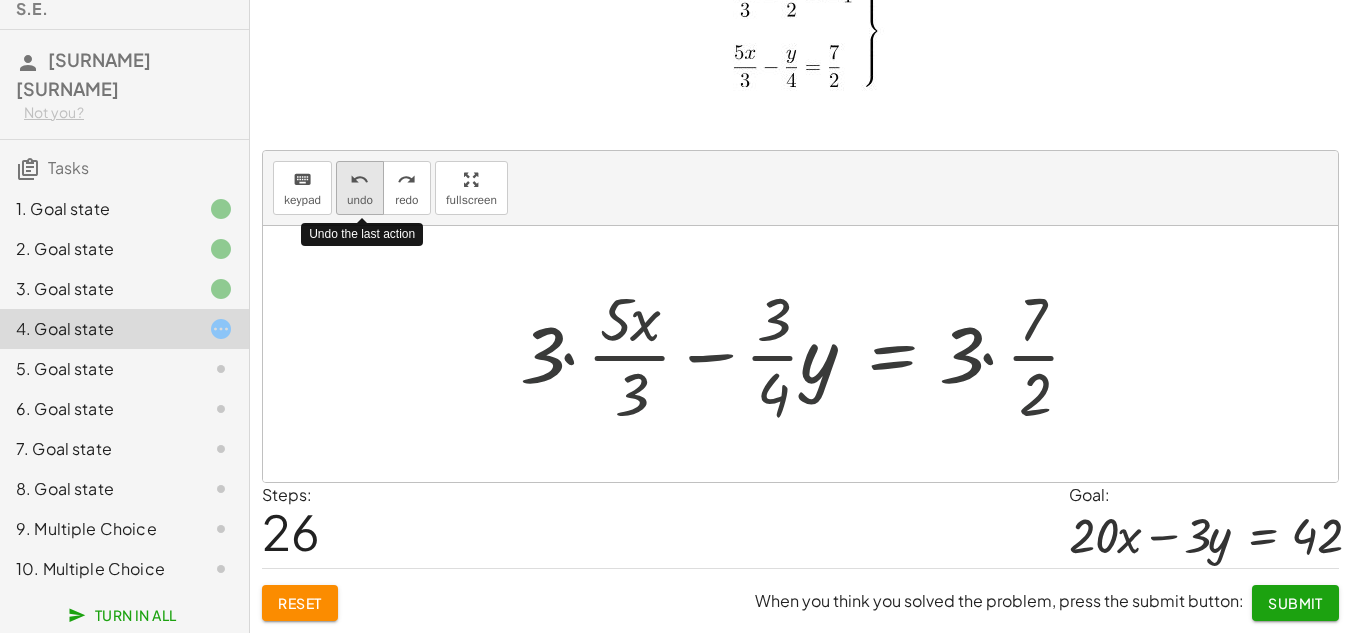 click on "undo undo" at bounding box center [360, 188] 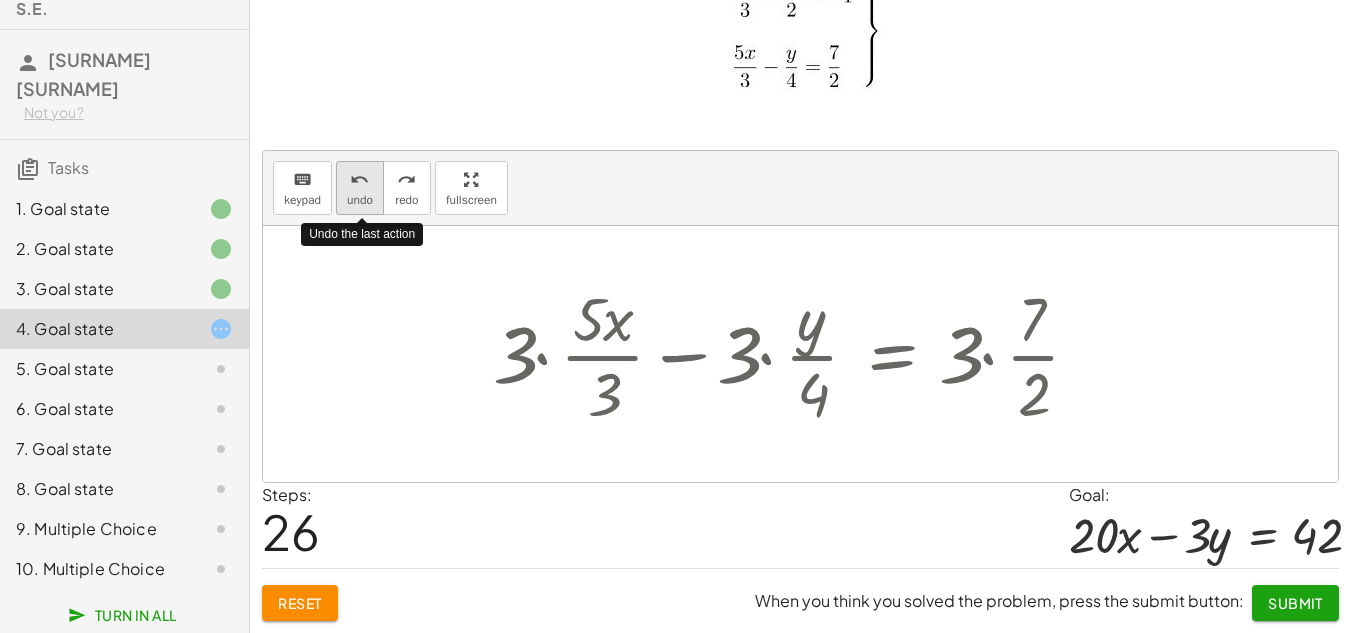 click on "undo undo" at bounding box center [360, 188] 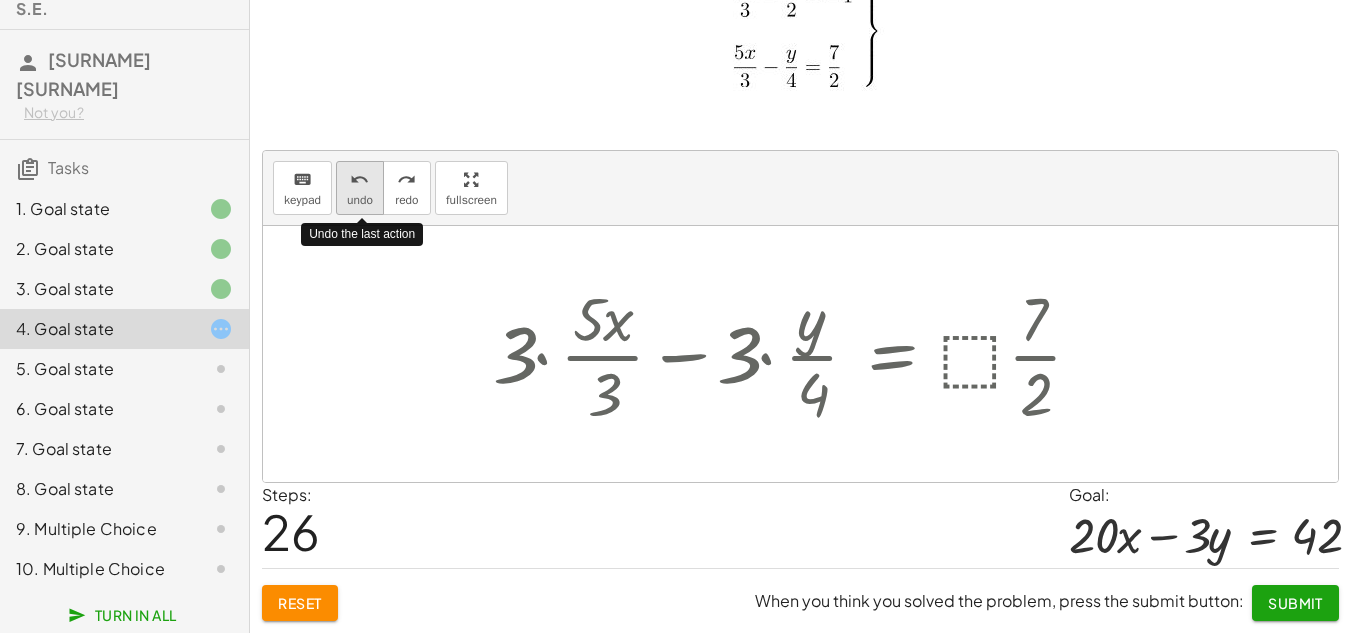 click on "undo undo" at bounding box center [360, 188] 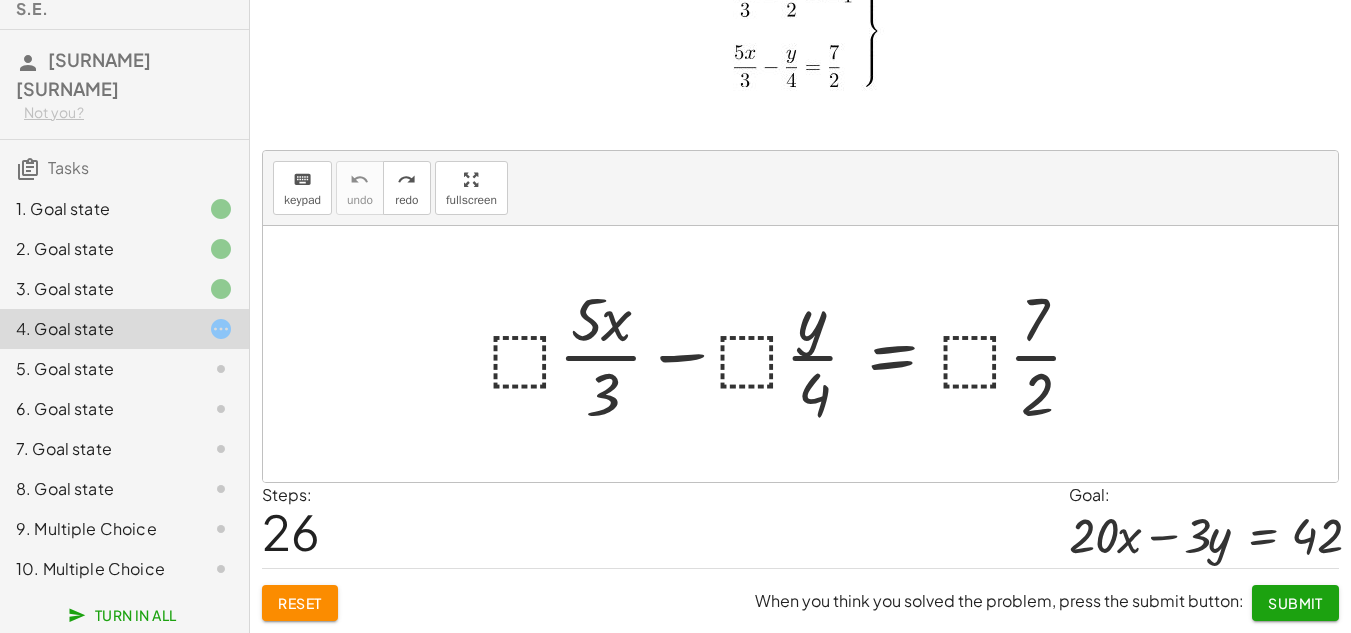 click at bounding box center [794, 354] 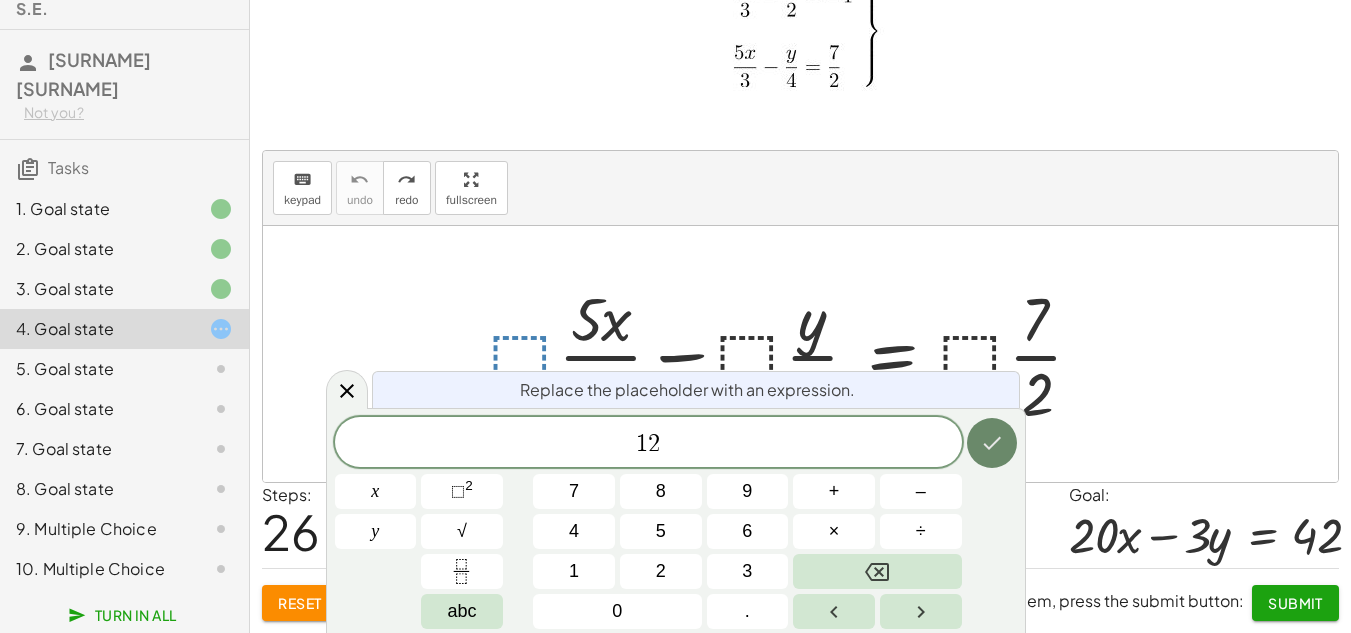 click 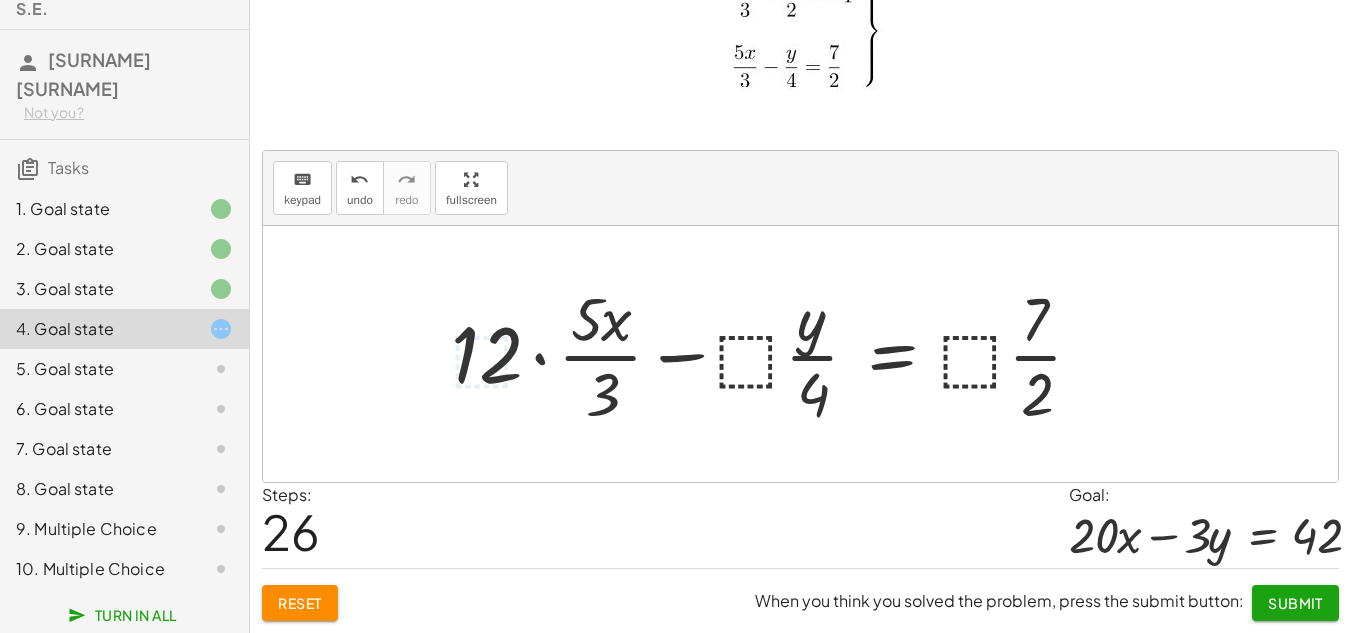 click at bounding box center [775, 354] 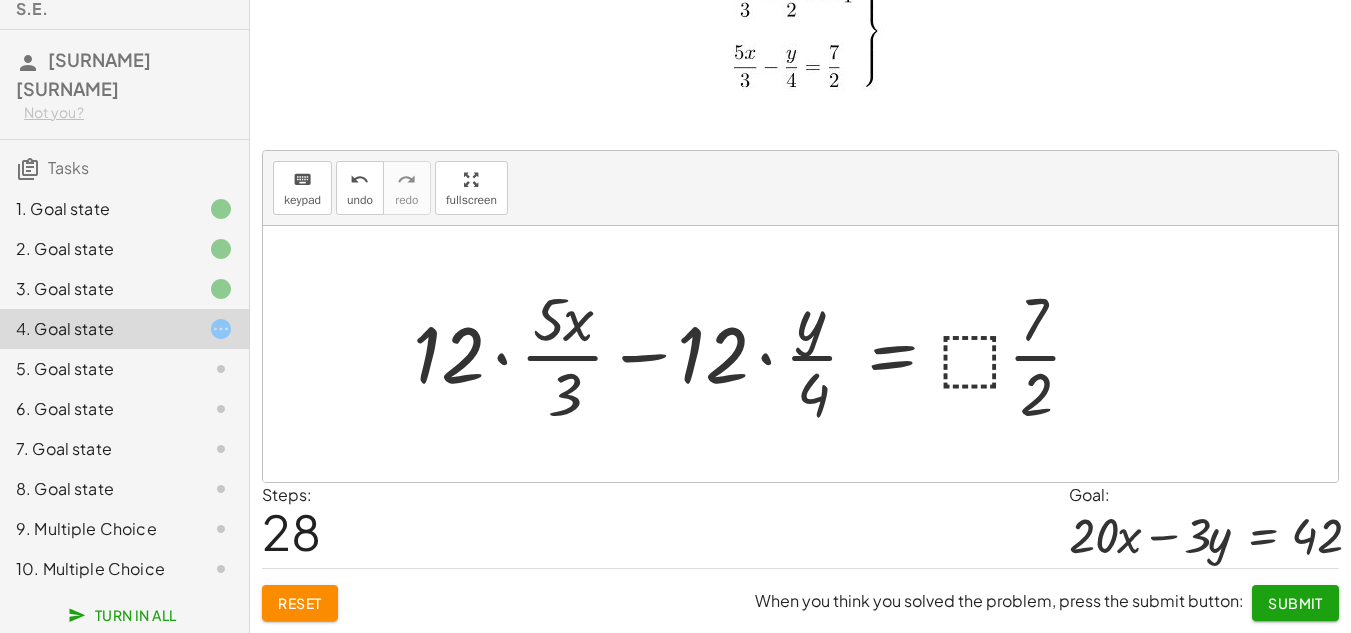 click at bounding box center (755, 354) 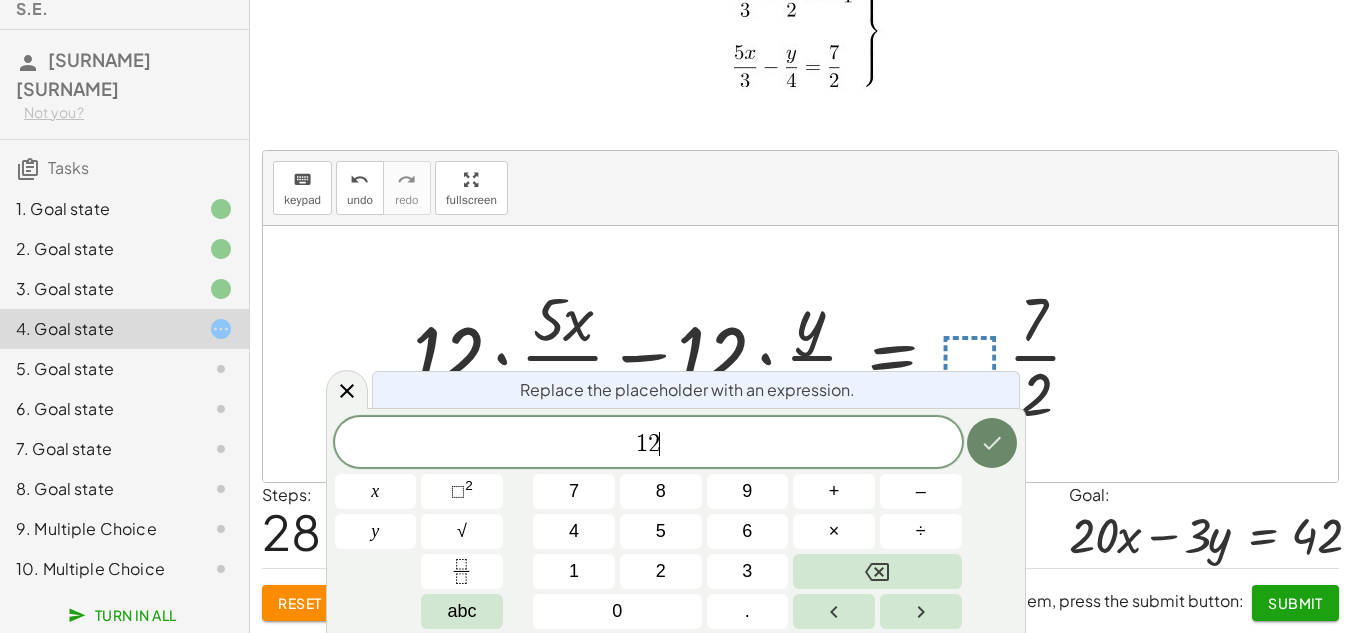 click 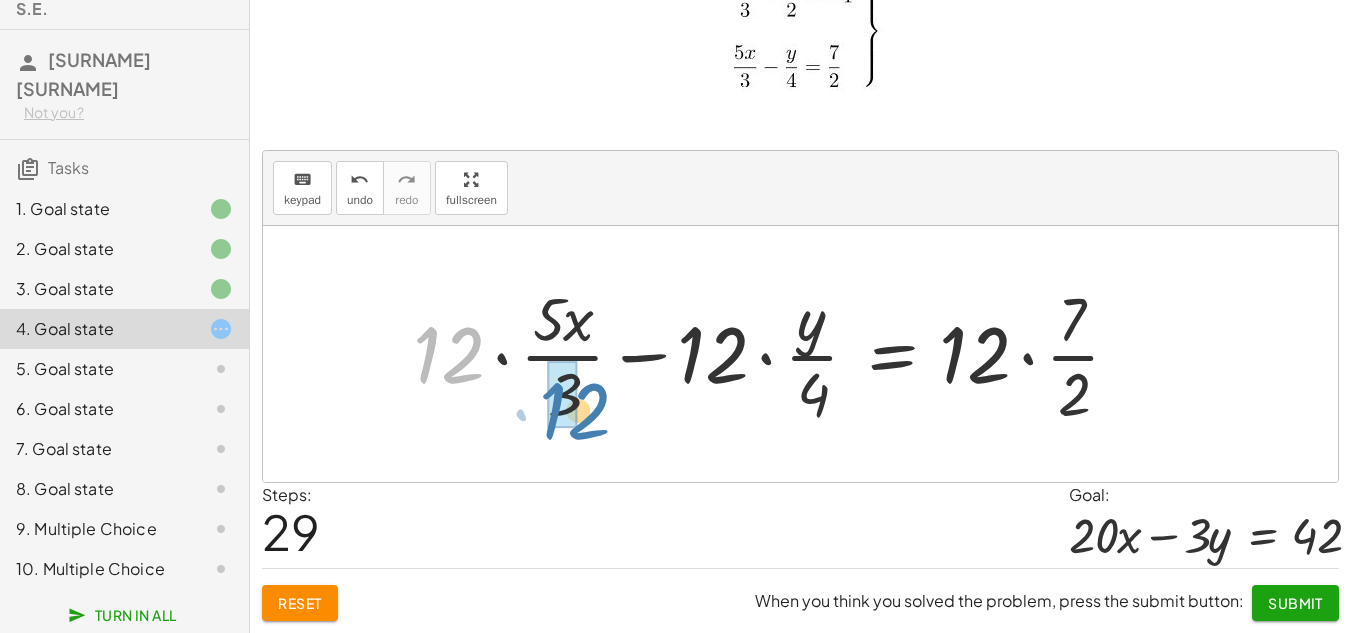 drag, startPoint x: 457, startPoint y: 371, endPoint x: 550, endPoint y: 411, distance: 101.23734 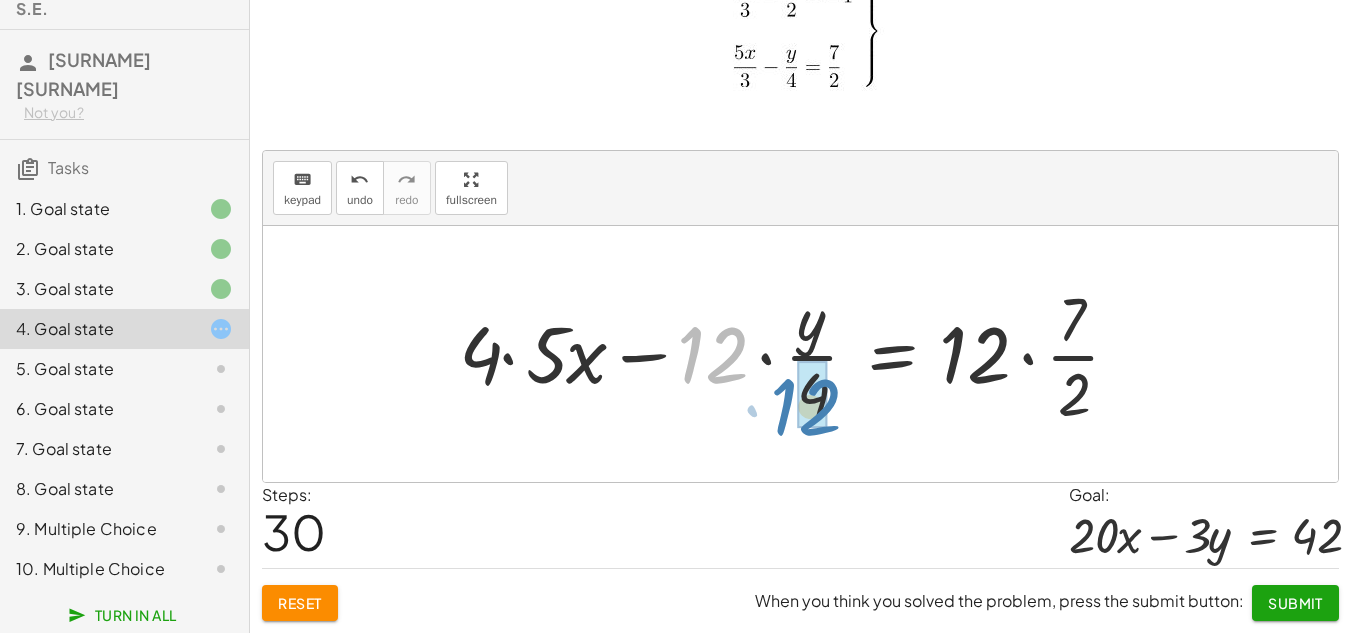 drag, startPoint x: 712, startPoint y: 351, endPoint x: 802, endPoint y: 403, distance: 103.94229 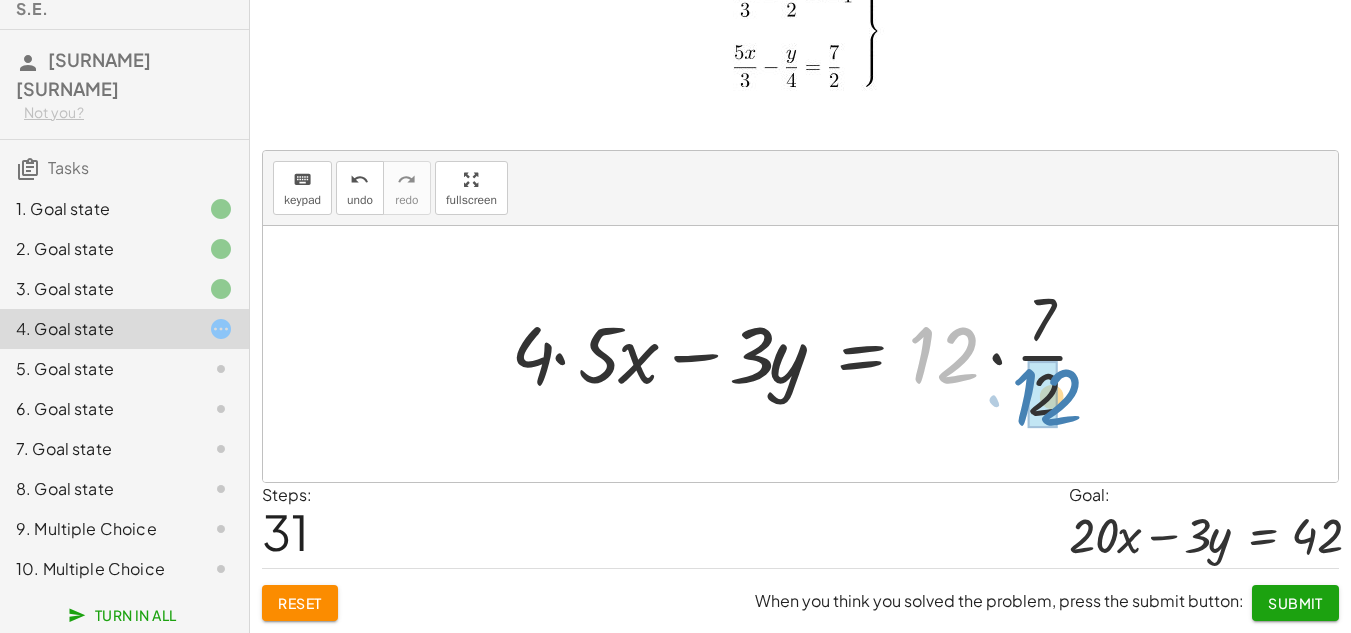 drag, startPoint x: 986, startPoint y: 364, endPoint x: 1091, endPoint y: 407, distance: 113.46365 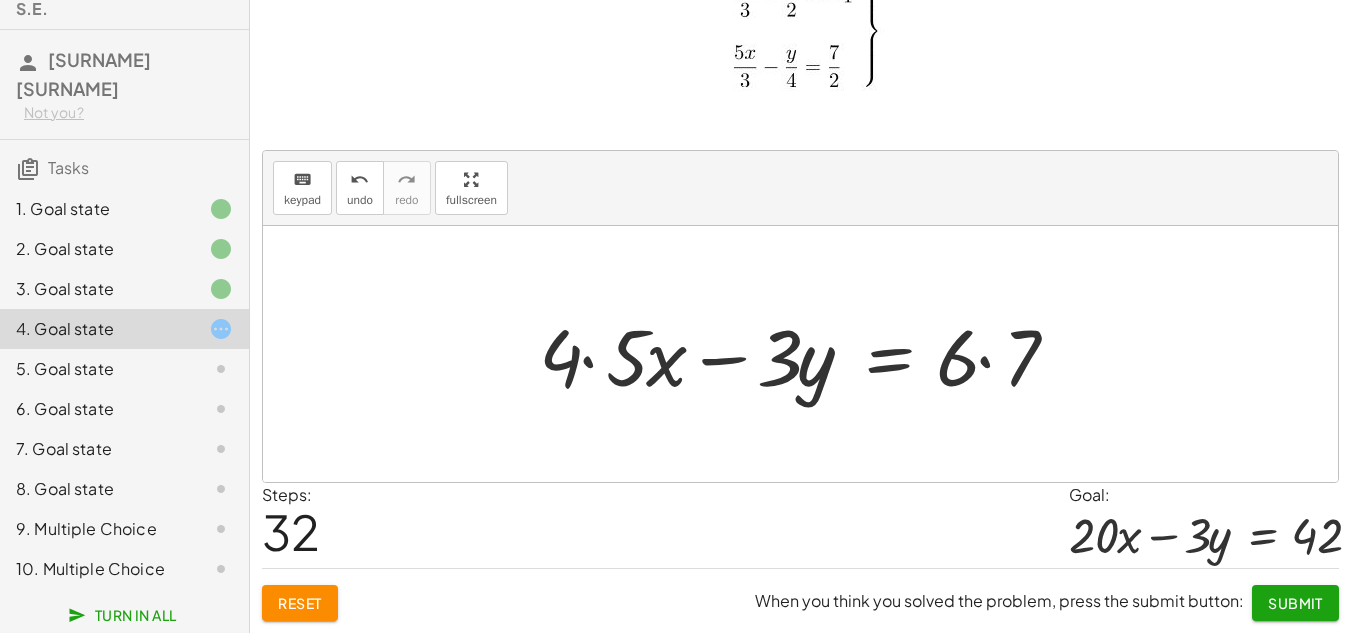 click at bounding box center [808, 354] 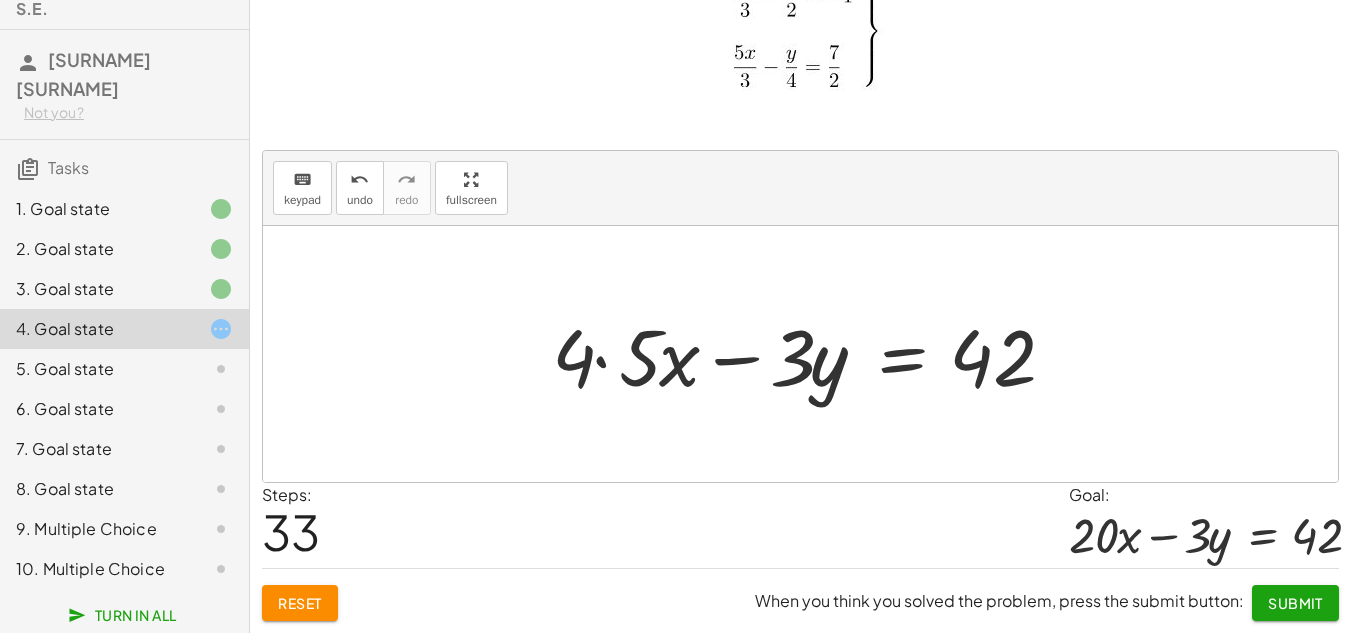 click at bounding box center [808, 354] 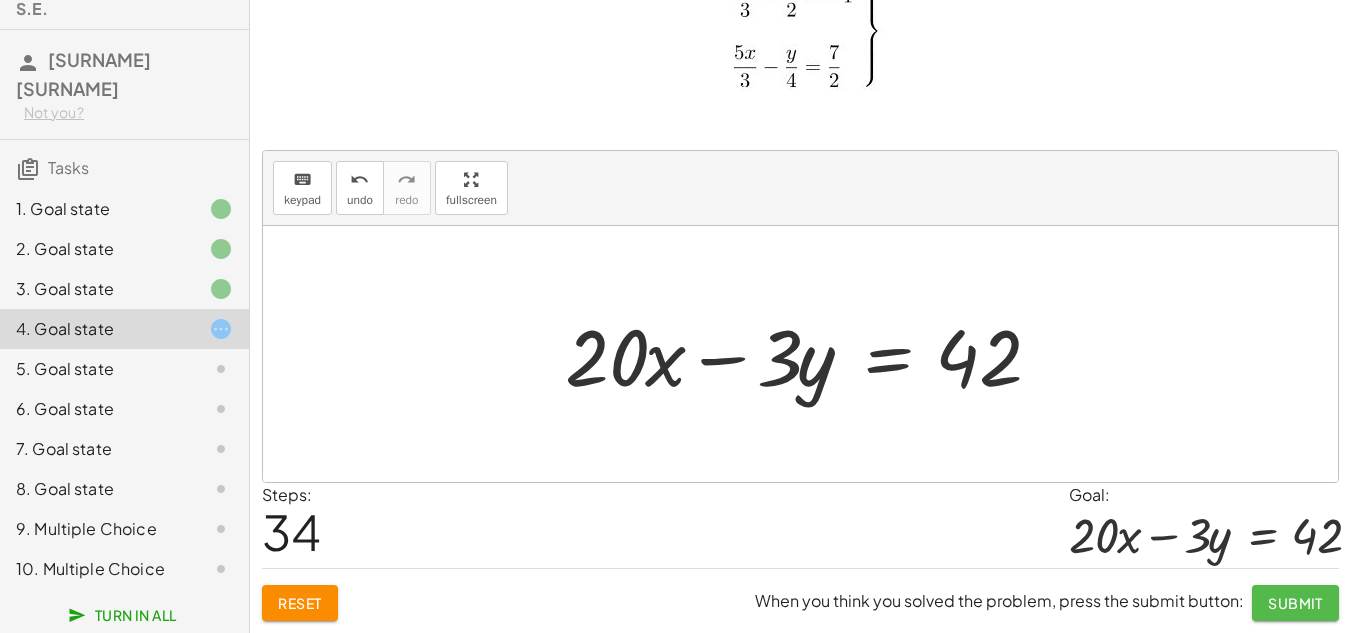 click on "Submit" at bounding box center (1295, 603) 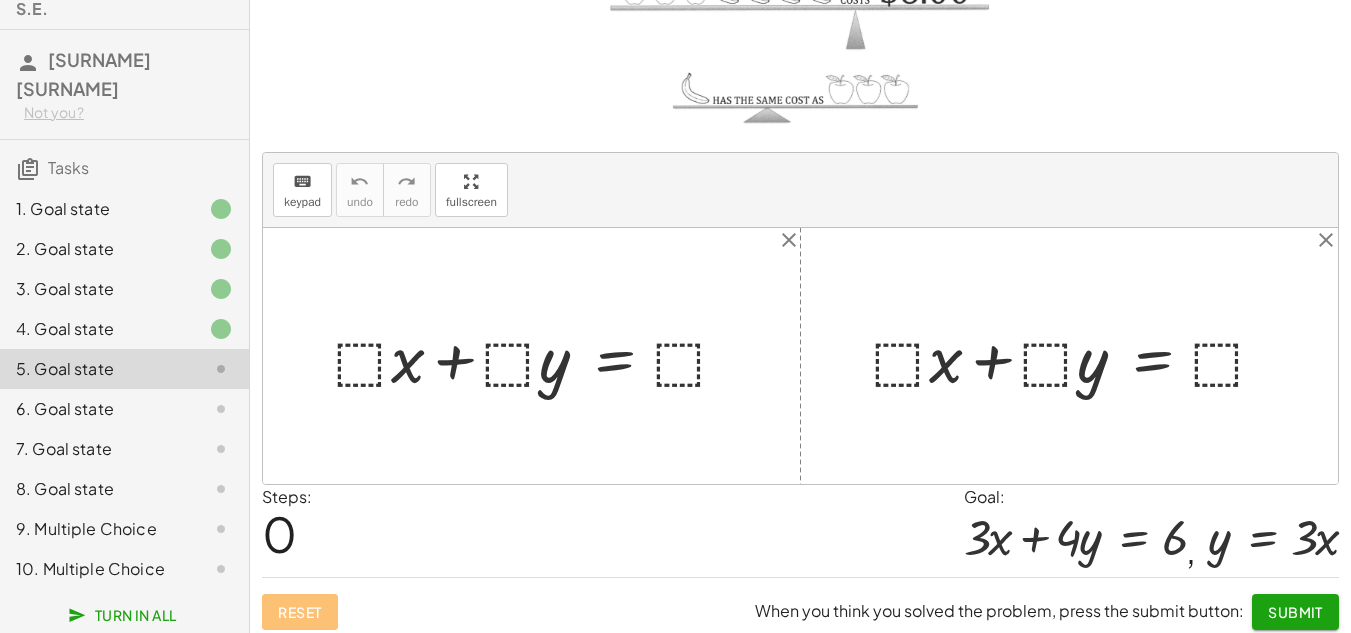 scroll, scrollTop: 214, scrollLeft: 0, axis: vertical 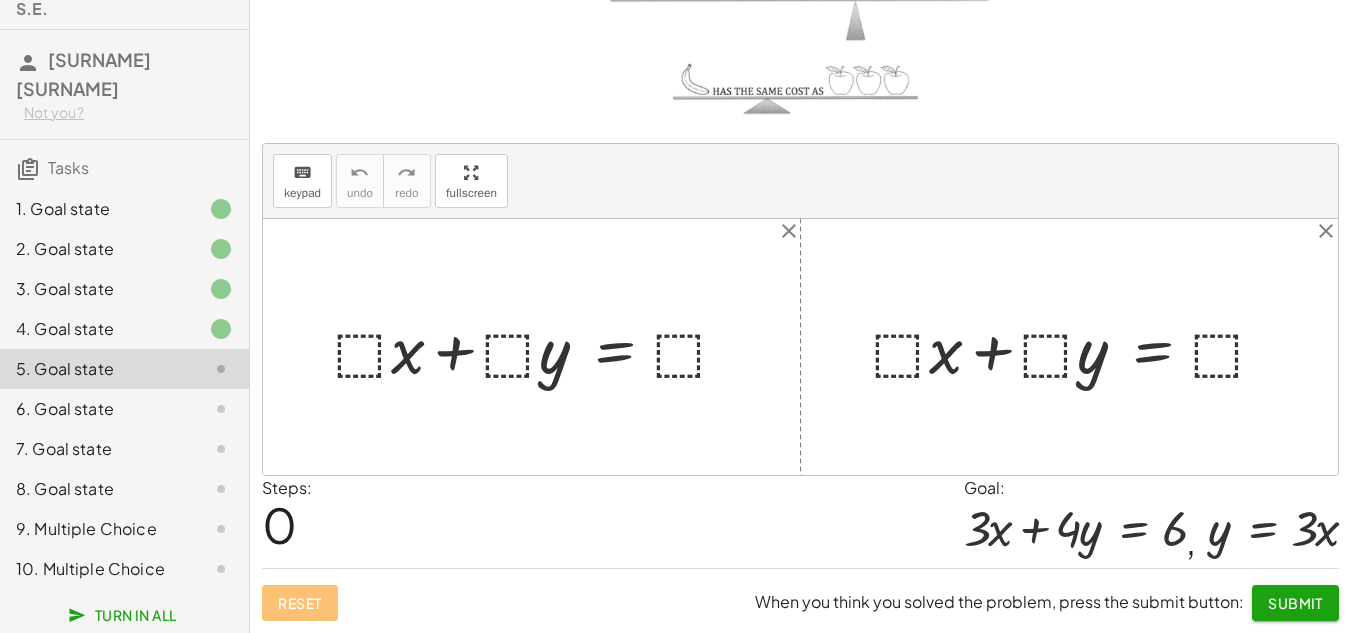 click at bounding box center [539, 347] 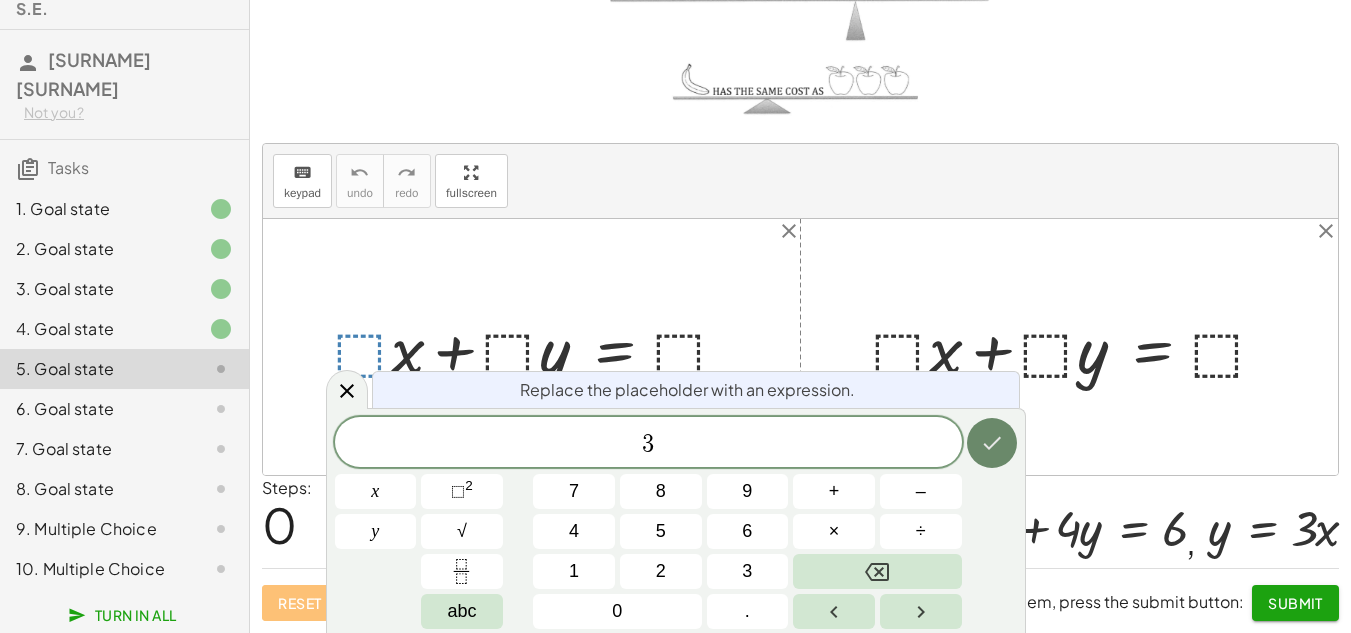 click at bounding box center [992, 443] 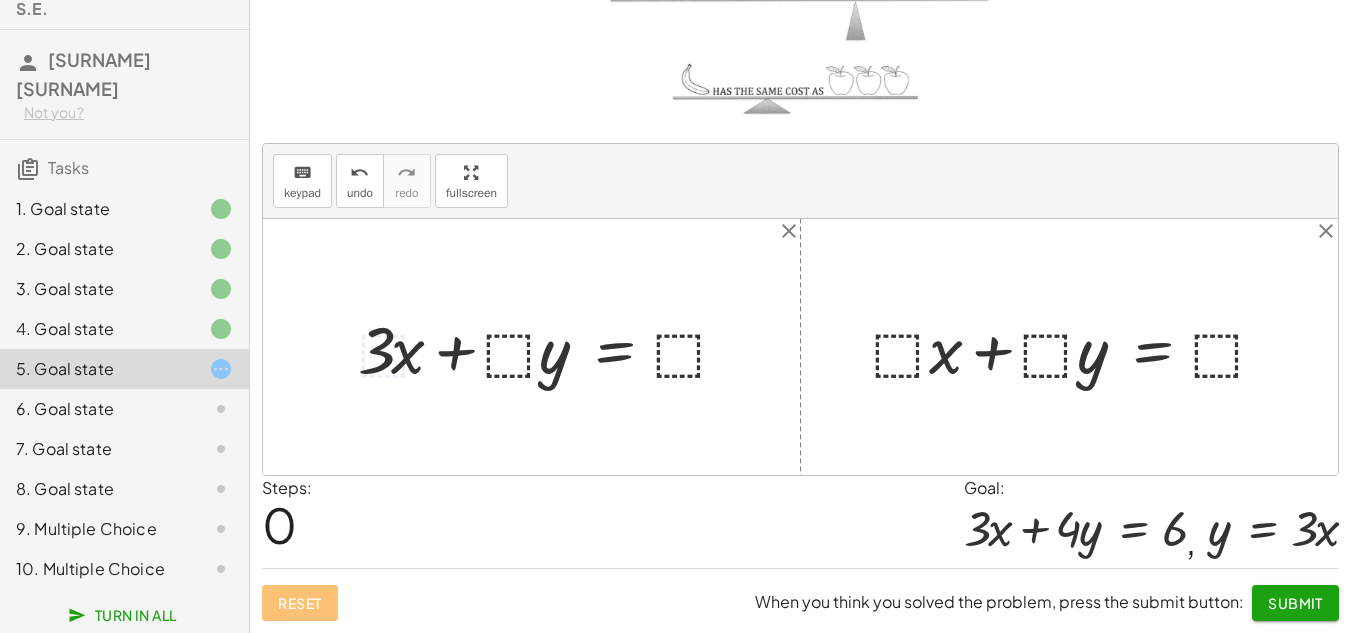 click at bounding box center (551, 347) 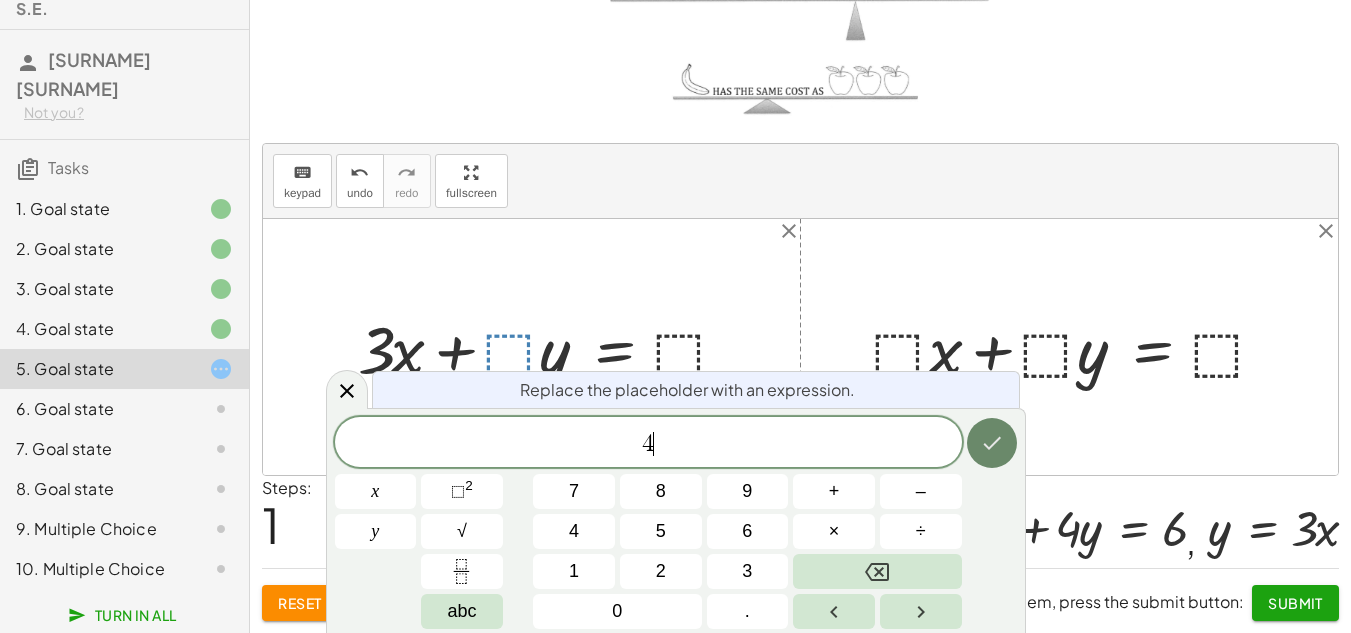 click at bounding box center (992, 443) 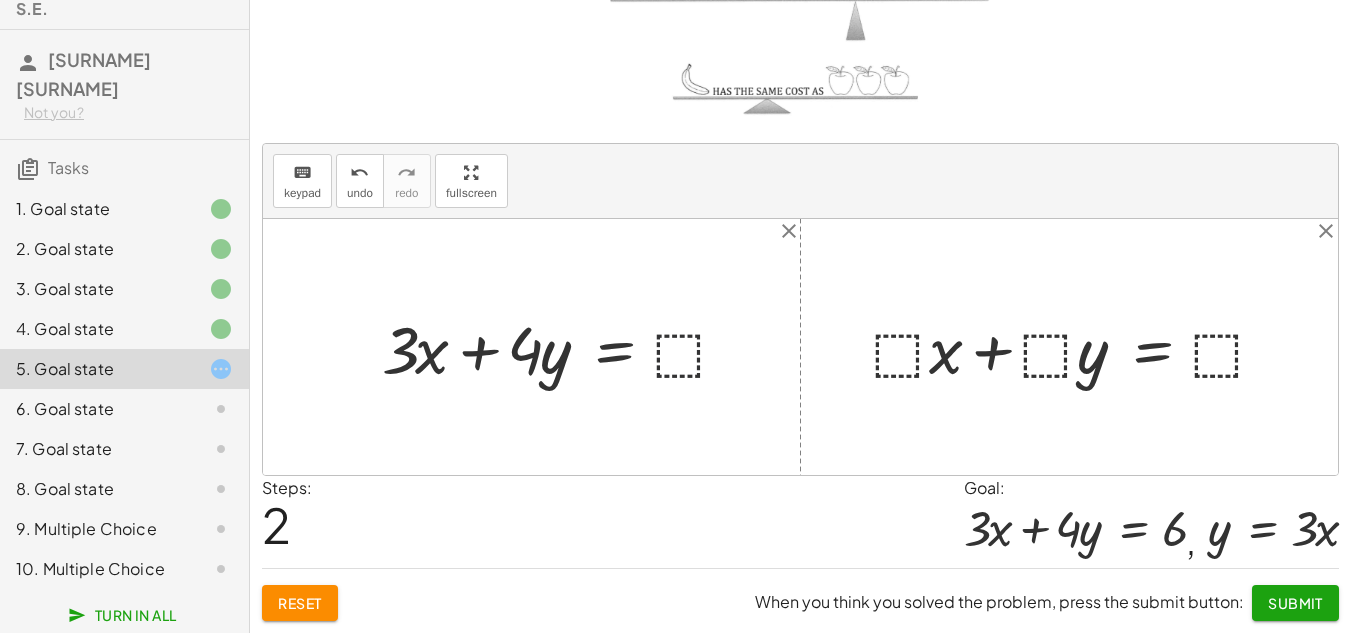 click at bounding box center (563, 347) 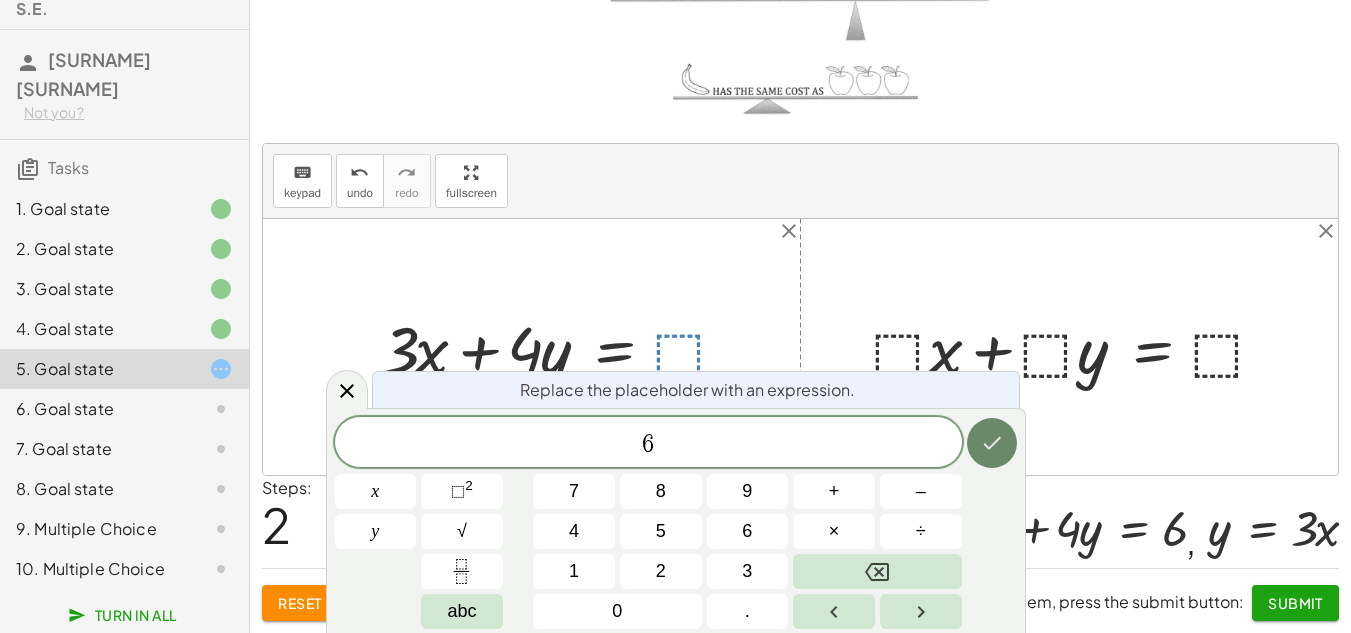 click 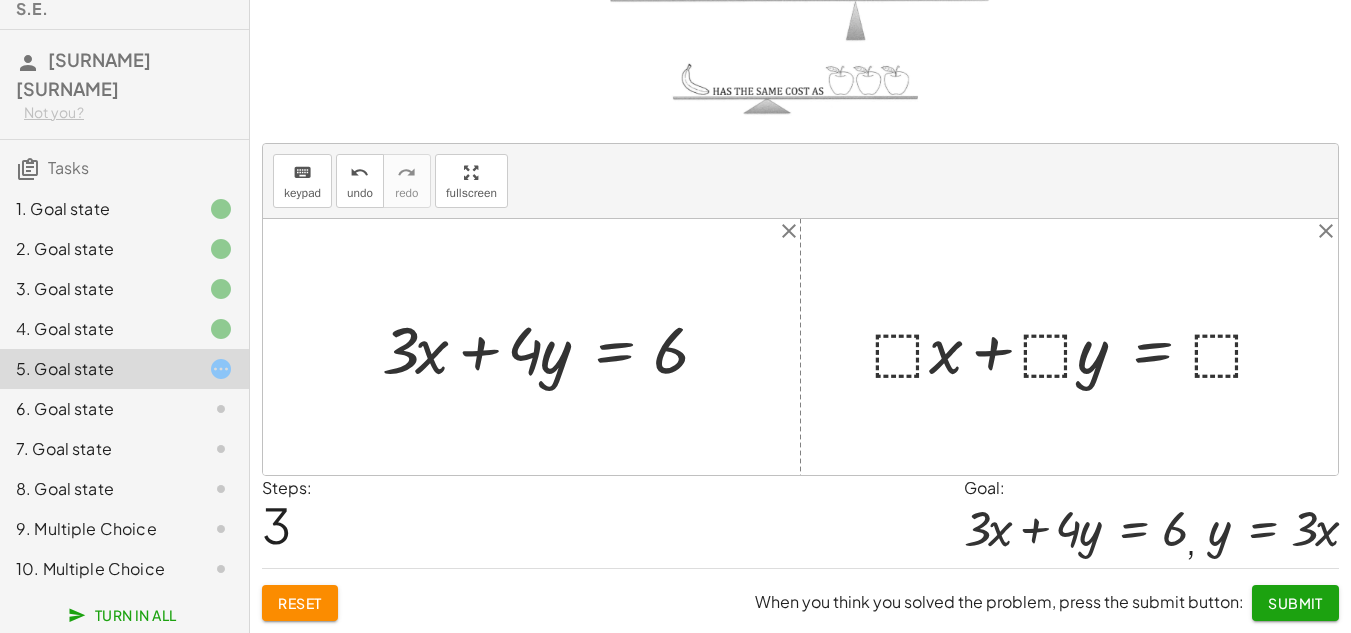 click at bounding box center (1077, 347) 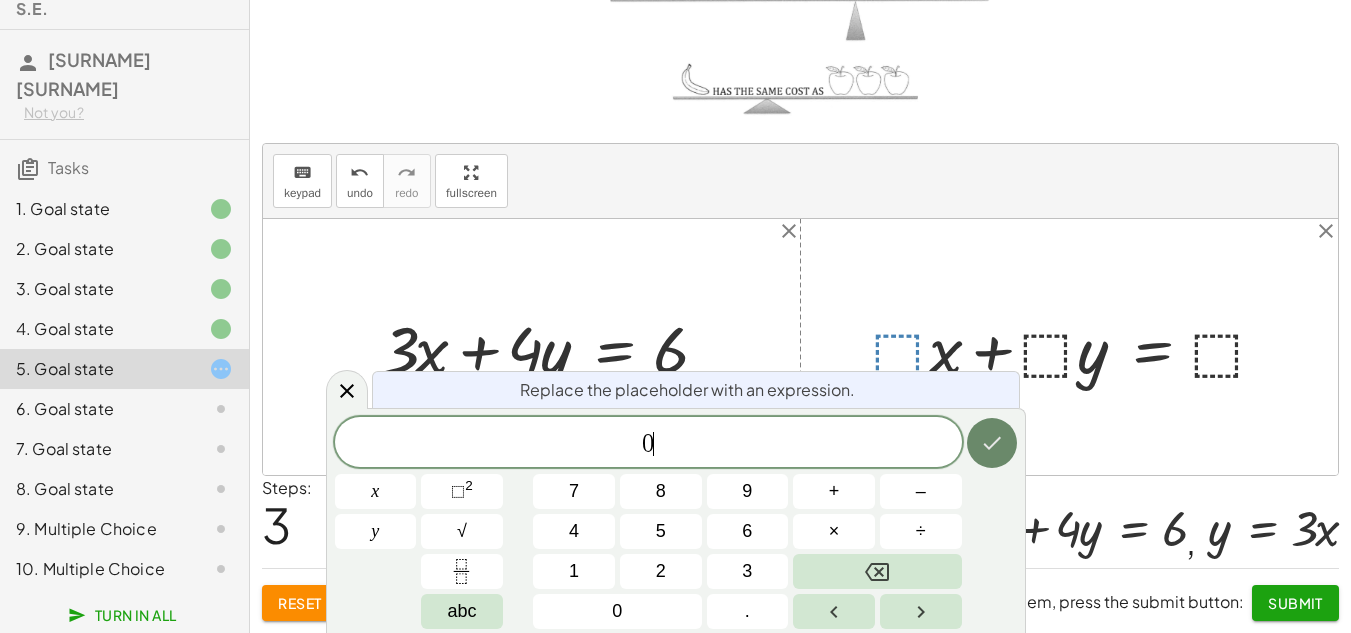 click at bounding box center [992, 443] 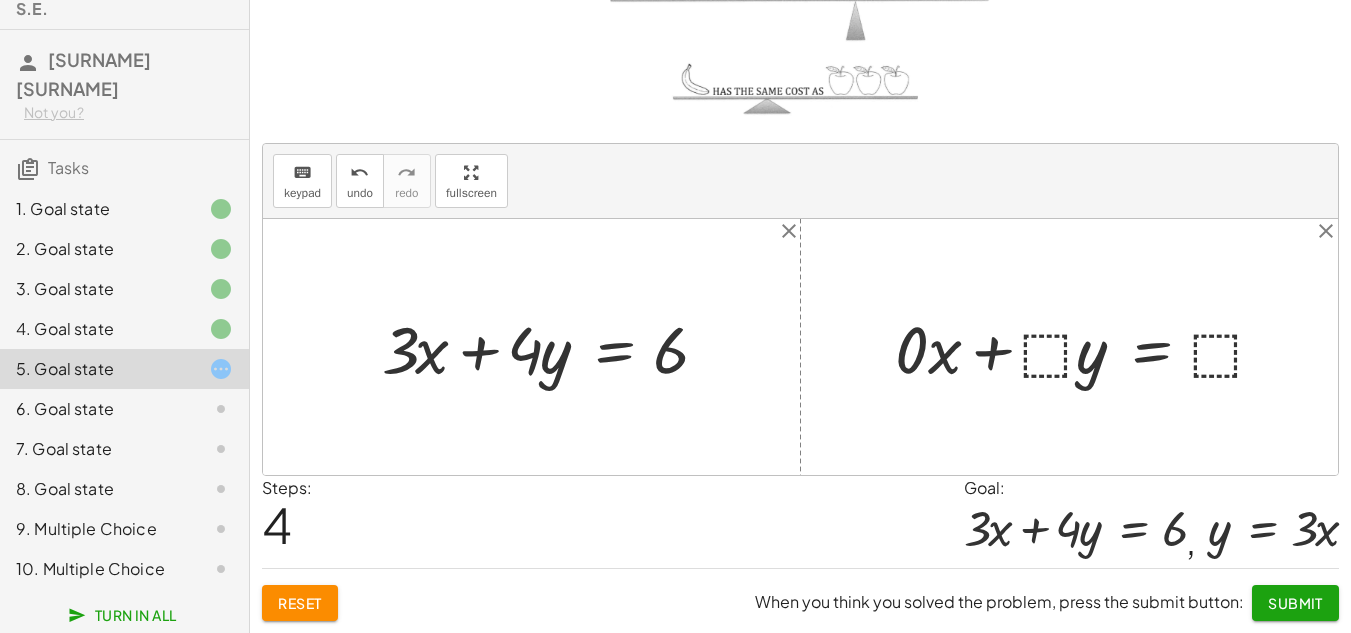 click at bounding box center (1088, 347) 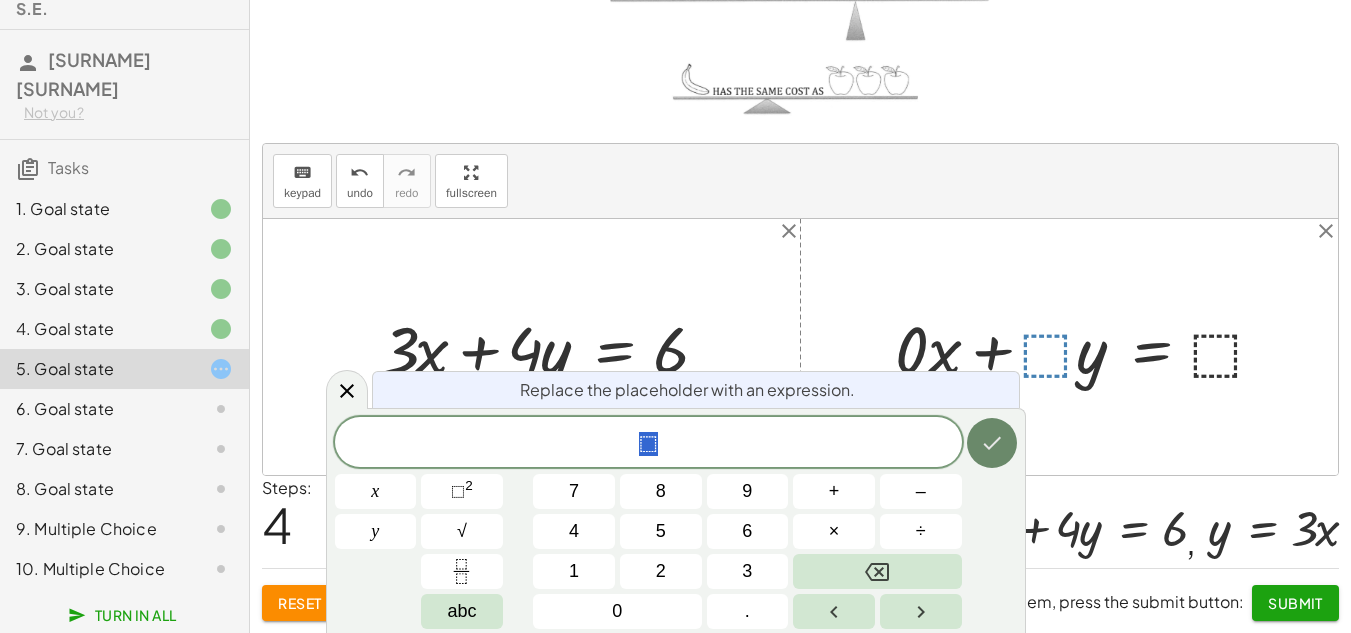click at bounding box center [992, 443] 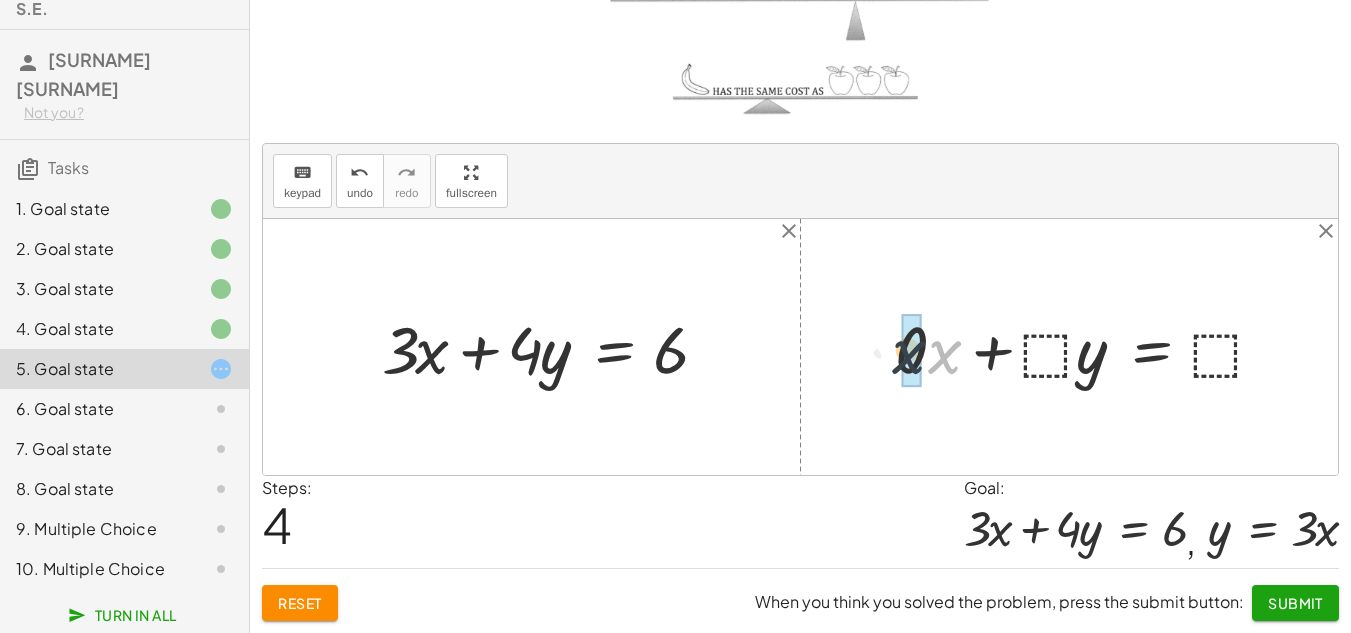 drag, startPoint x: 949, startPoint y: 359, endPoint x: 912, endPoint y: 359, distance: 37 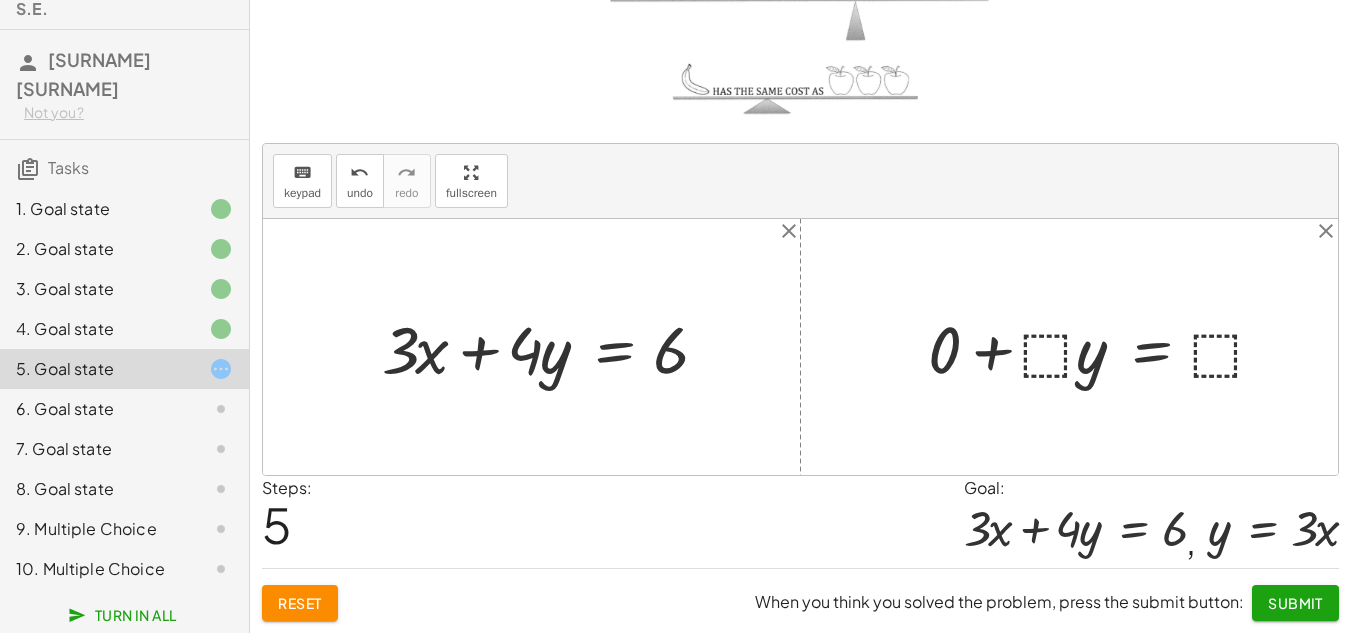 click at bounding box center (1105, 347) 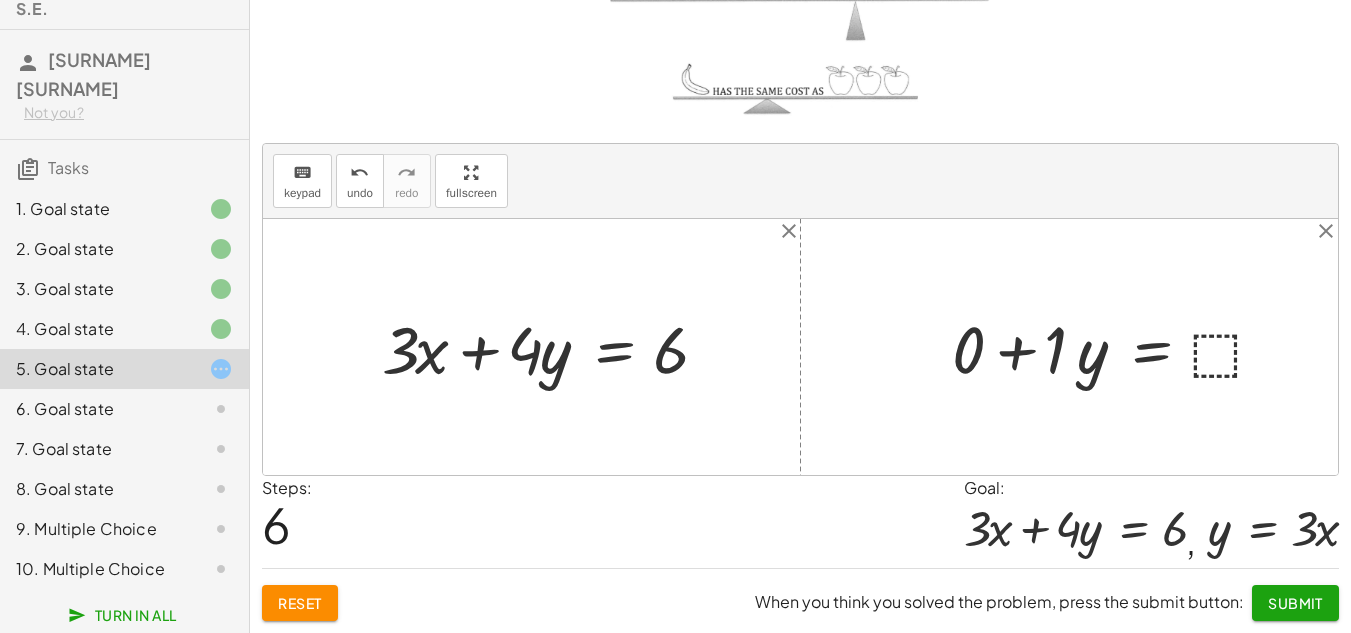 click at bounding box center [1117, 347] 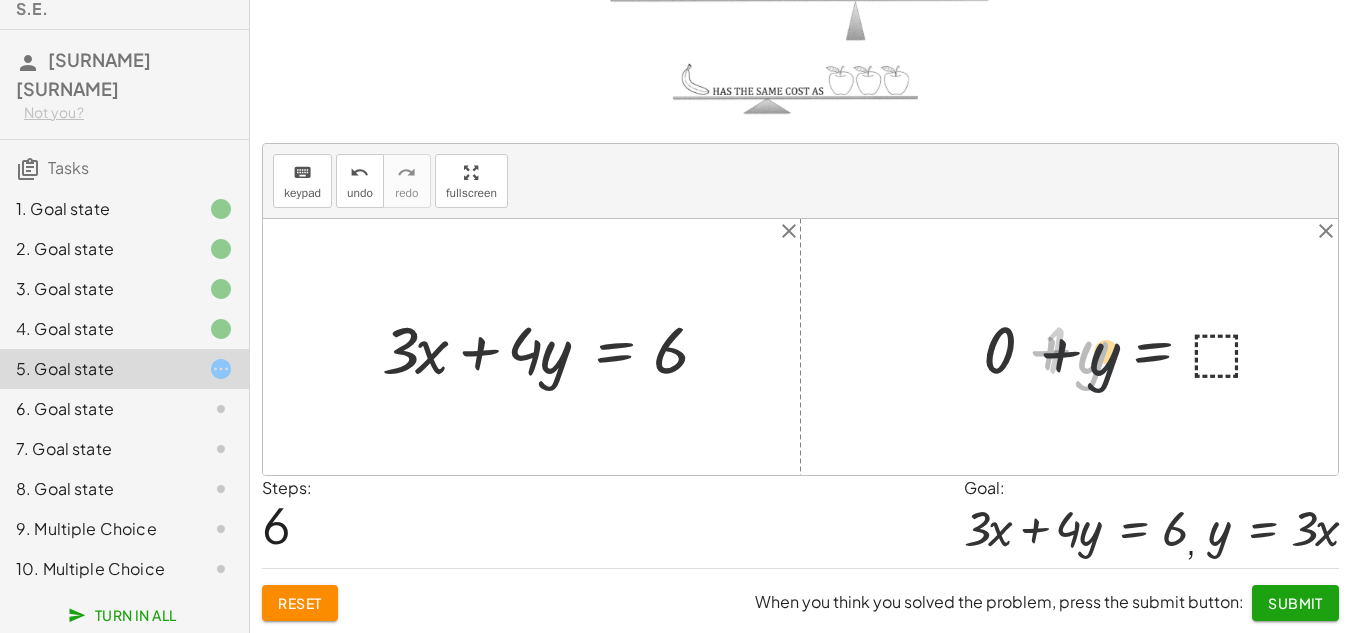 drag, startPoint x: 1036, startPoint y: 346, endPoint x: 1052, endPoint y: 349, distance: 16.27882 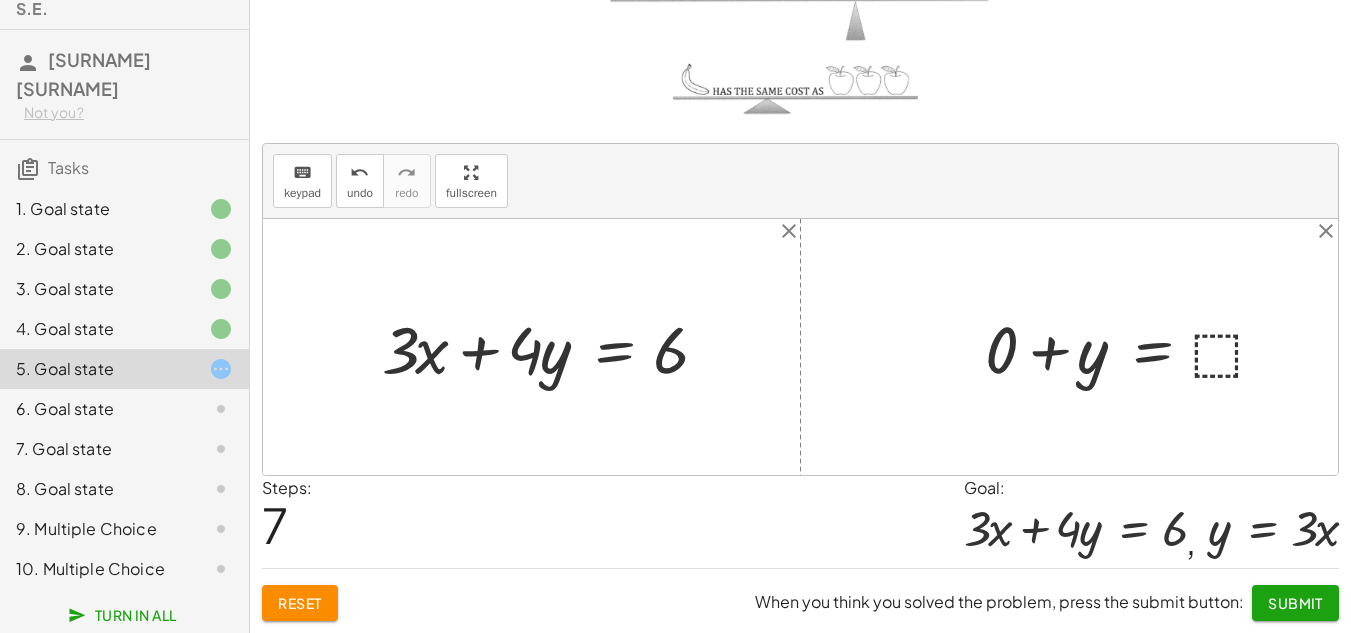 click at bounding box center (1133, 347) 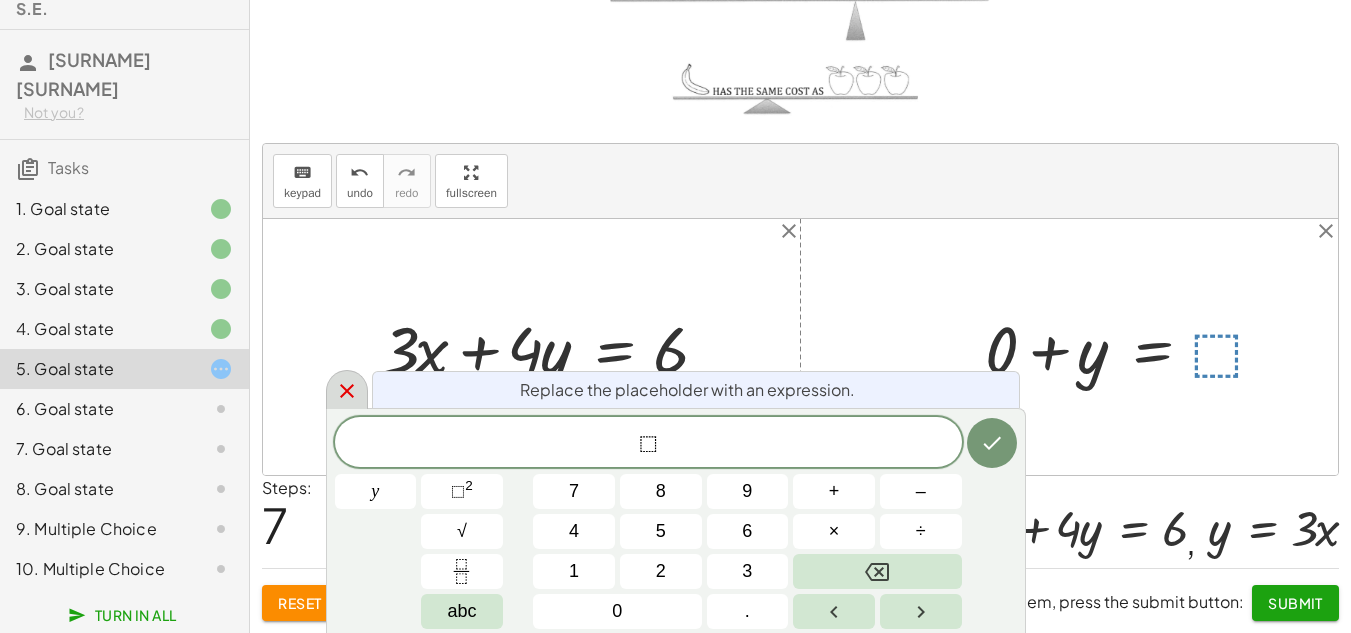 click 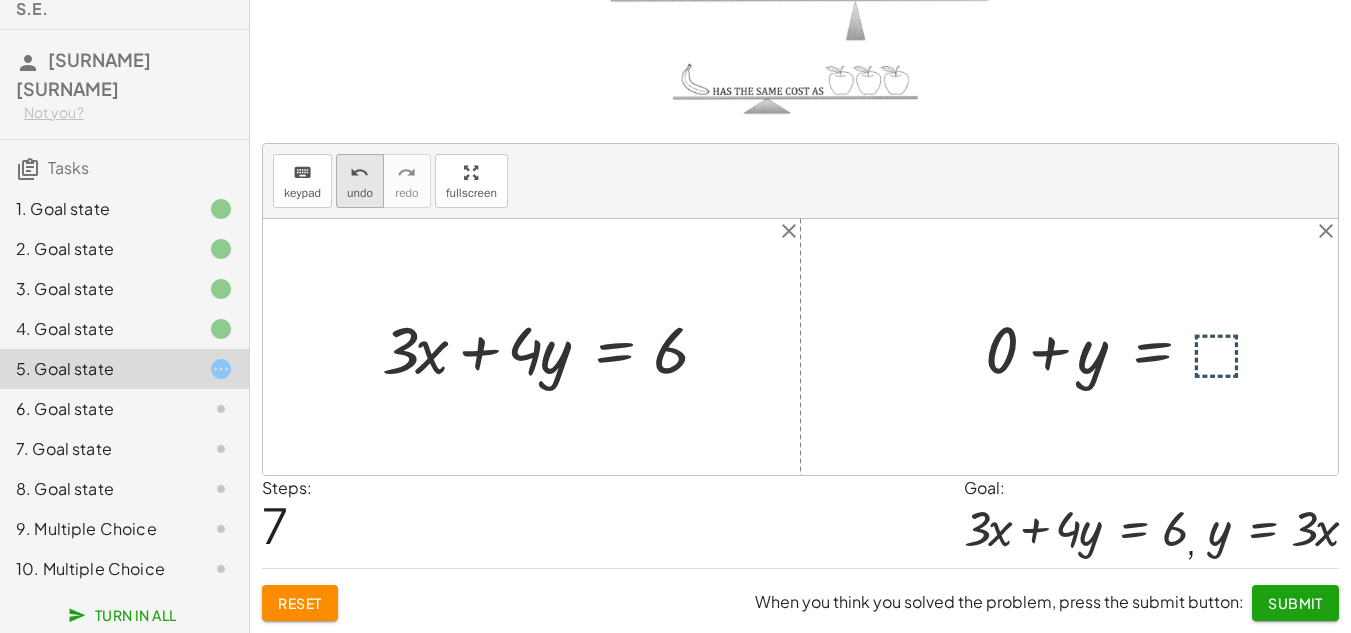 click on "undo" at bounding box center (360, 193) 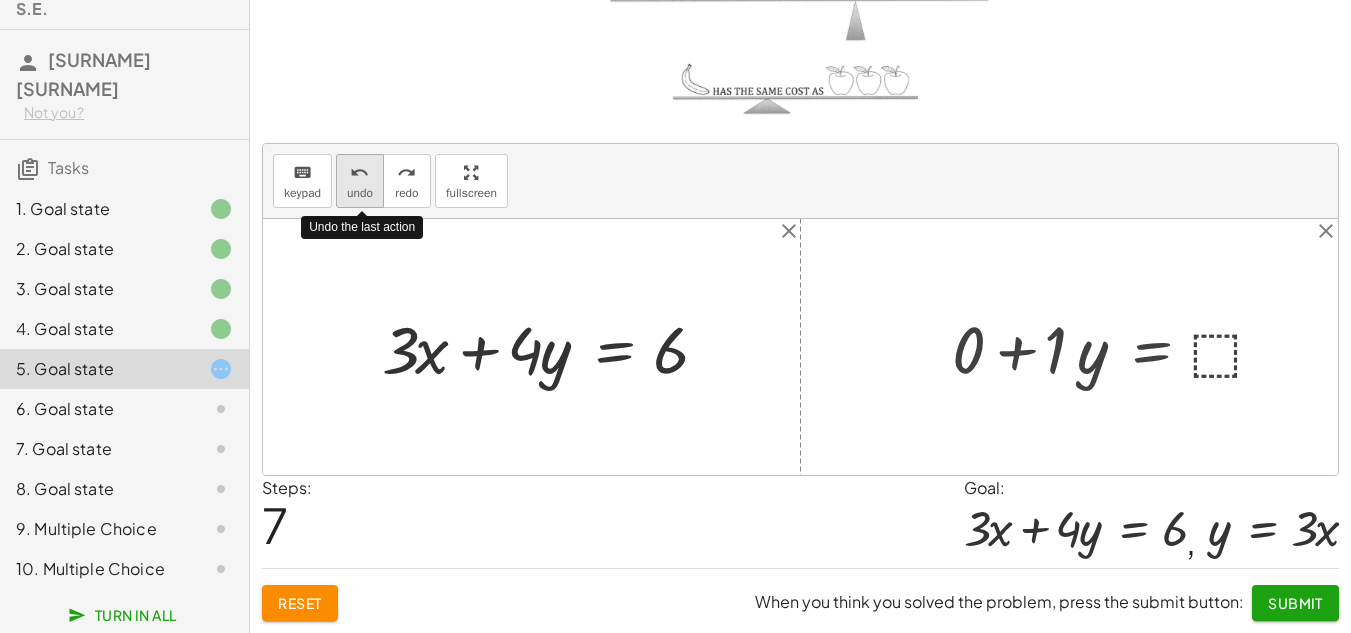 click on "undo" at bounding box center [360, 193] 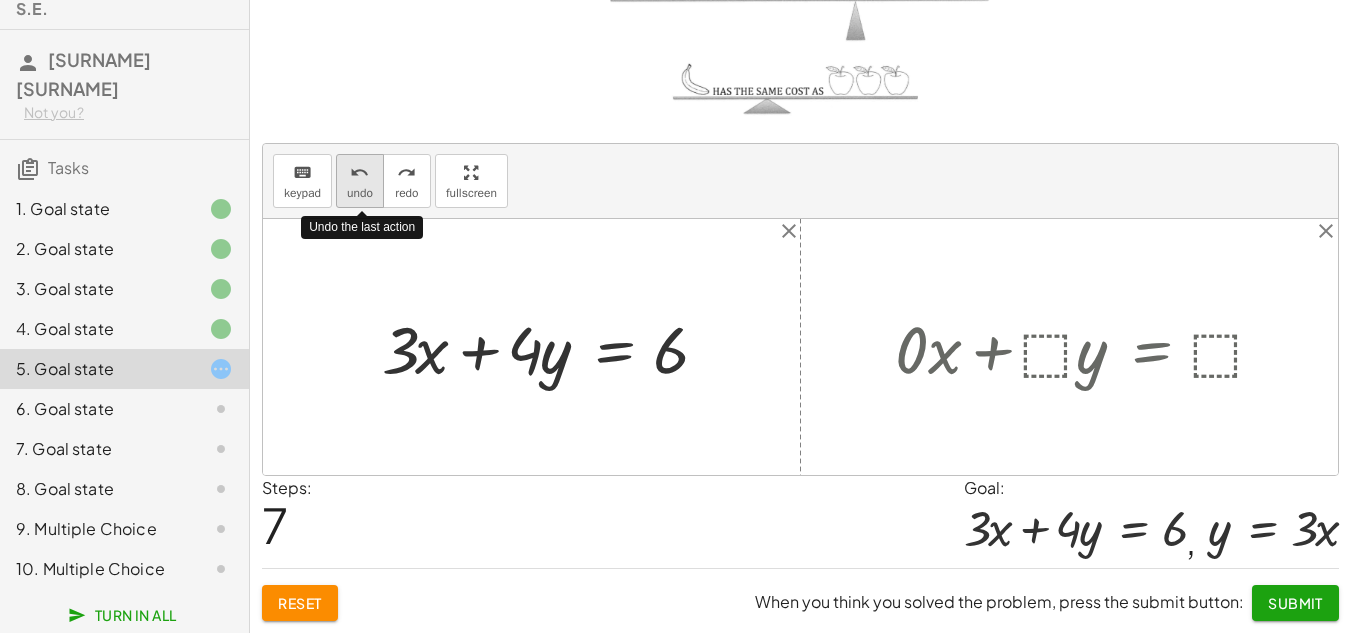 click on "undo" at bounding box center (360, 193) 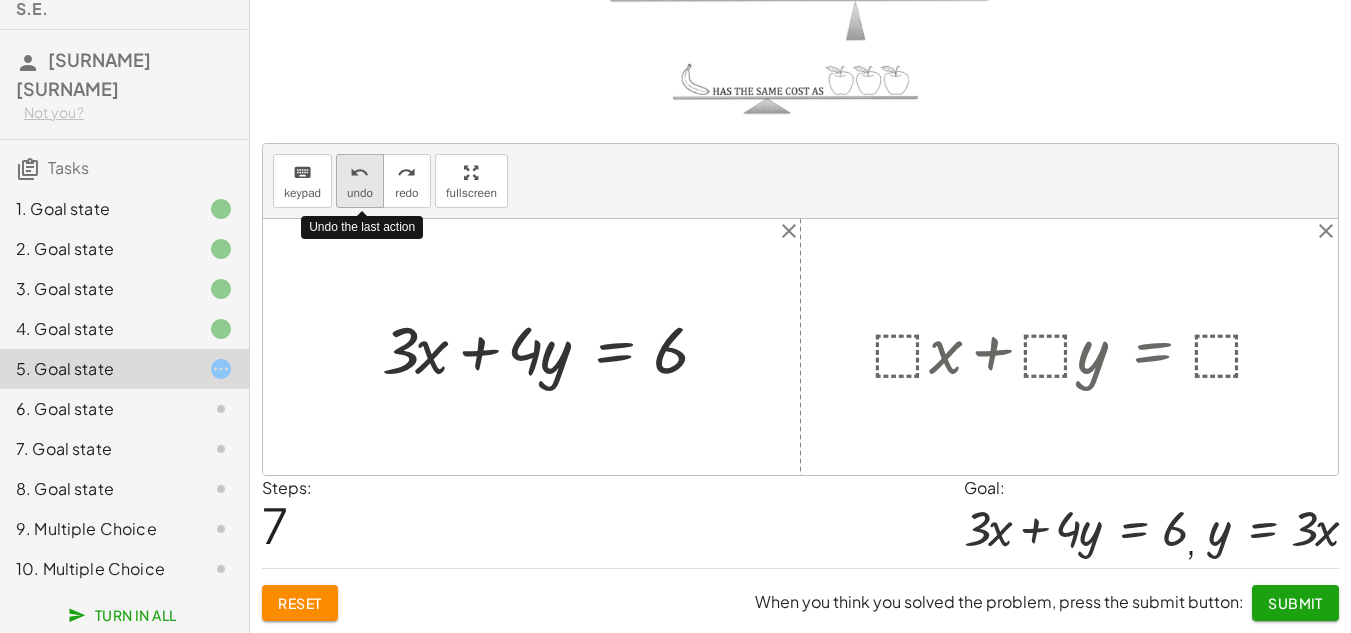 click on "undo" at bounding box center [360, 193] 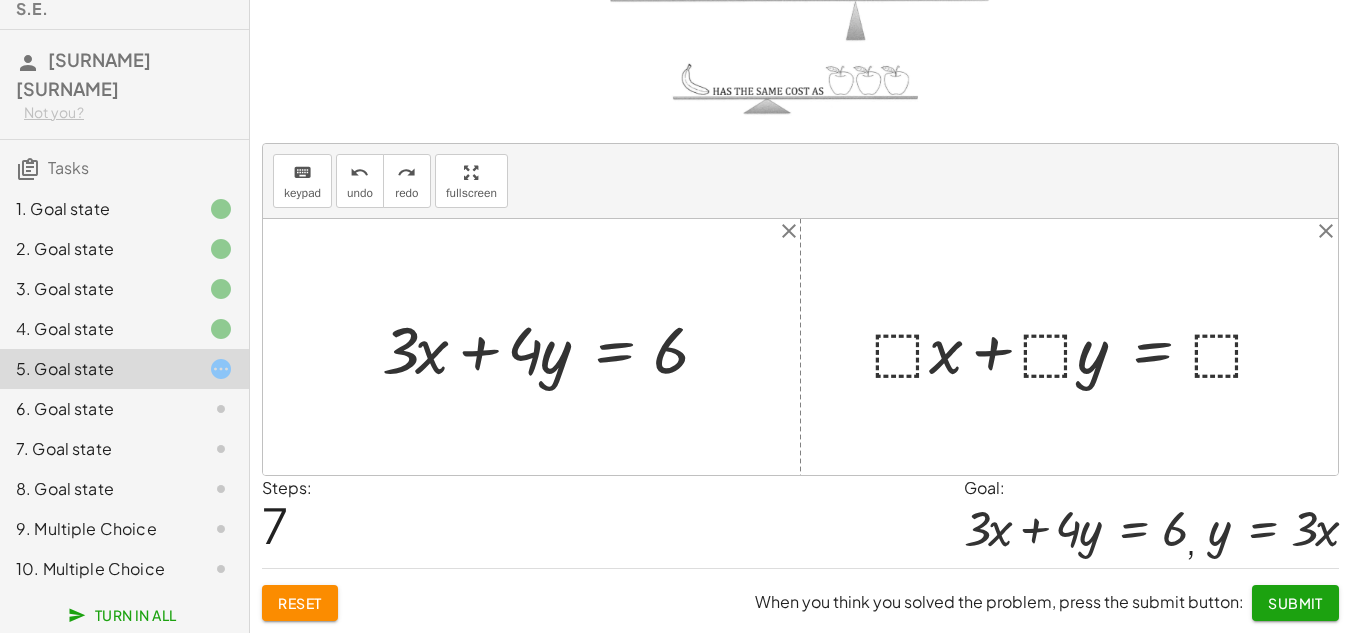 click at bounding box center [1077, 347] 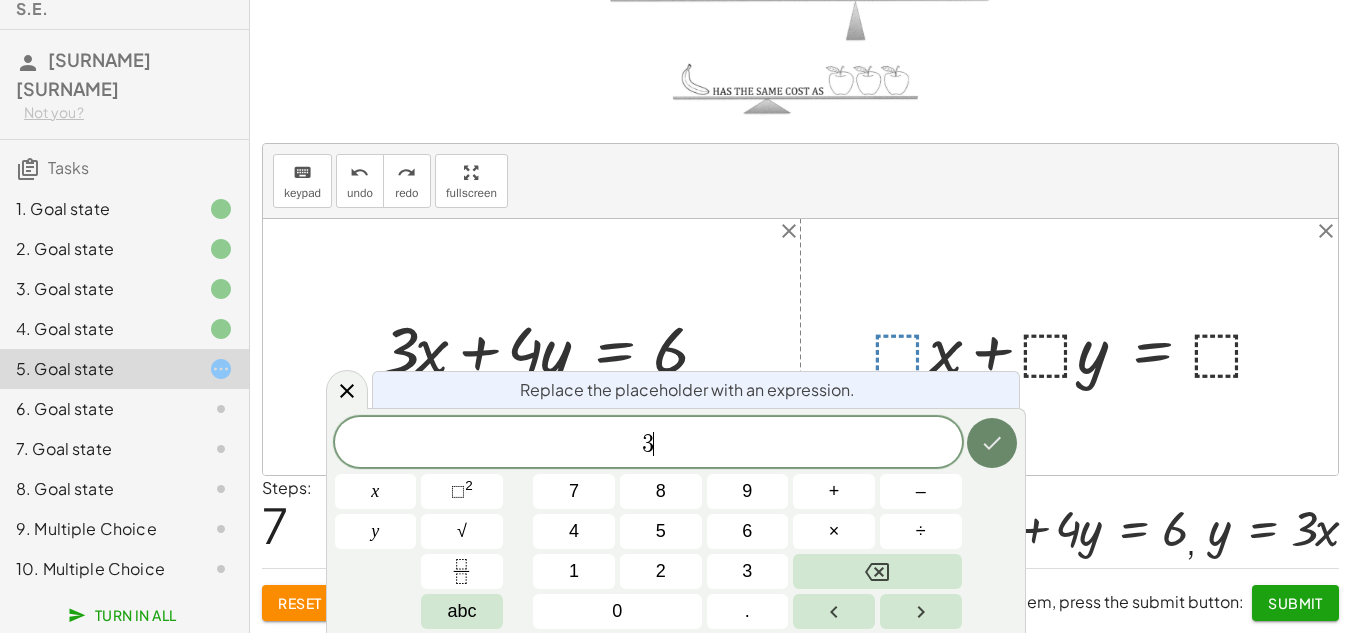 click at bounding box center (992, 443) 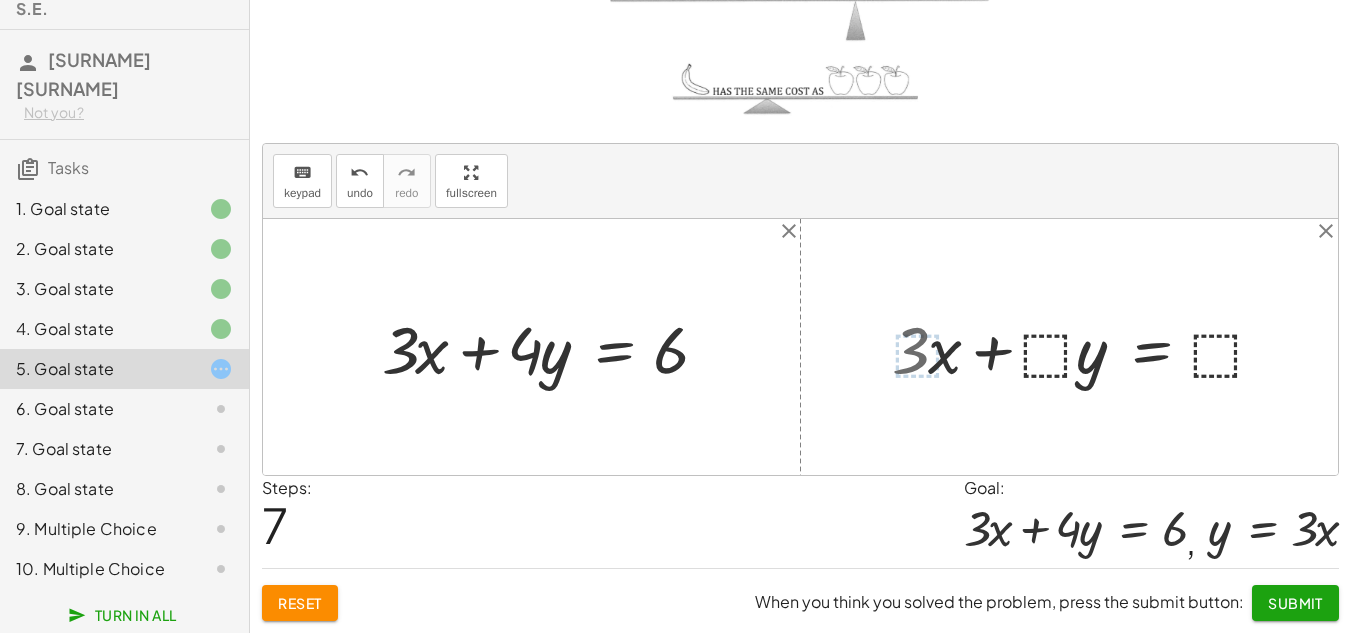click at bounding box center [1088, 347] 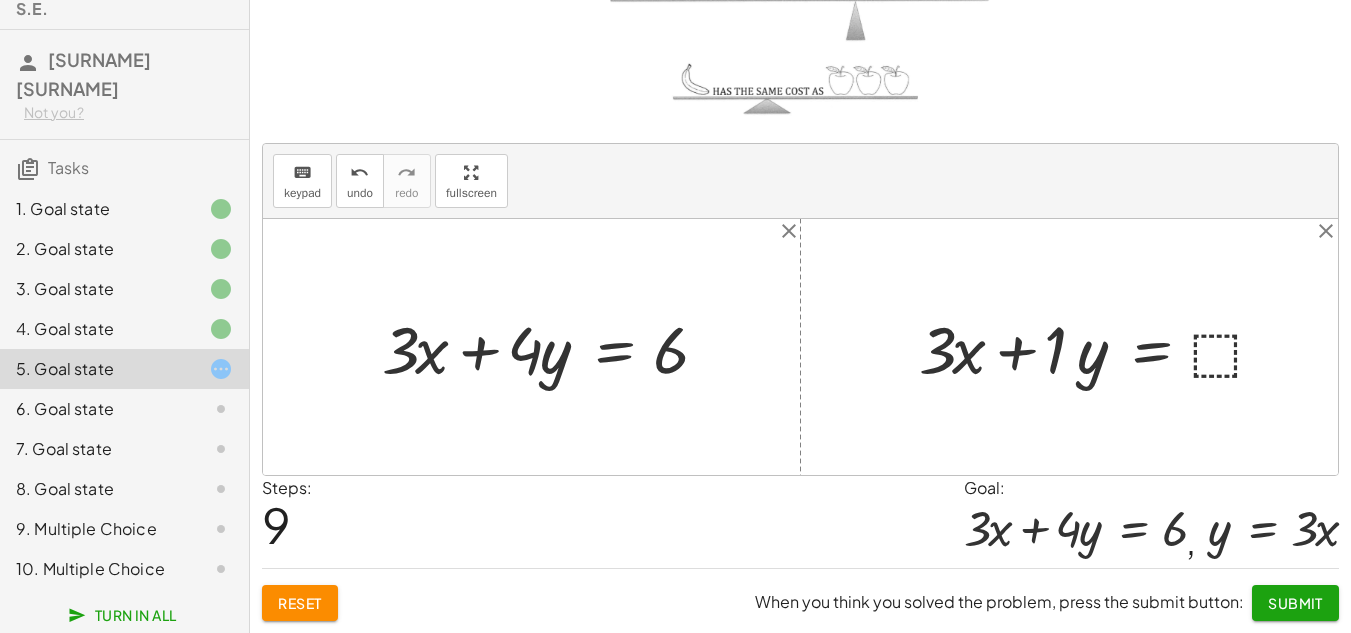 click at bounding box center [1100, 347] 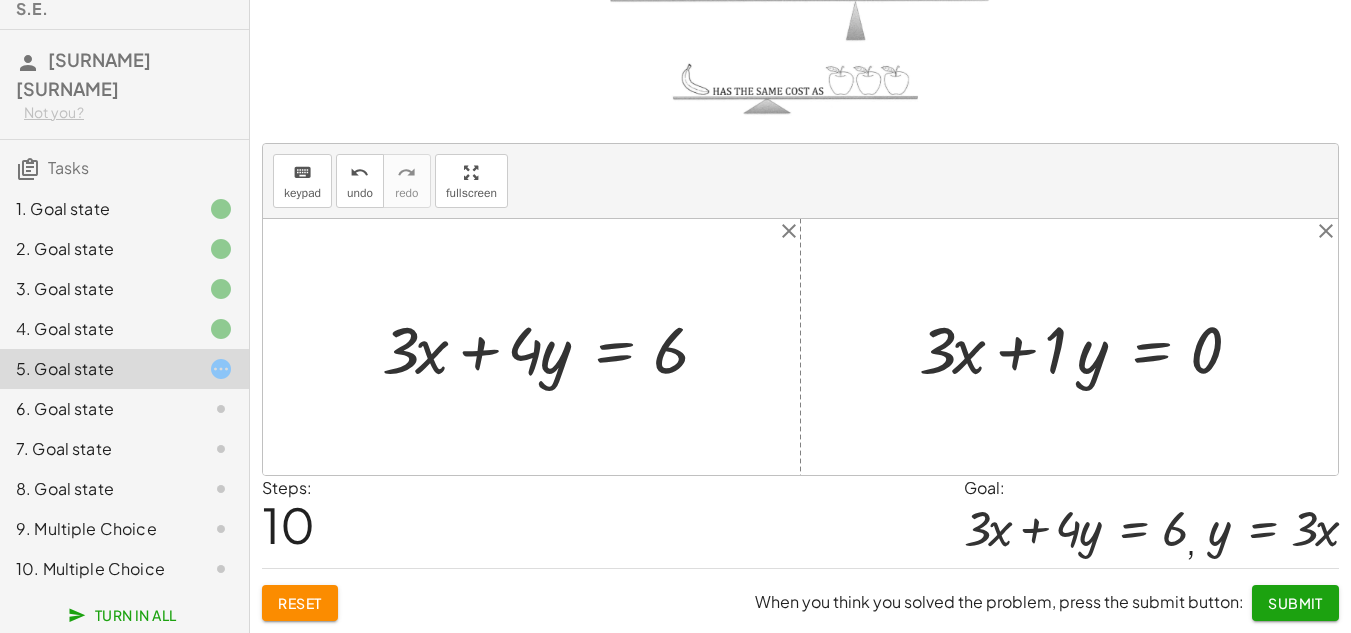 click at bounding box center [1088, 347] 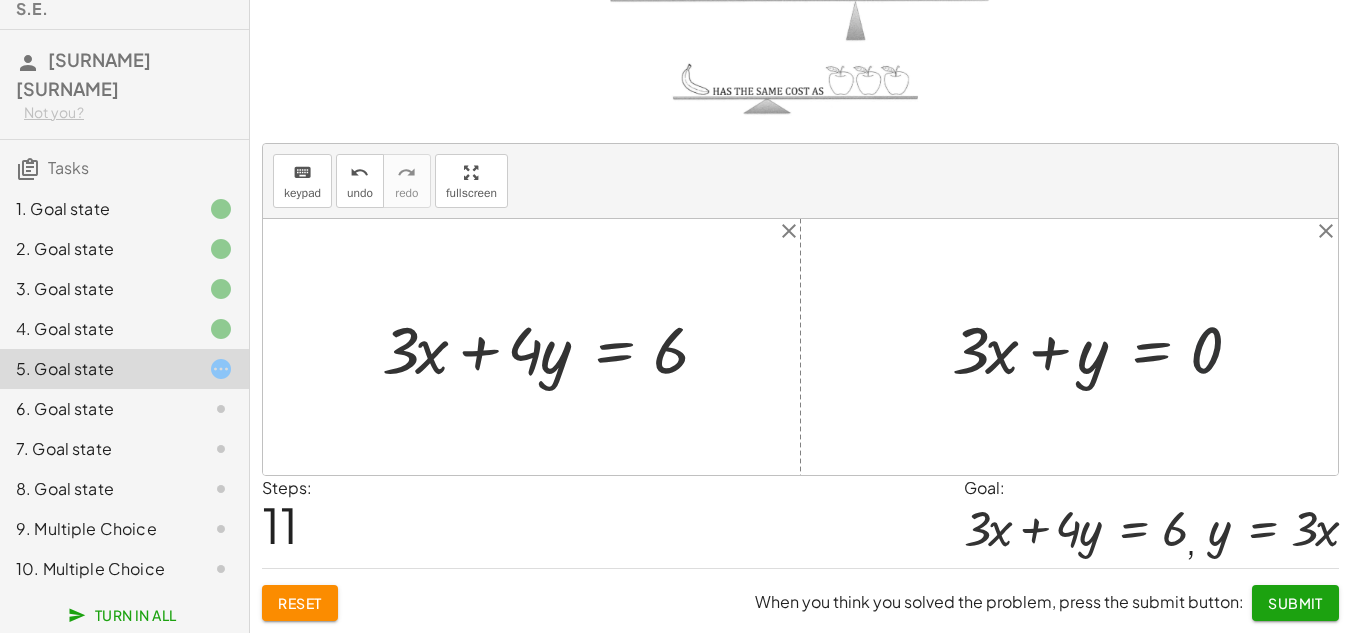 click at bounding box center [1105, 347] 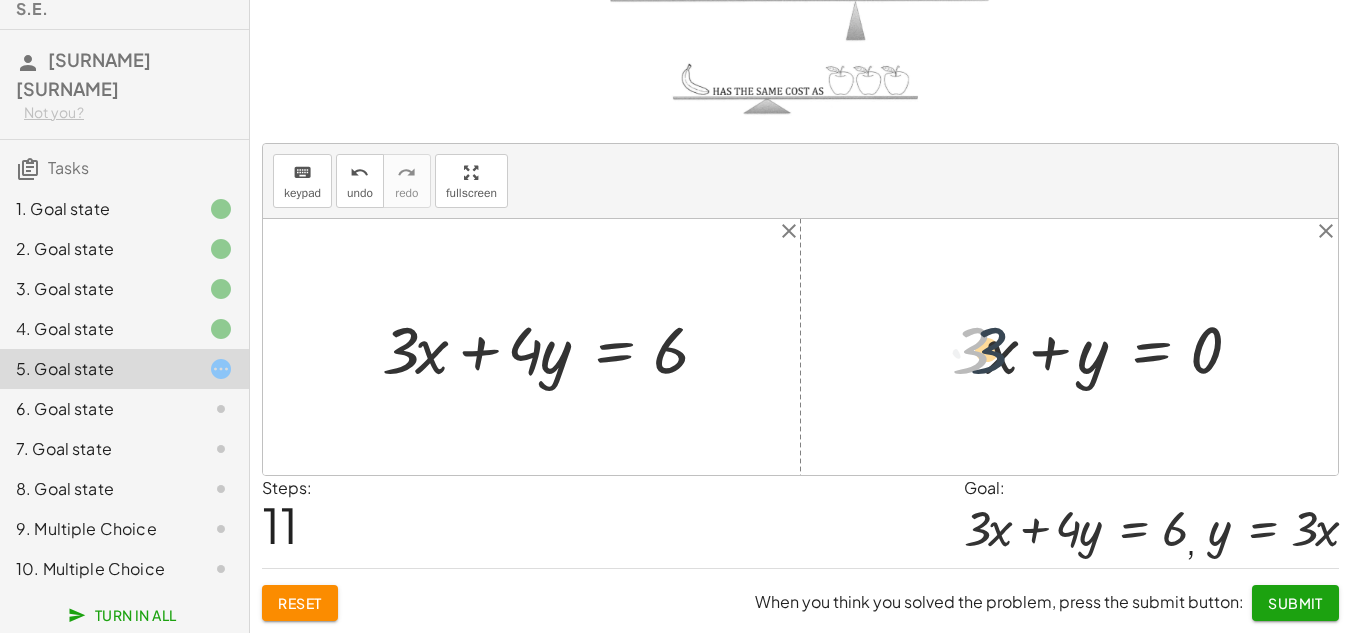 drag, startPoint x: 966, startPoint y: 353, endPoint x: 985, endPoint y: 353, distance: 19 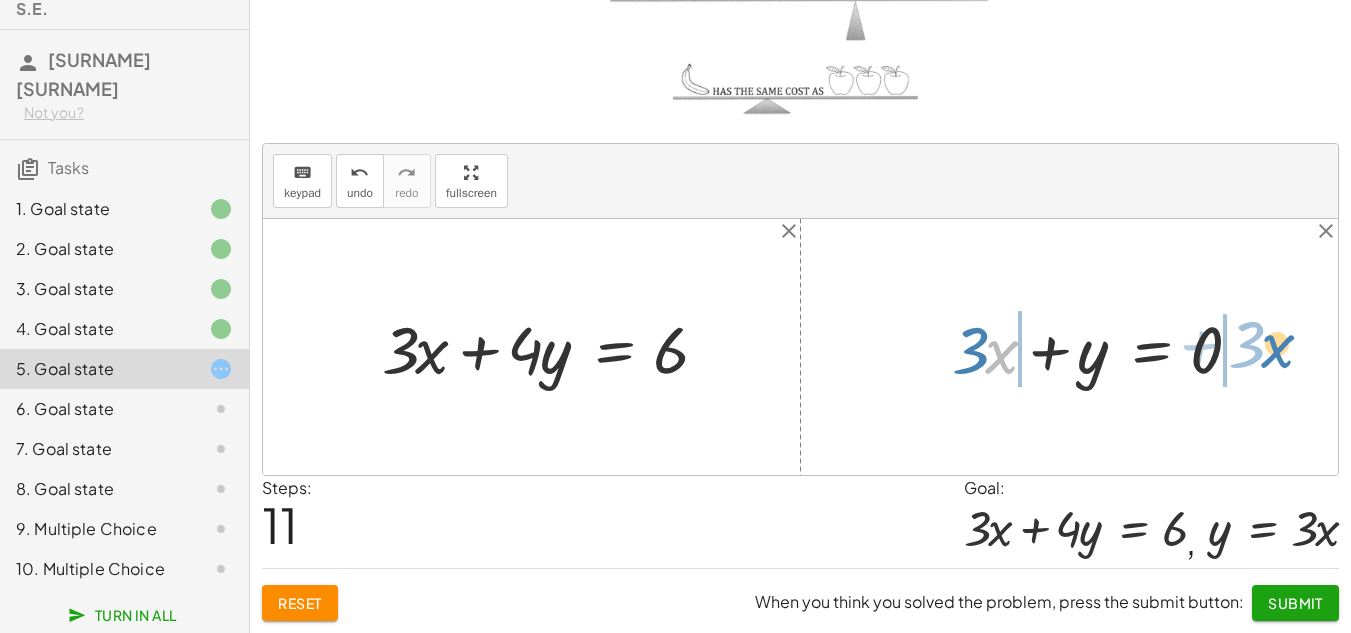 drag, startPoint x: 994, startPoint y: 352, endPoint x: 1270, endPoint y: 348, distance: 276.029 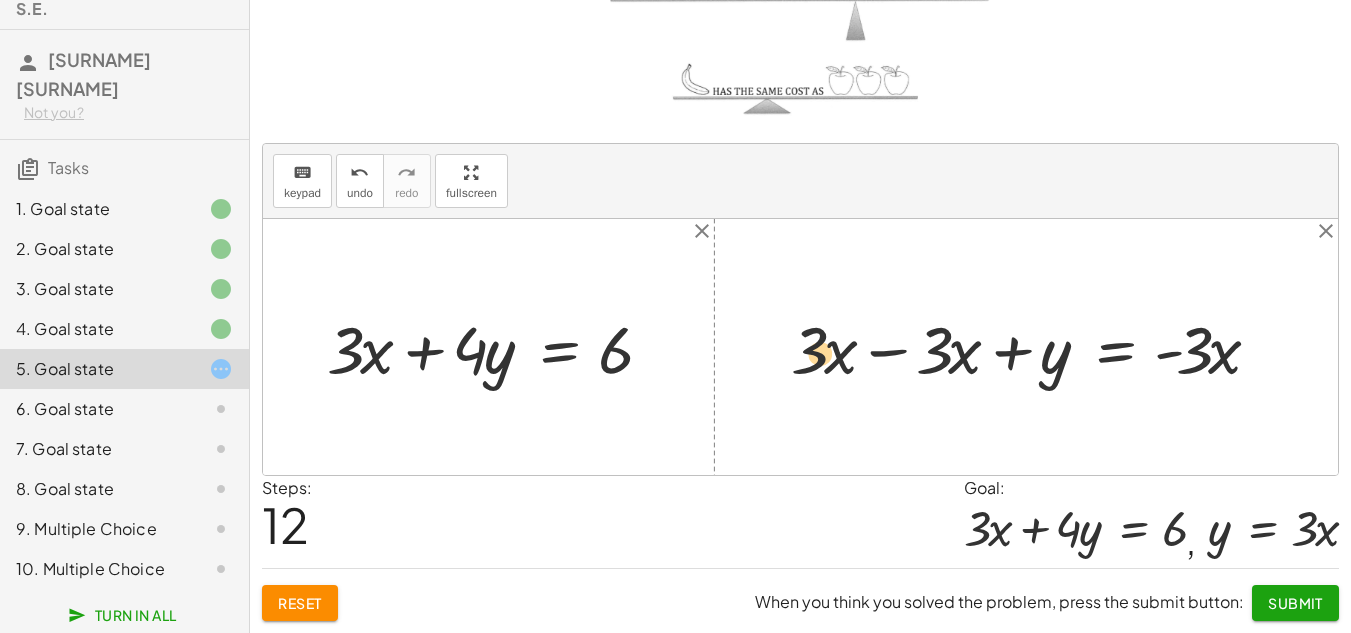 click at bounding box center (1033, 347) 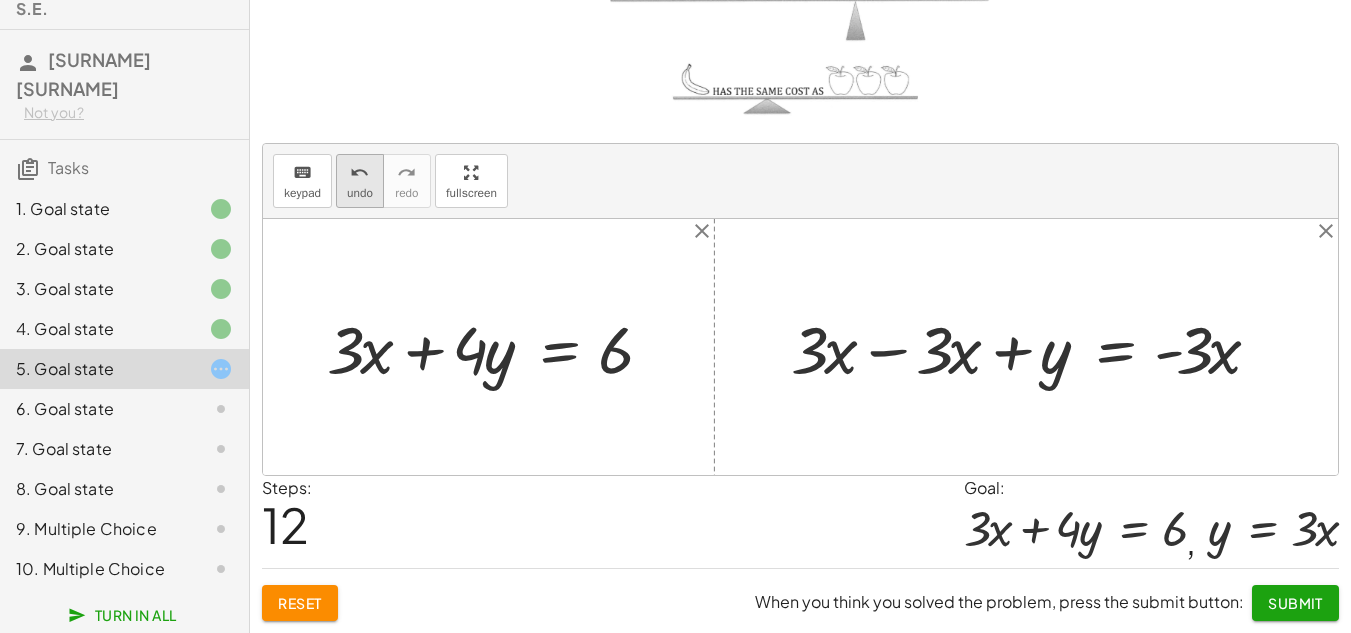click on "undo" at bounding box center (359, 173) 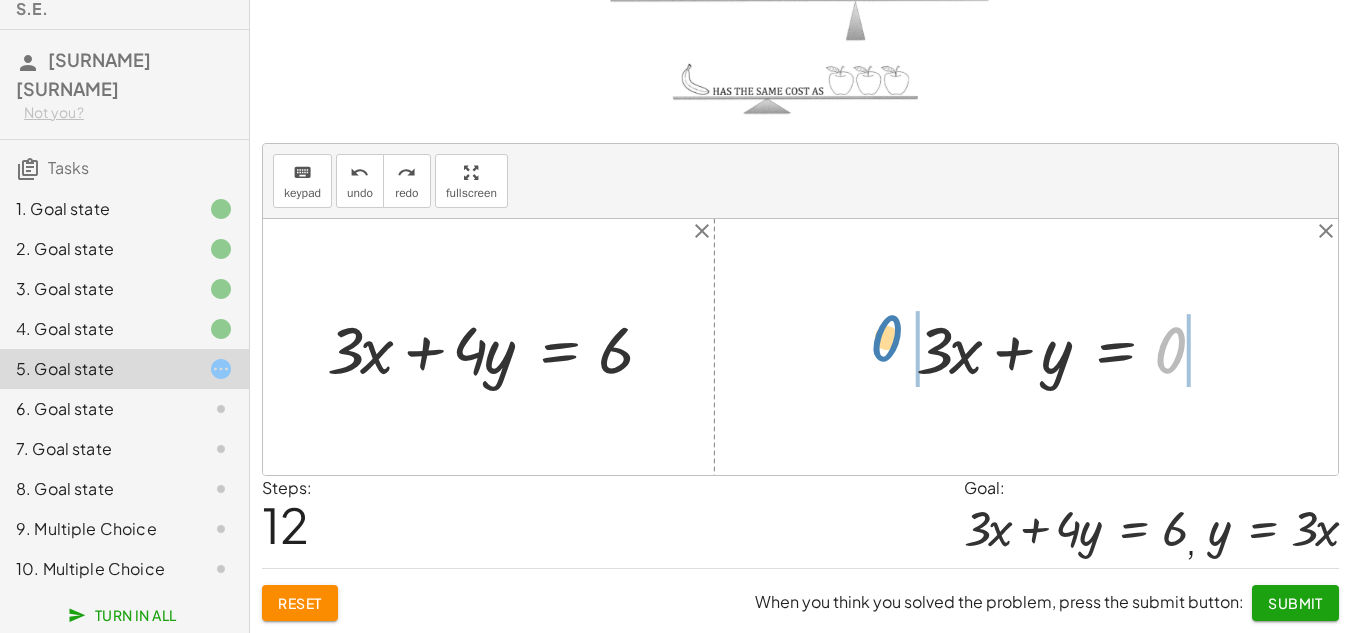 drag, startPoint x: 1171, startPoint y: 354, endPoint x: 887, endPoint y: 342, distance: 284.25342 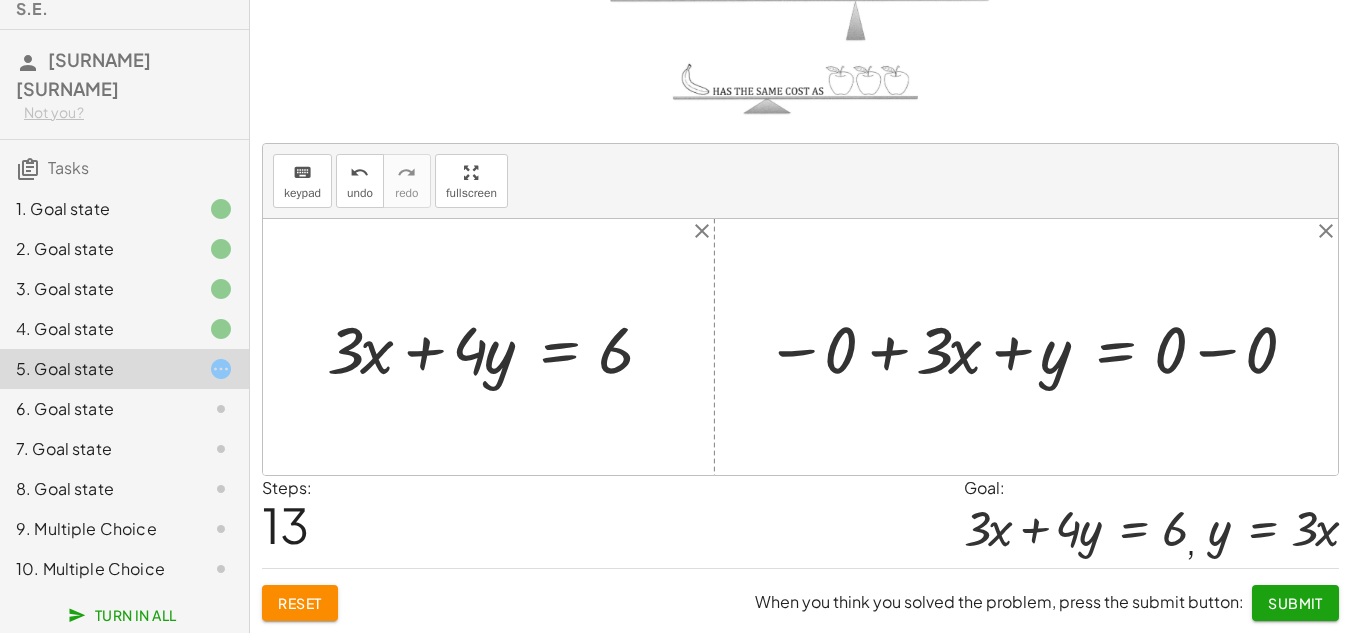 click at bounding box center [1033, 347] 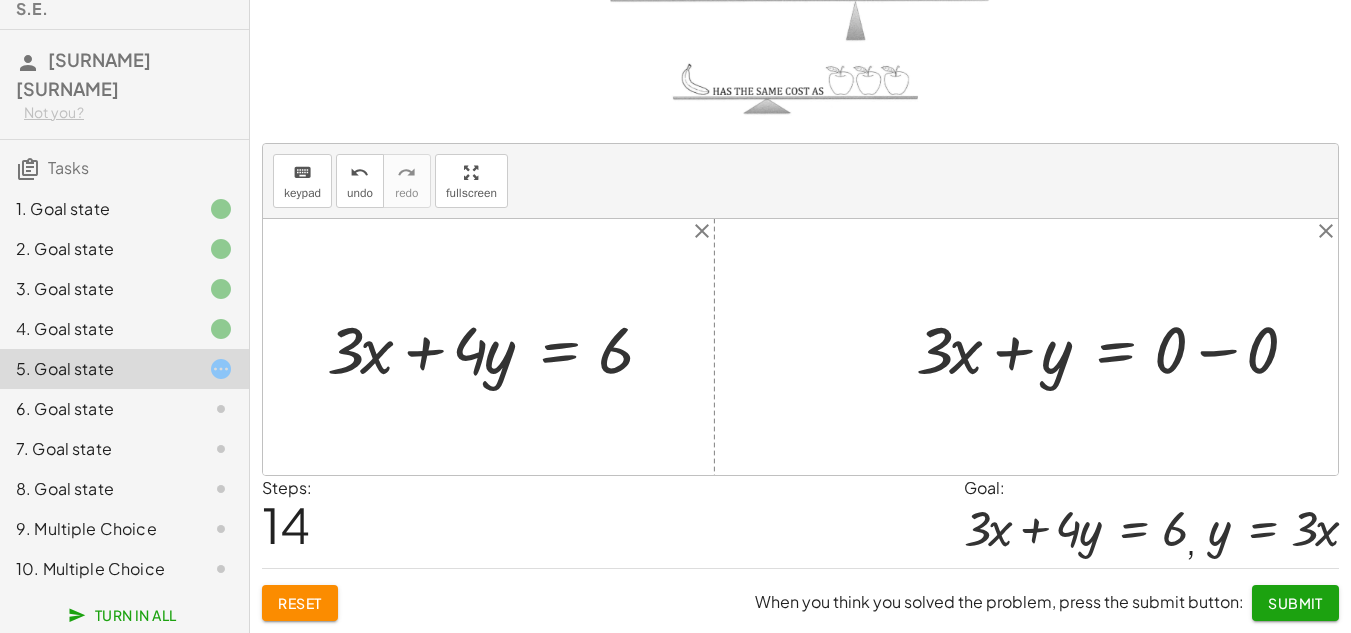 click at bounding box center [1115, 347] 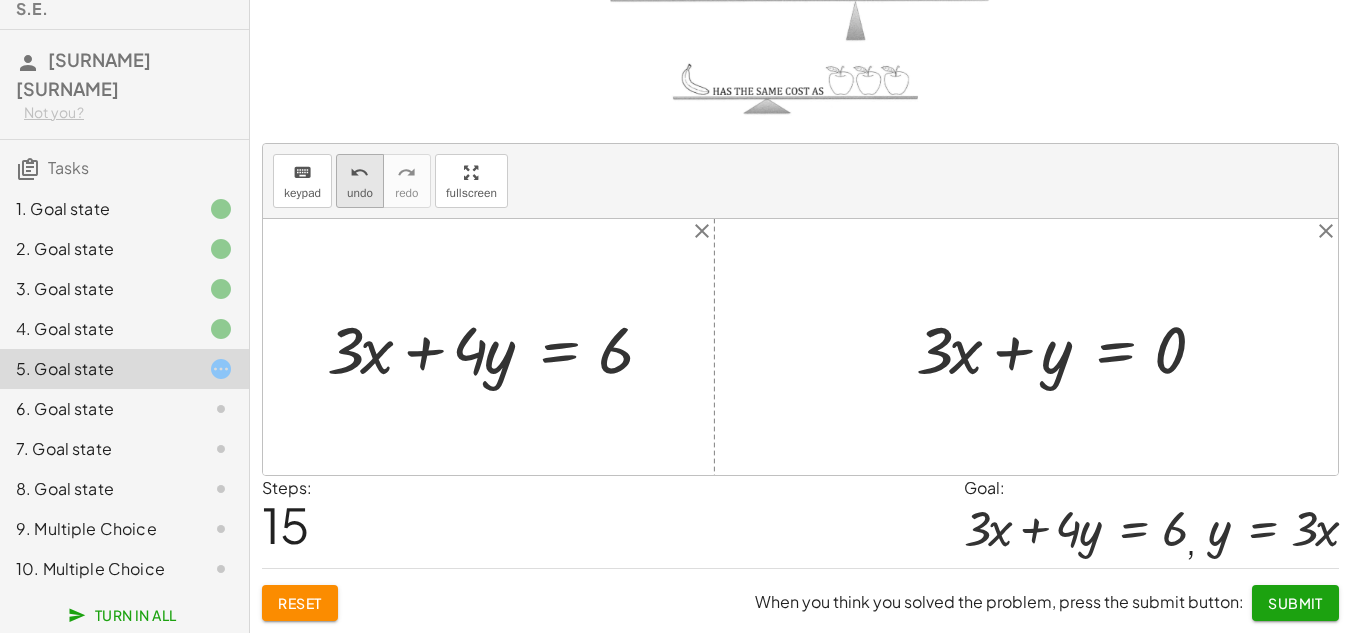 click on "undo undo" at bounding box center [360, 181] 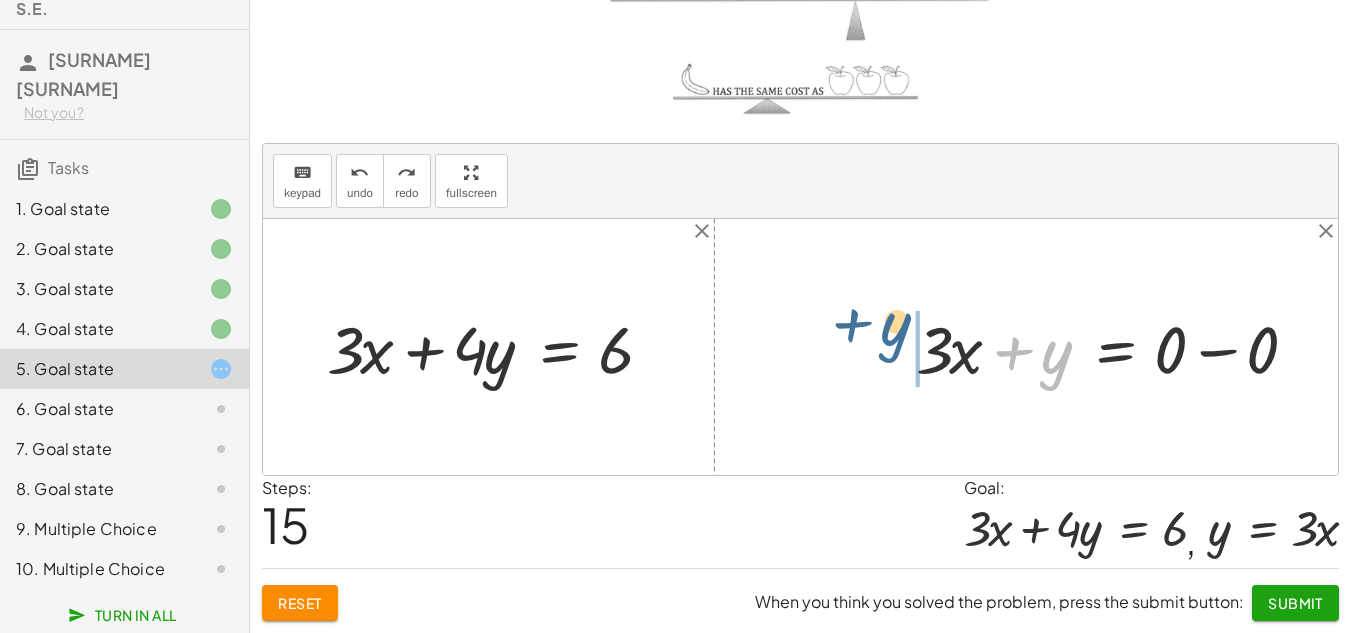 drag, startPoint x: 1048, startPoint y: 358, endPoint x: 887, endPoint y: 331, distance: 163.24828 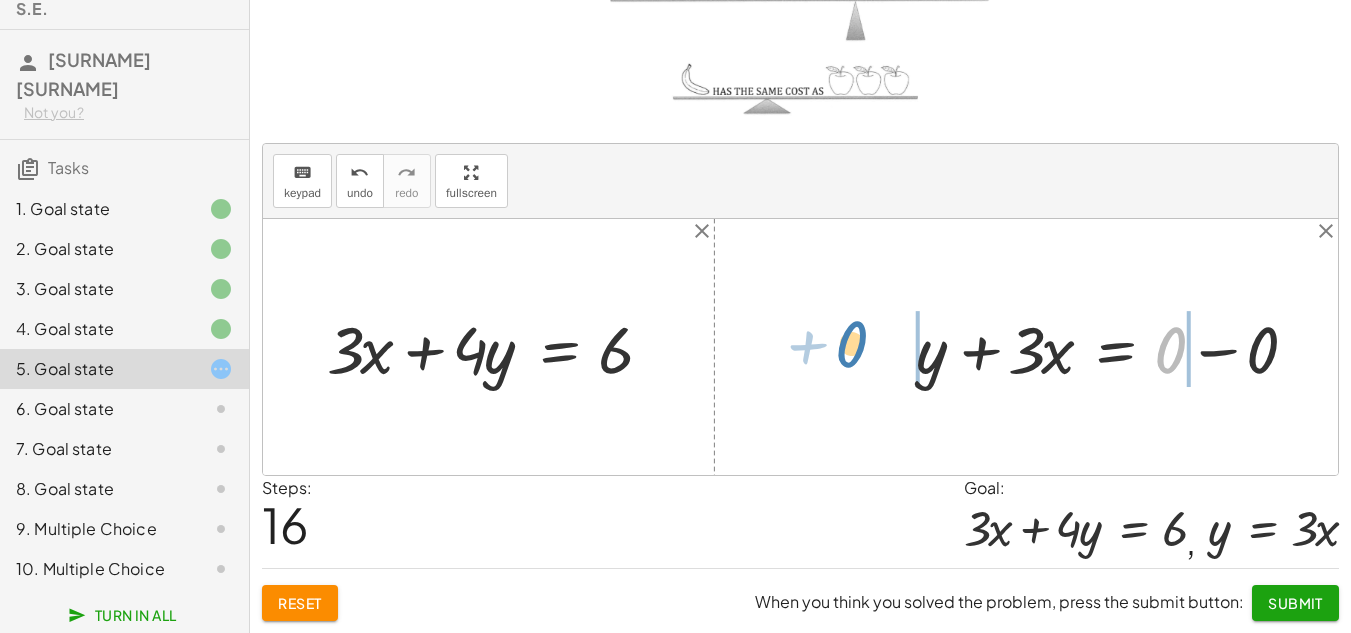 drag, startPoint x: 1170, startPoint y: 351, endPoint x: 851, endPoint y: 345, distance: 319.05643 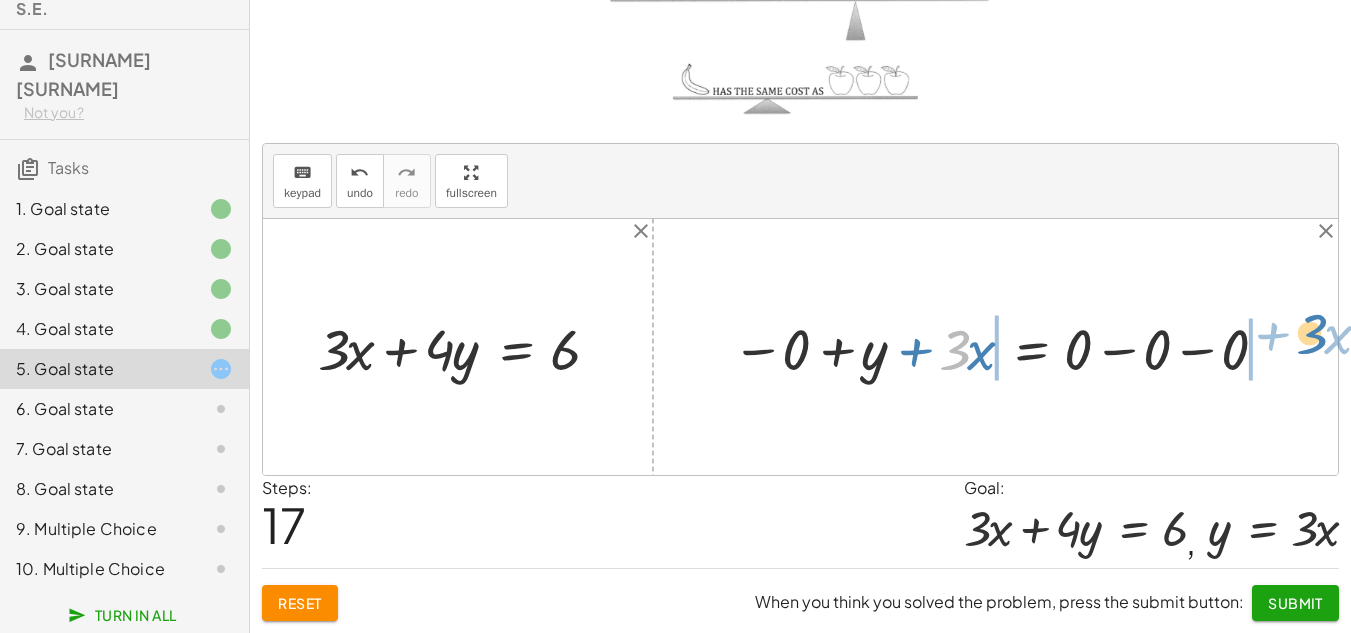 drag, startPoint x: 958, startPoint y: 354, endPoint x: 1314, endPoint y: 342, distance: 356.20218 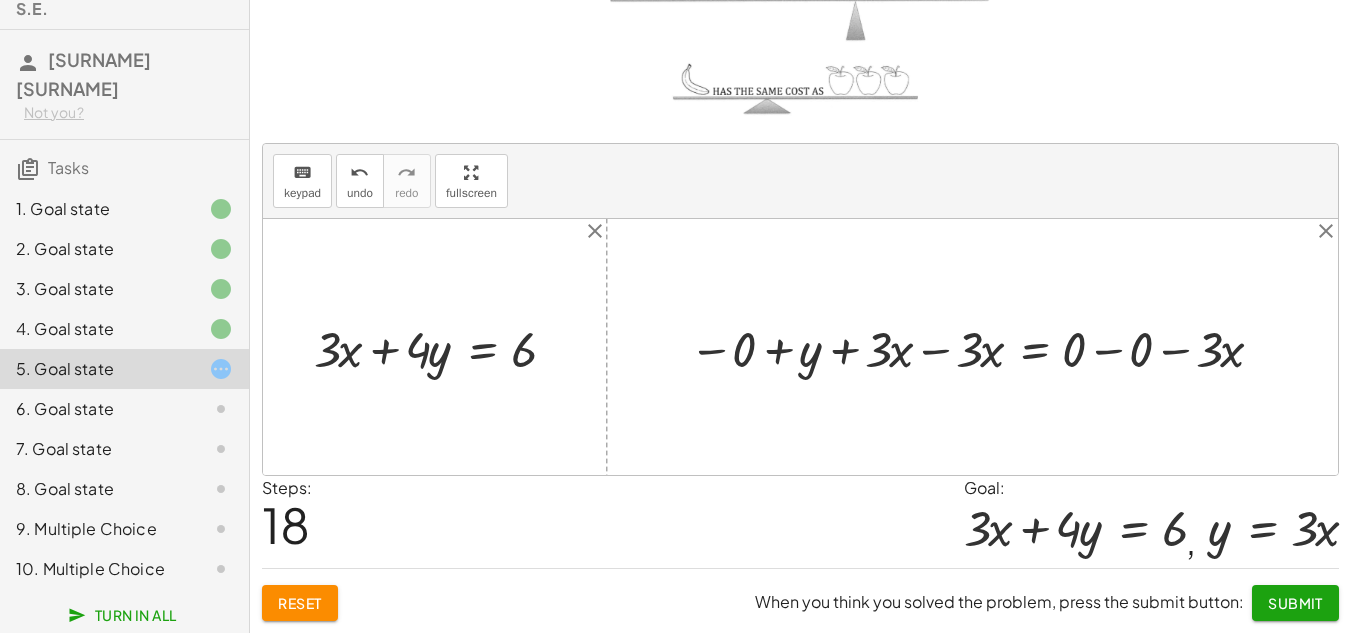 click at bounding box center (980, 346) 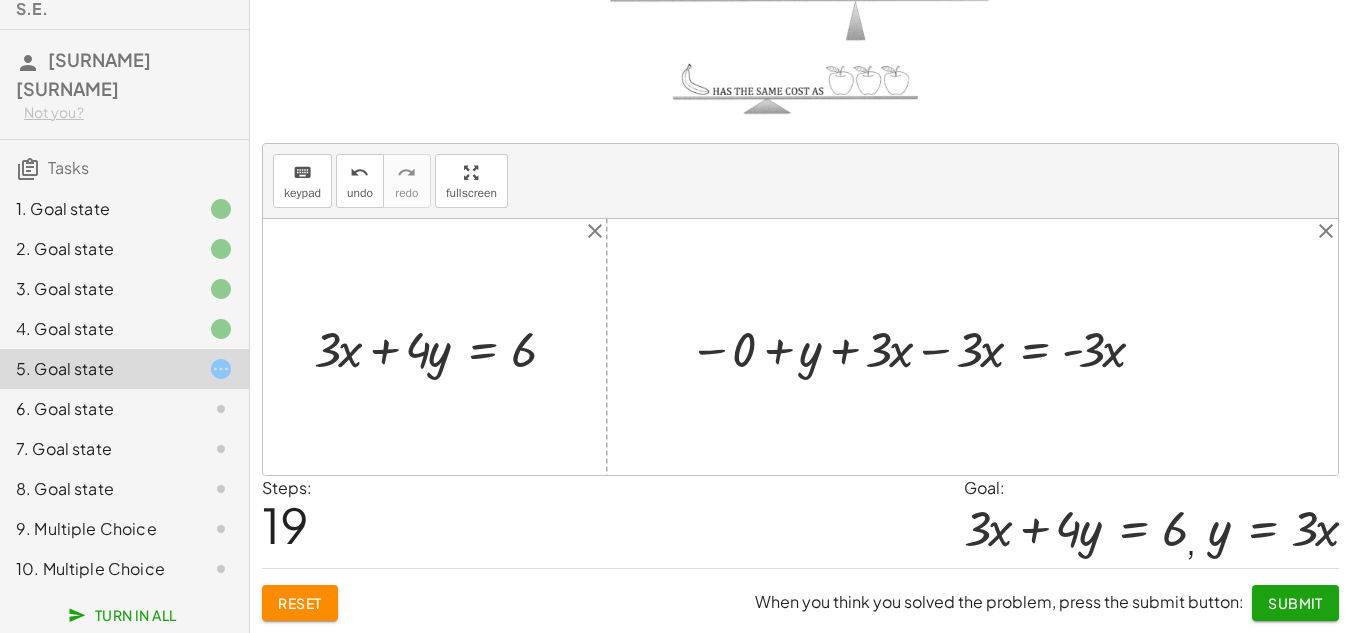 click at bounding box center [921, 346] 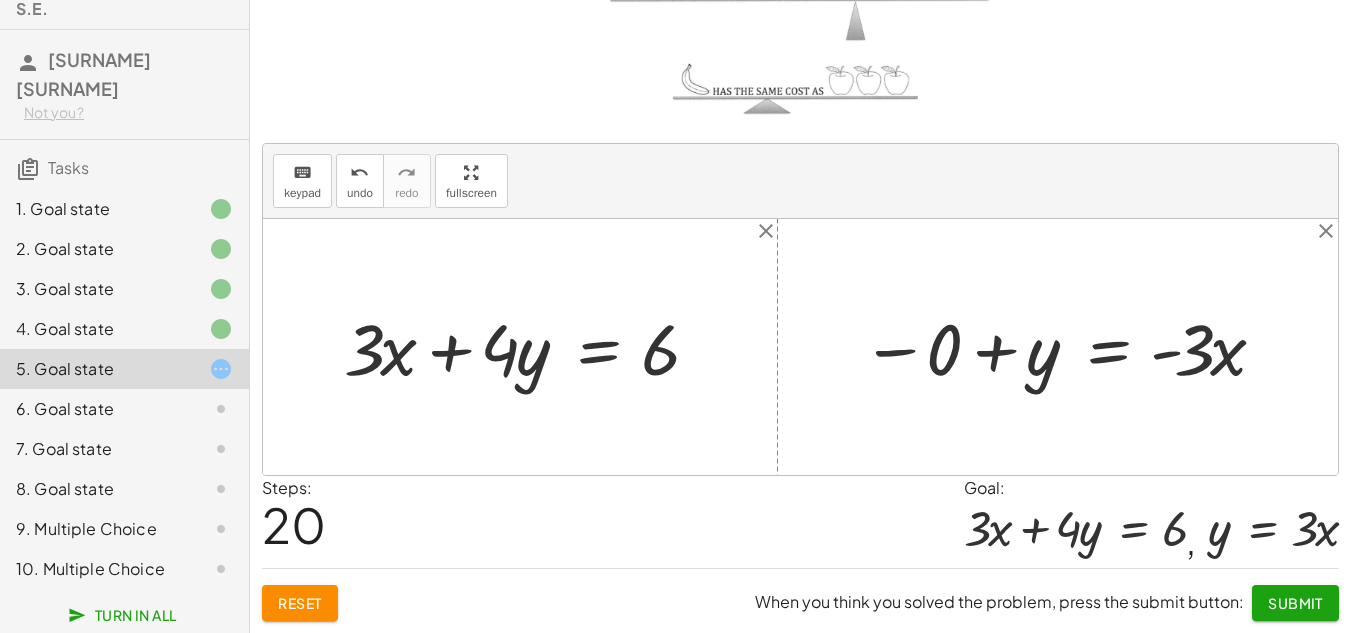 click at bounding box center (1065, 346) 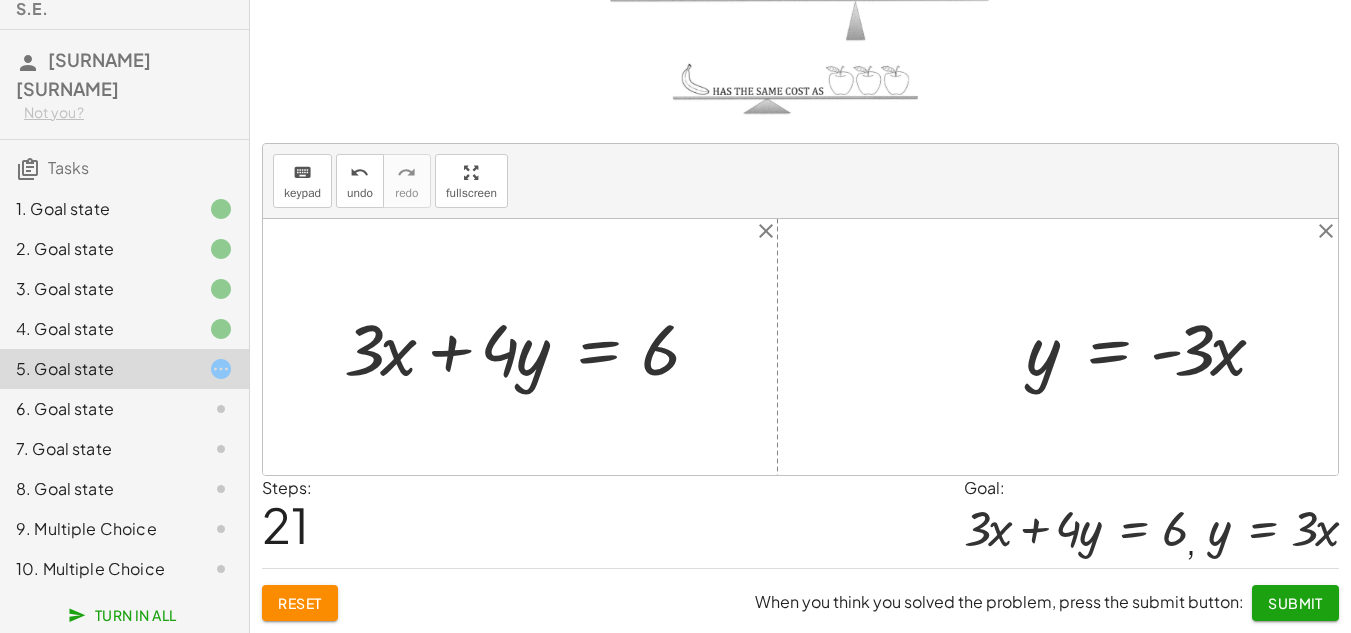 click at bounding box center (1153, 346) 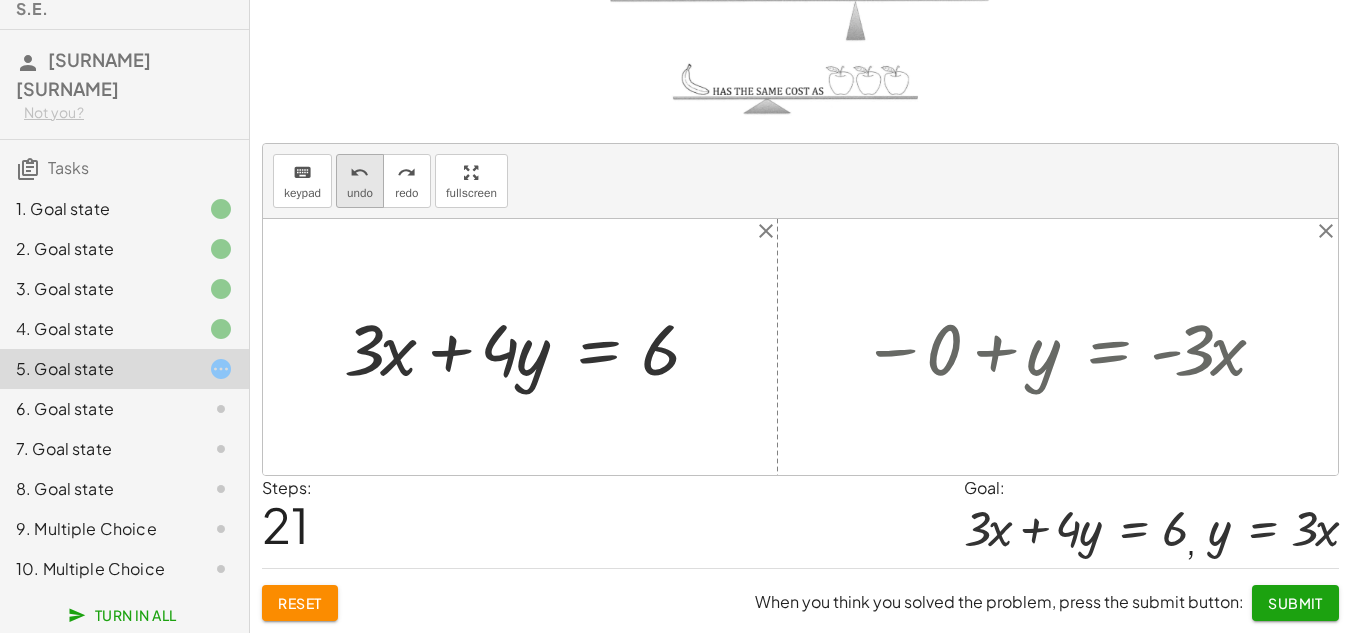 click on "undo" at bounding box center [360, 193] 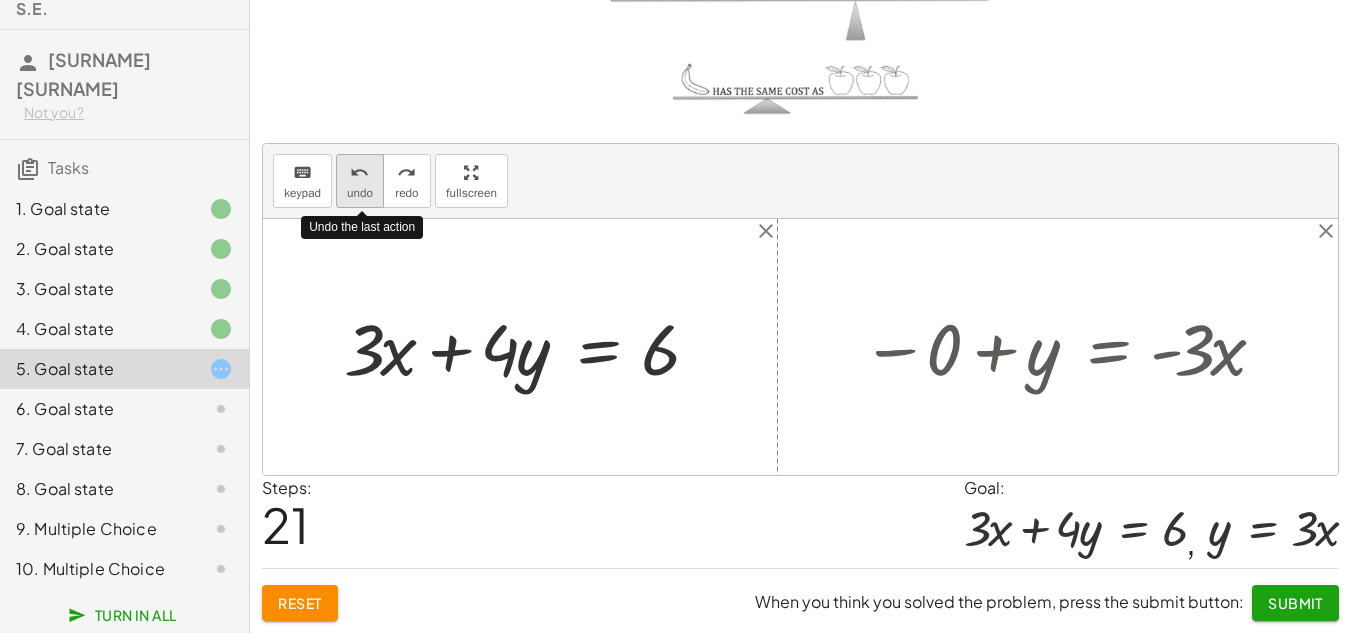 click on "undo" at bounding box center (360, 193) 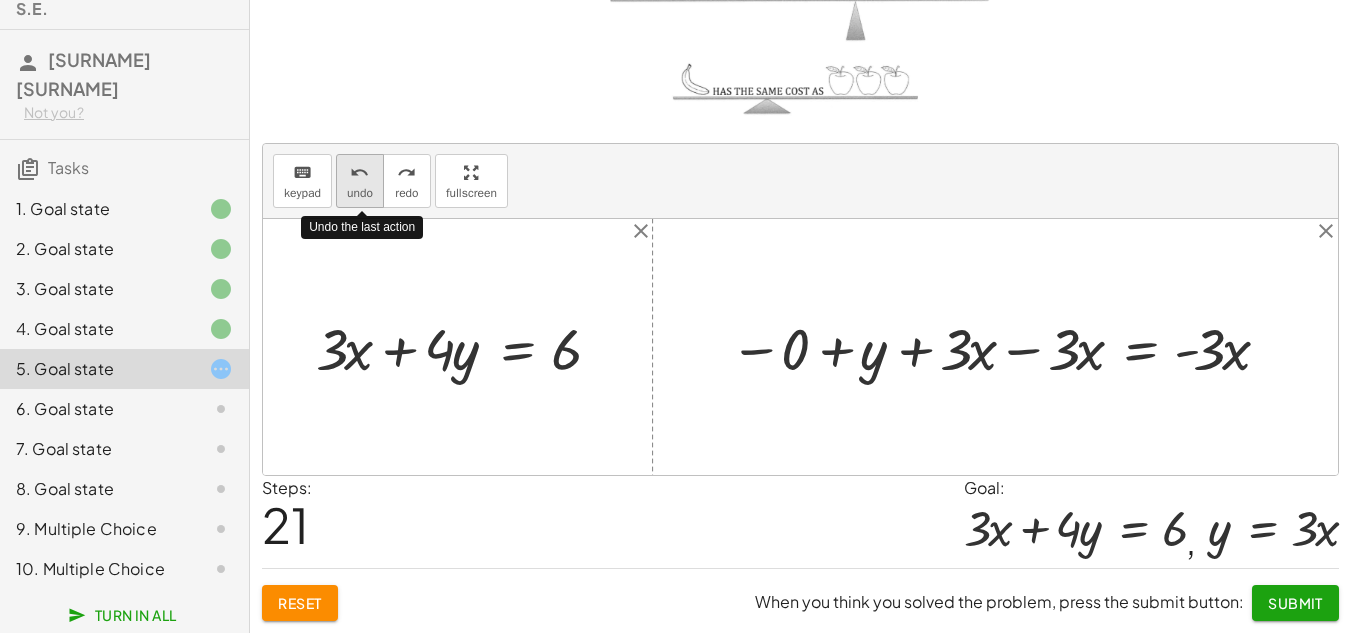 click on "undo" at bounding box center (360, 193) 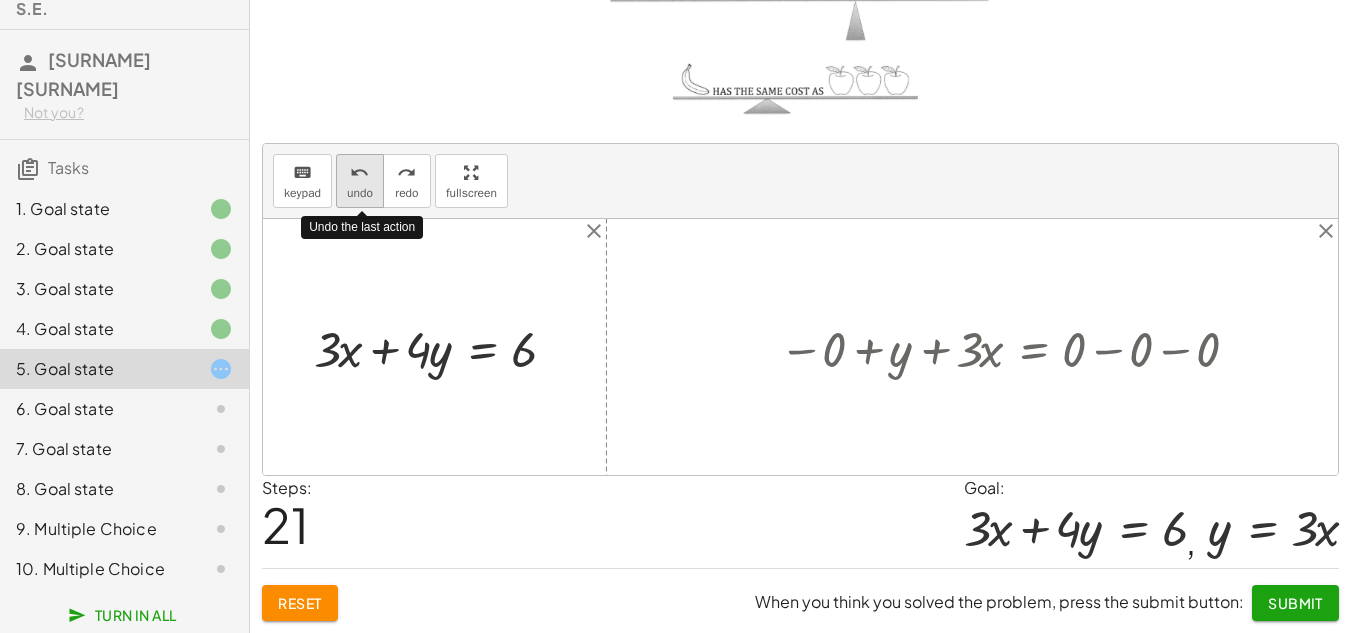 click on "undo" at bounding box center (360, 193) 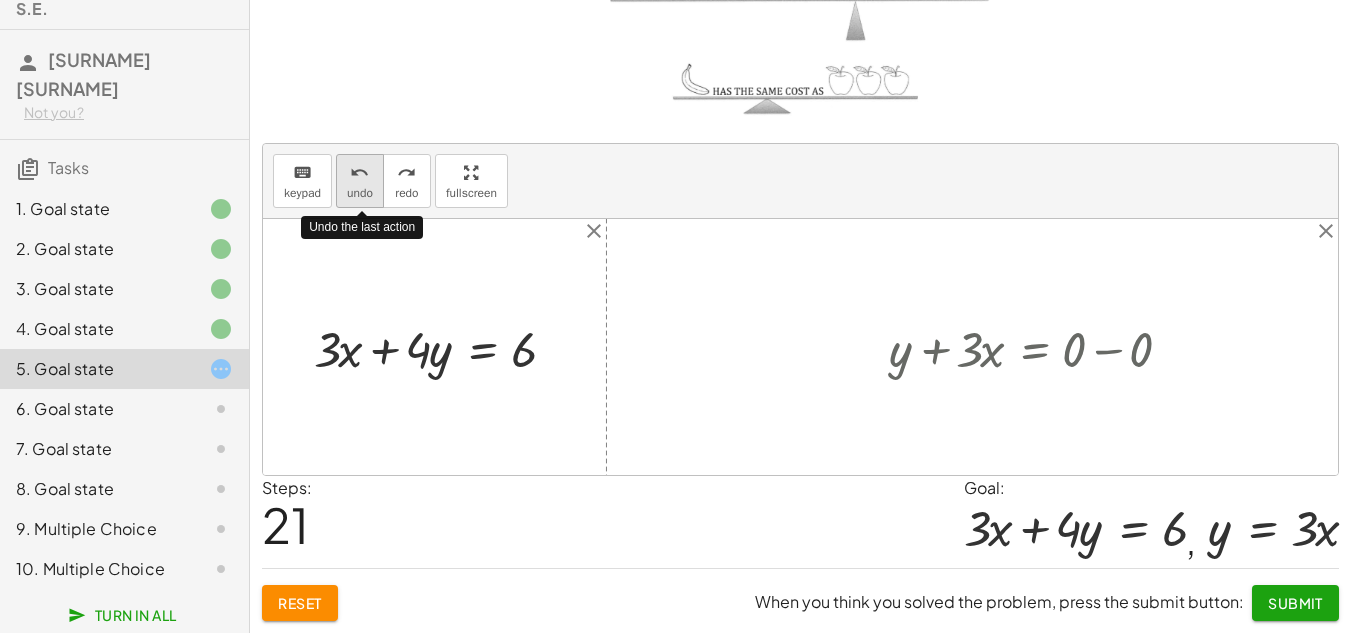 click on "undo" at bounding box center (360, 193) 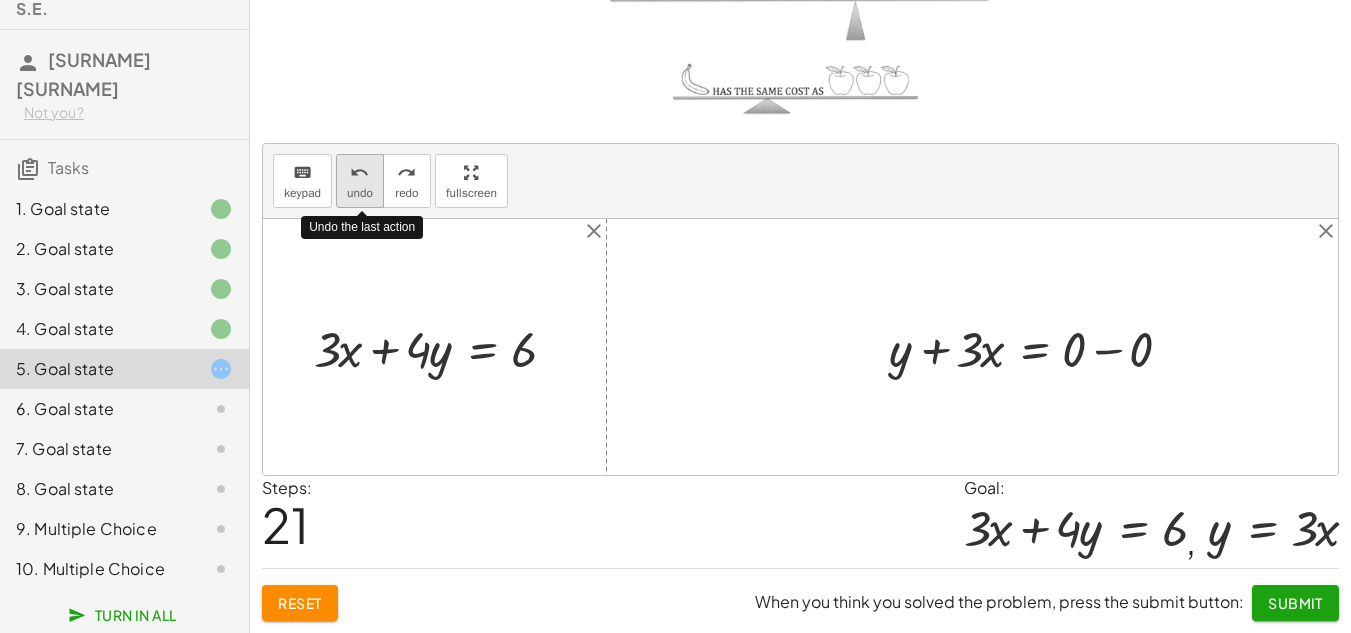 click on "undo" at bounding box center (360, 193) 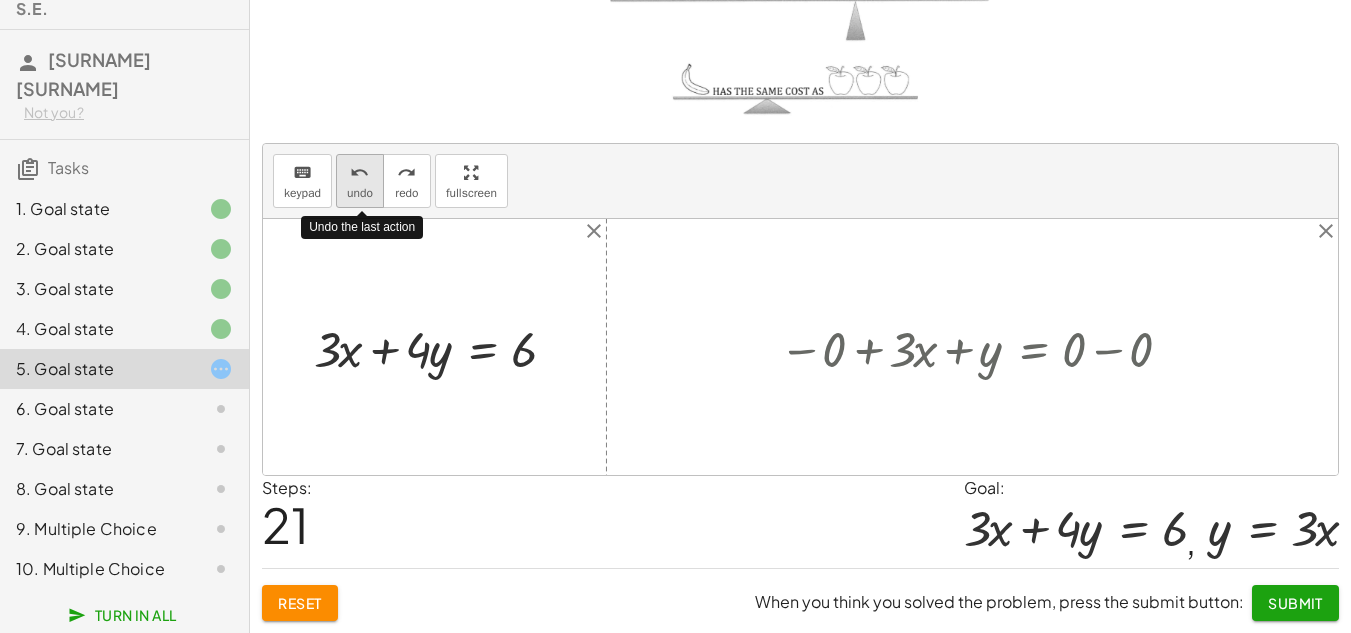 click on "undo" at bounding box center (360, 193) 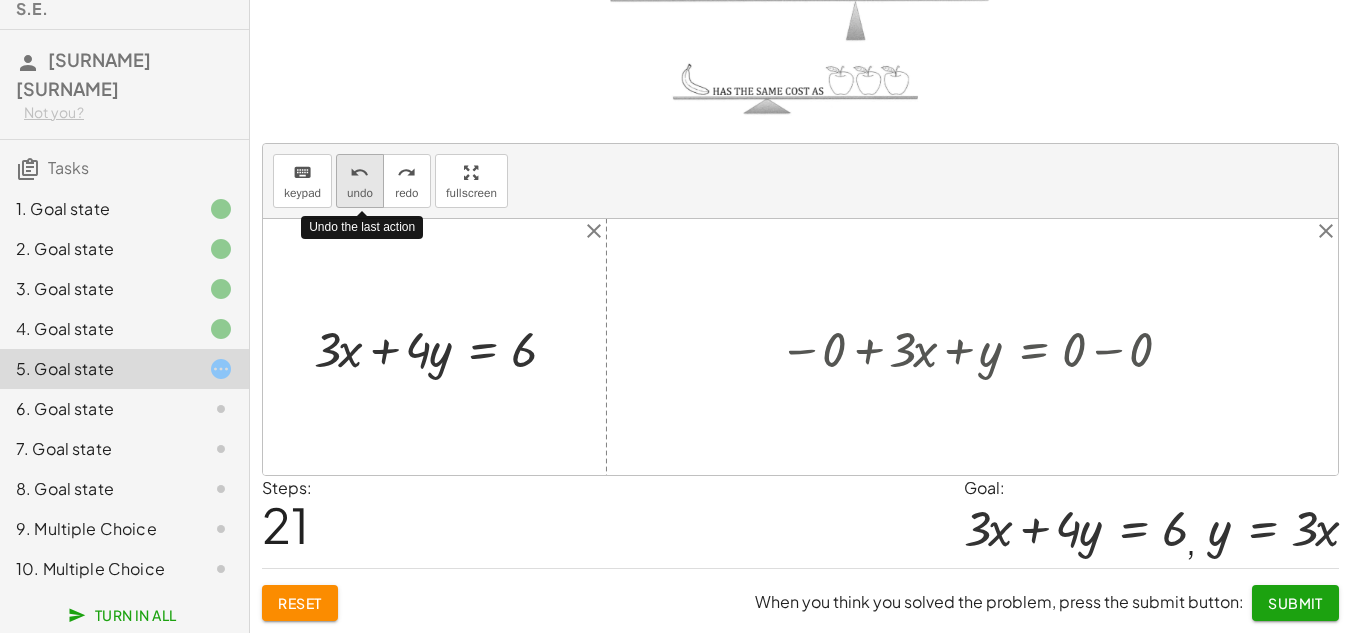 click on "undo" at bounding box center [360, 193] 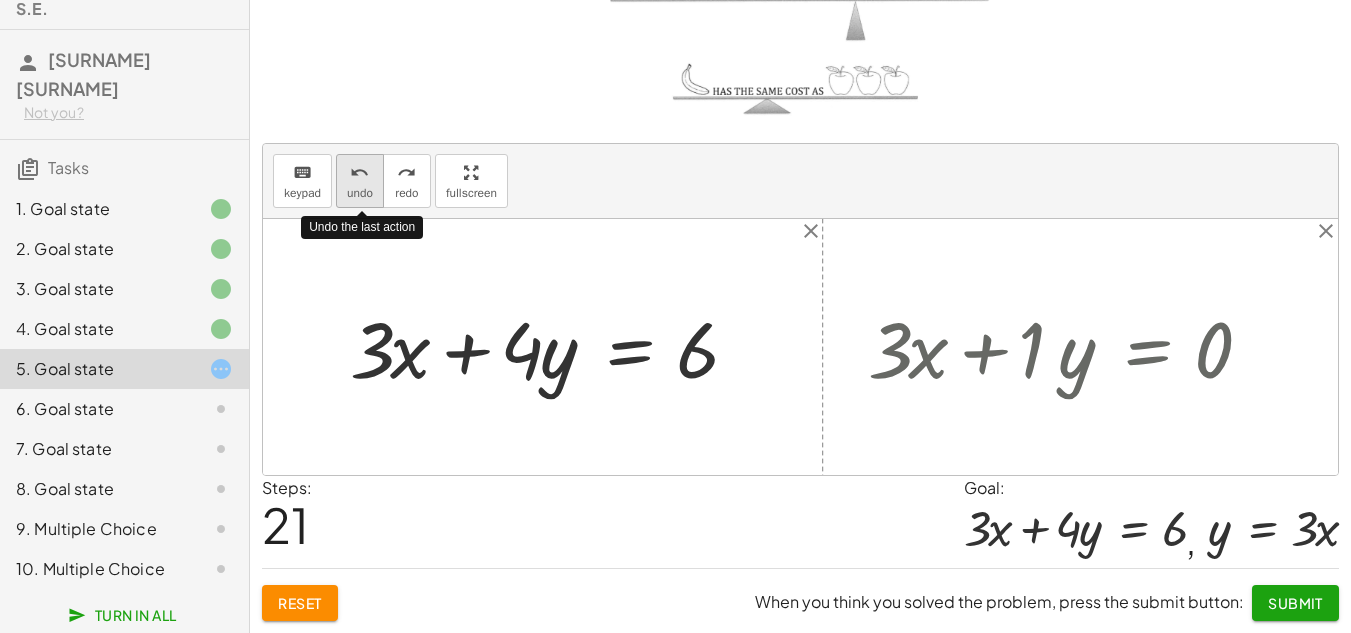 click on "undo" at bounding box center (360, 193) 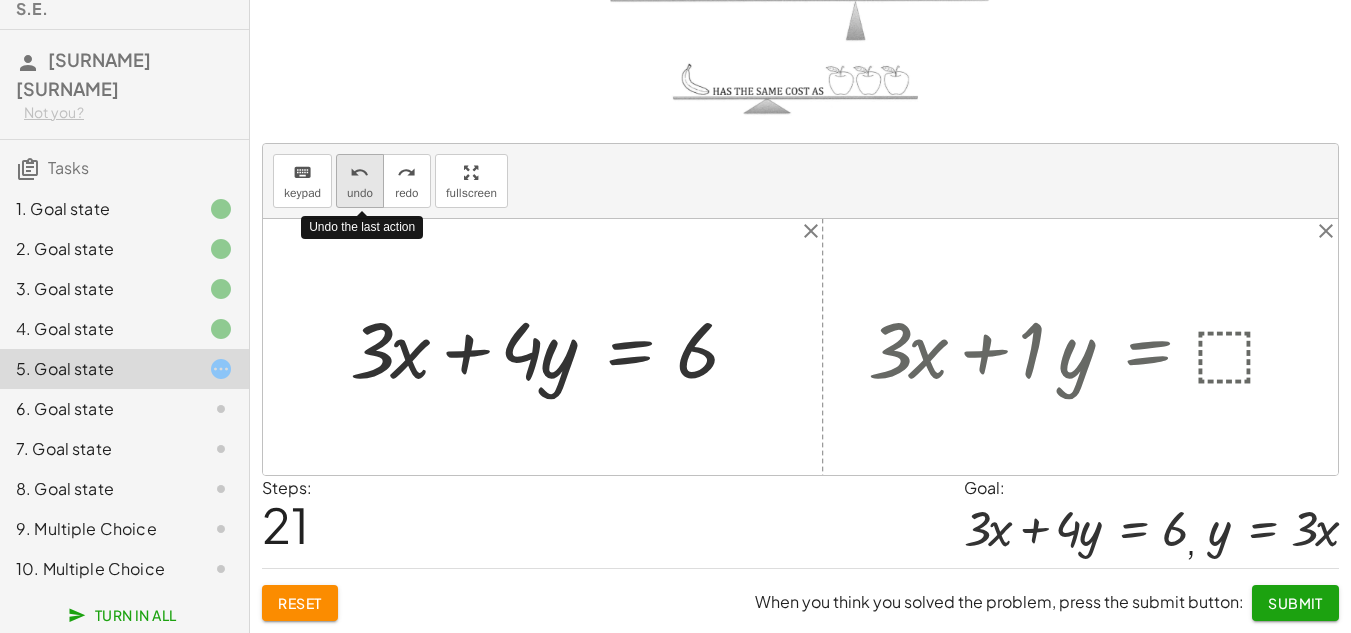 click on "undo" at bounding box center [360, 193] 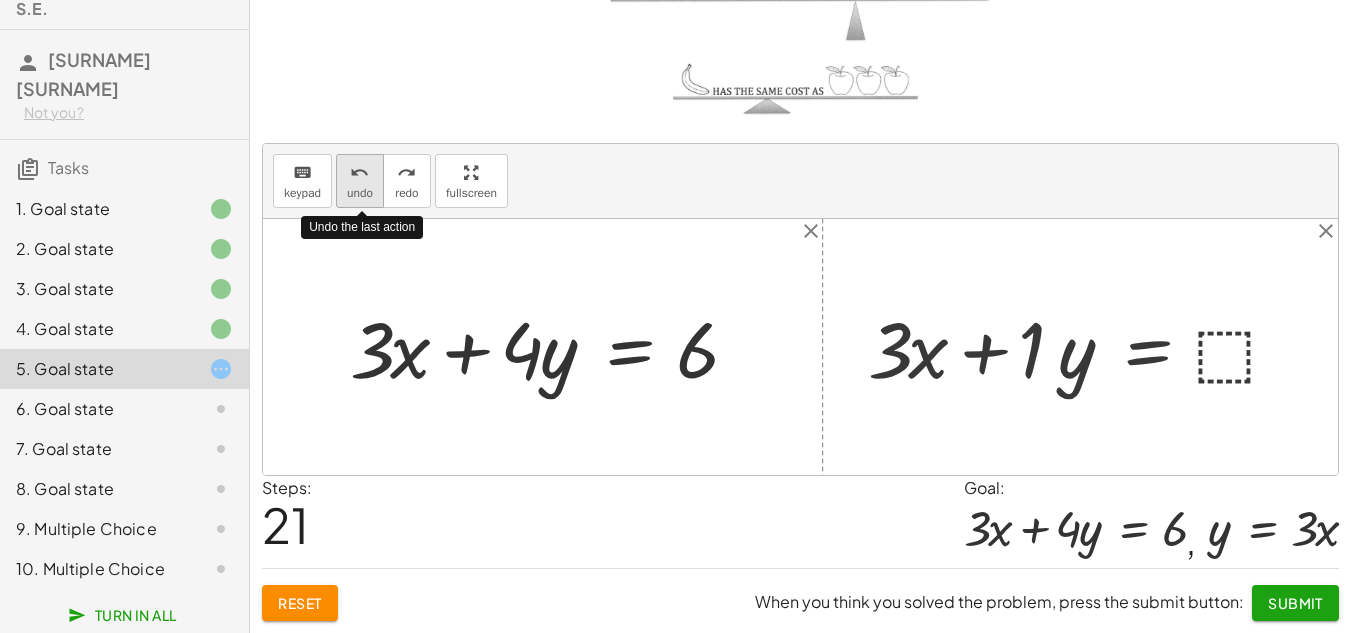 click on "undo" at bounding box center (360, 193) 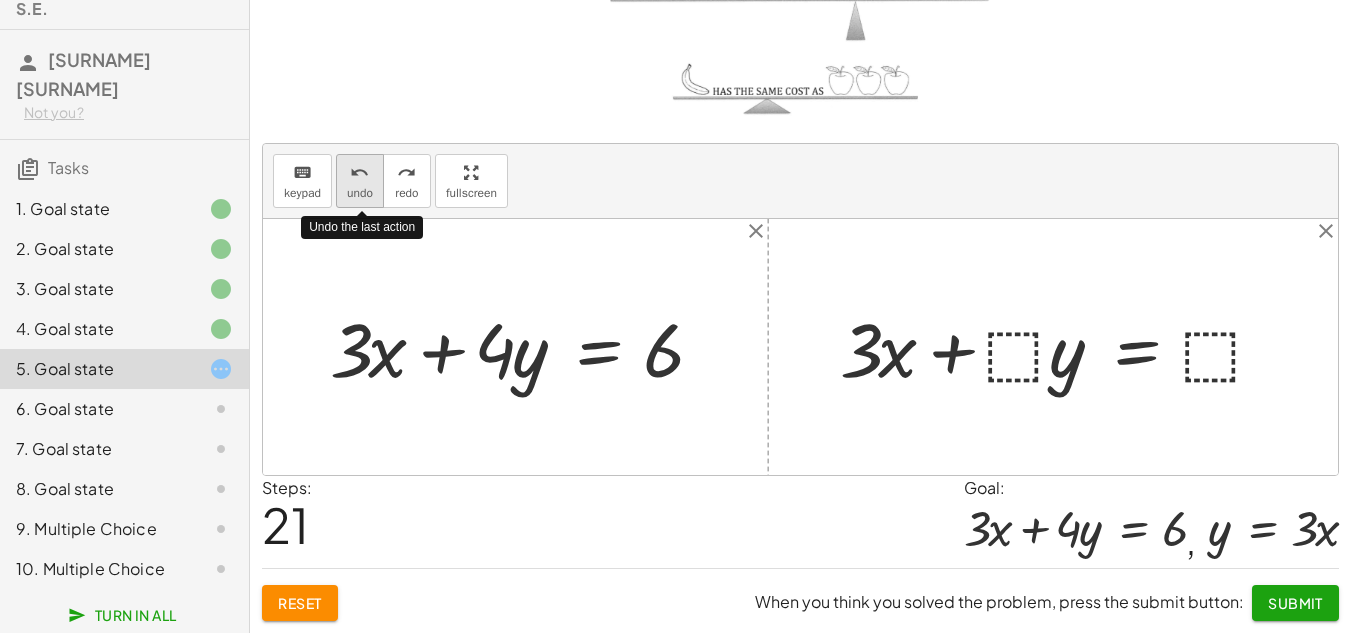 click on "undo" at bounding box center (360, 193) 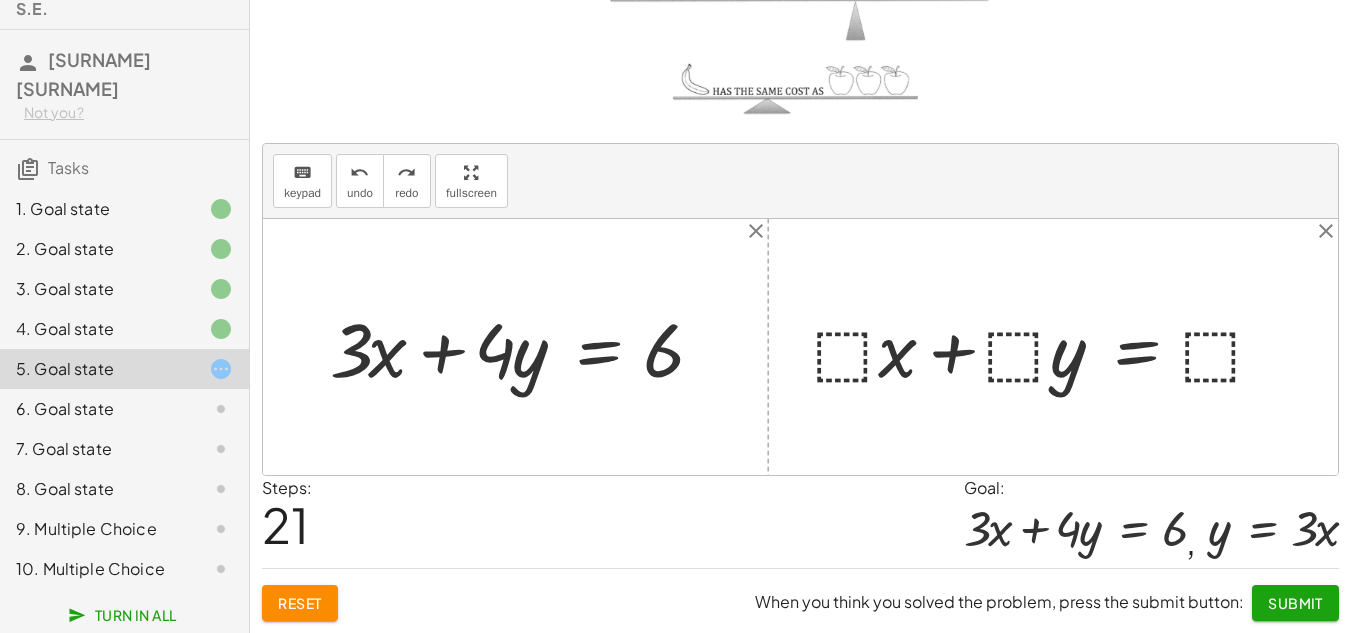 click at bounding box center (1047, 347) 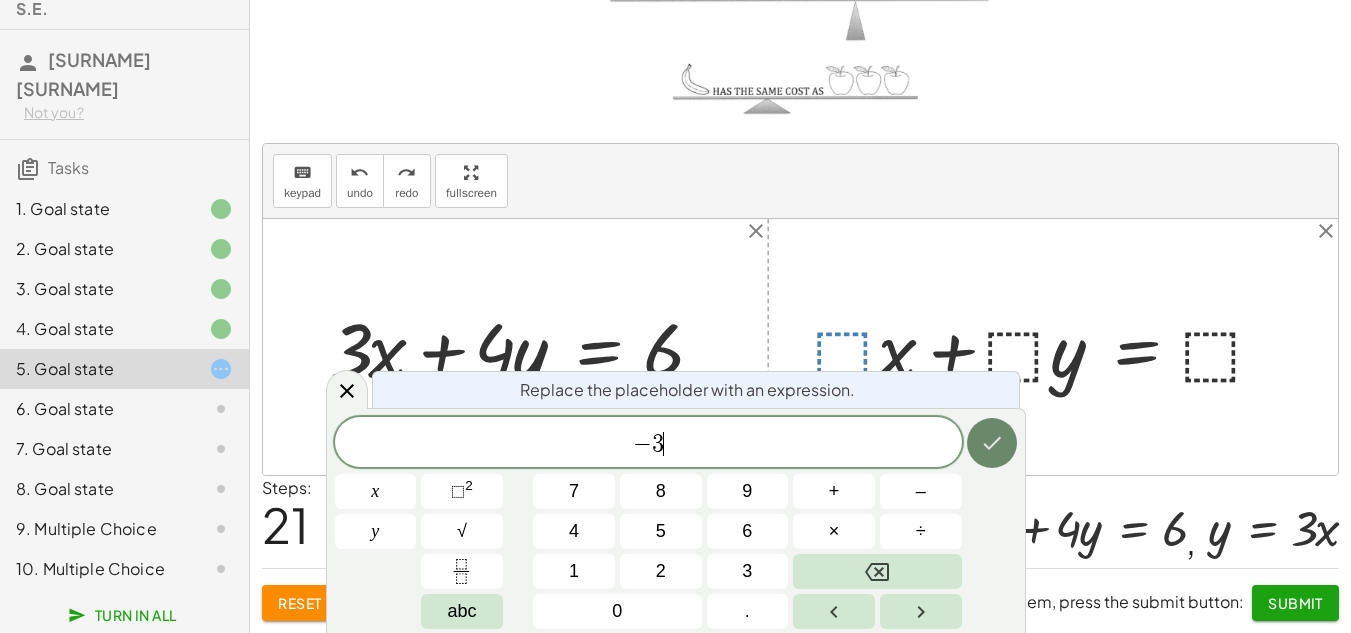 click at bounding box center (992, 443) 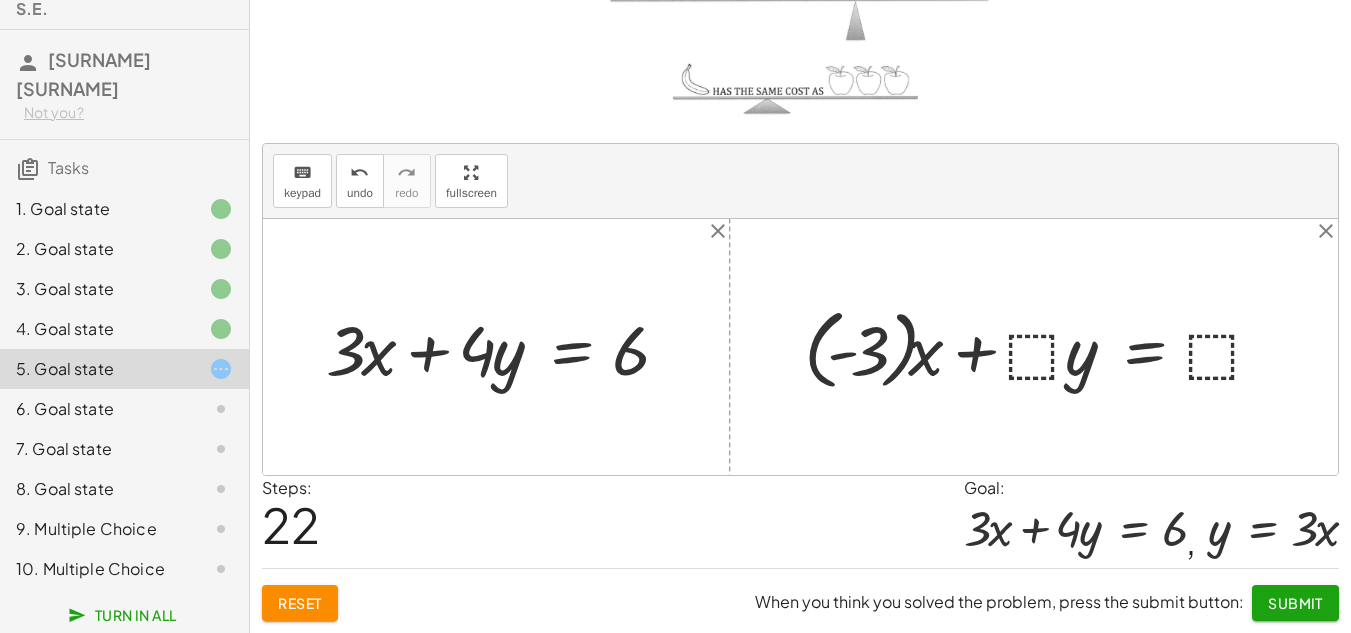 click at bounding box center (1042, 346) 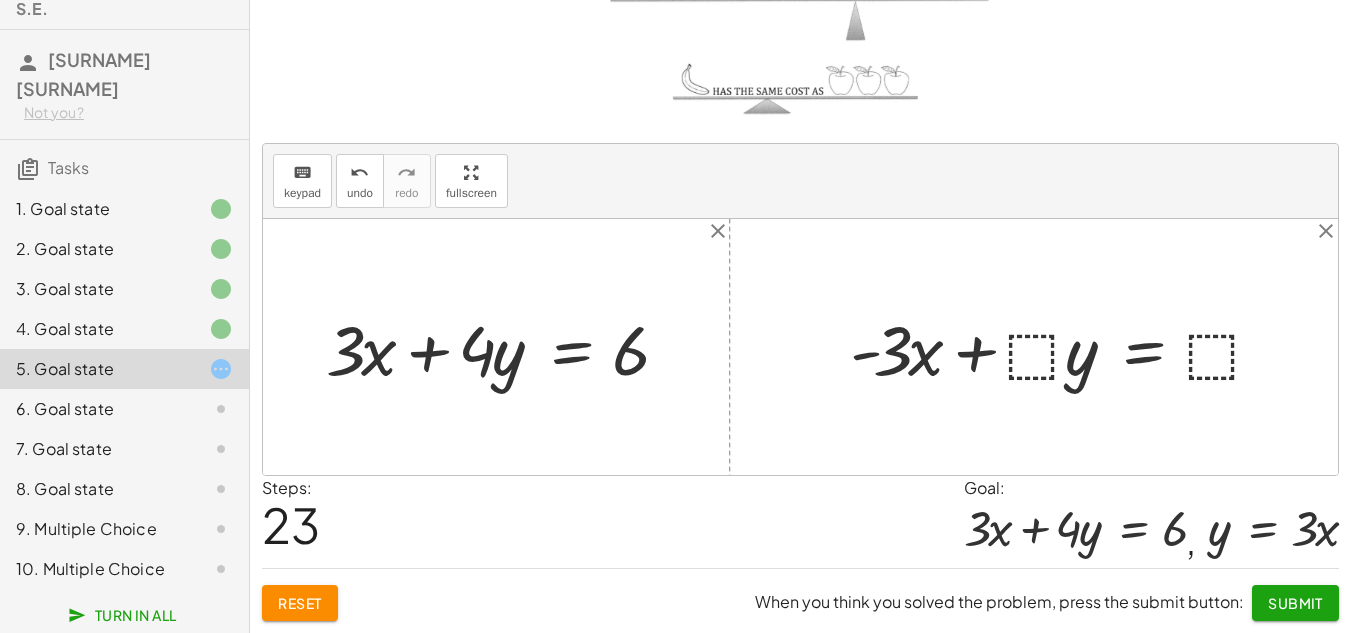 click at bounding box center (1064, 347) 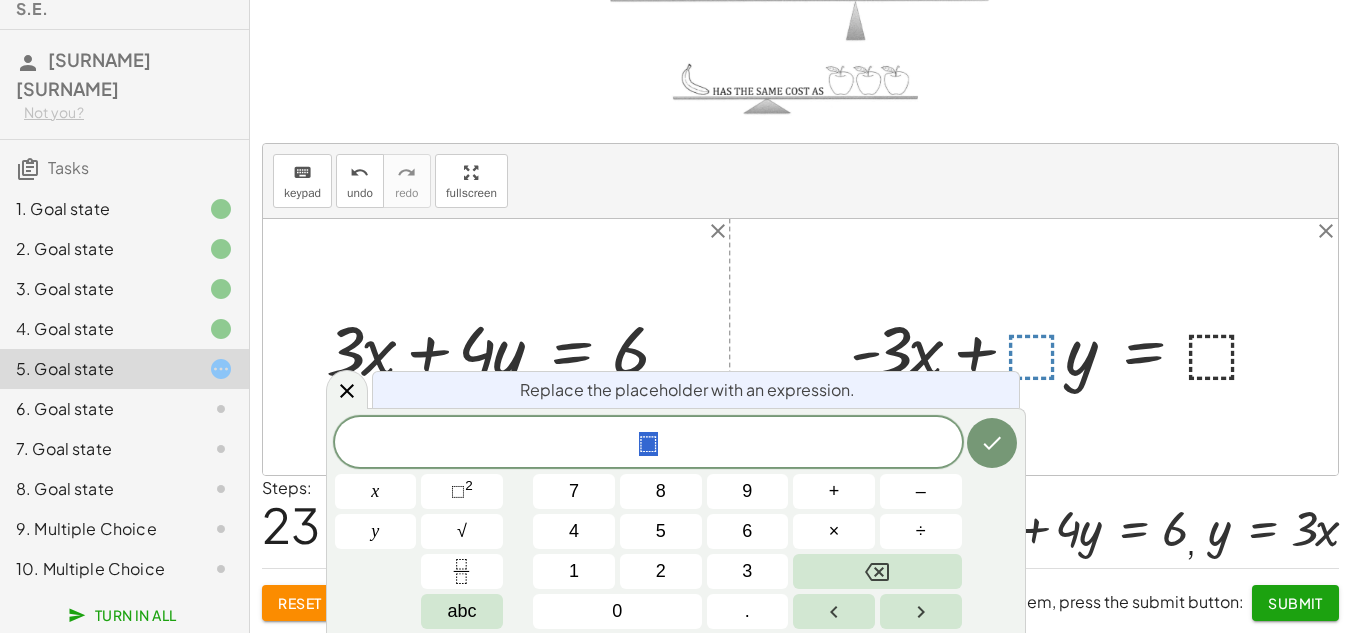 click on "+ · [EQUATION] · x + · [EQUATION] · y = [EQUATION] + · ( - 3 ) · x + · [EQUATION] · y = [EQUATION] + · · x + · [EQUATION] · y = [EQUATION] - 3" at bounding box center [1057, 347] 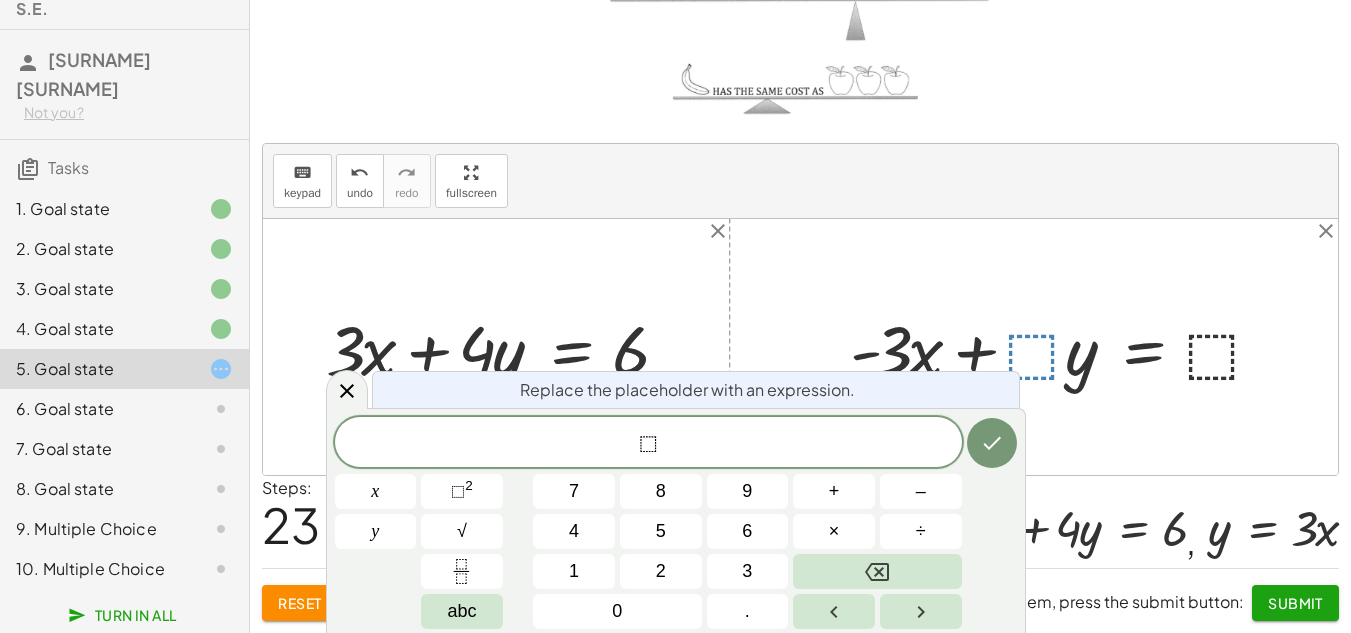 drag, startPoint x: 344, startPoint y: 389, endPoint x: 547, endPoint y: 366, distance: 204.2988 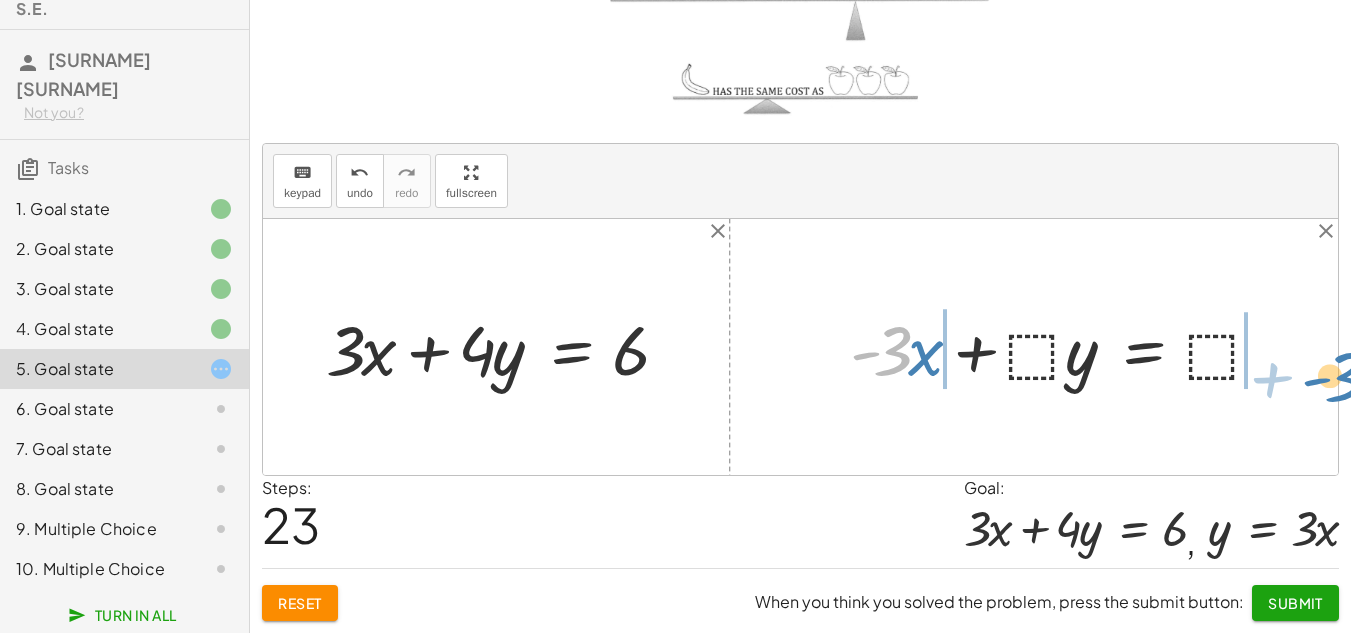 drag, startPoint x: 904, startPoint y: 344, endPoint x: 1350, endPoint y: 357, distance: 446.18942 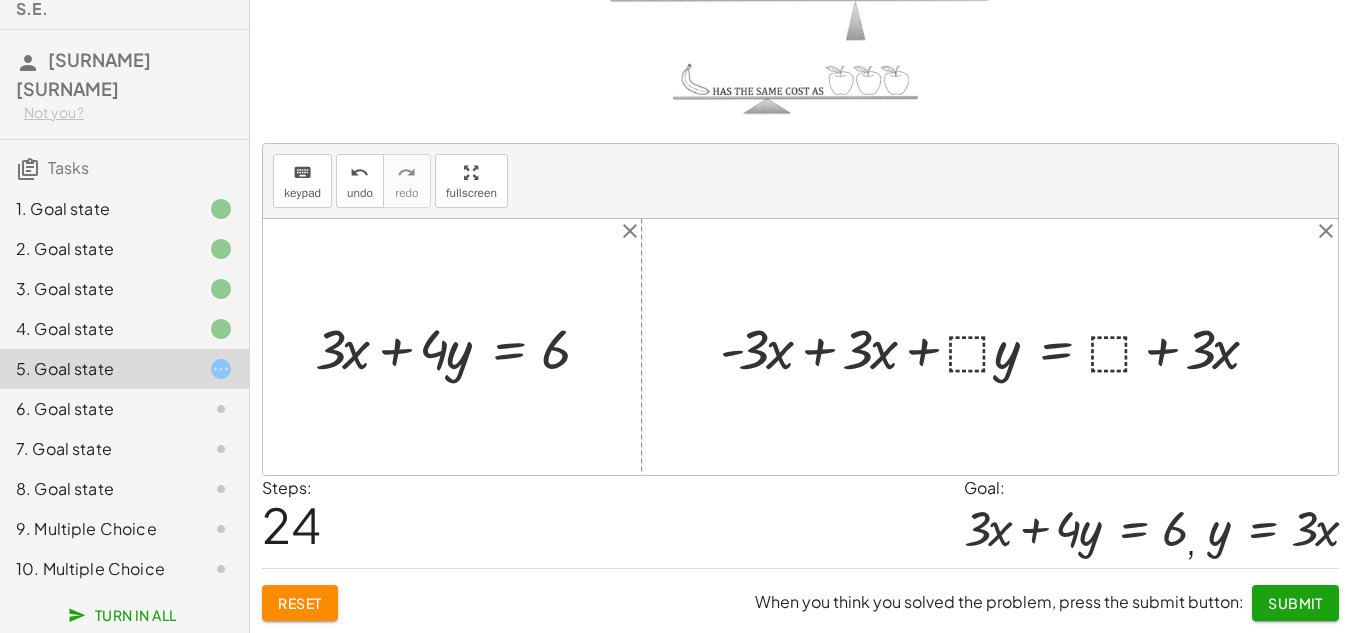 click at bounding box center (997, 347) 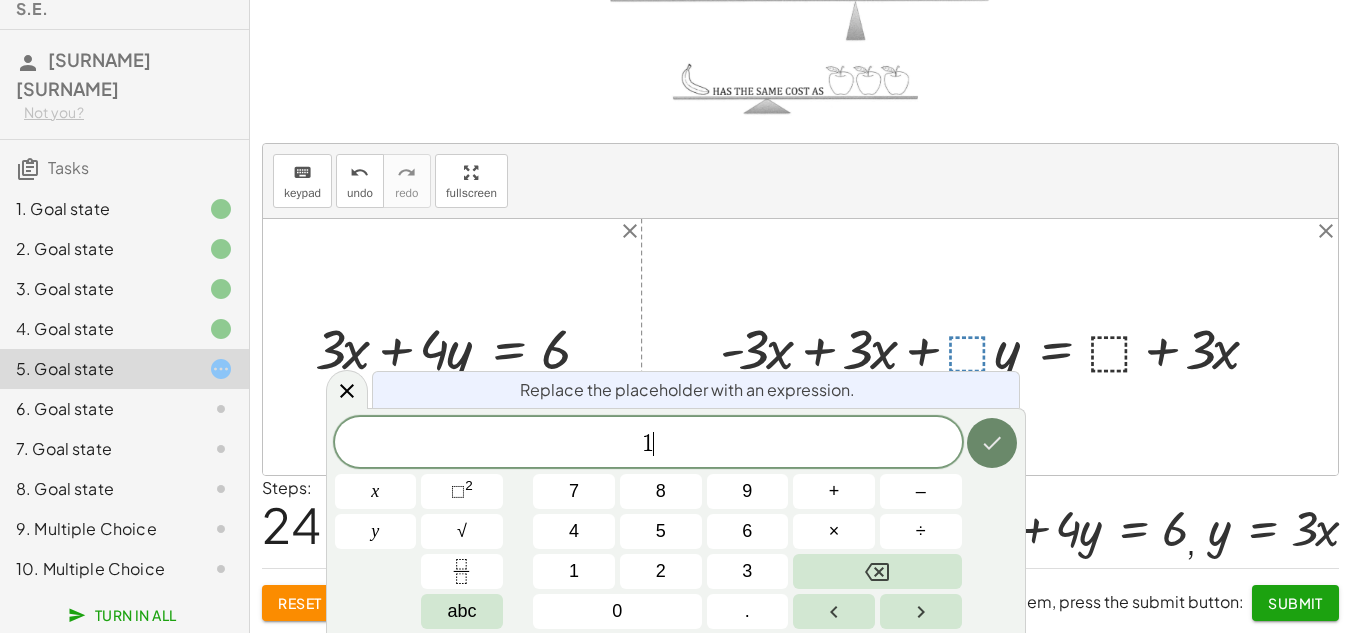 click 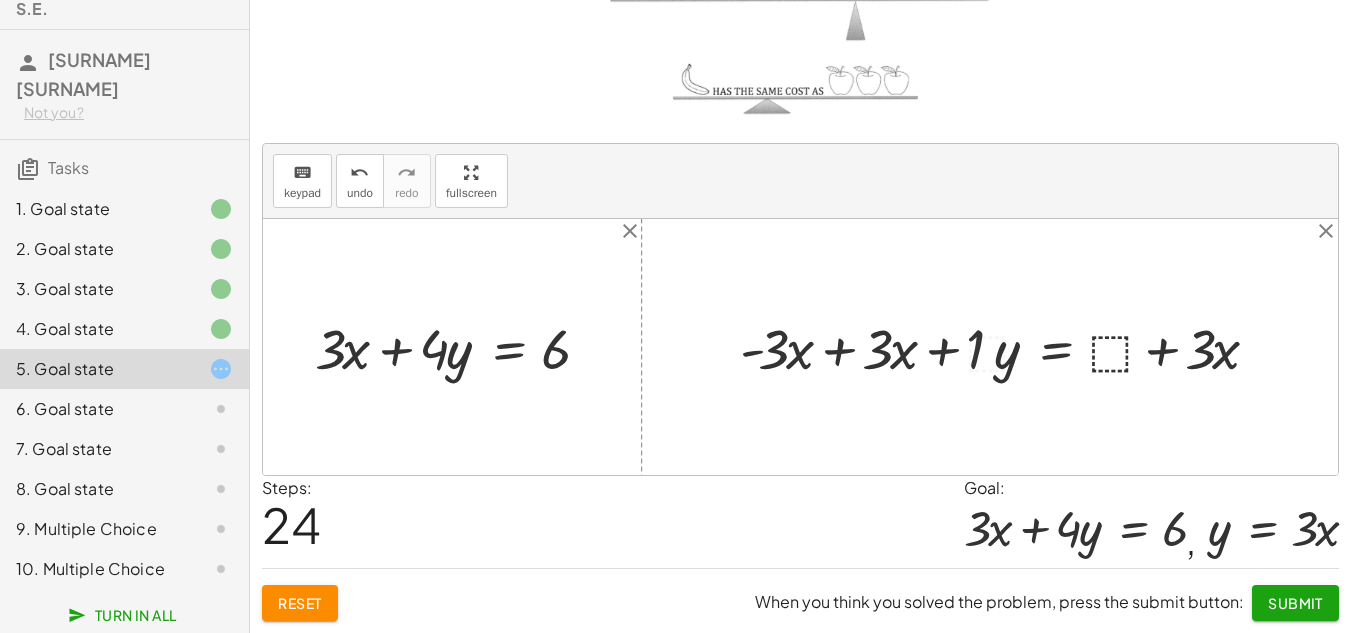 click at bounding box center (1007, 347) 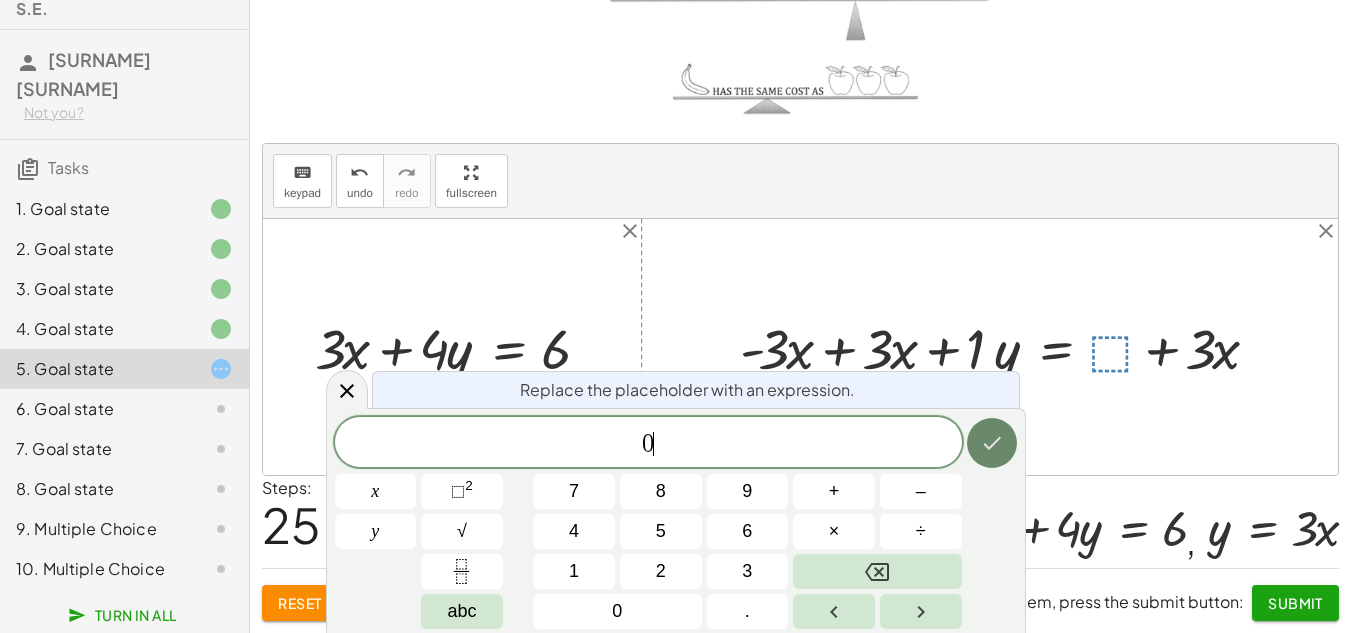 click 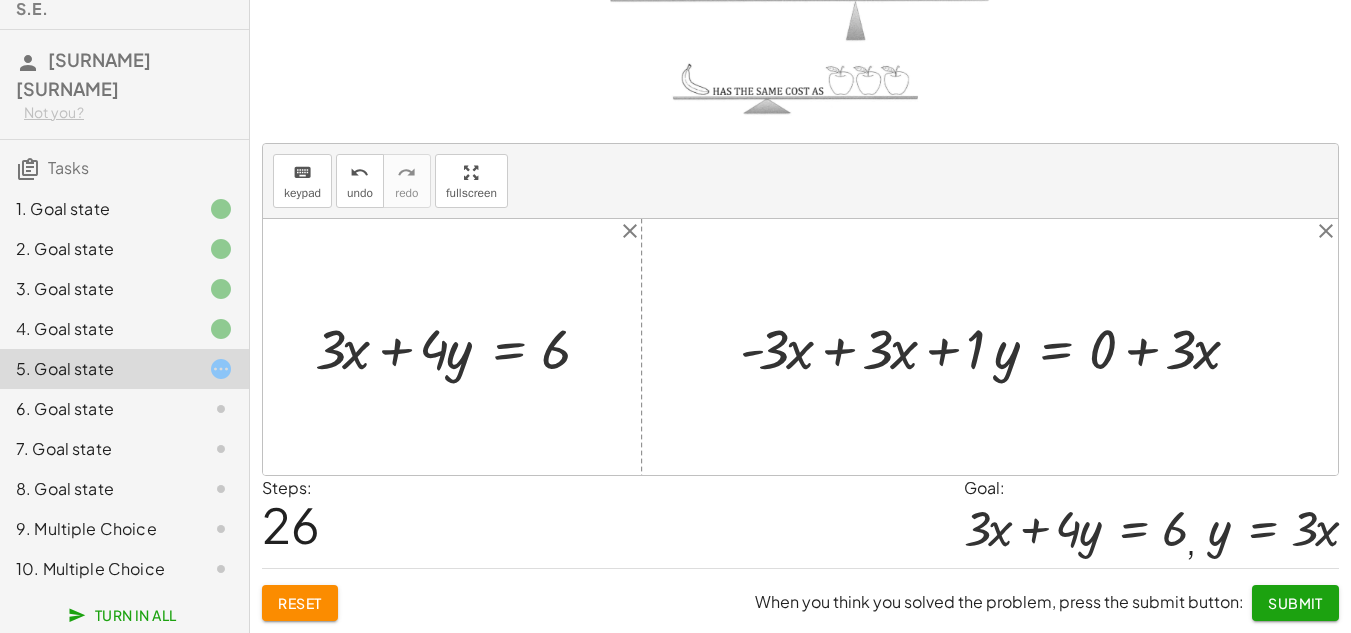 click at bounding box center [997, 347] 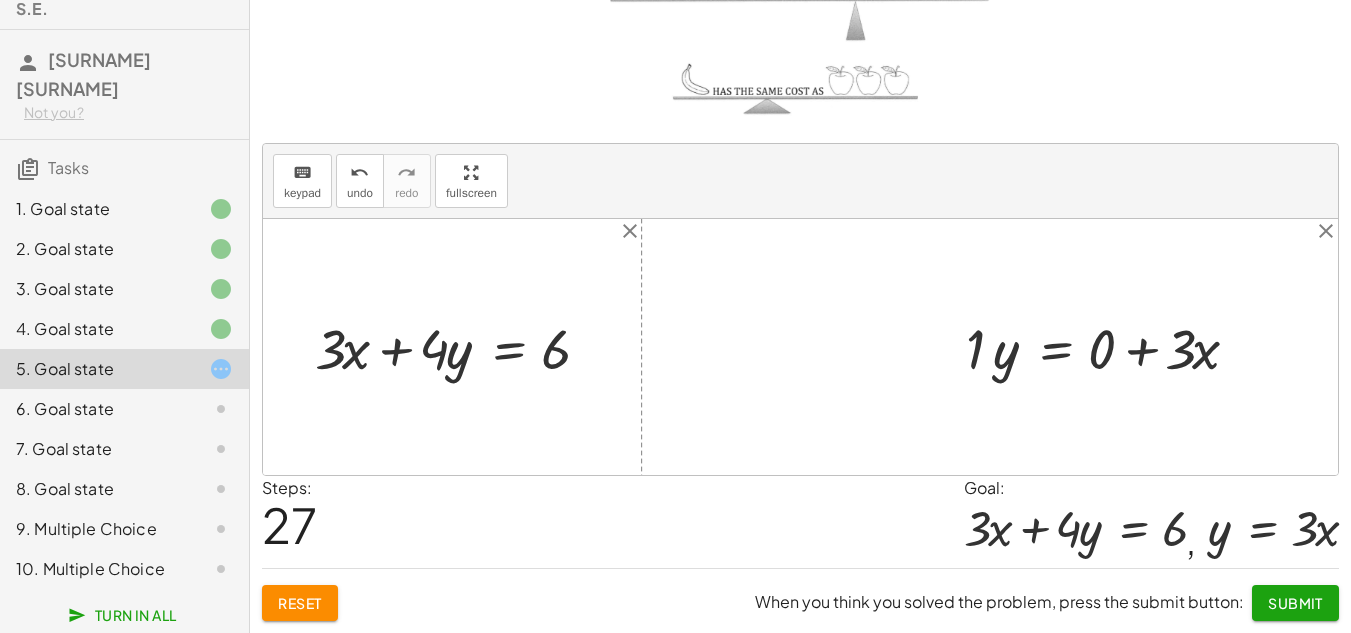 click at bounding box center (1110, 347) 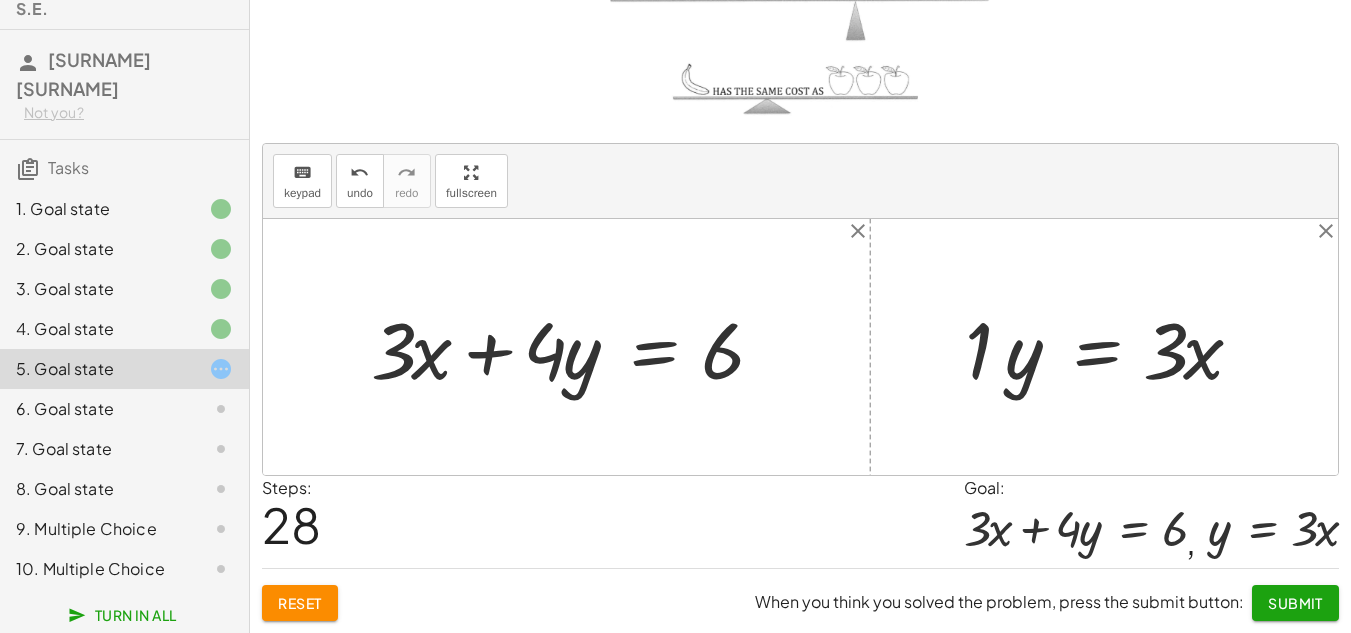 click at bounding box center (1111, 347) 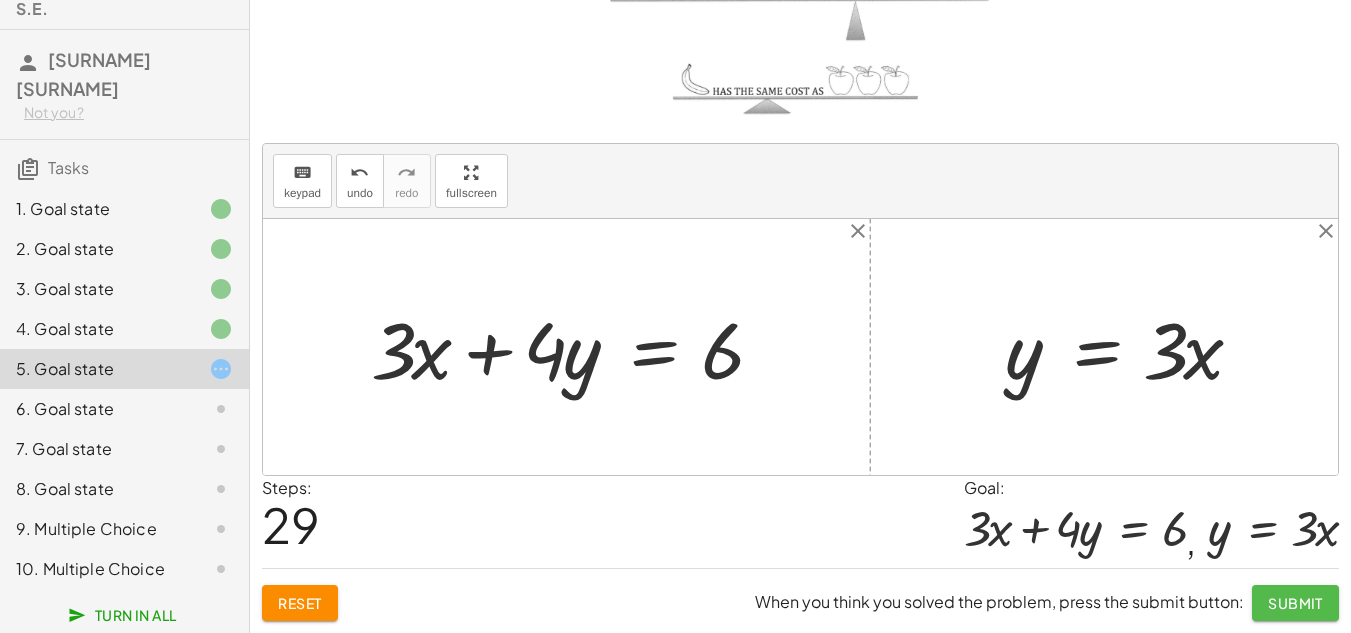 click on "Submit" 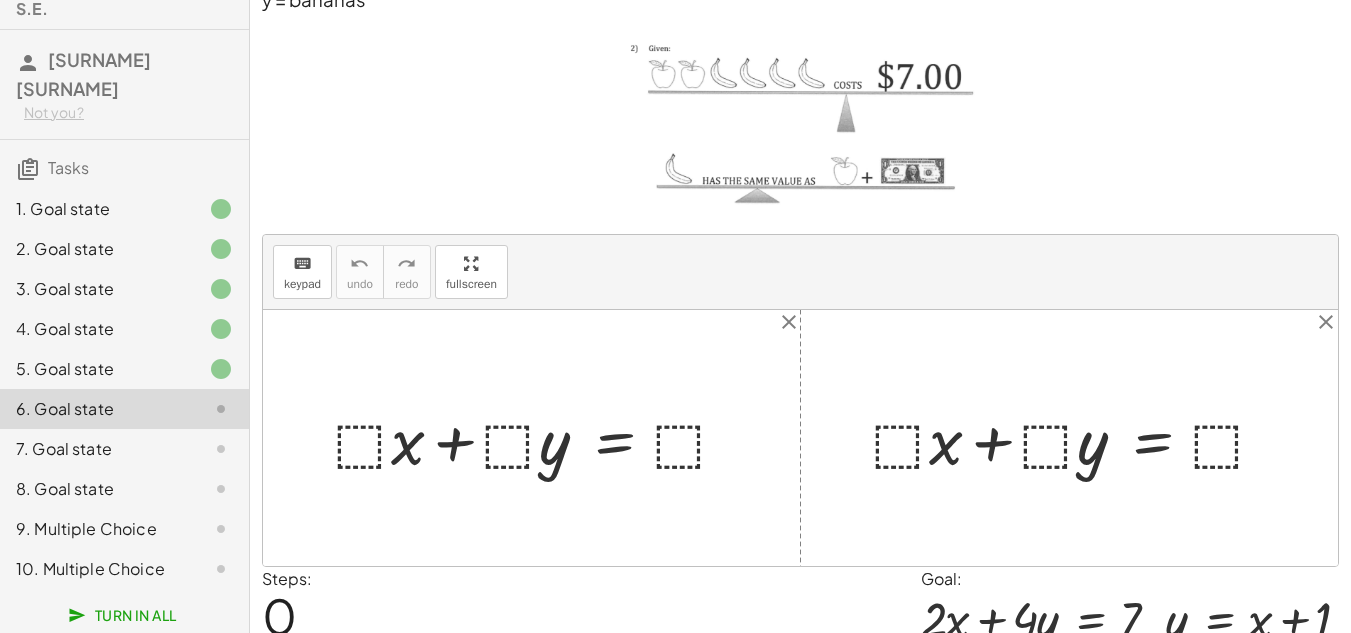 scroll, scrollTop: 211, scrollLeft: 0, axis: vertical 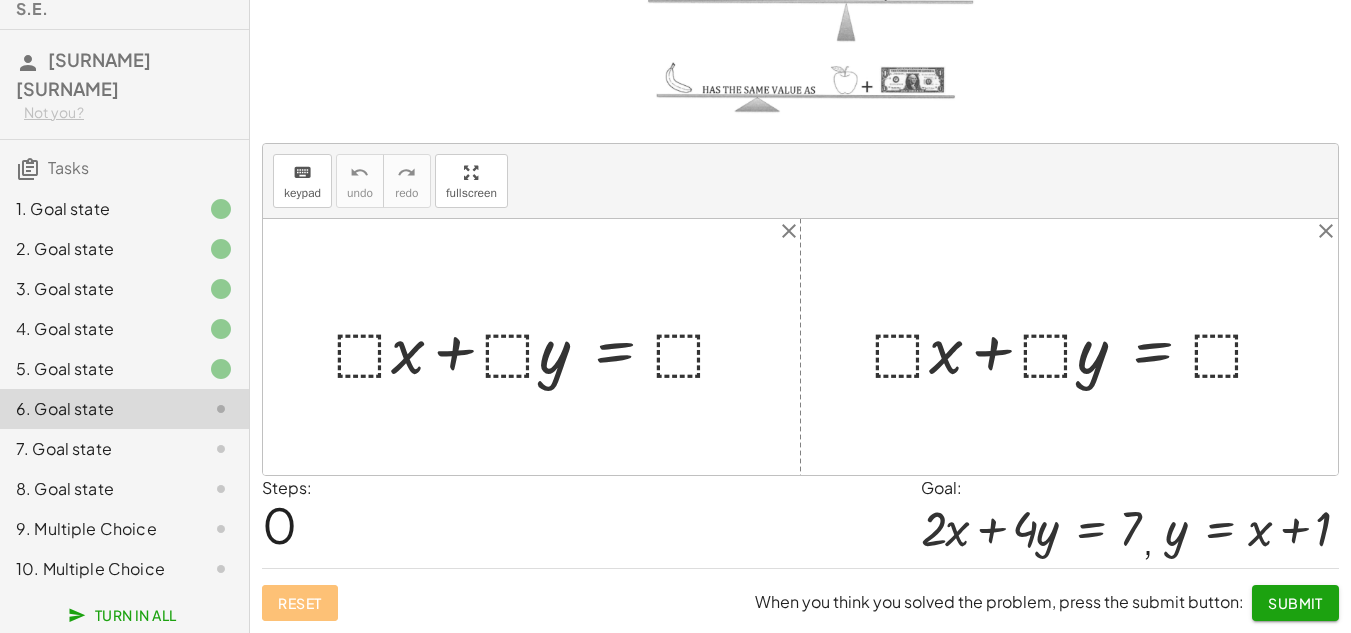 click at bounding box center [539, 347] 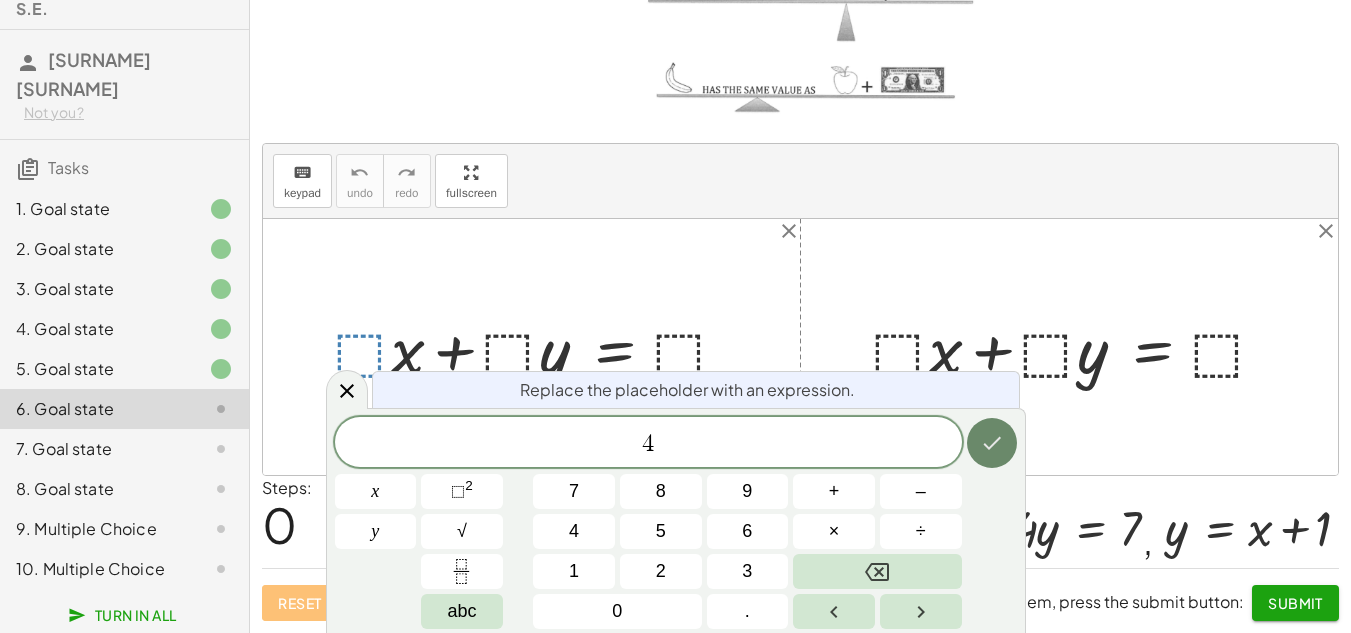 click 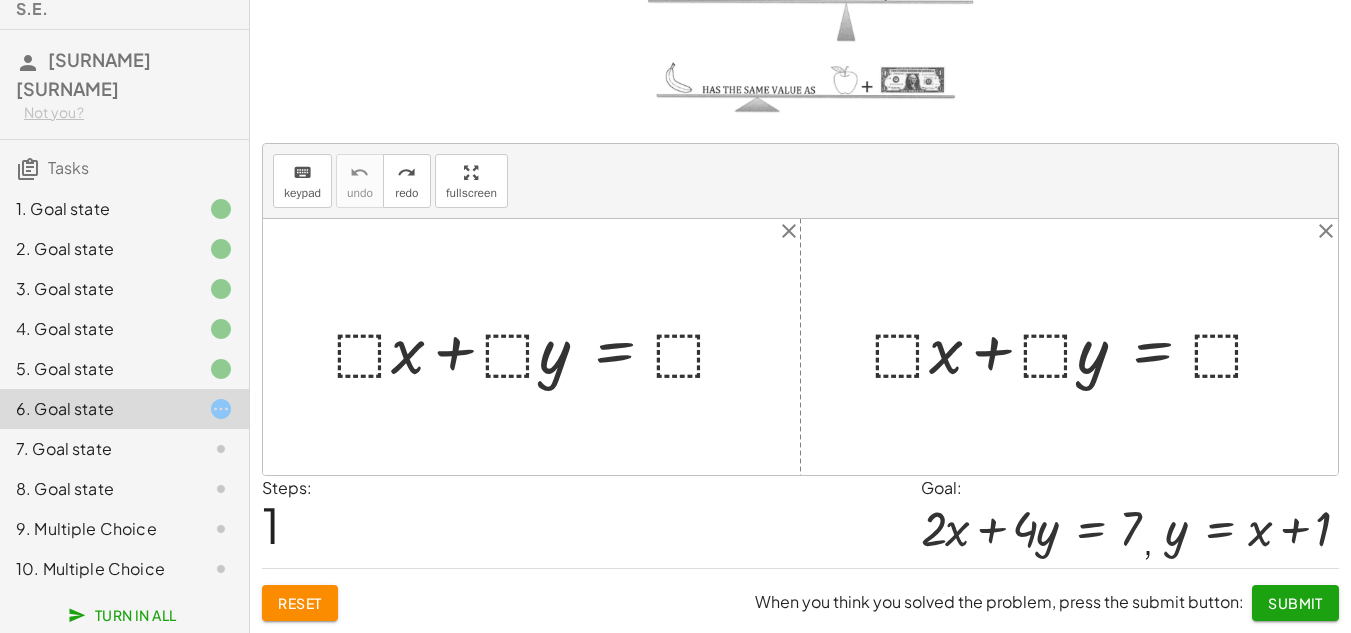 click at bounding box center (539, 347) 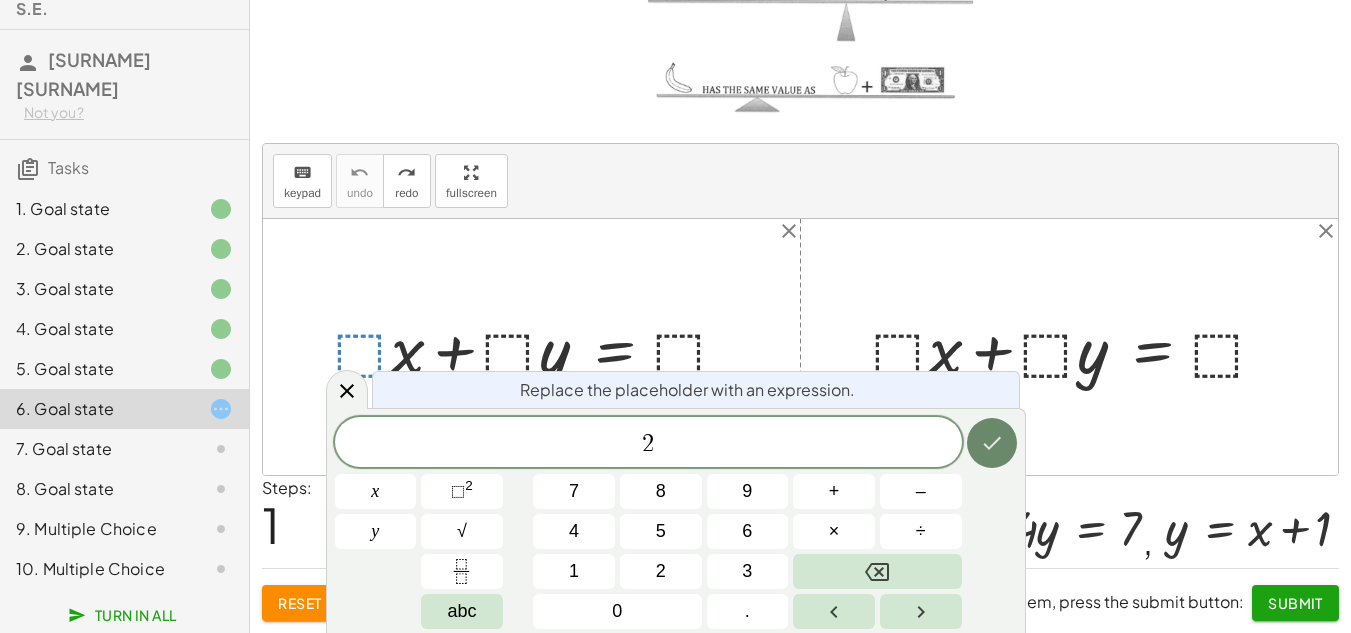 click 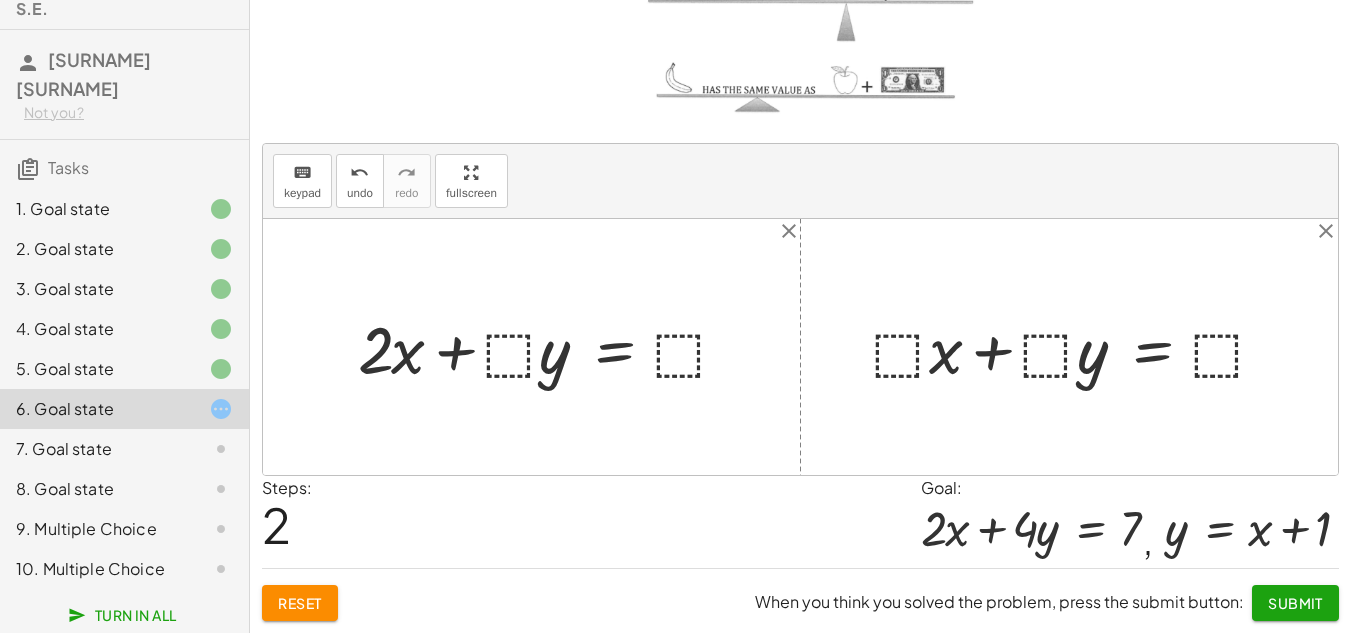 click at bounding box center [551, 347] 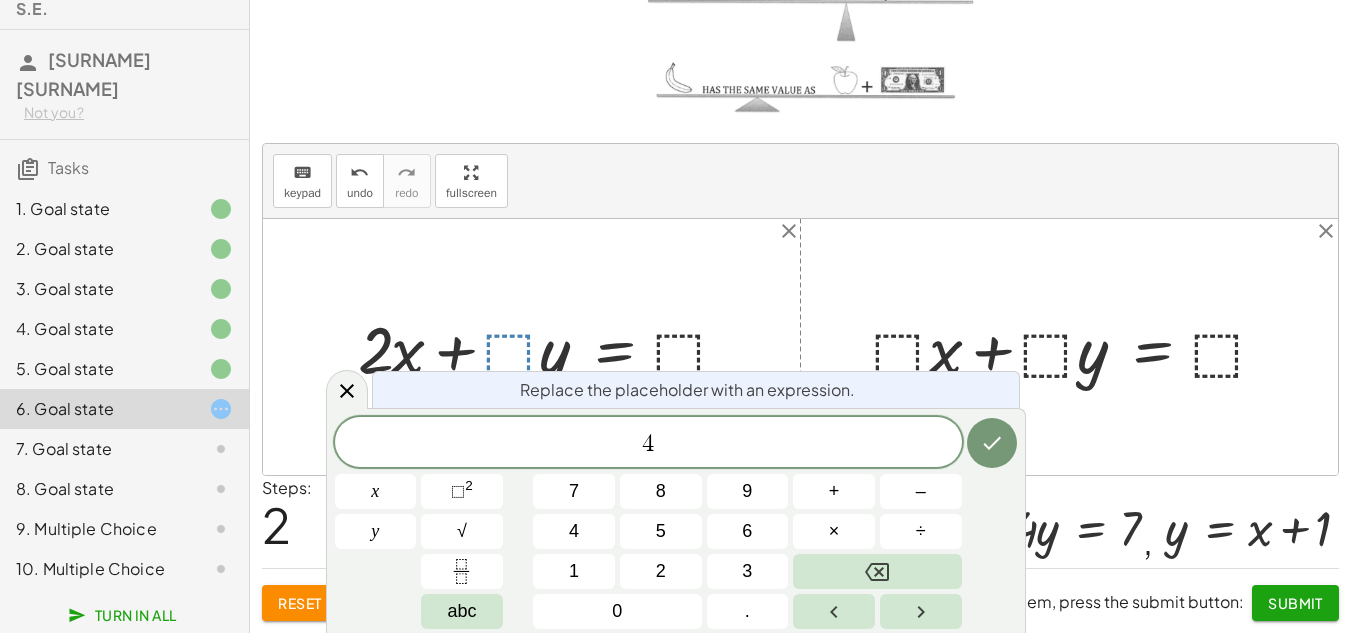 click at bounding box center [992, 443] 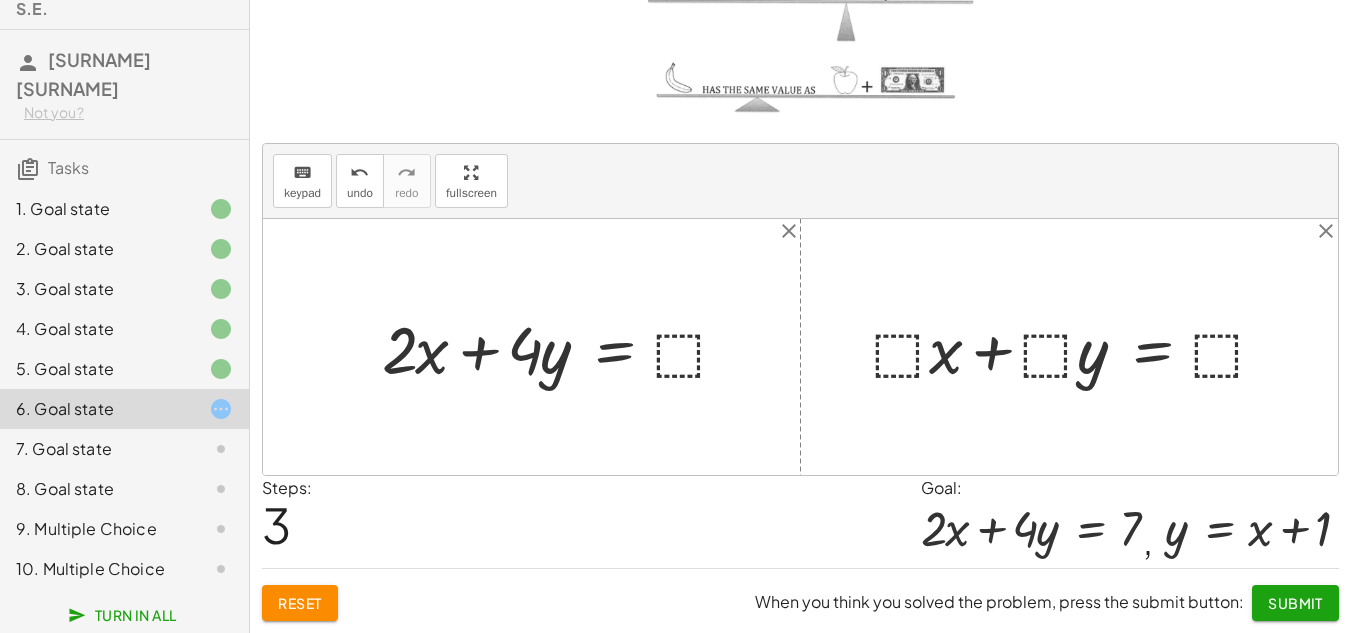 click at bounding box center (563, 347) 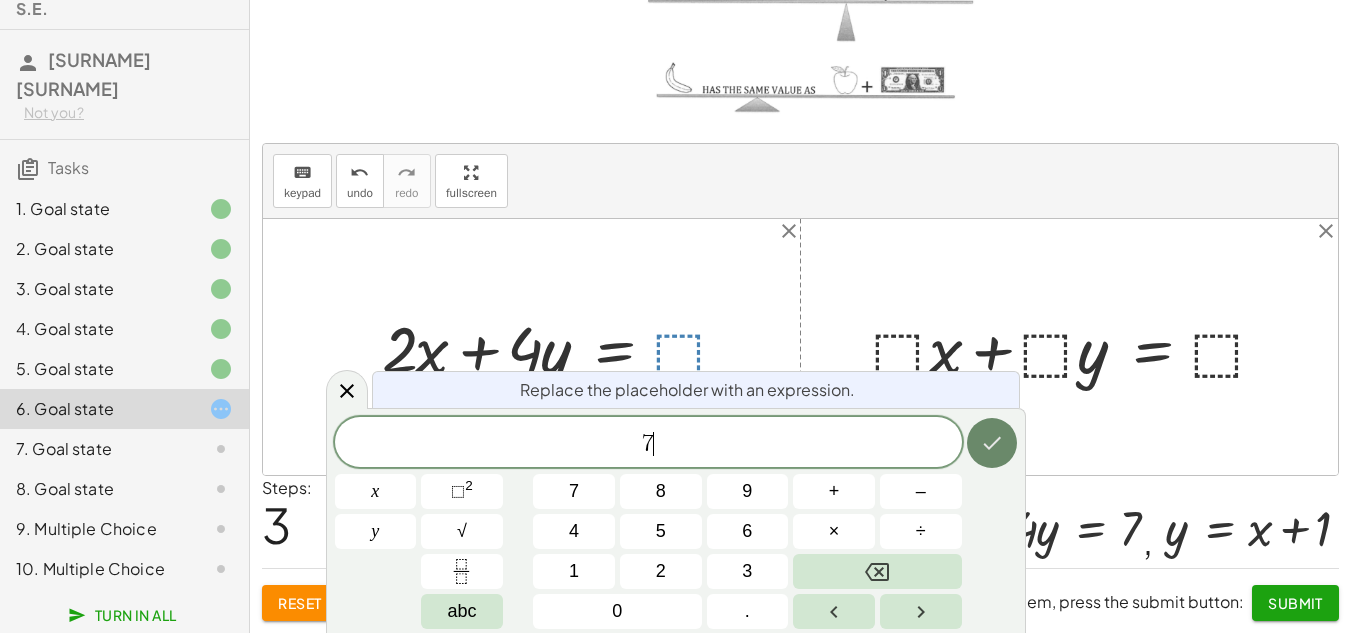 click 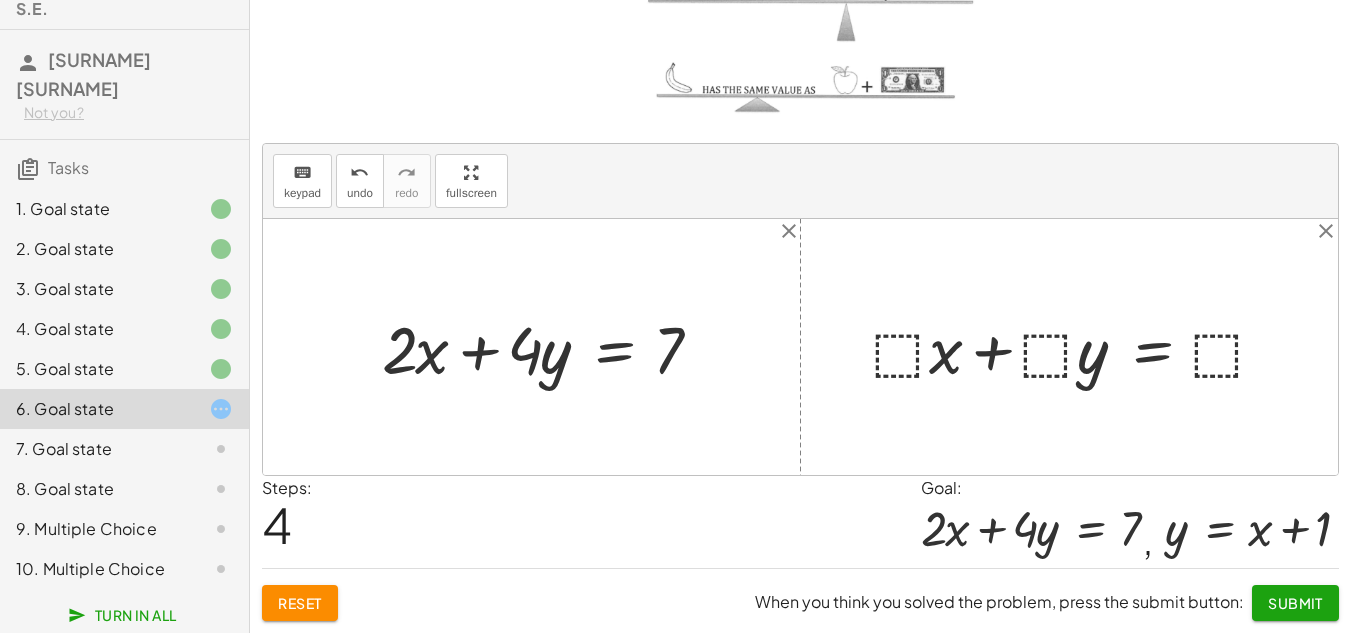click at bounding box center [1077, 347] 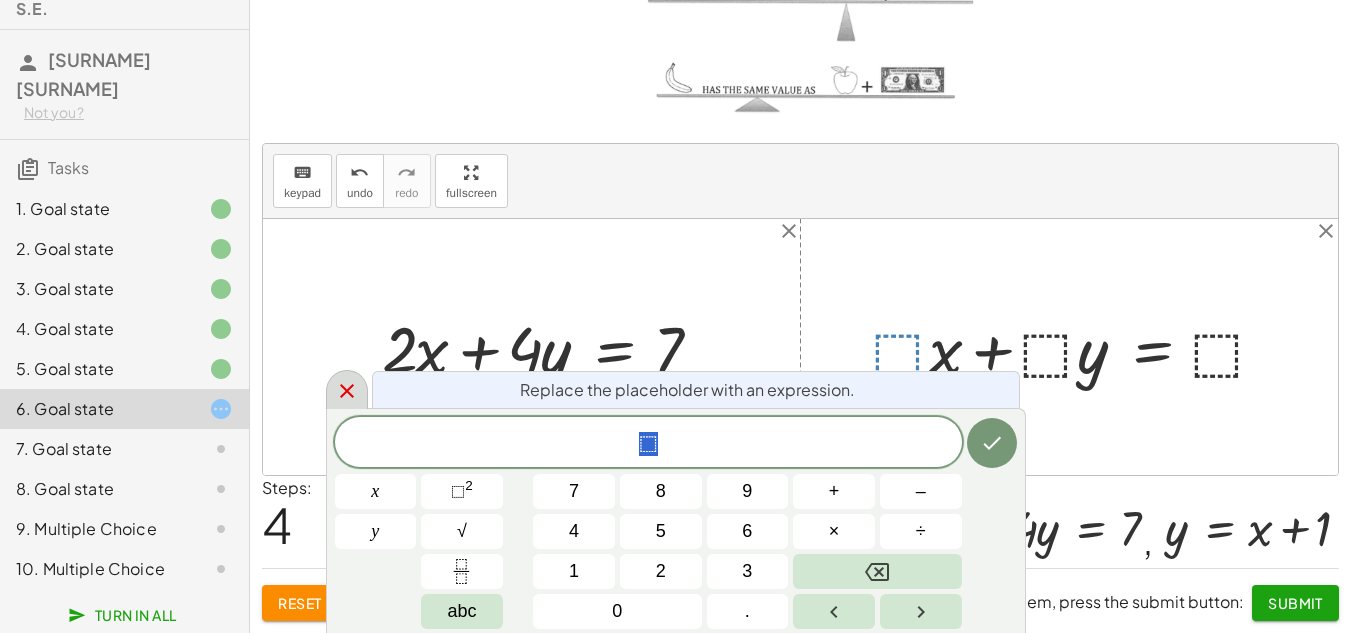click at bounding box center (347, 389) 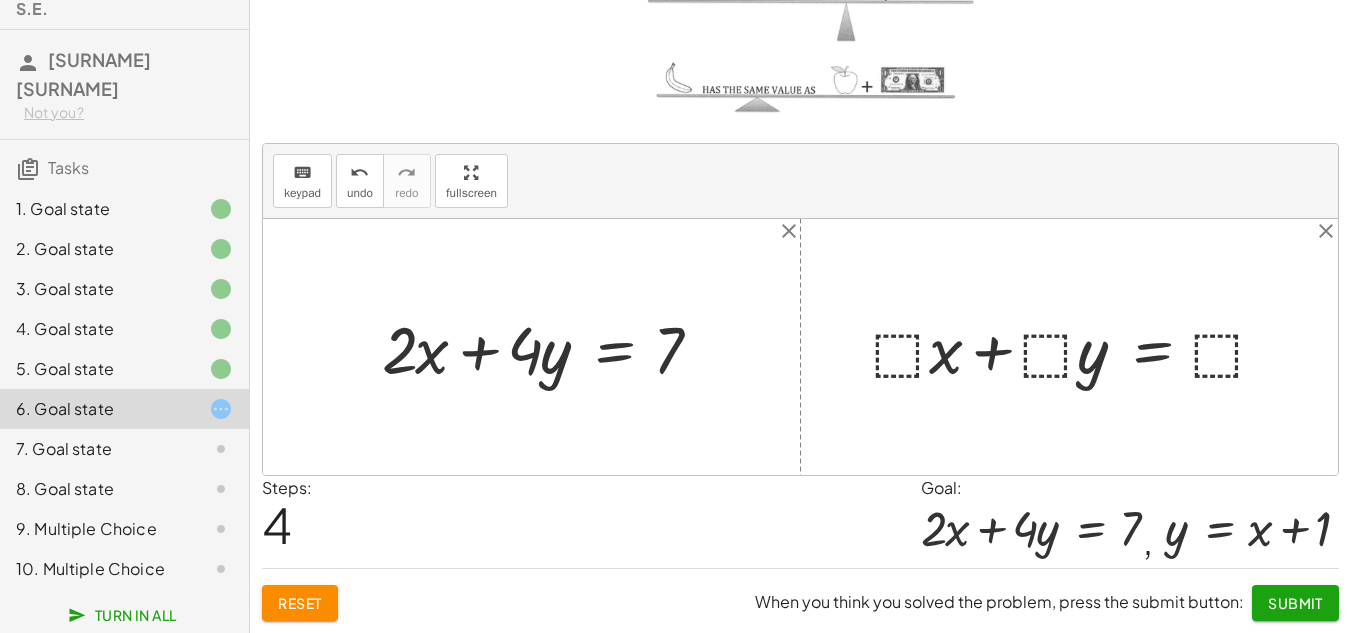 click at bounding box center (1077, 347) 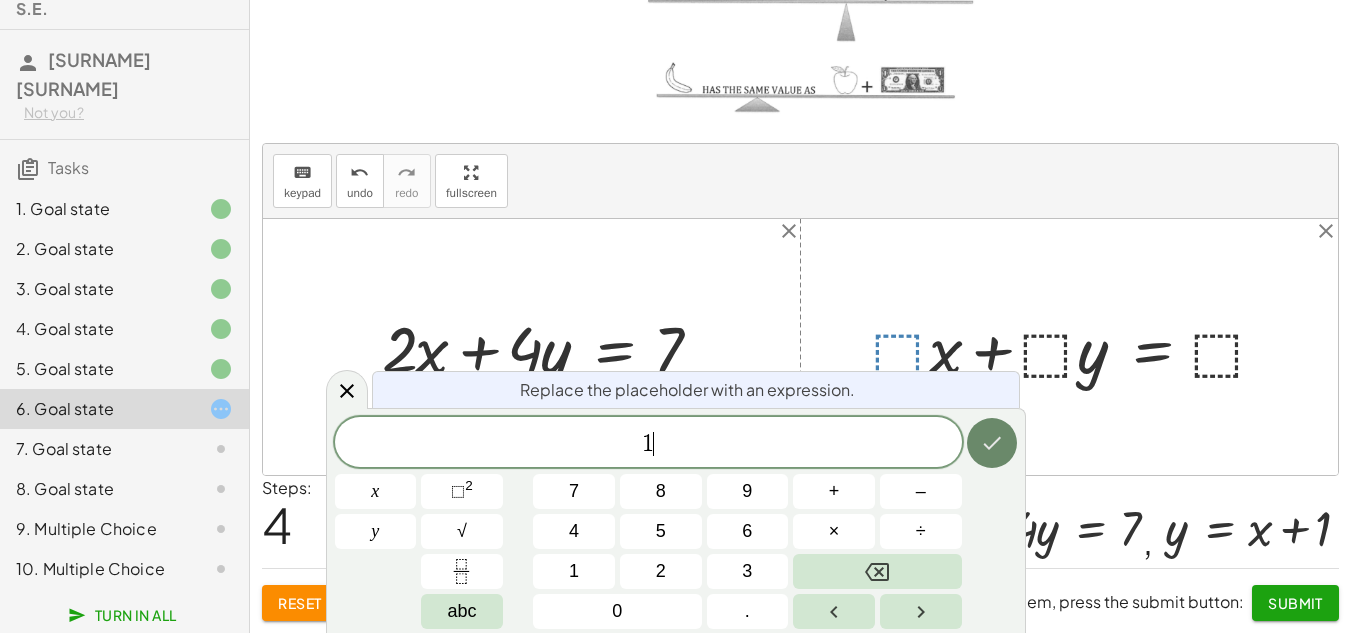 click at bounding box center (992, 443) 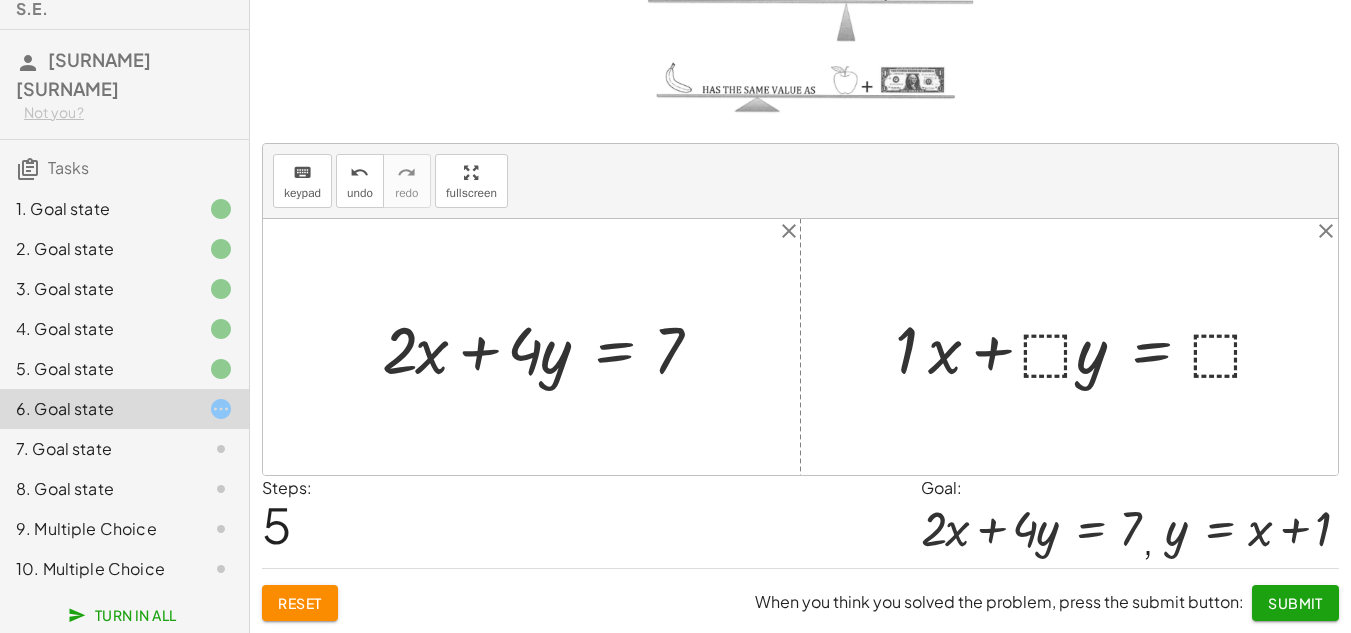 click at bounding box center (1088, 347) 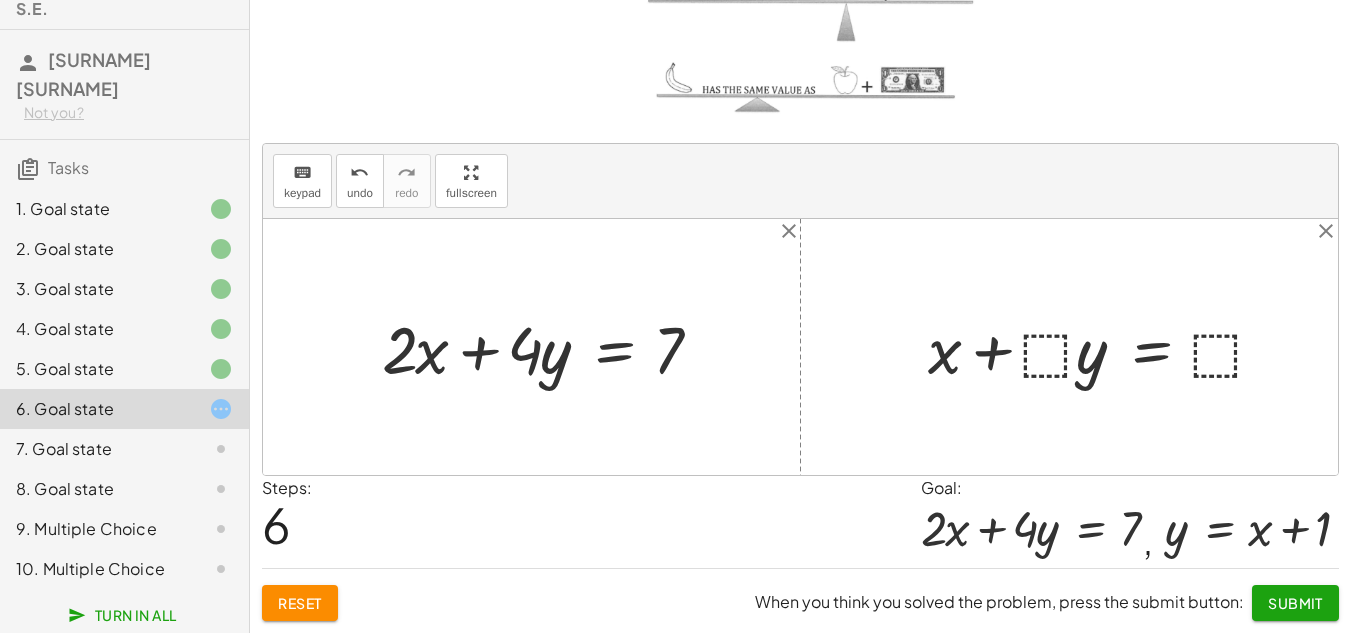 click at bounding box center (1105, 347) 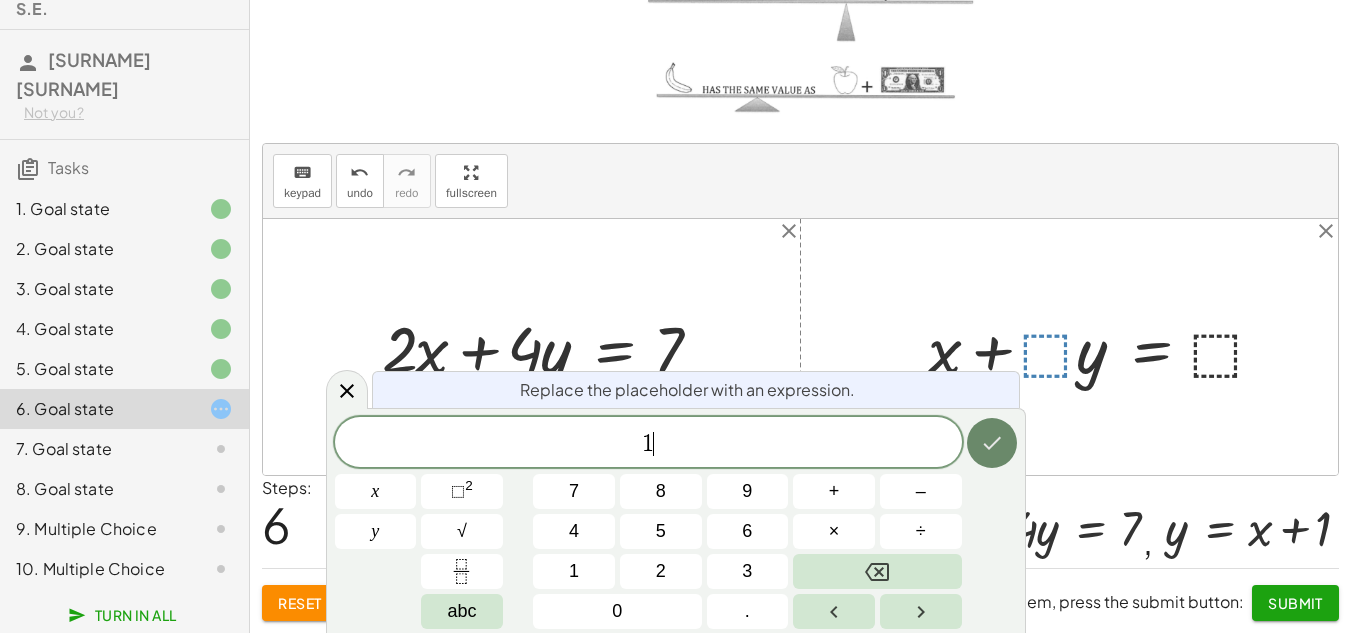 click 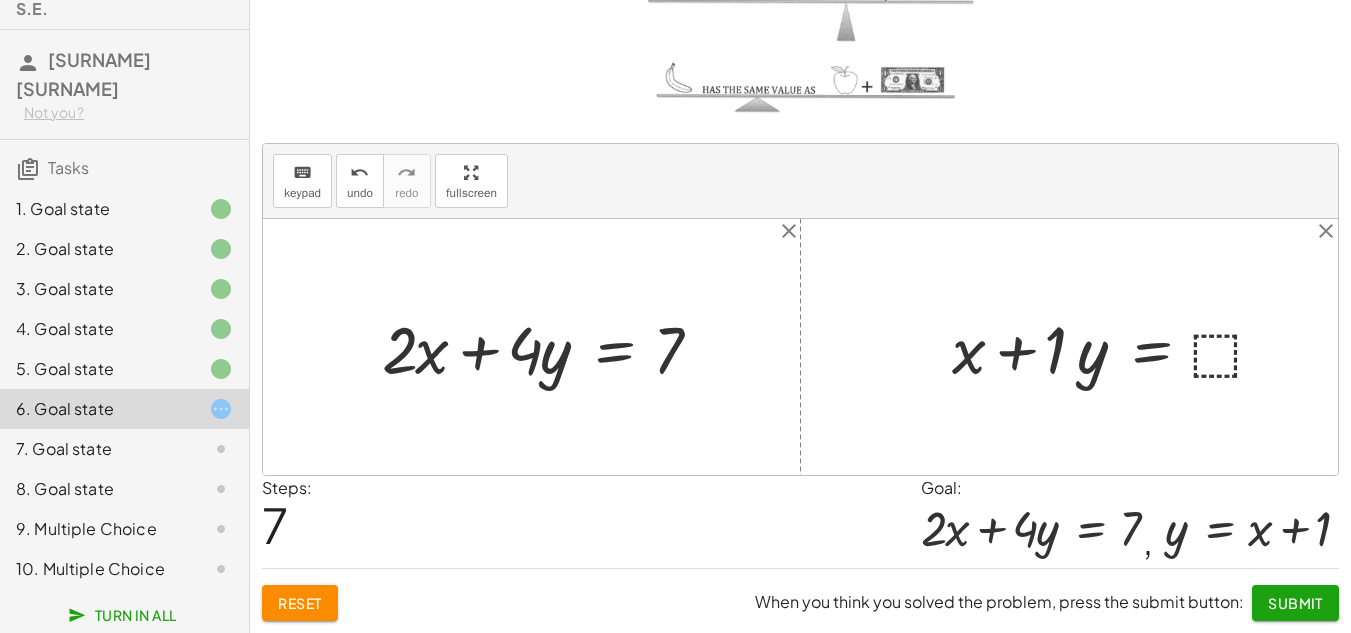 click at bounding box center [1117, 347] 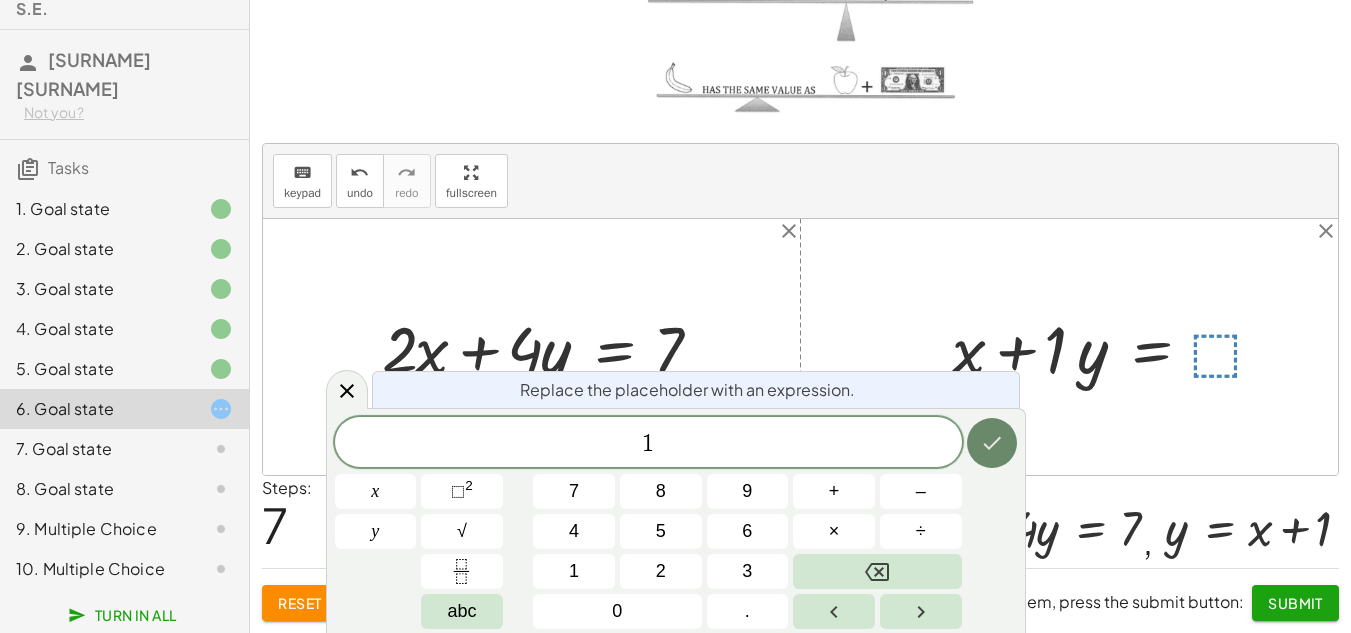 click 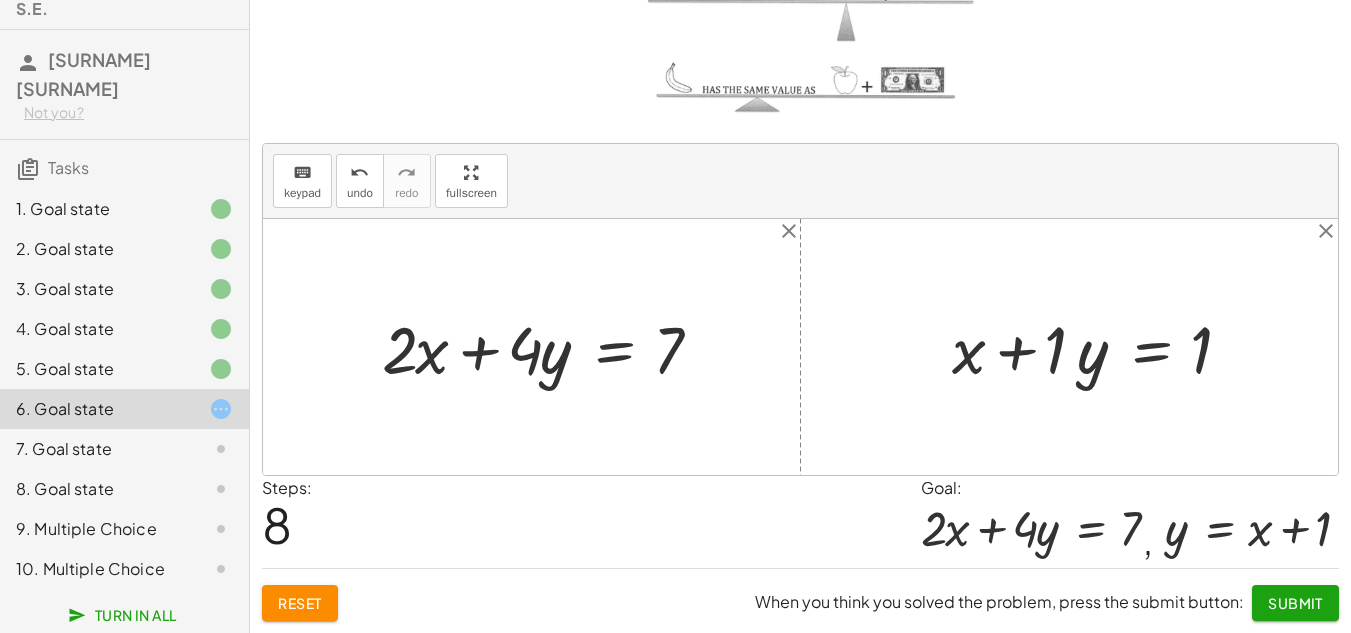 click at bounding box center (1105, 347) 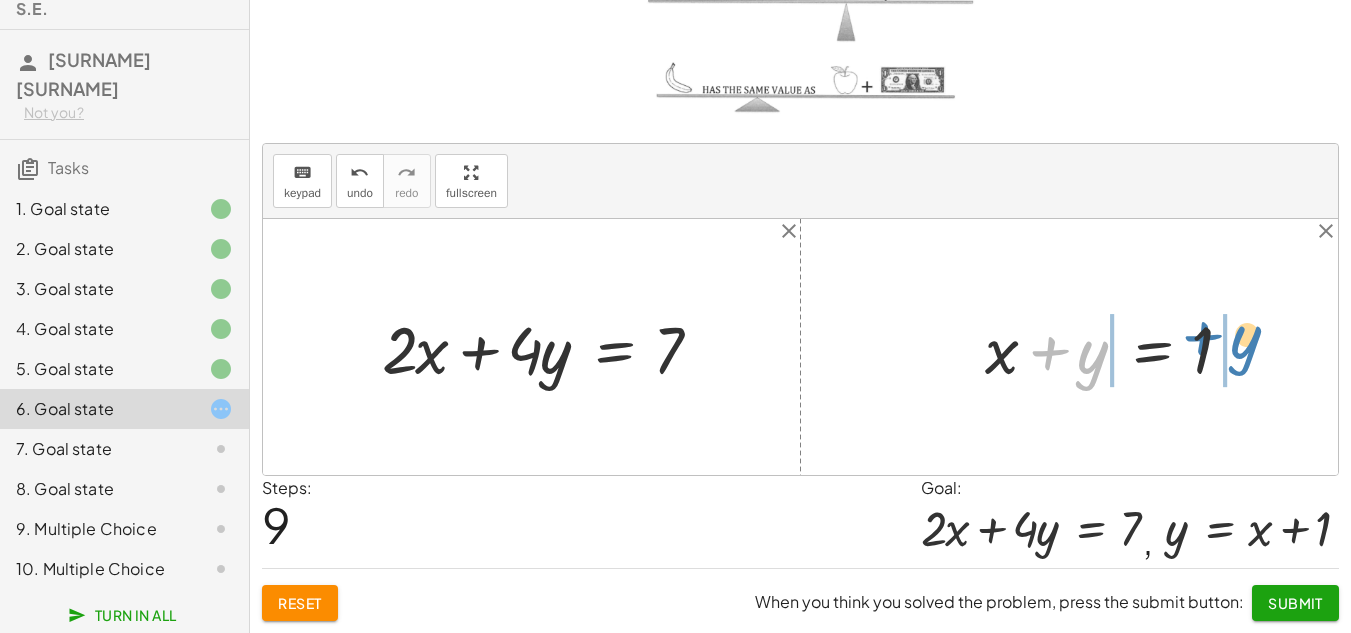 drag, startPoint x: 1096, startPoint y: 363, endPoint x: 1250, endPoint y: 348, distance: 154.72879 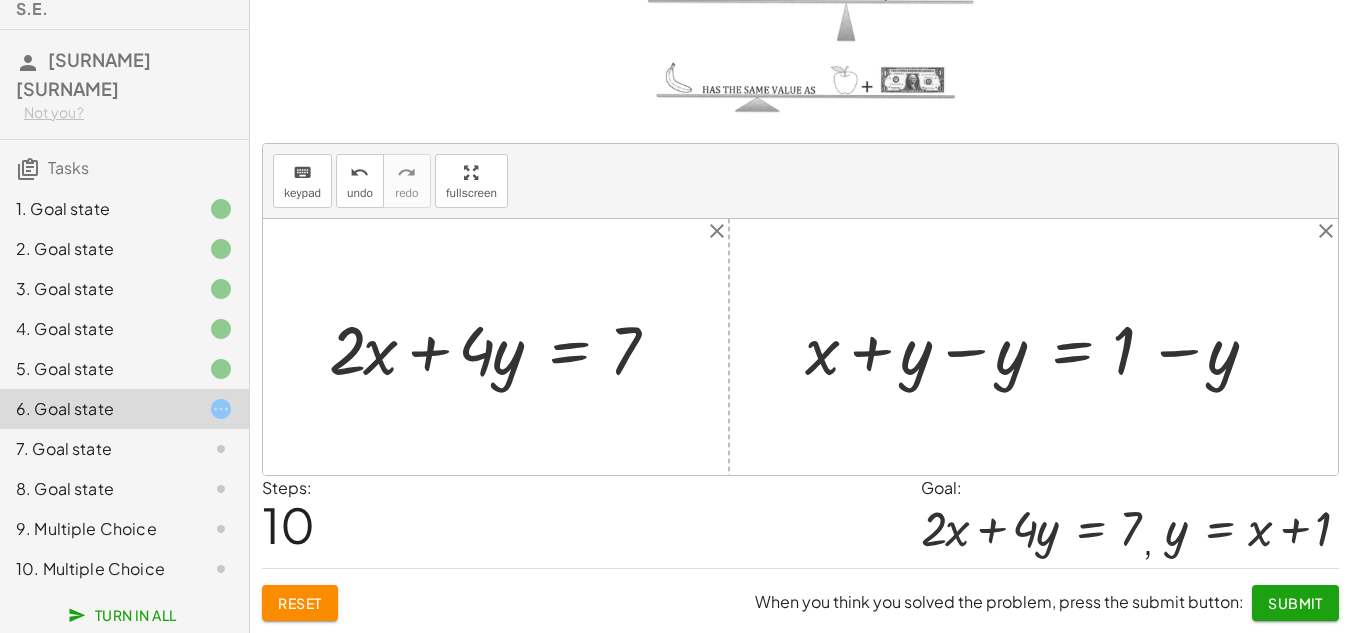 click at bounding box center [1040, 347] 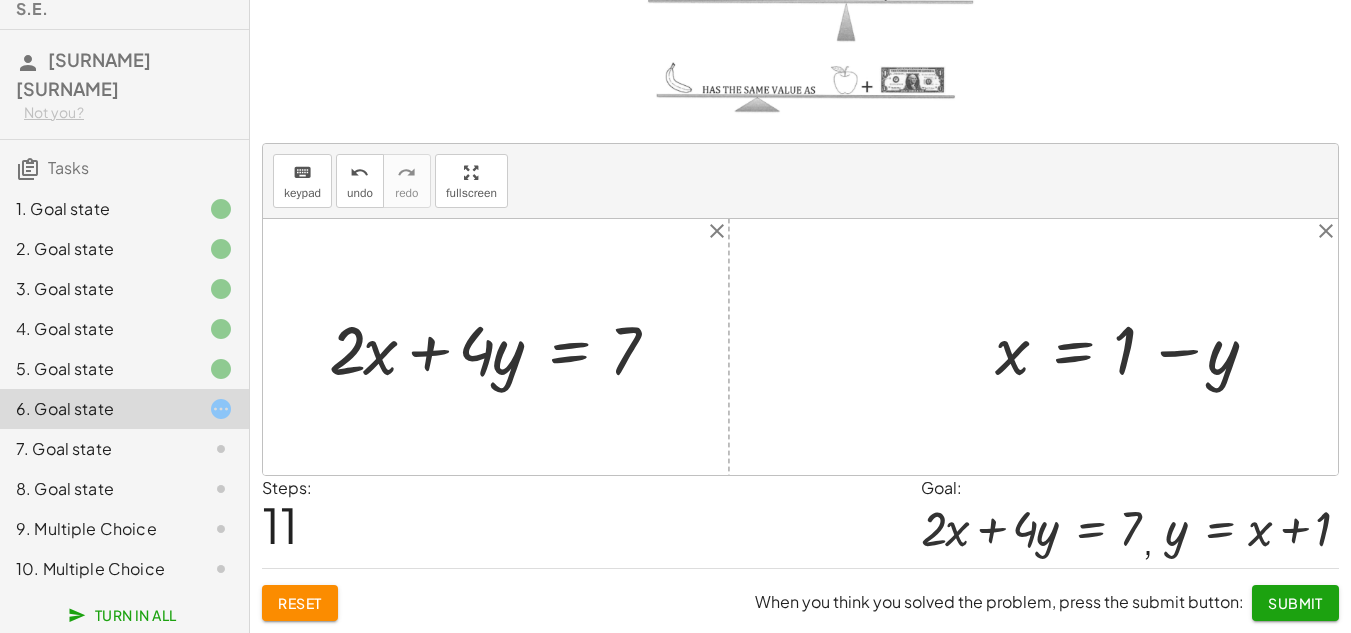 click at bounding box center [1135, 347] 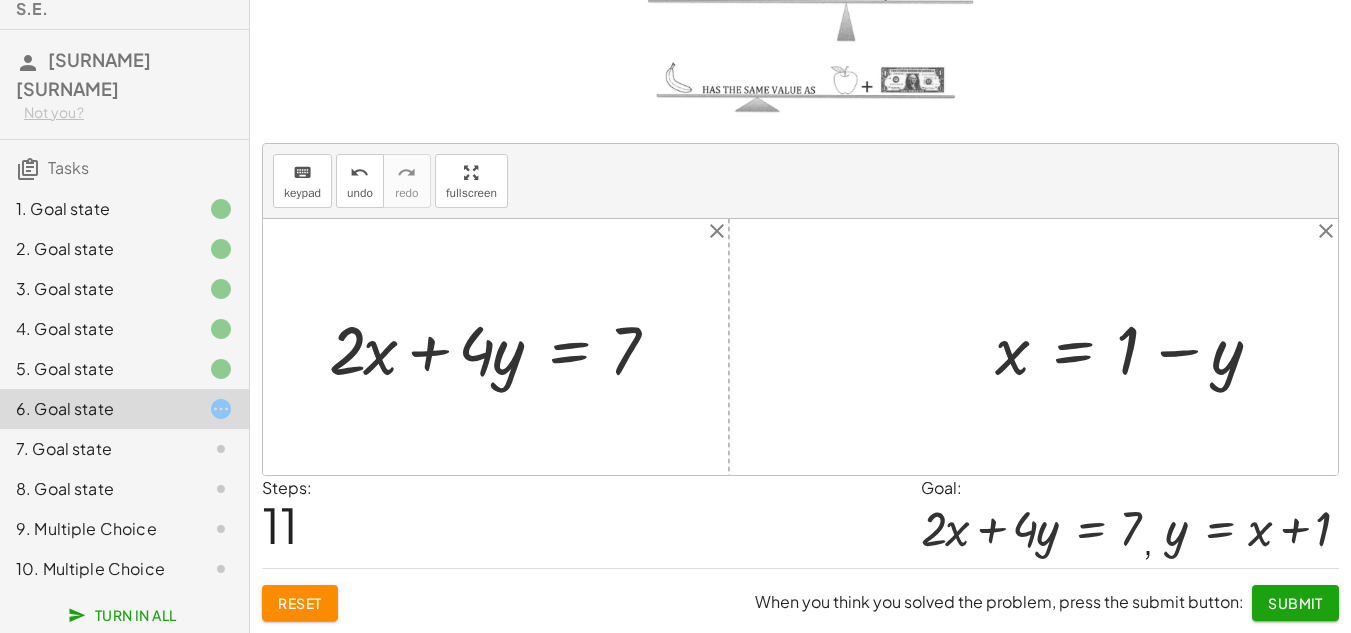 click at bounding box center (1135, 347) 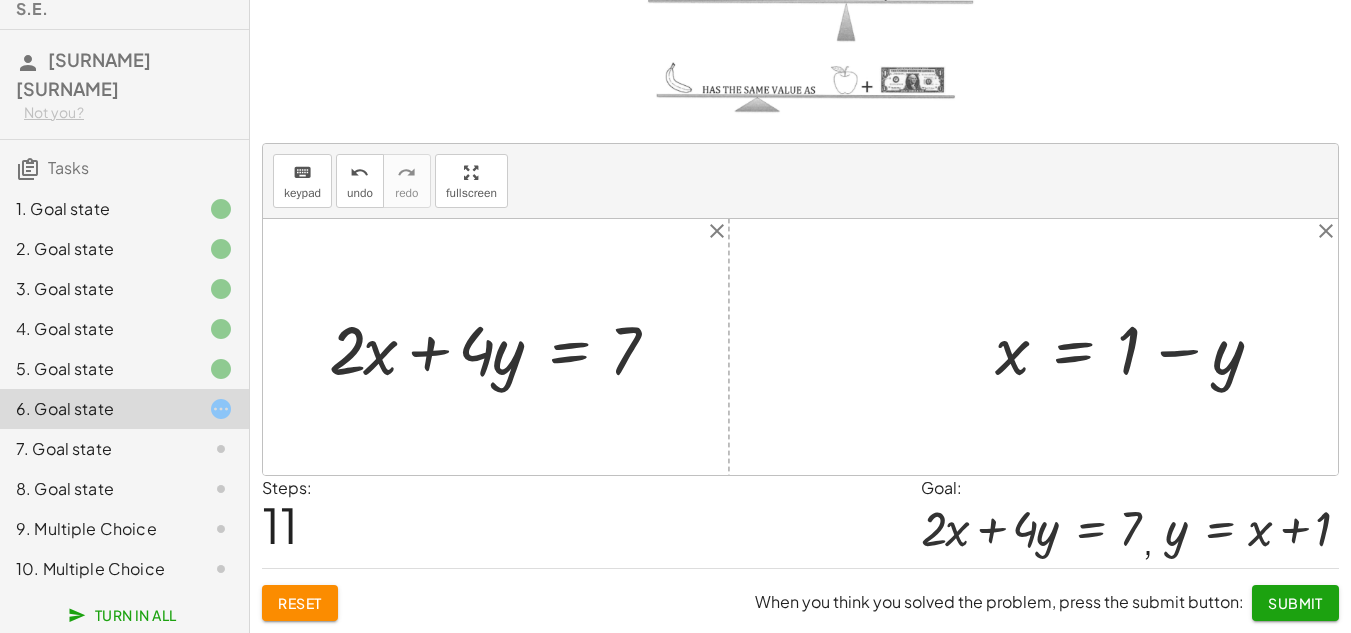 click at bounding box center [1135, 347] 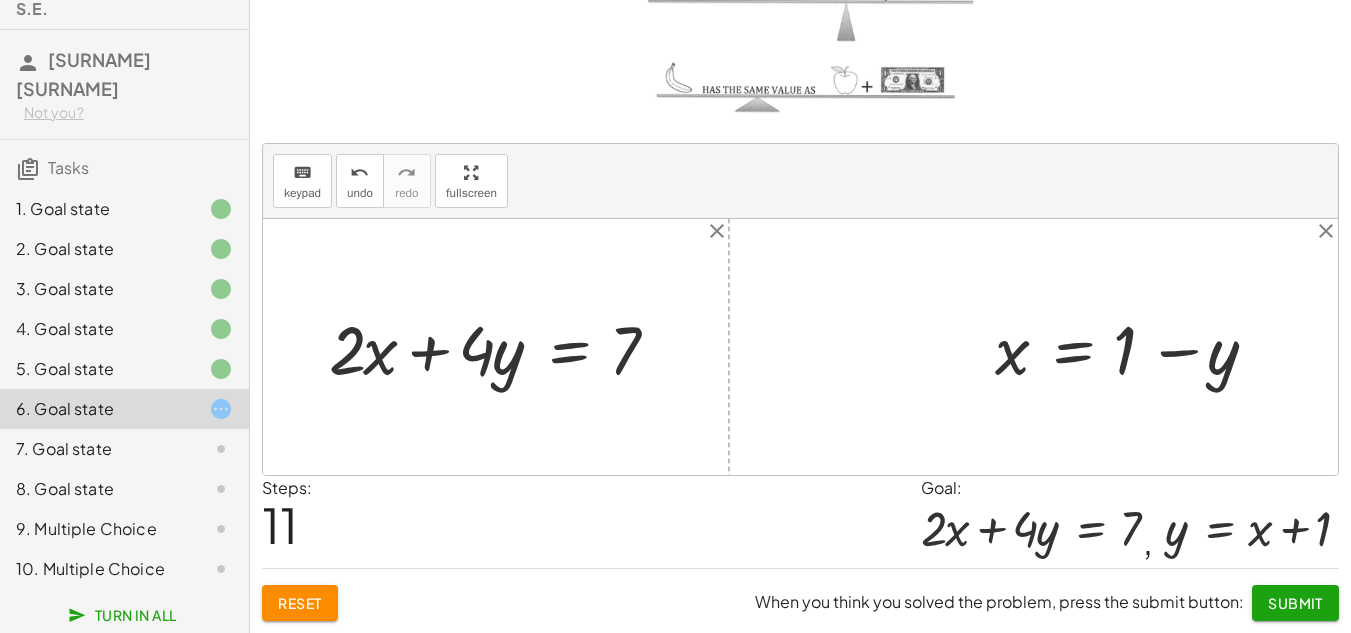 click at bounding box center [1135, 347] 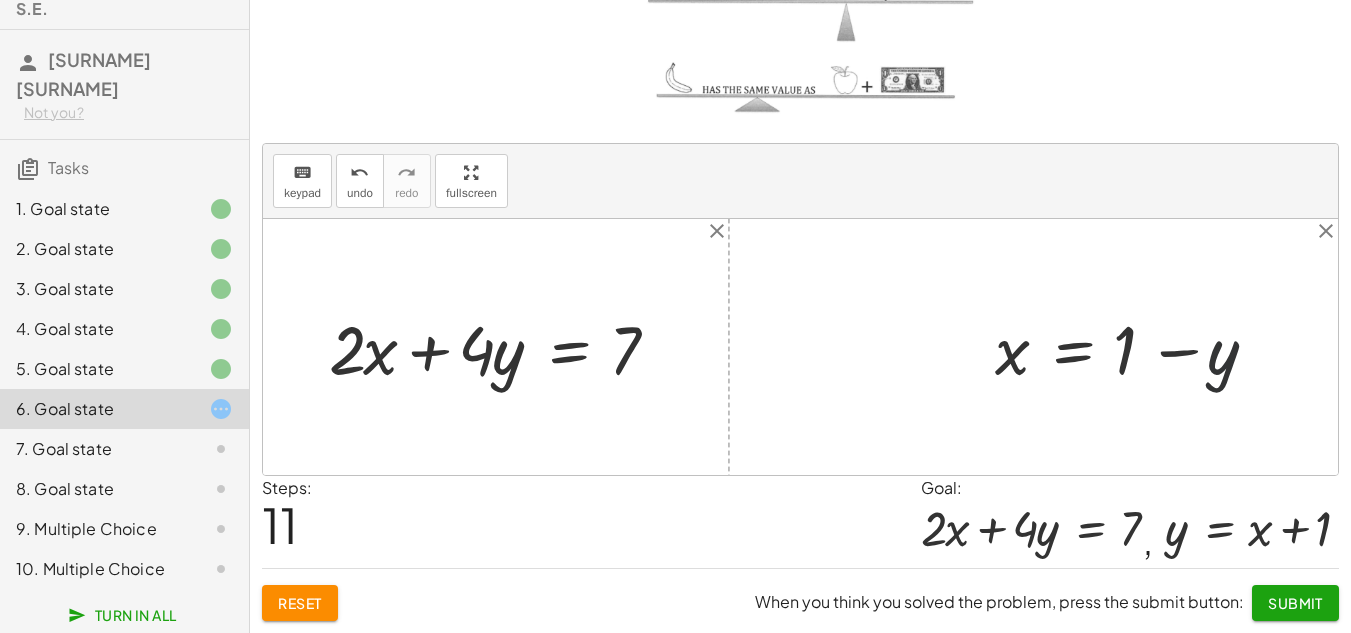click at bounding box center (1135, 347) 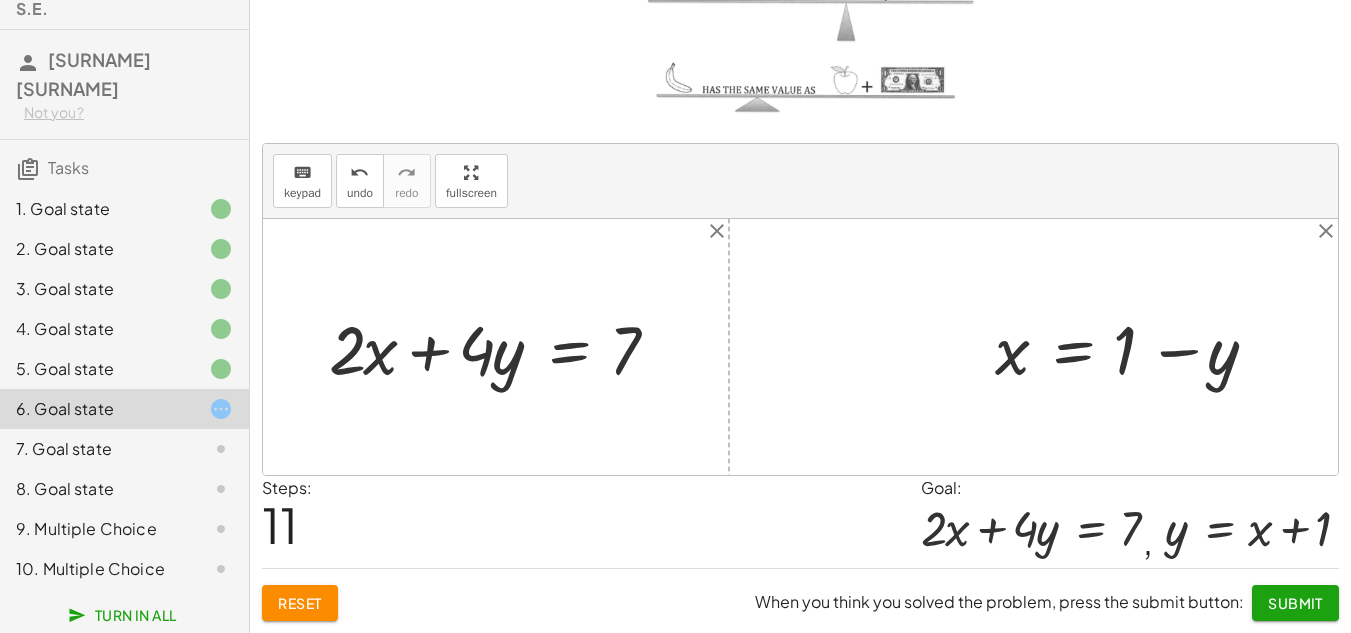 click at bounding box center [1135, 347] 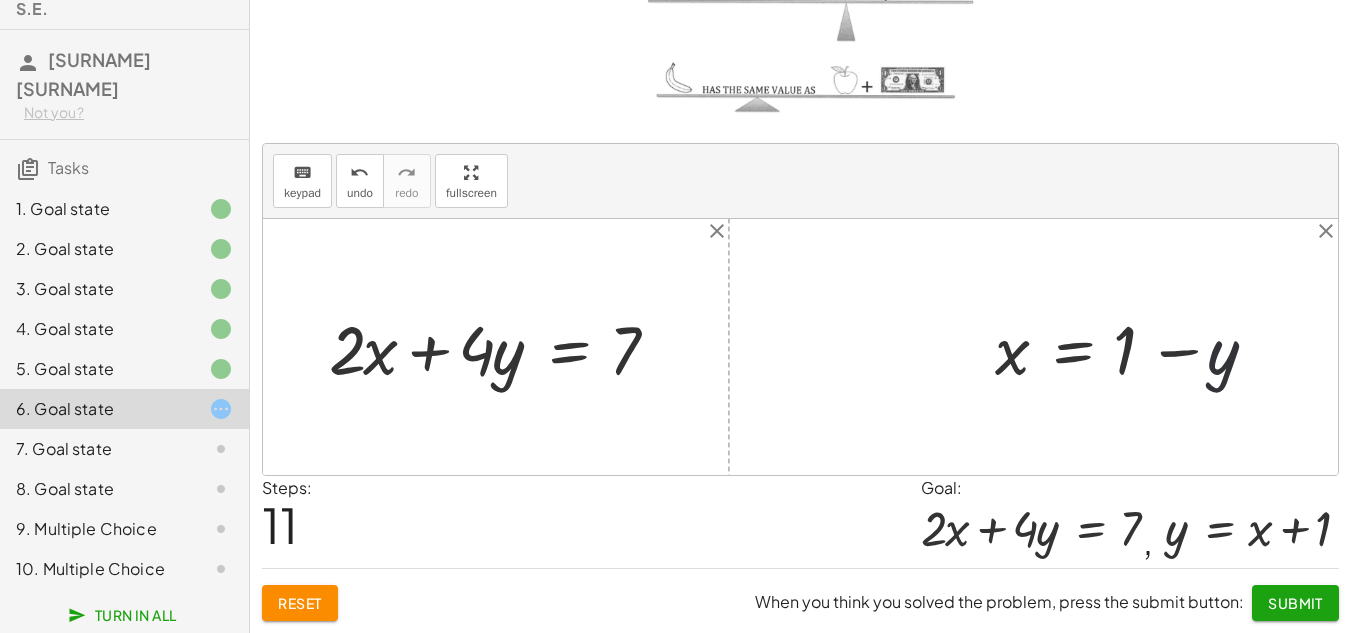 click at bounding box center (1135, 347) 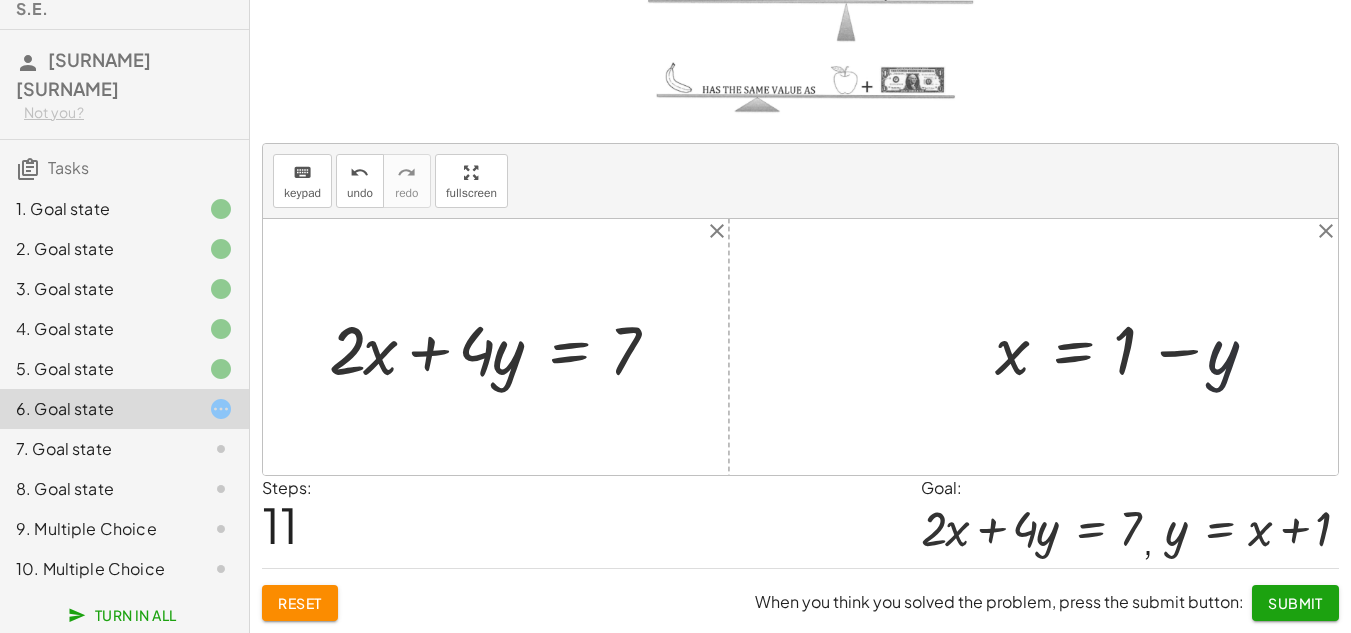 click at bounding box center [1135, 347] 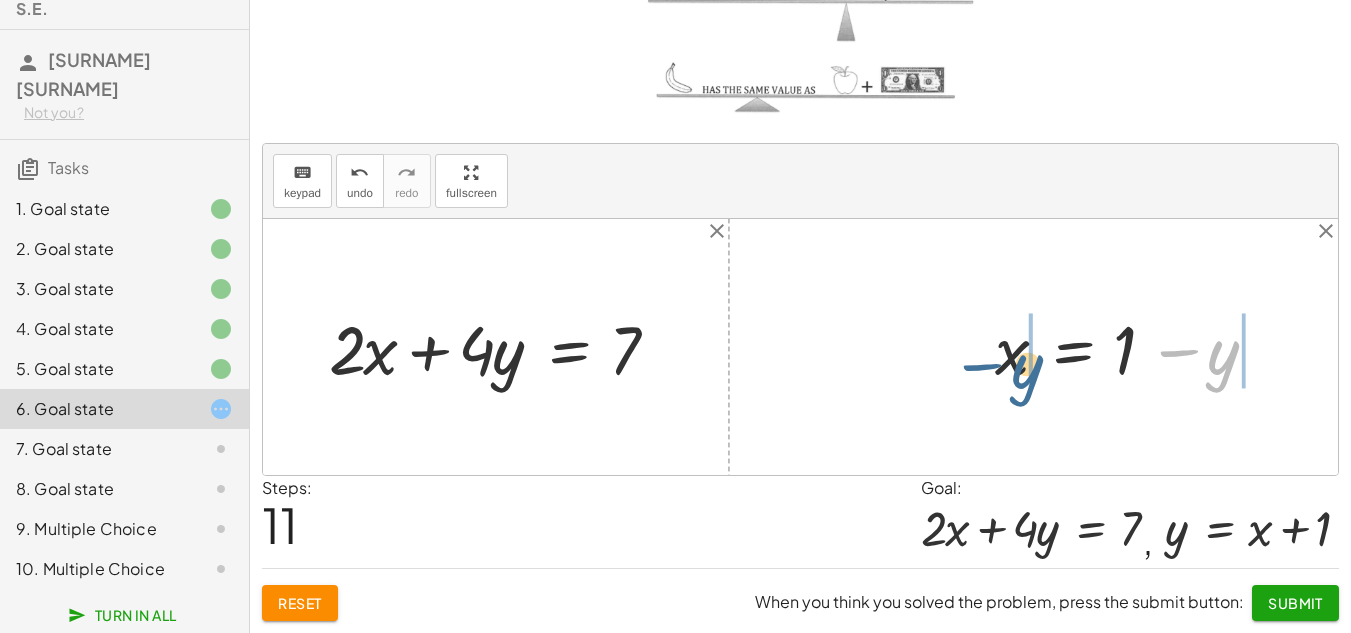 drag, startPoint x: 1227, startPoint y: 360, endPoint x: 1018, endPoint y: 371, distance: 209.28928 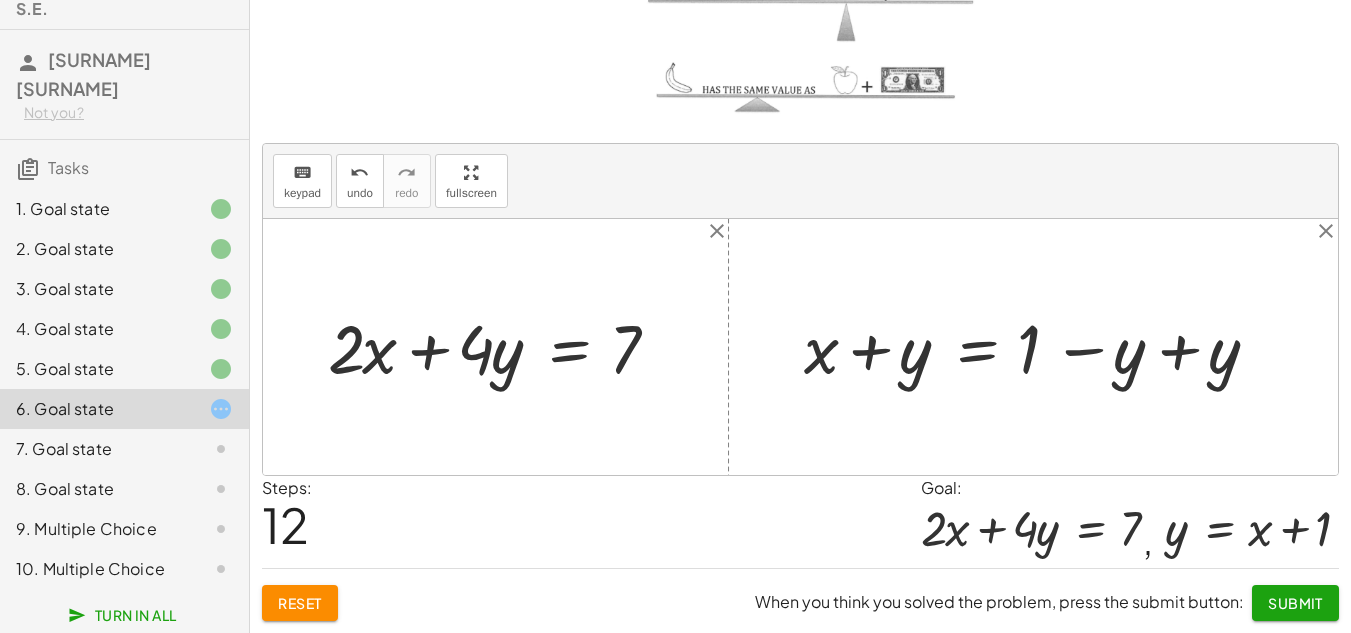 click at bounding box center [1040, 346] 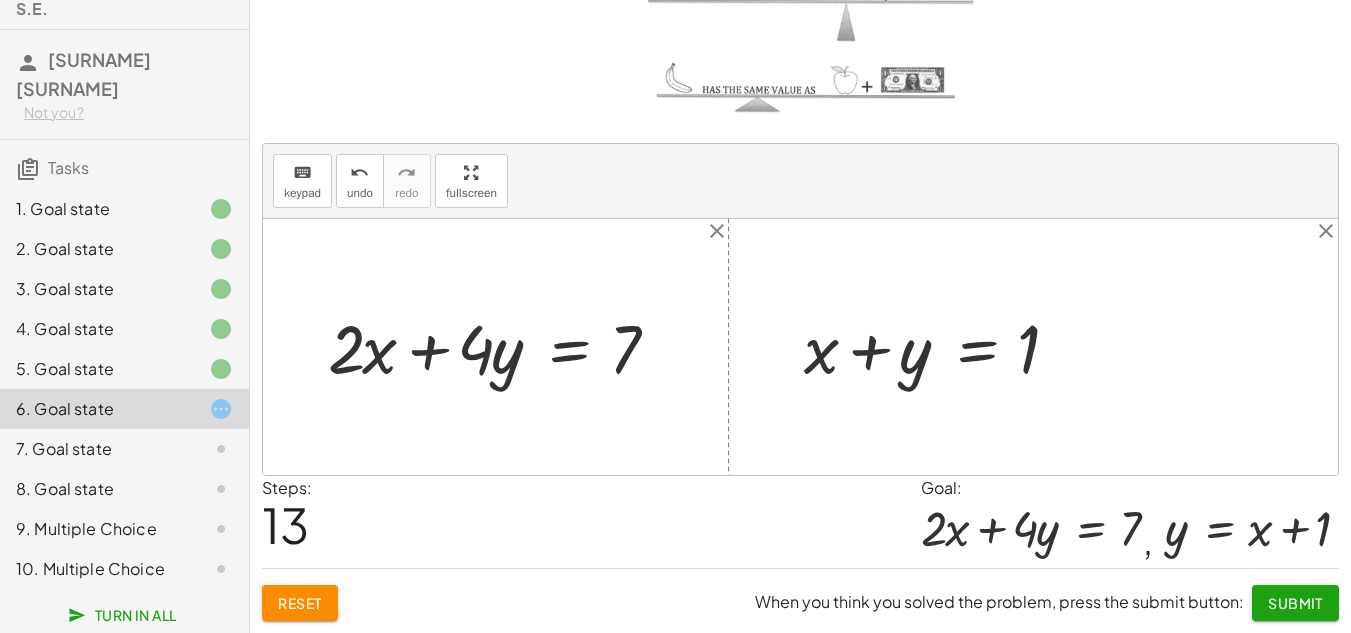 click at bounding box center (945, 346) 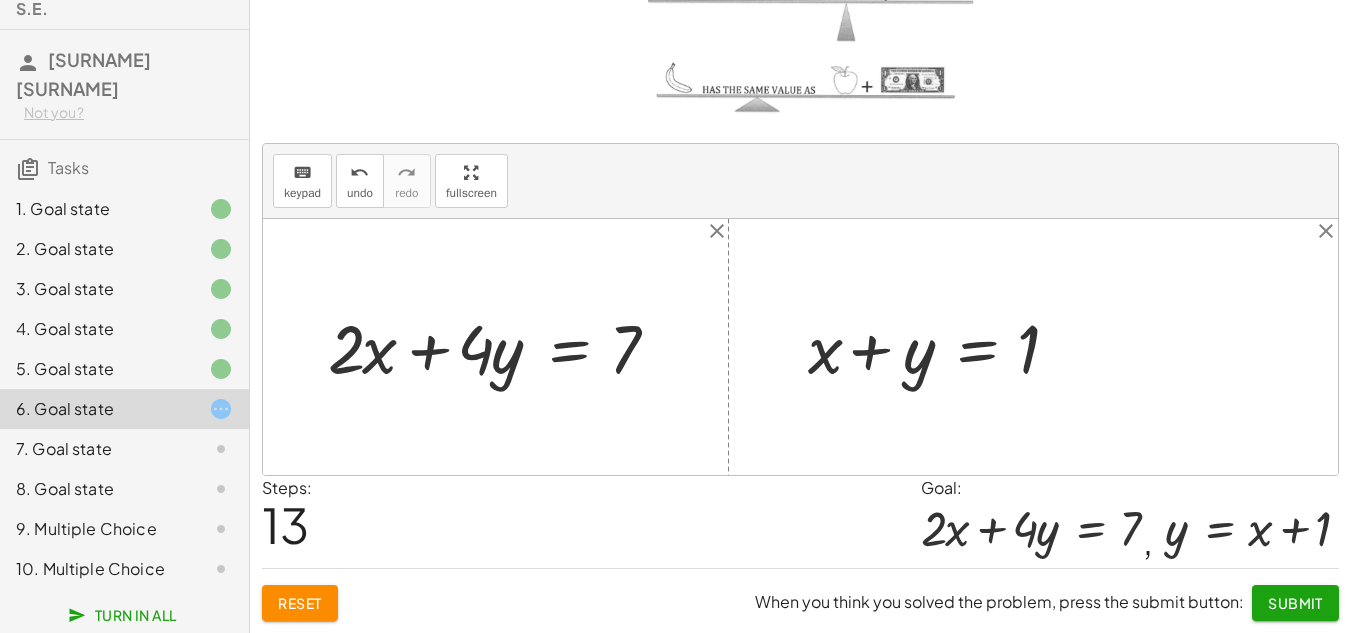 click at bounding box center (945, 346) 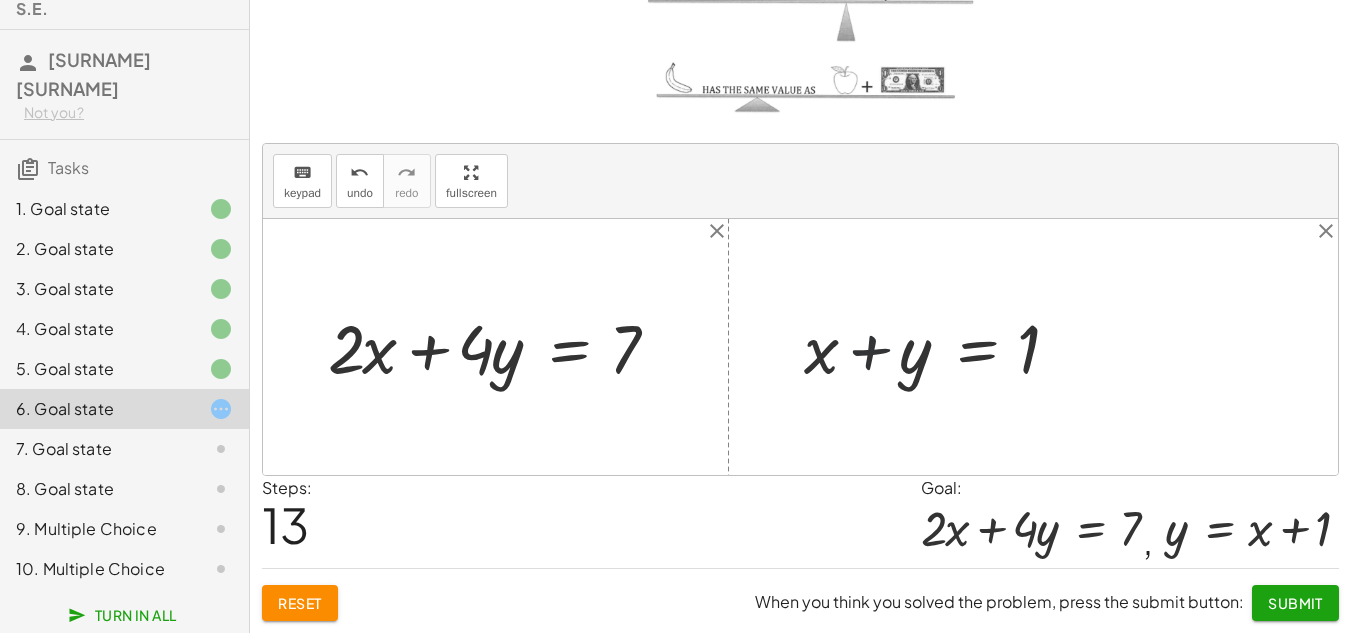 click at bounding box center (945, 346) 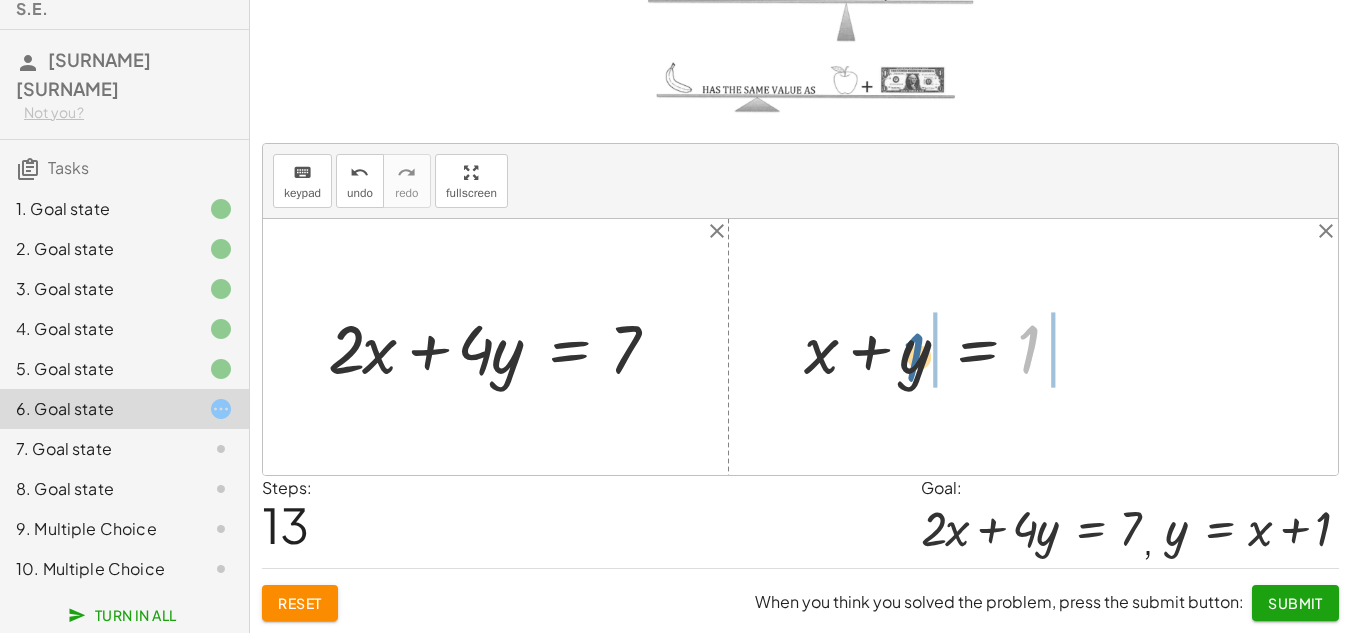 drag, startPoint x: 1021, startPoint y: 347, endPoint x: 904, endPoint y: 355, distance: 117.273186 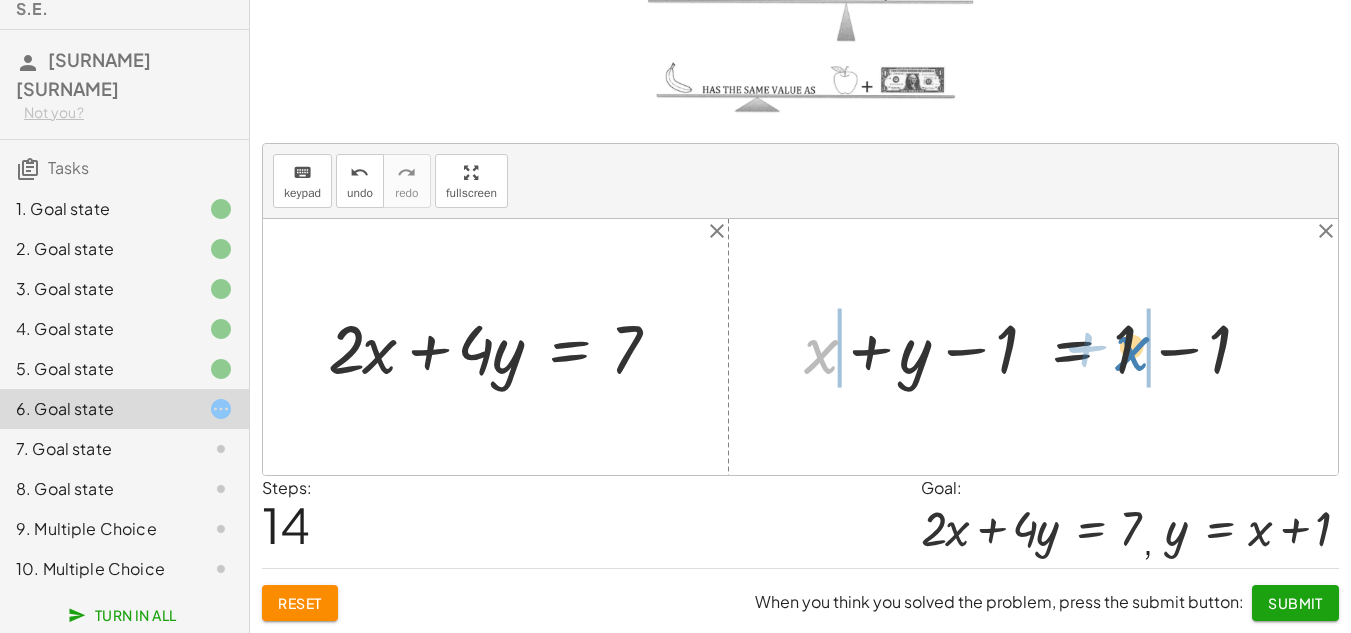 drag, startPoint x: 818, startPoint y: 361, endPoint x: 1129, endPoint y: 358, distance: 311.01447 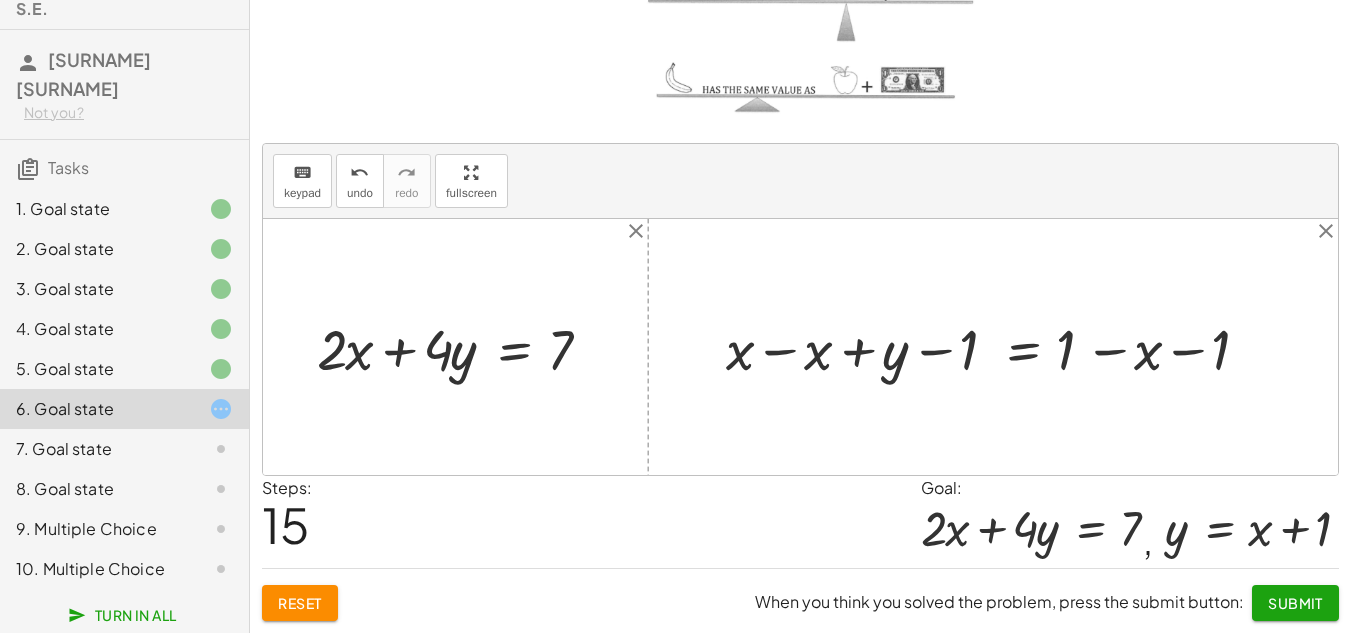 click at bounding box center (1000, 347) 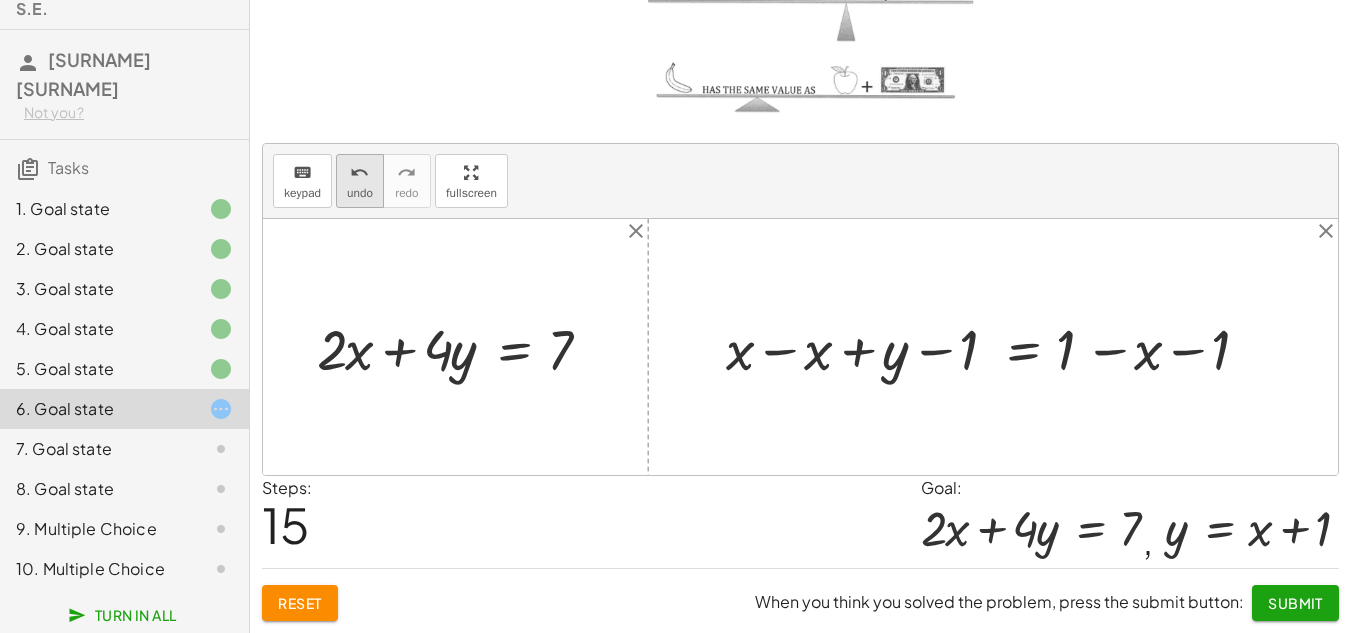 click on "undo" at bounding box center [360, 193] 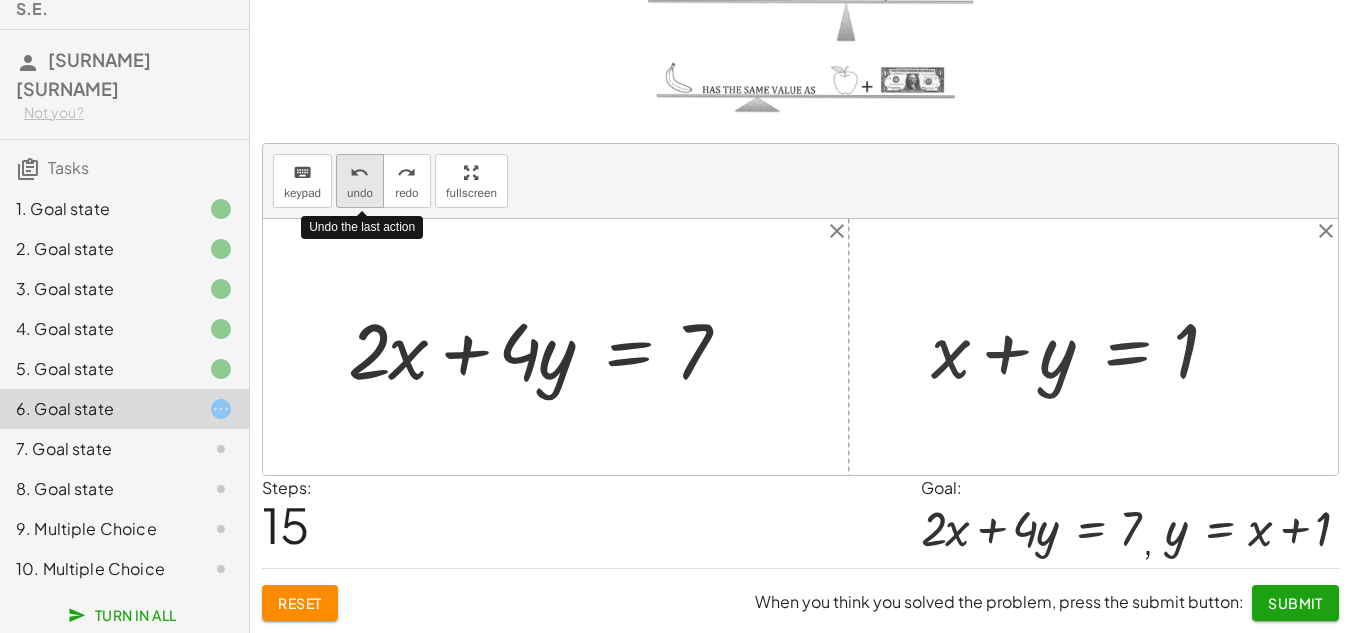 click on "undo" at bounding box center (360, 193) 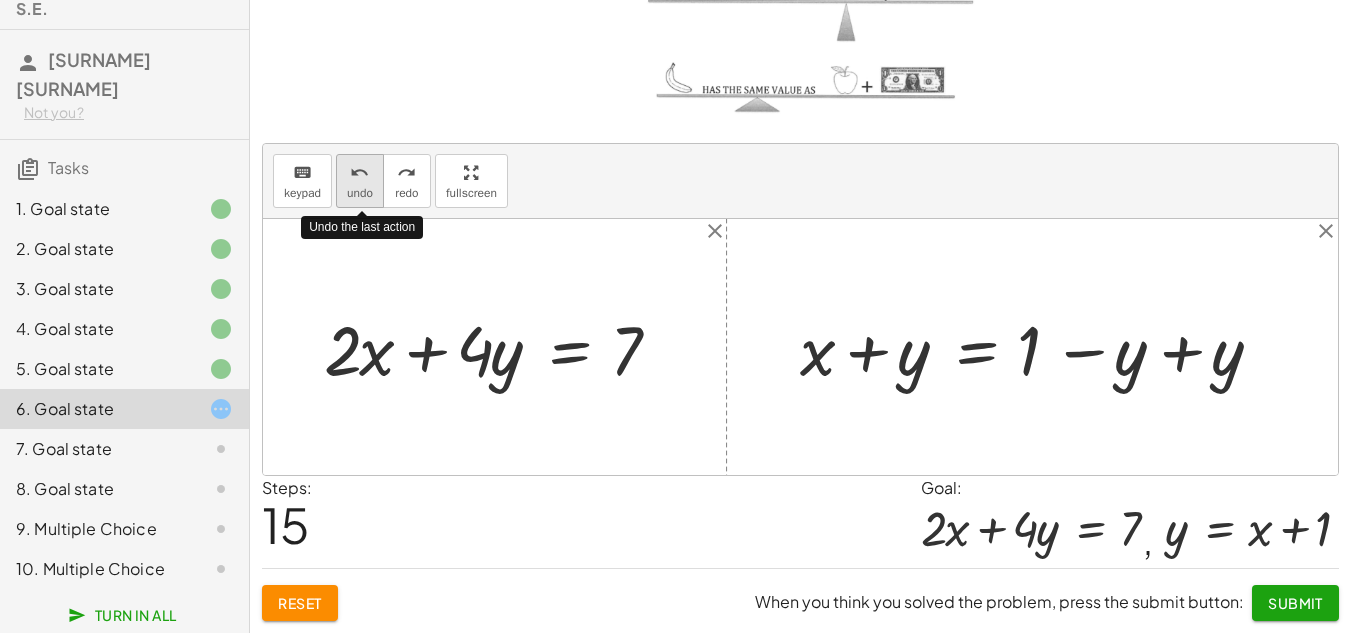 click on "undo" at bounding box center (360, 193) 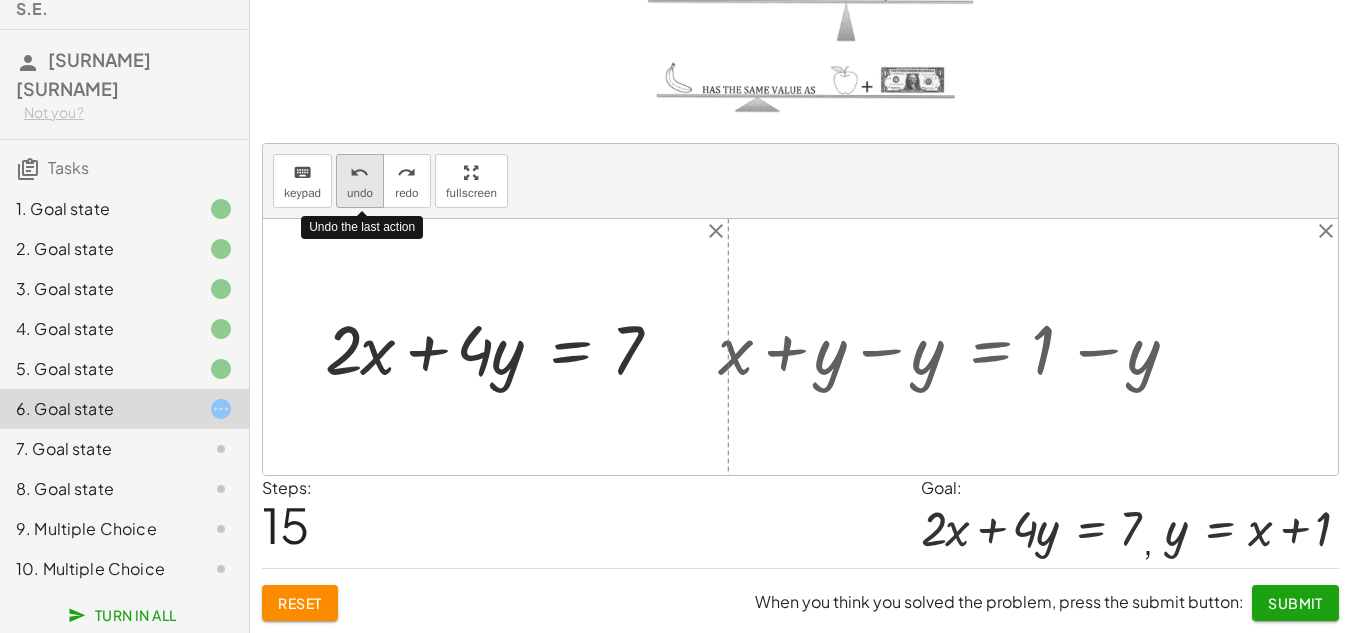 click on "undo" at bounding box center [360, 193] 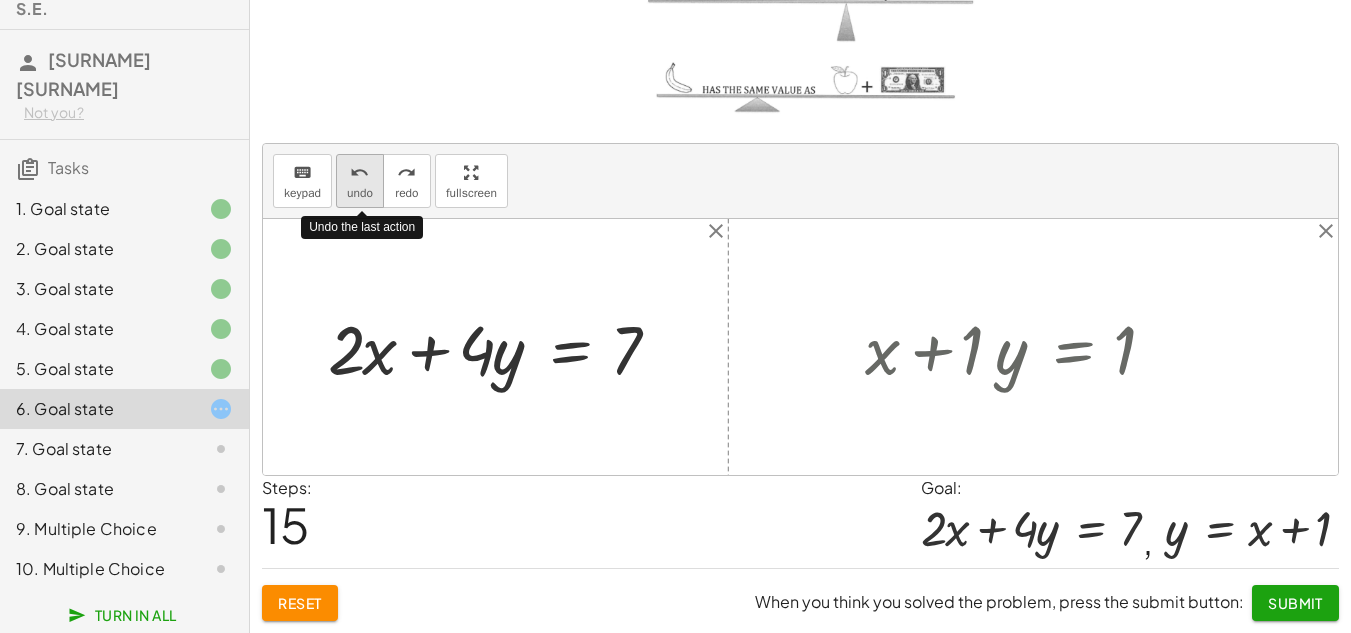 click on "undo" at bounding box center (360, 193) 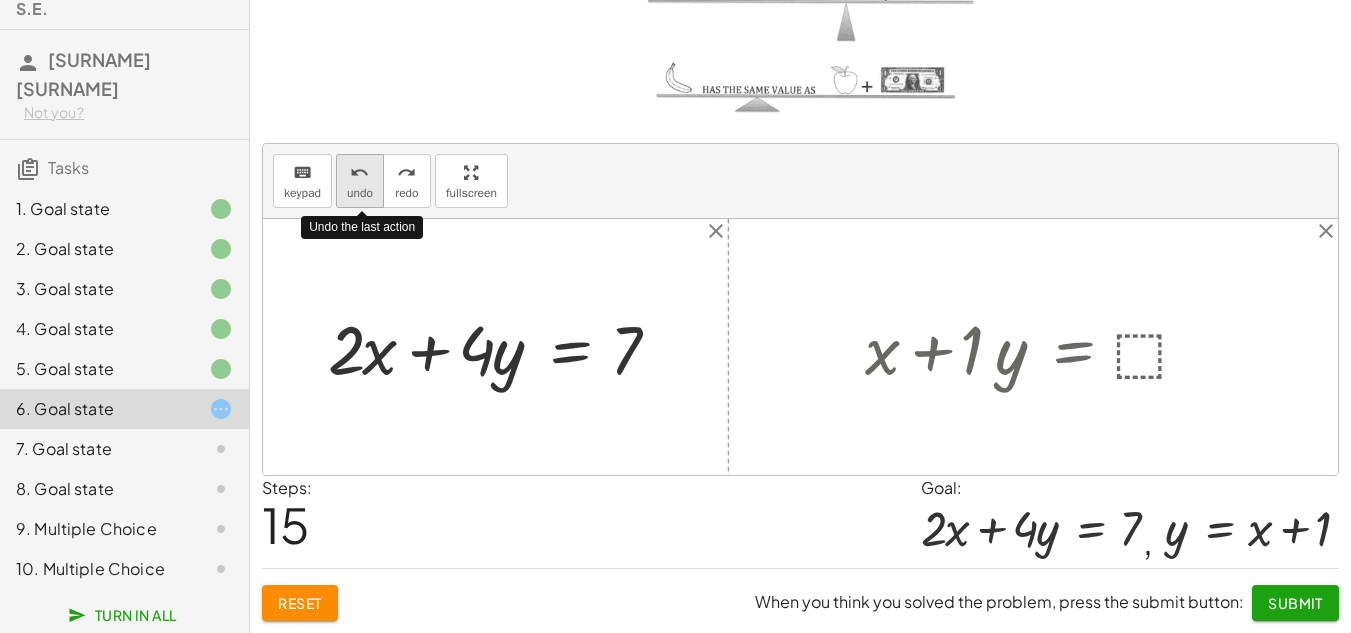 click on "undo" at bounding box center [360, 193] 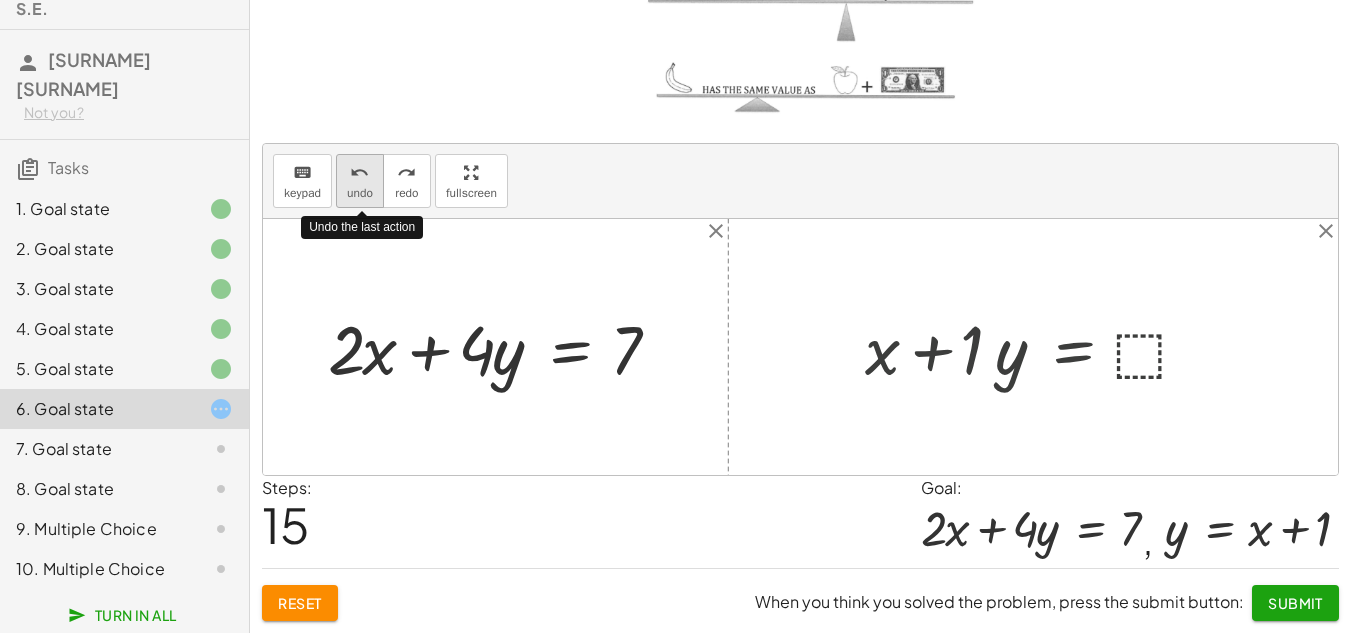 click on "undo" at bounding box center [360, 193] 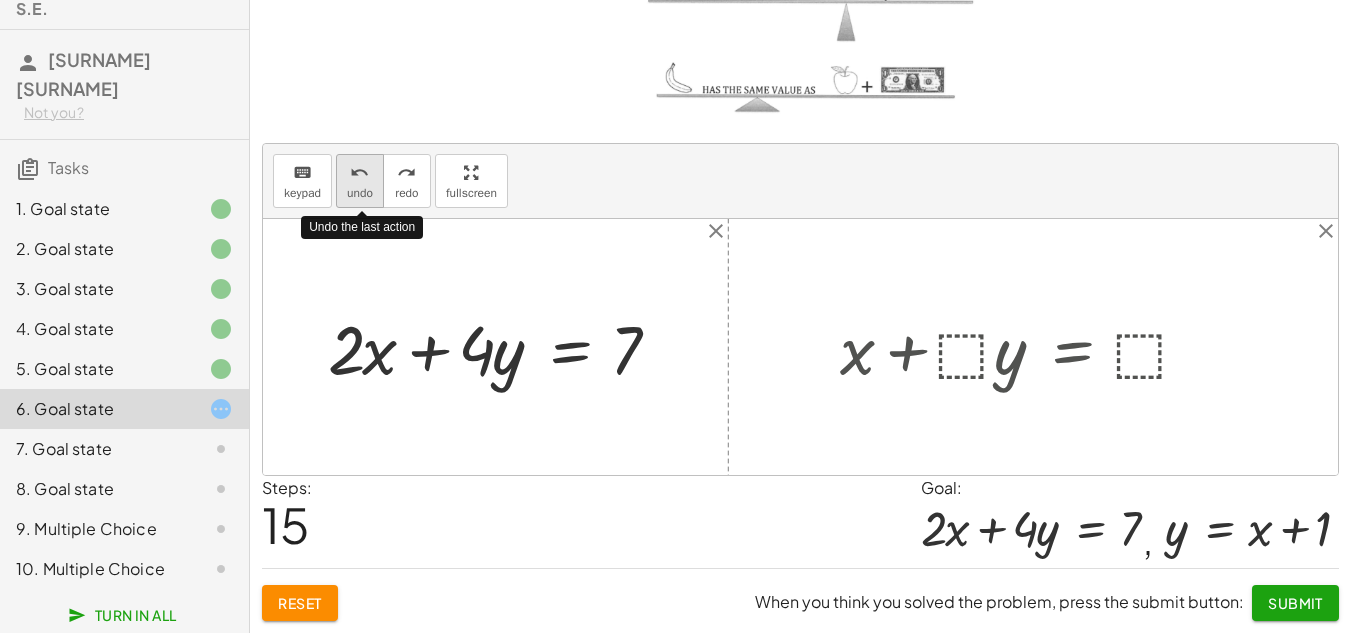 click on "undo" at bounding box center (360, 193) 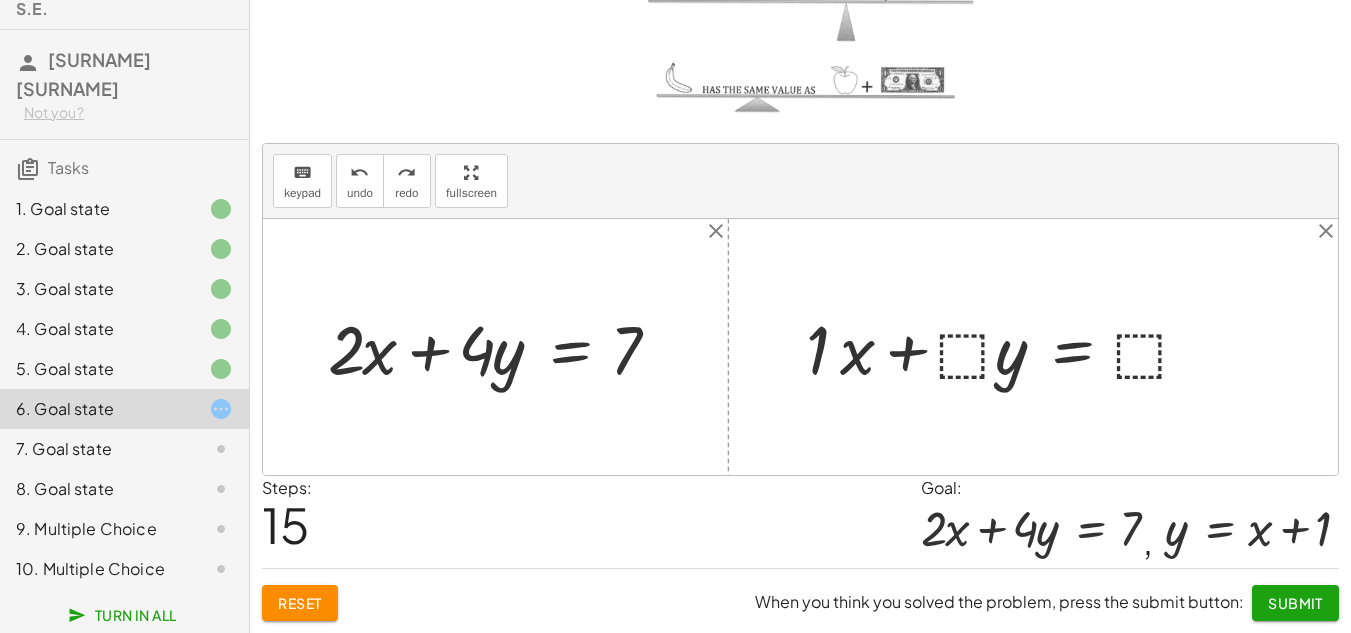 click at bounding box center [1006, 346] 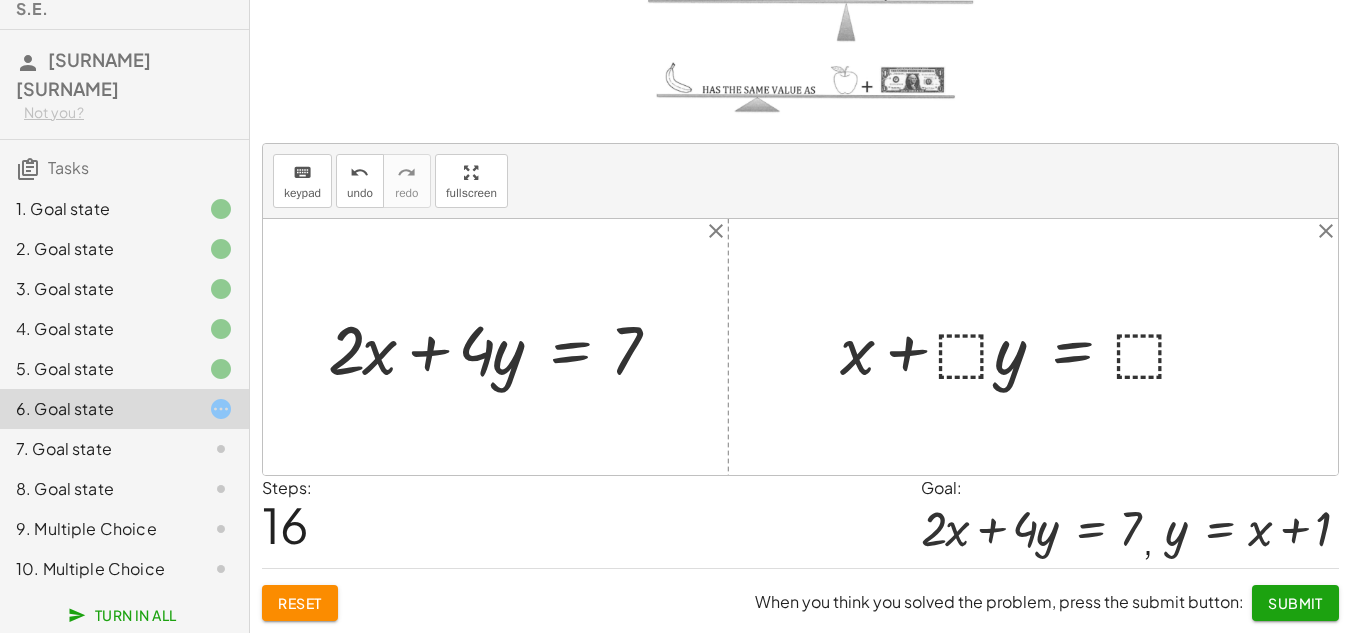 click at bounding box center (1023, 346) 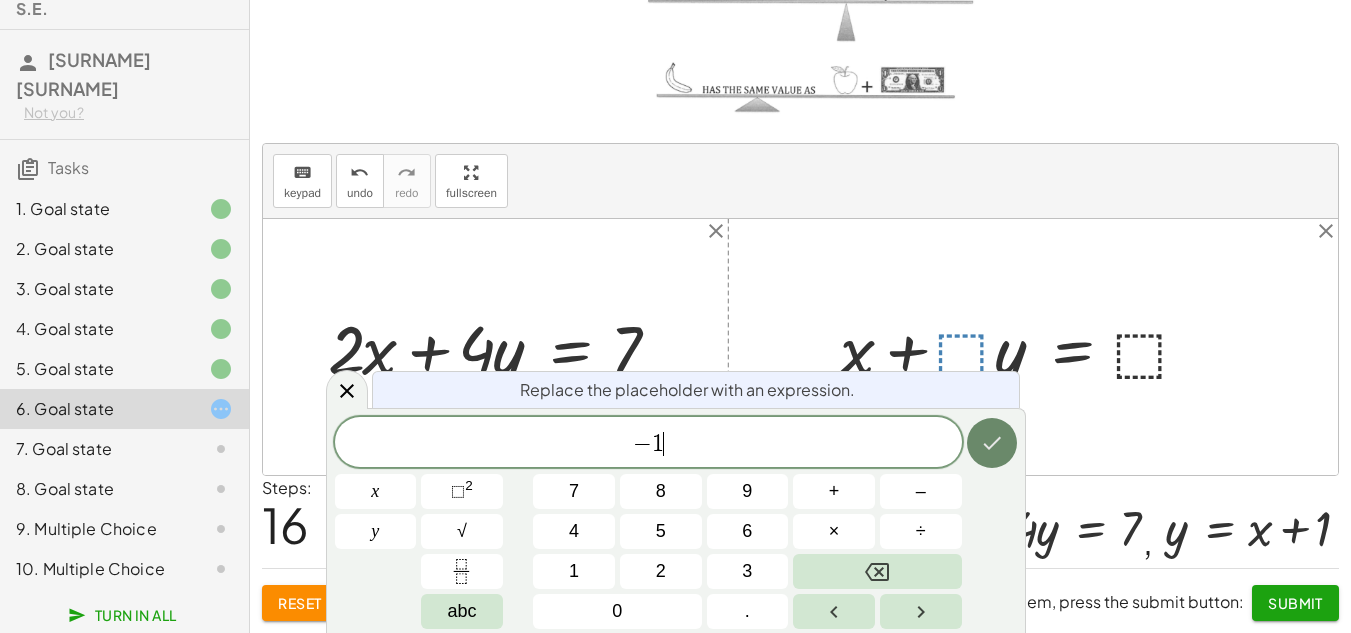 drag, startPoint x: 1021, startPoint y: 432, endPoint x: 981, endPoint y: 441, distance: 41 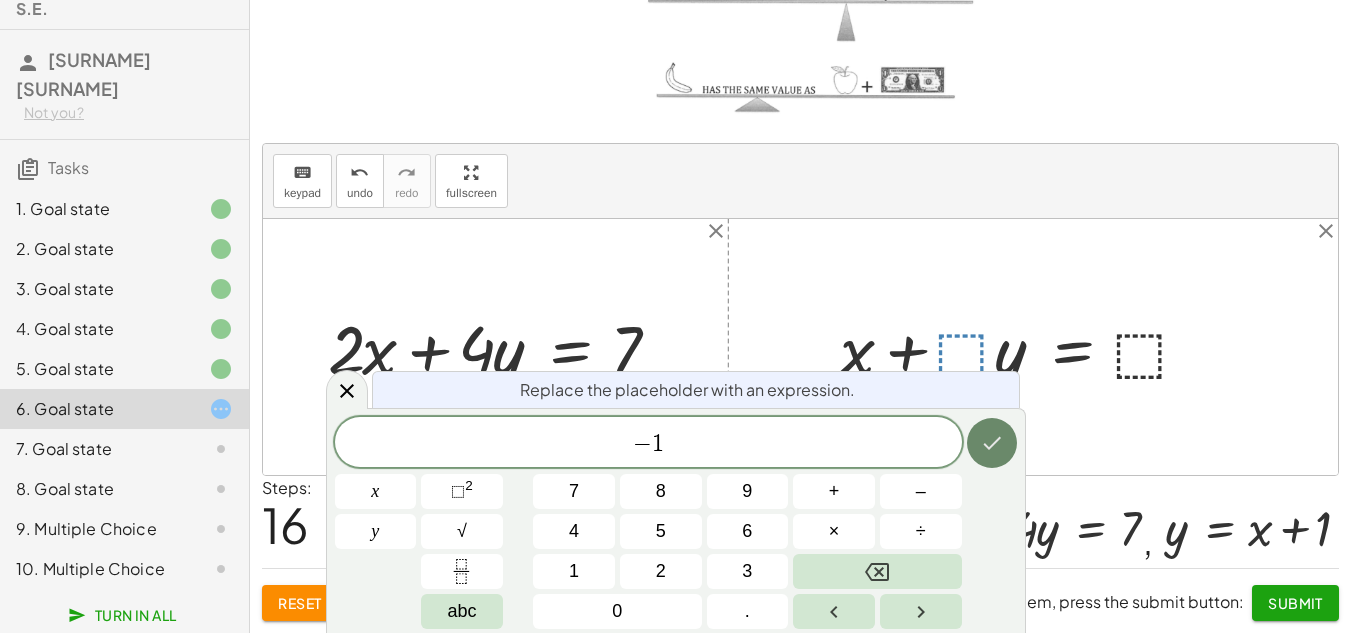click 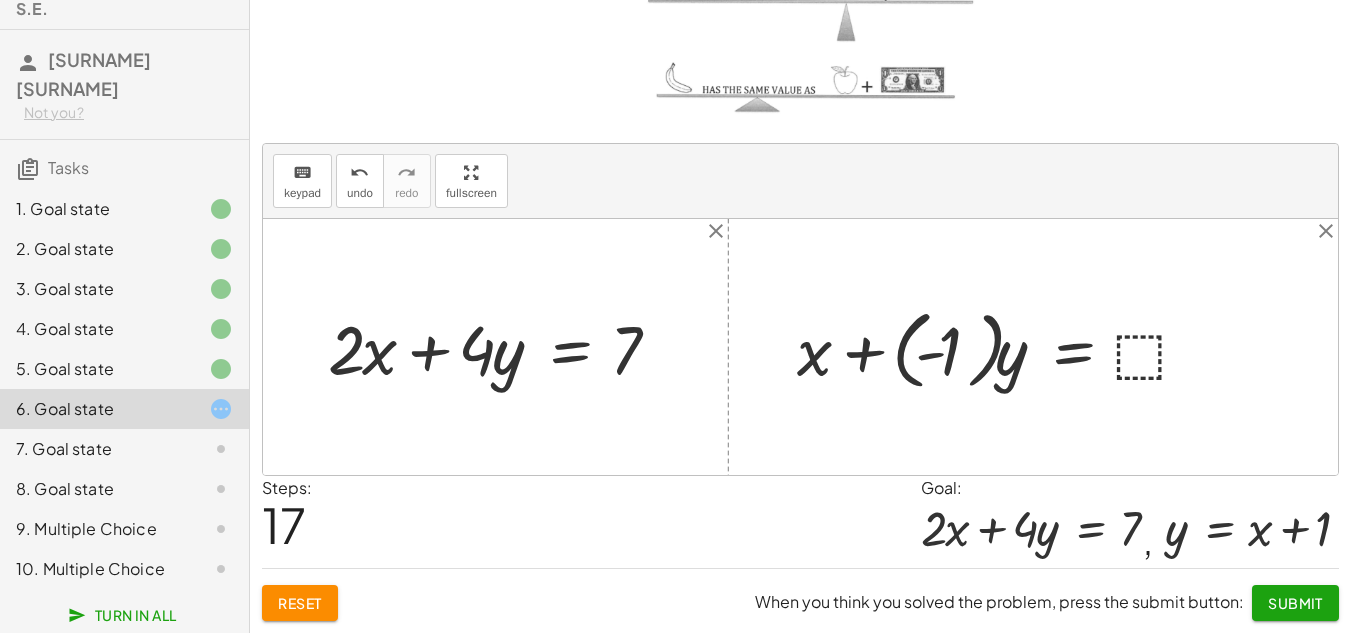 click at bounding box center [1002, 347] 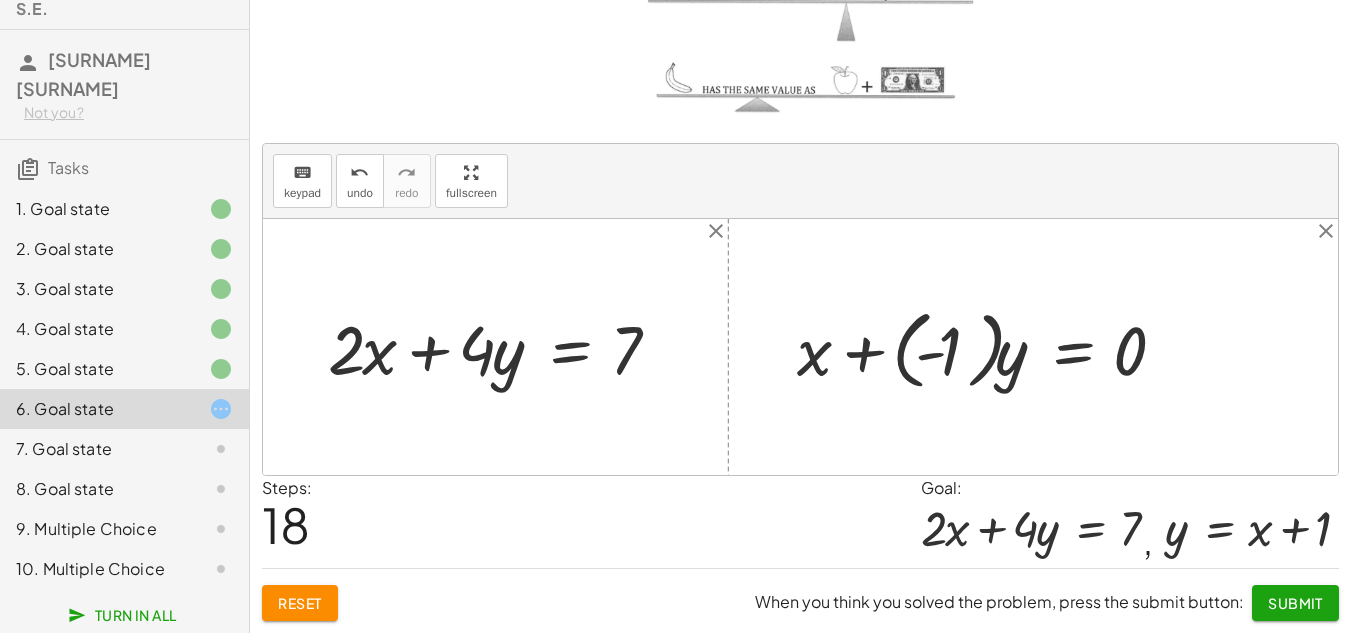 click at bounding box center (989, 347) 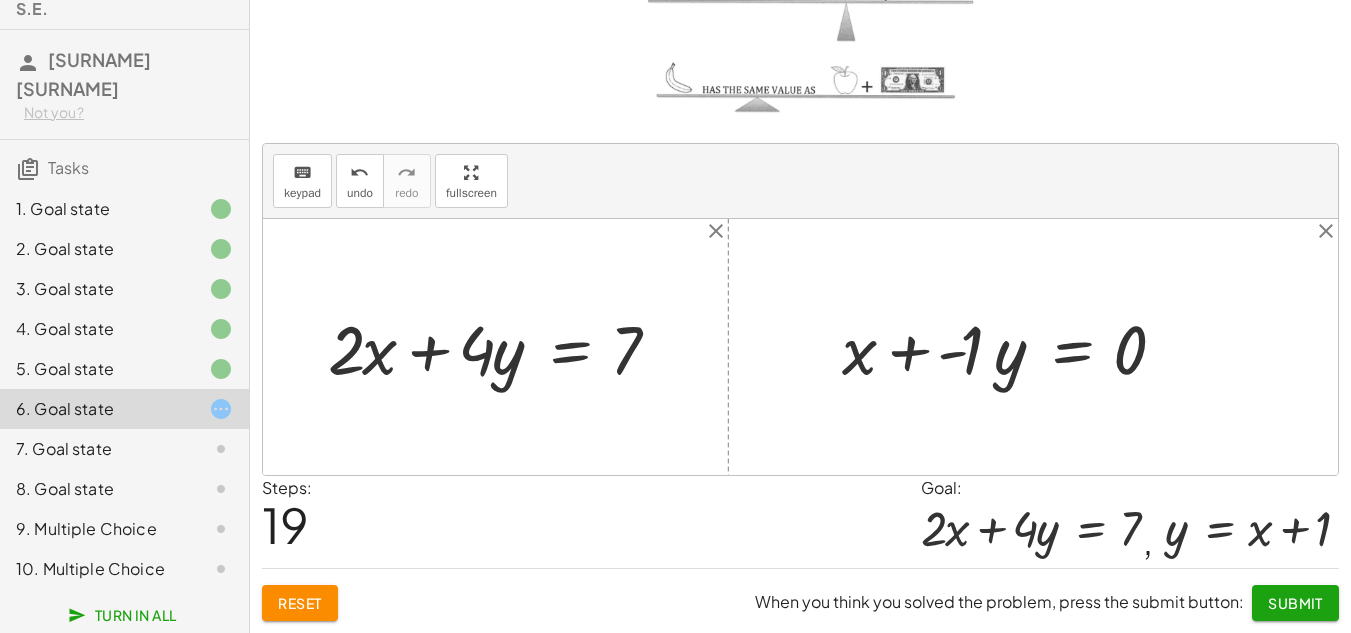 click at bounding box center (1012, 346) 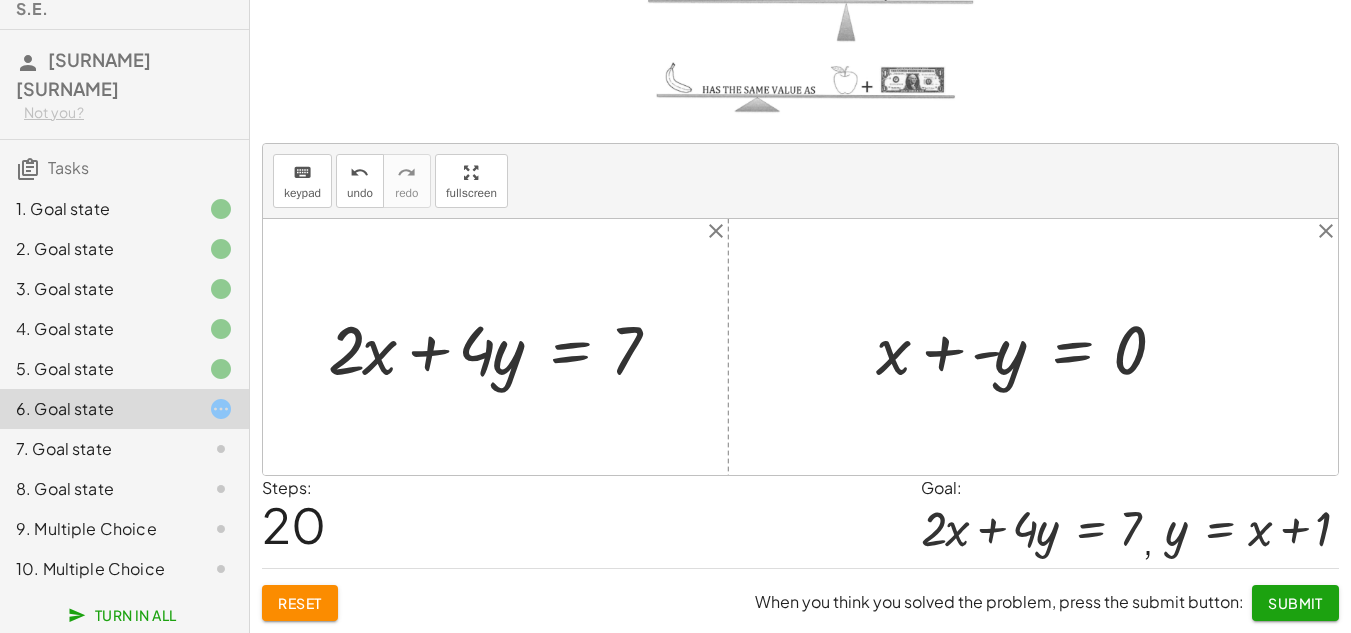 click at bounding box center [1029, 346] 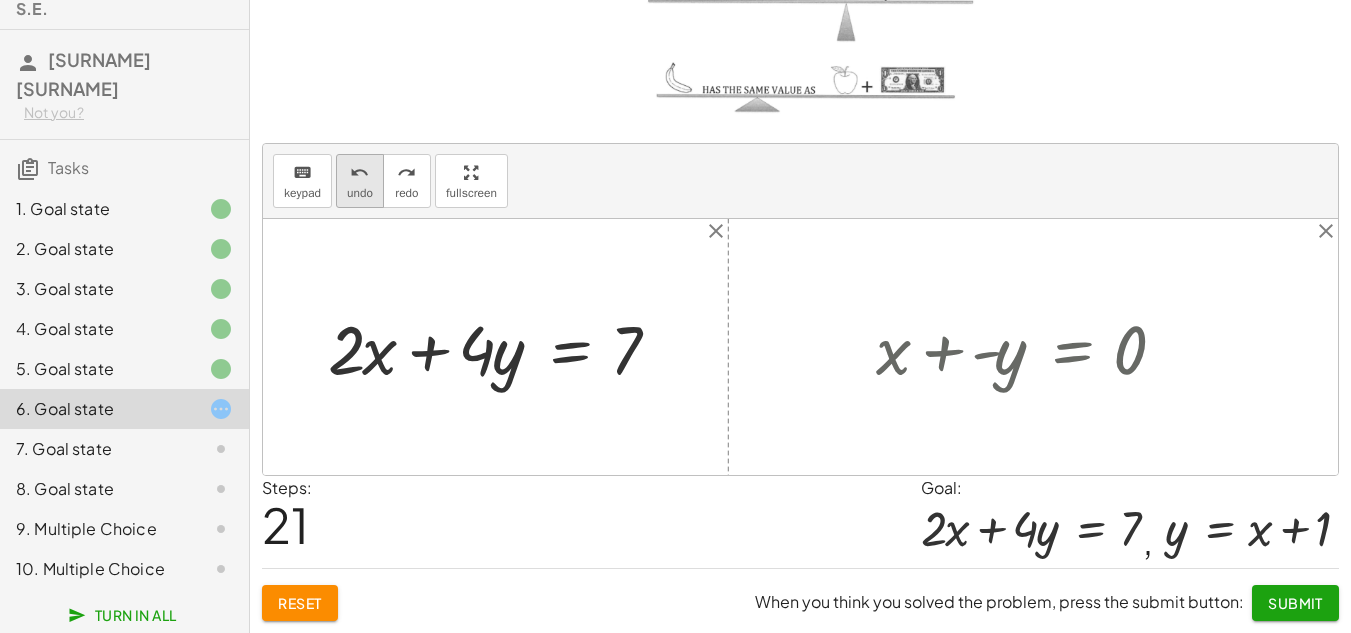 click on "undo" at bounding box center [359, 173] 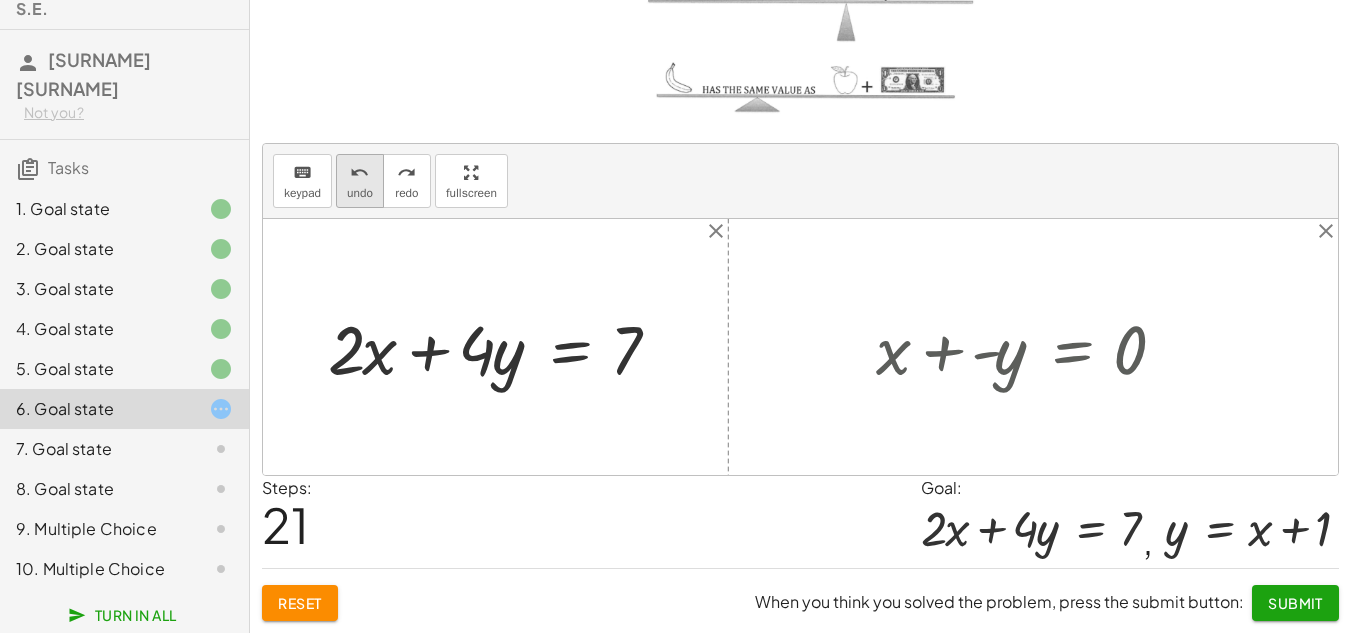 click on "undo" at bounding box center [359, 173] 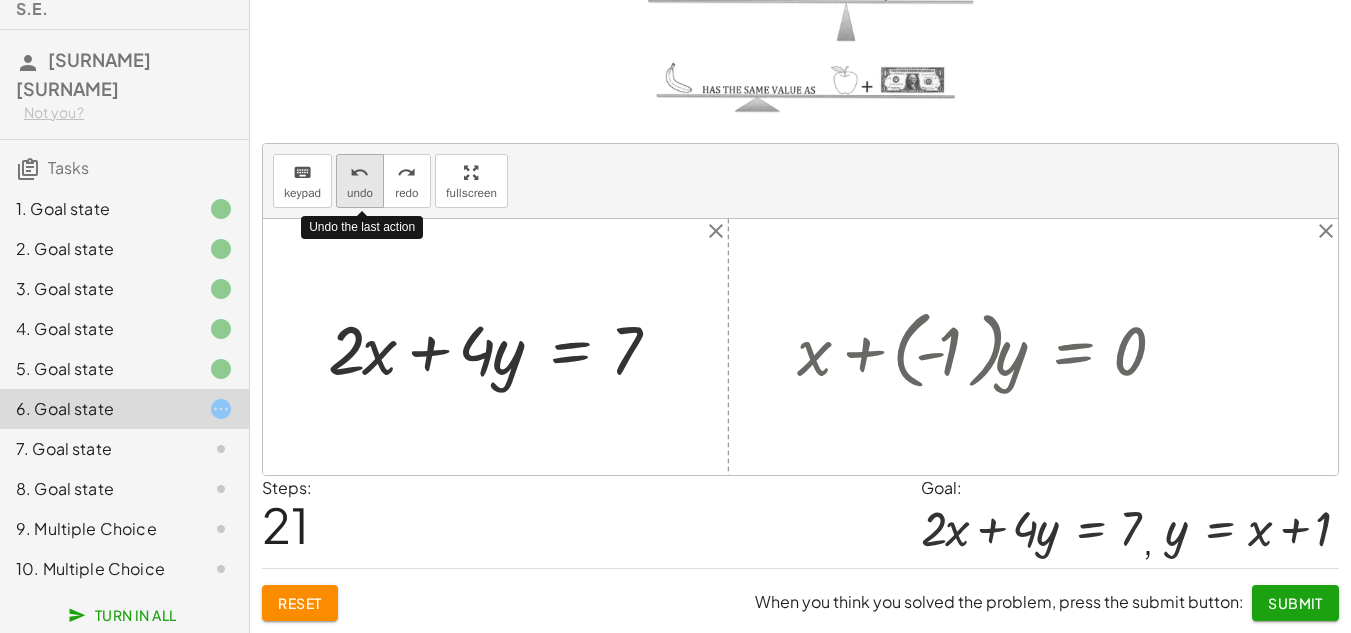 click on "undo" at bounding box center (359, 173) 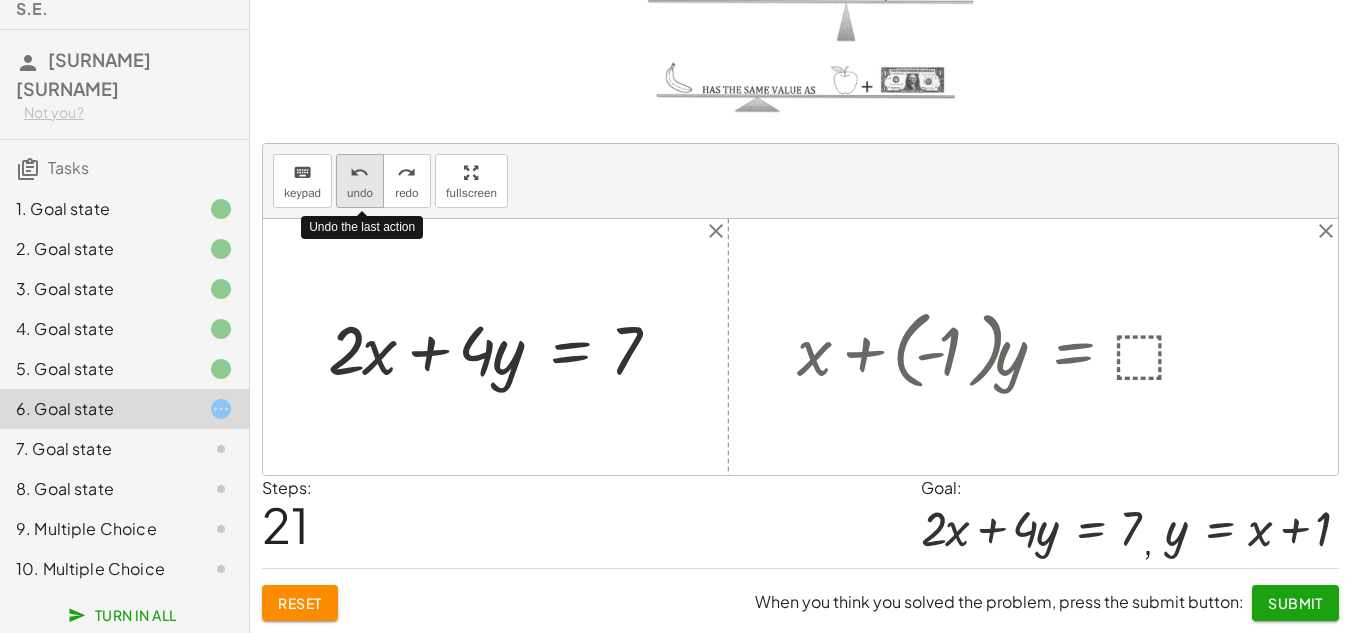 click on "undo" at bounding box center [359, 173] 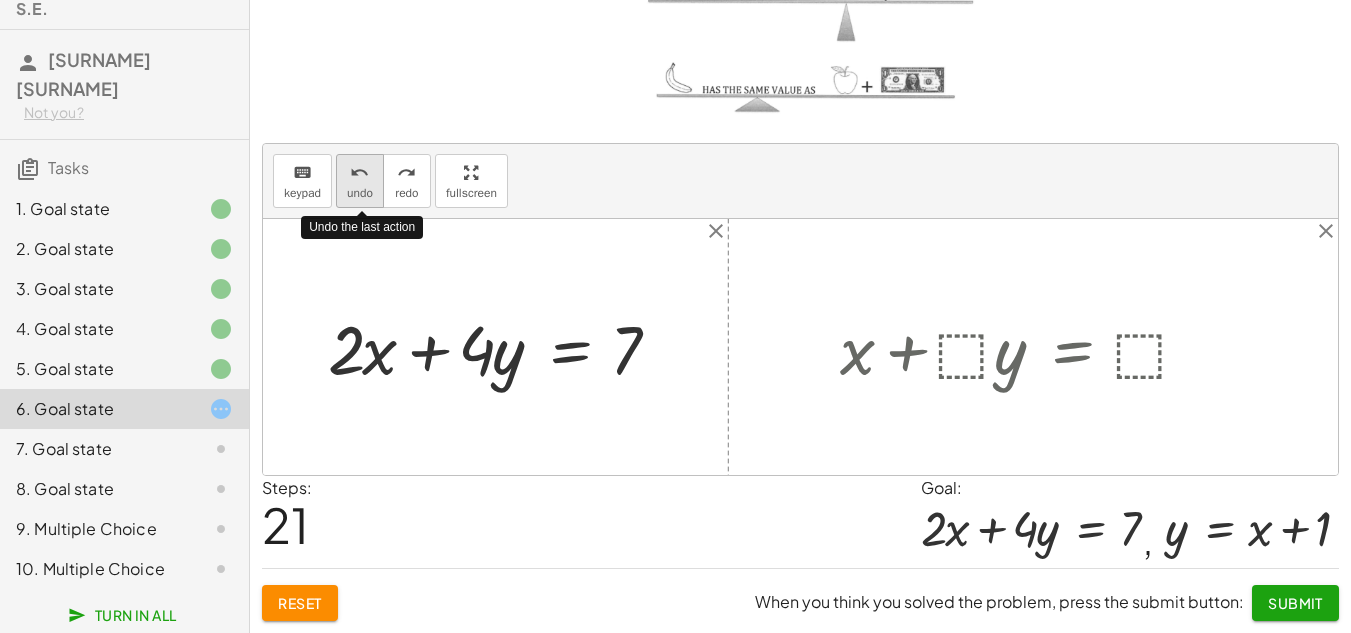 click on "undo" at bounding box center (359, 173) 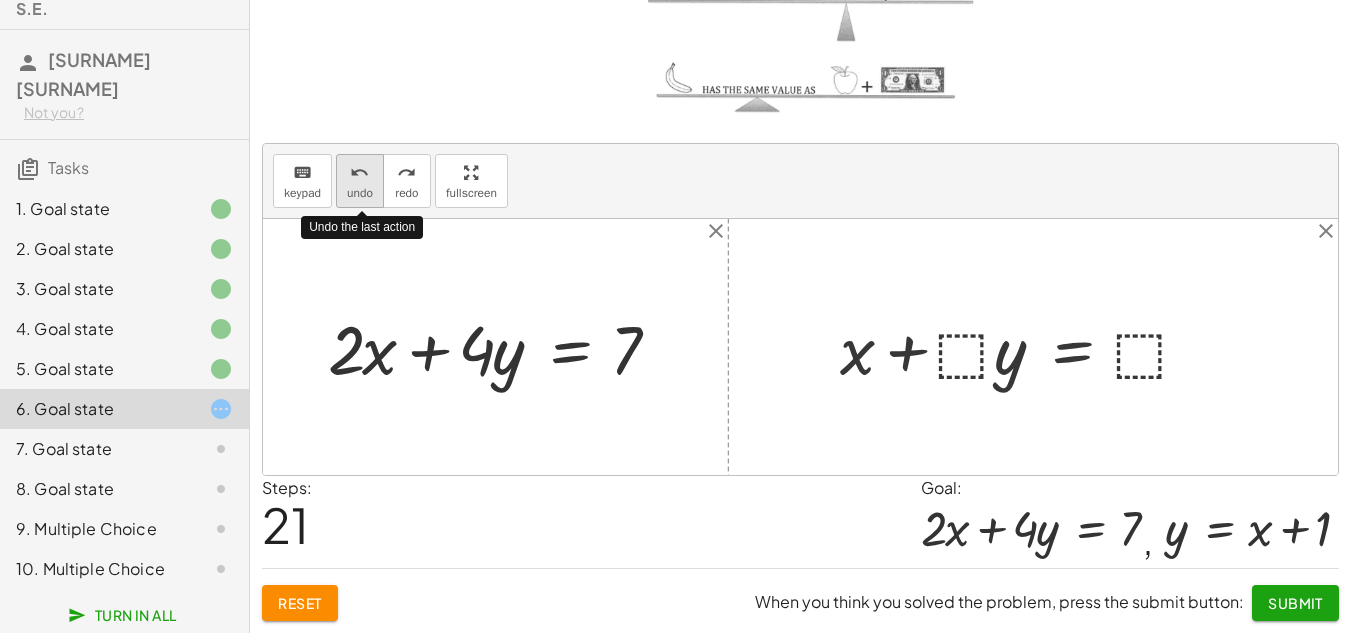 click on "undo" at bounding box center [359, 173] 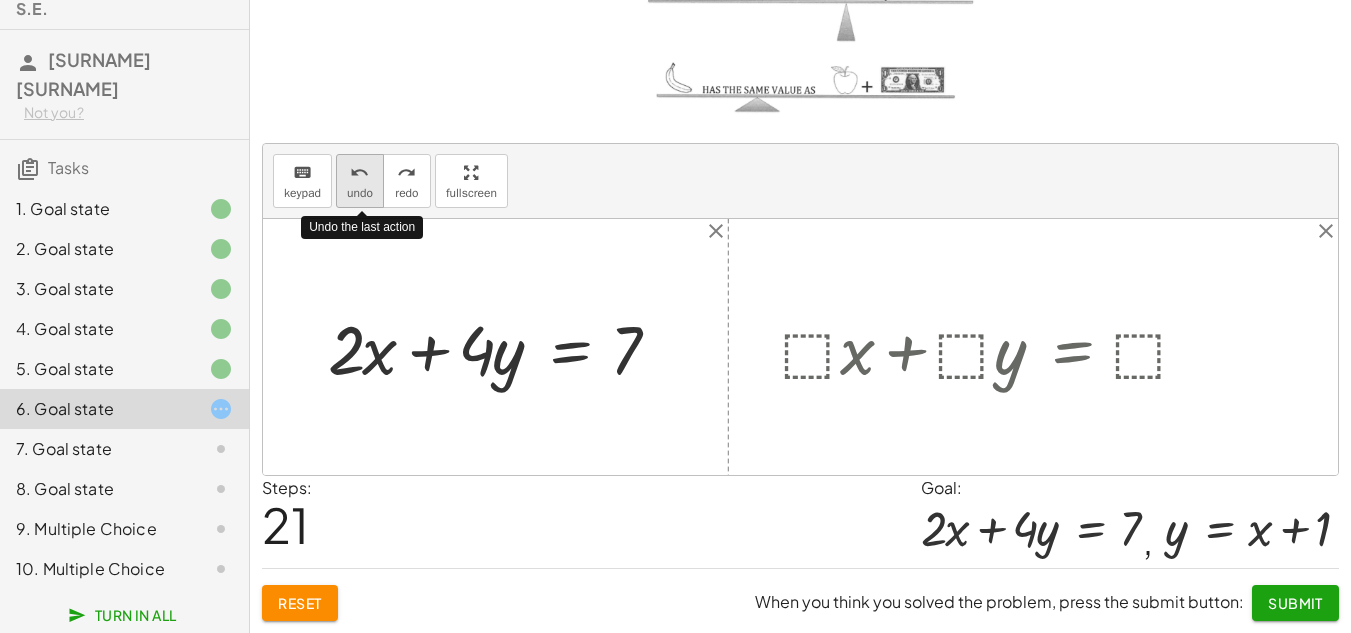 click on "undo" at bounding box center (359, 173) 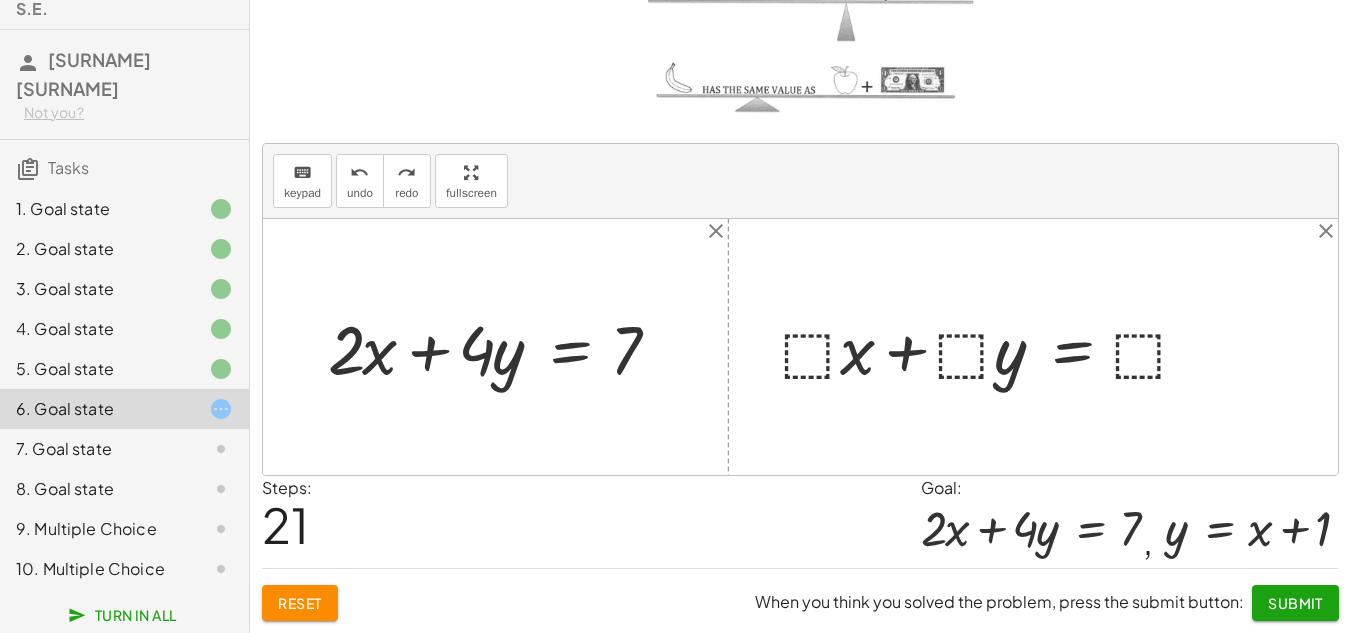 click at bounding box center [993, 346] 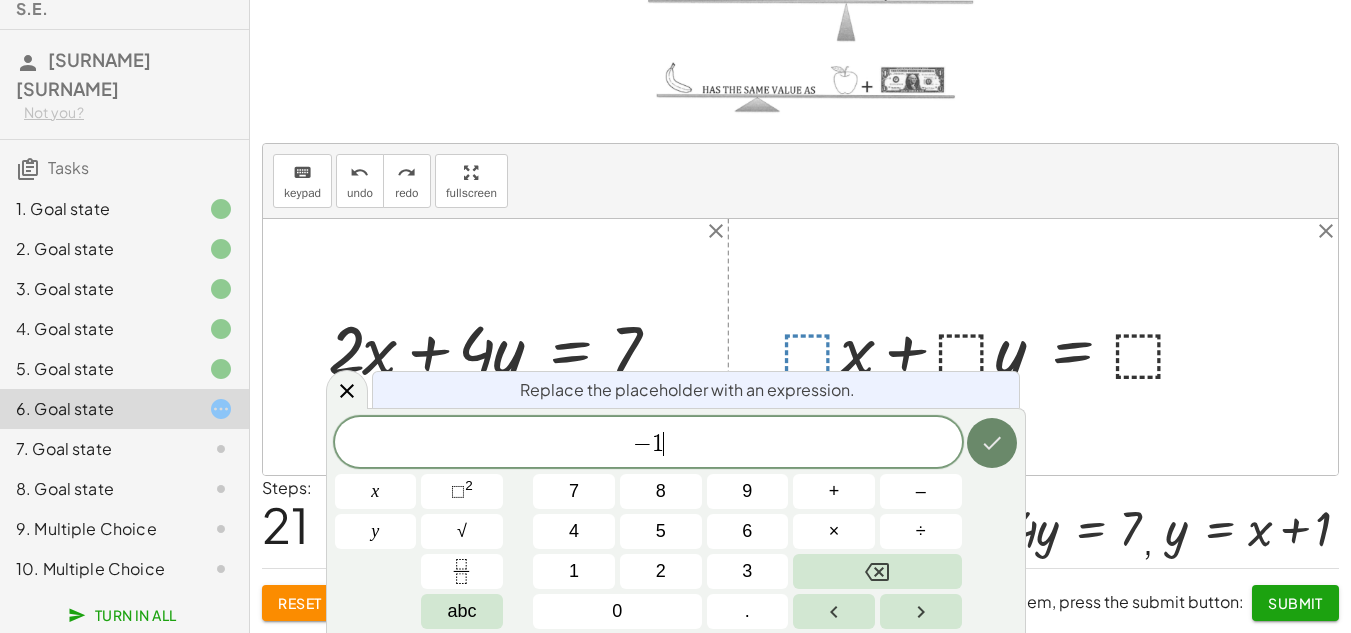 click 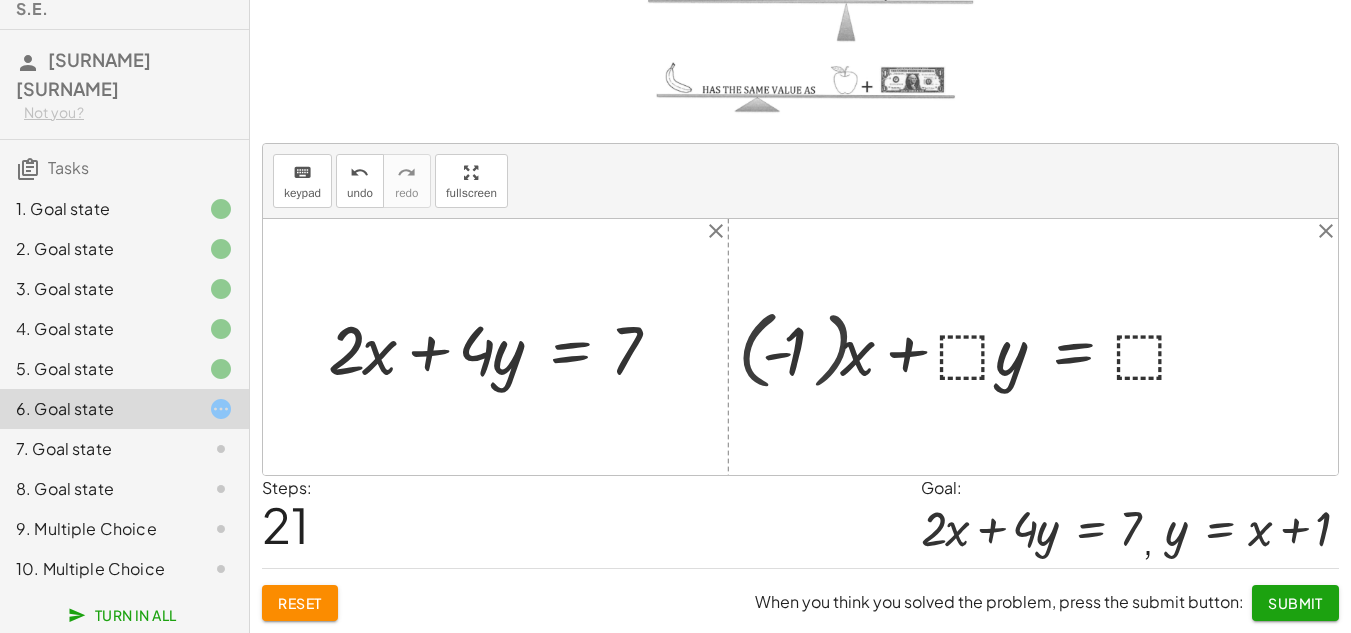 click at bounding box center (972, 347) 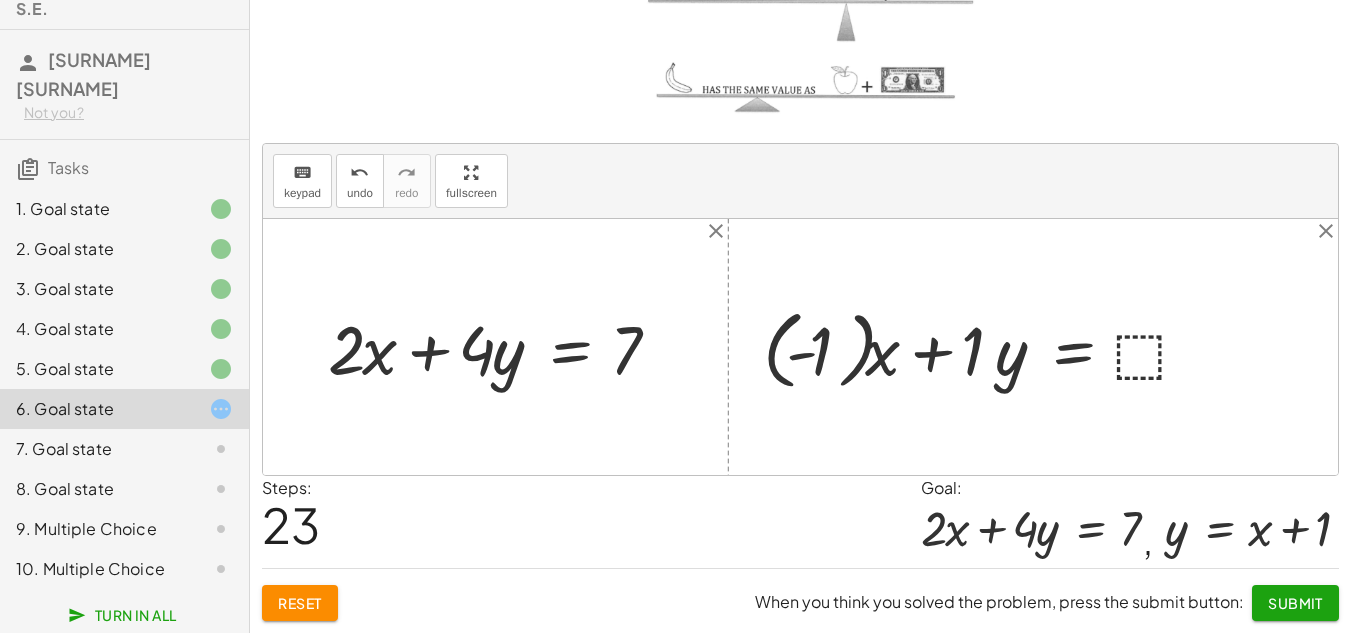 click at bounding box center (985, 347) 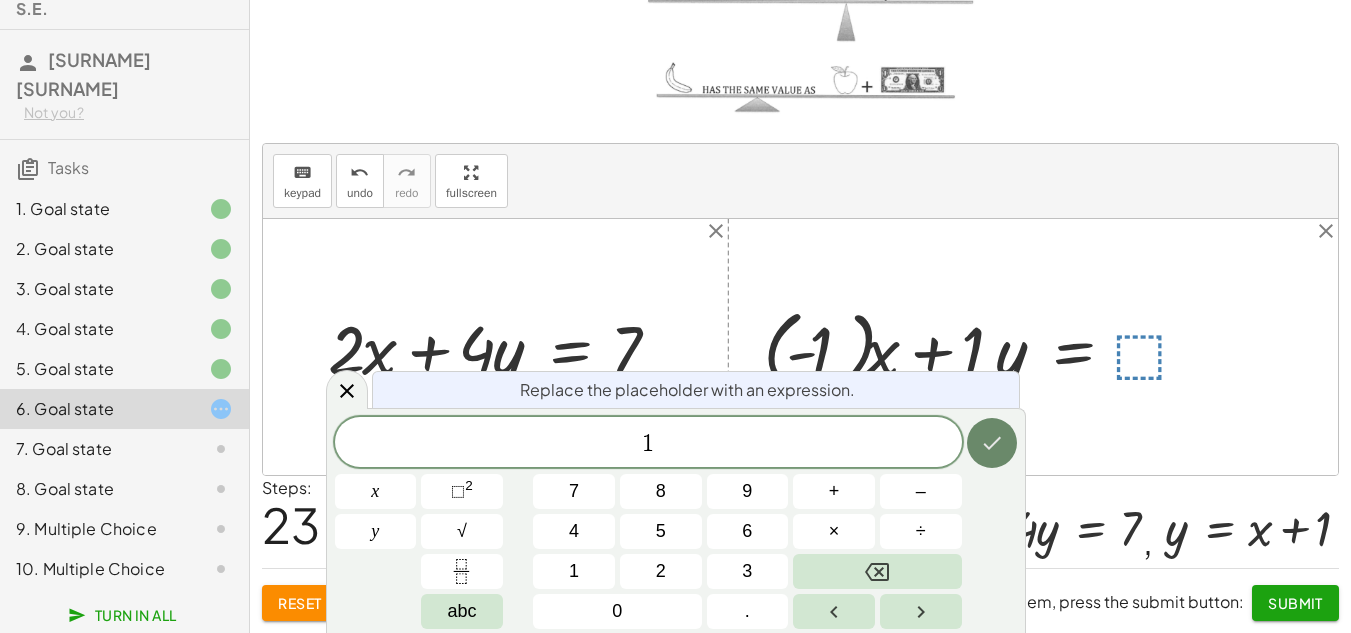 click at bounding box center (992, 443) 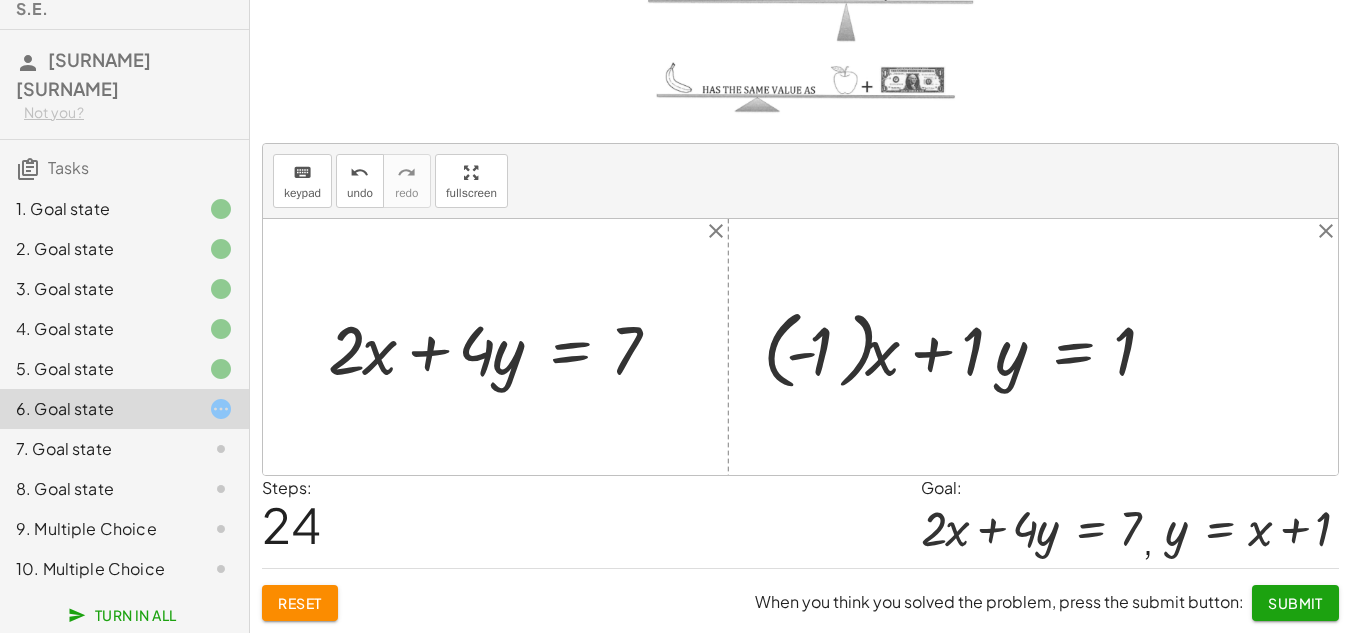 click at bounding box center [973, 347] 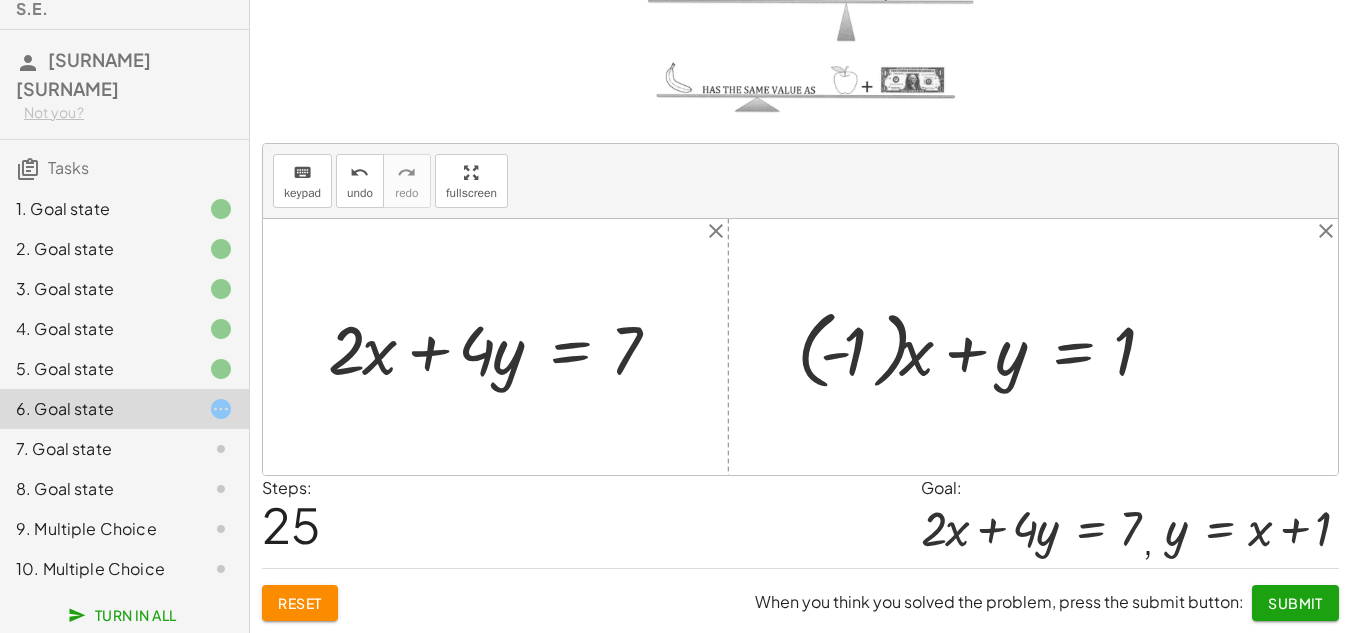 click at bounding box center [989, 347] 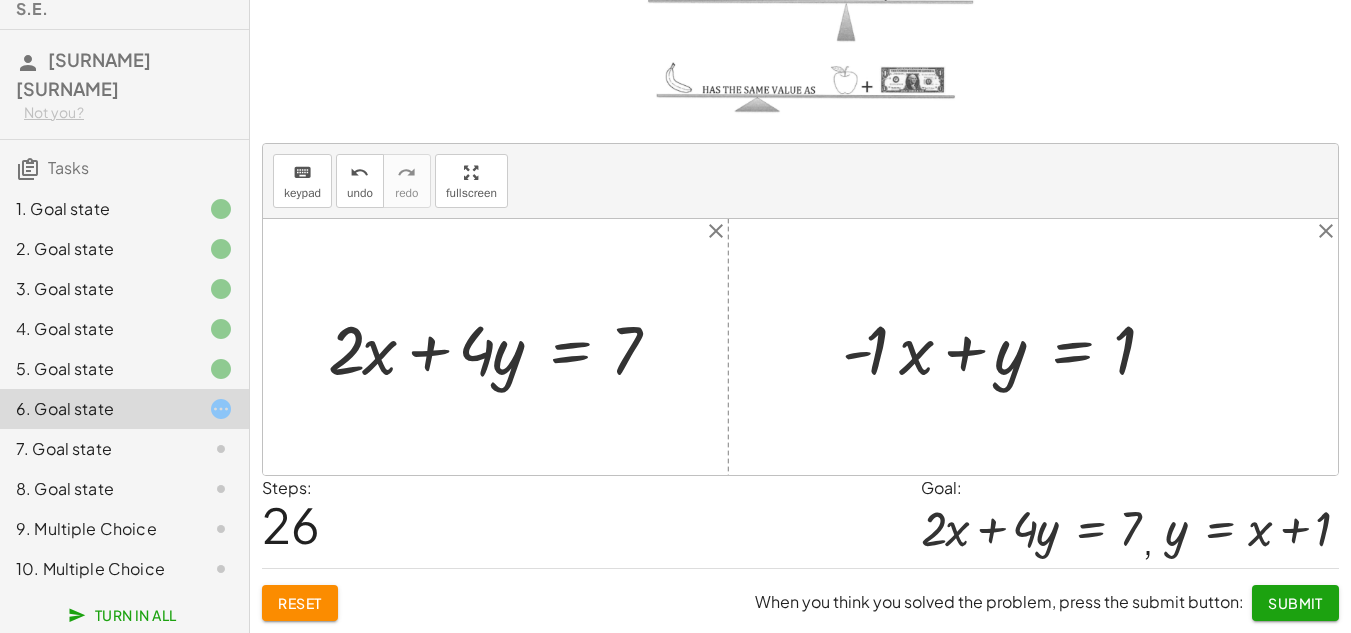 click at bounding box center [1012, 346] 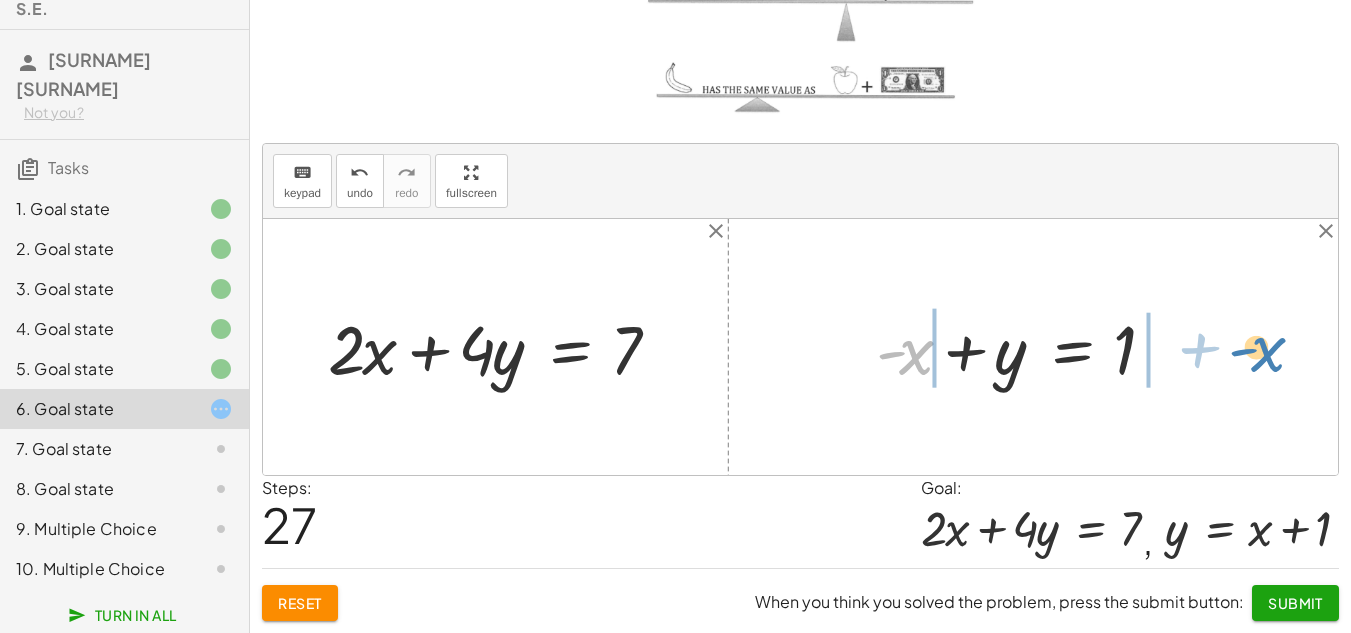 drag, startPoint x: 904, startPoint y: 362, endPoint x: 1255, endPoint y: 360, distance: 351.0057 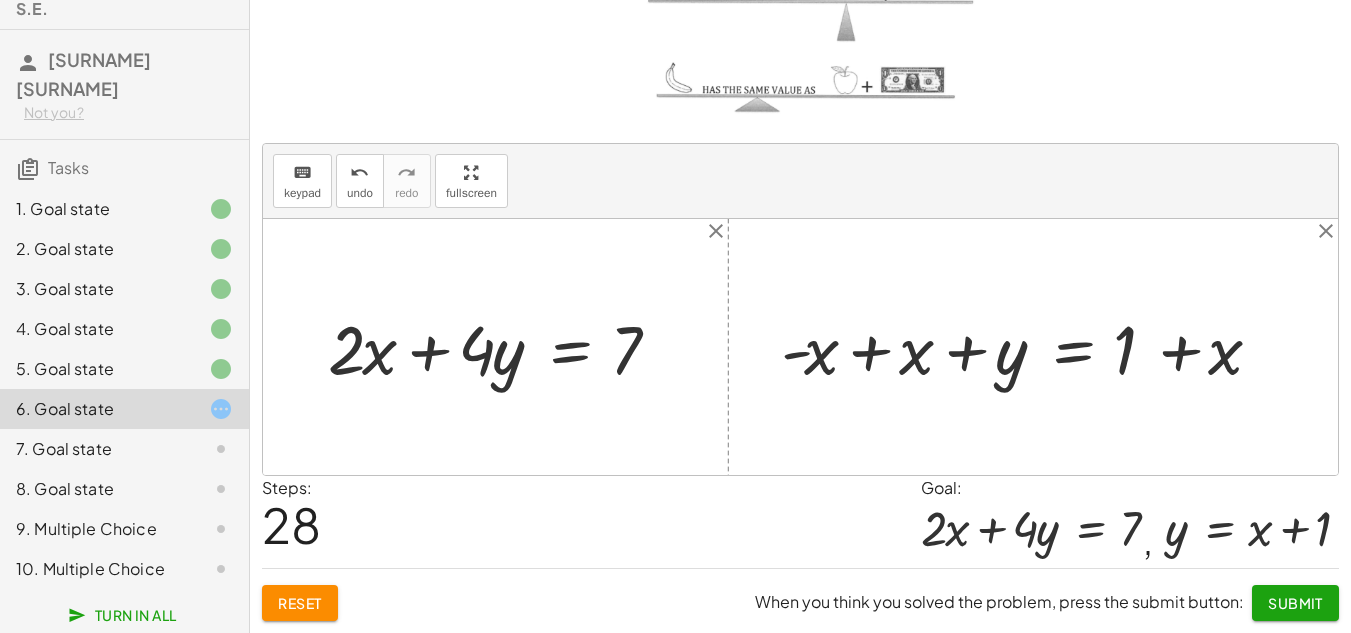 click at bounding box center [1029, 346] 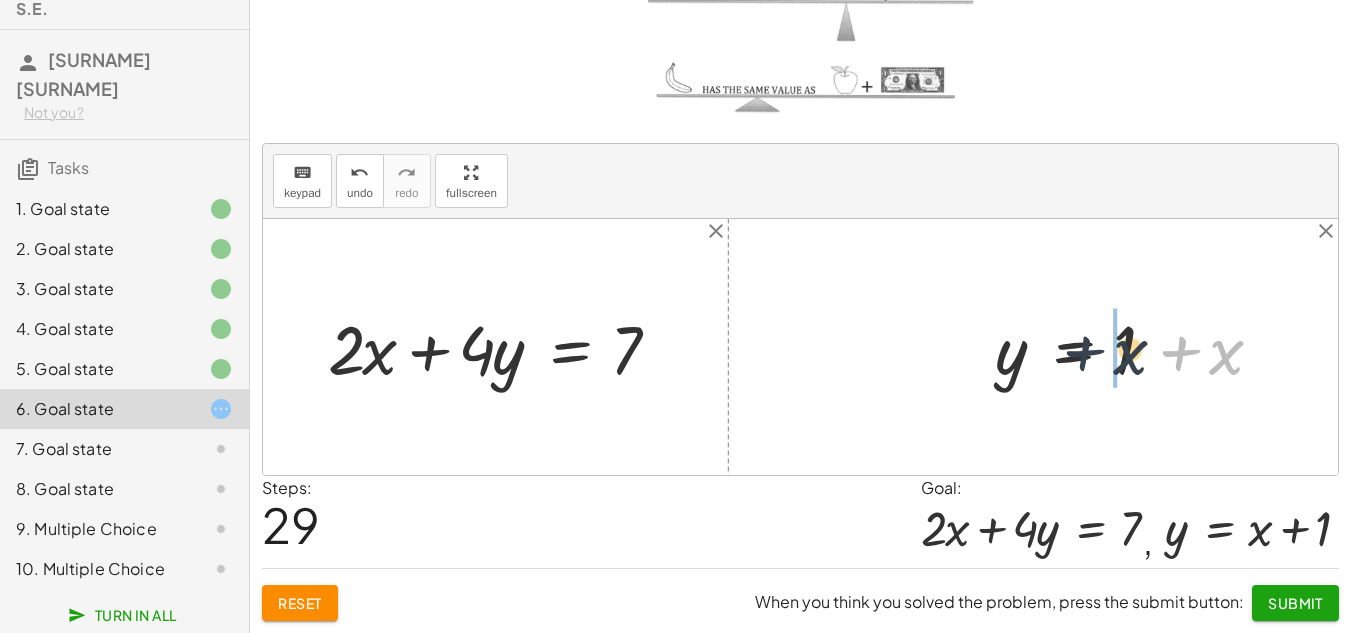 drag, startPoint x: 1222, startPoint y: 363, endPoint x: 1117, endPoint y: 363, distance: 105 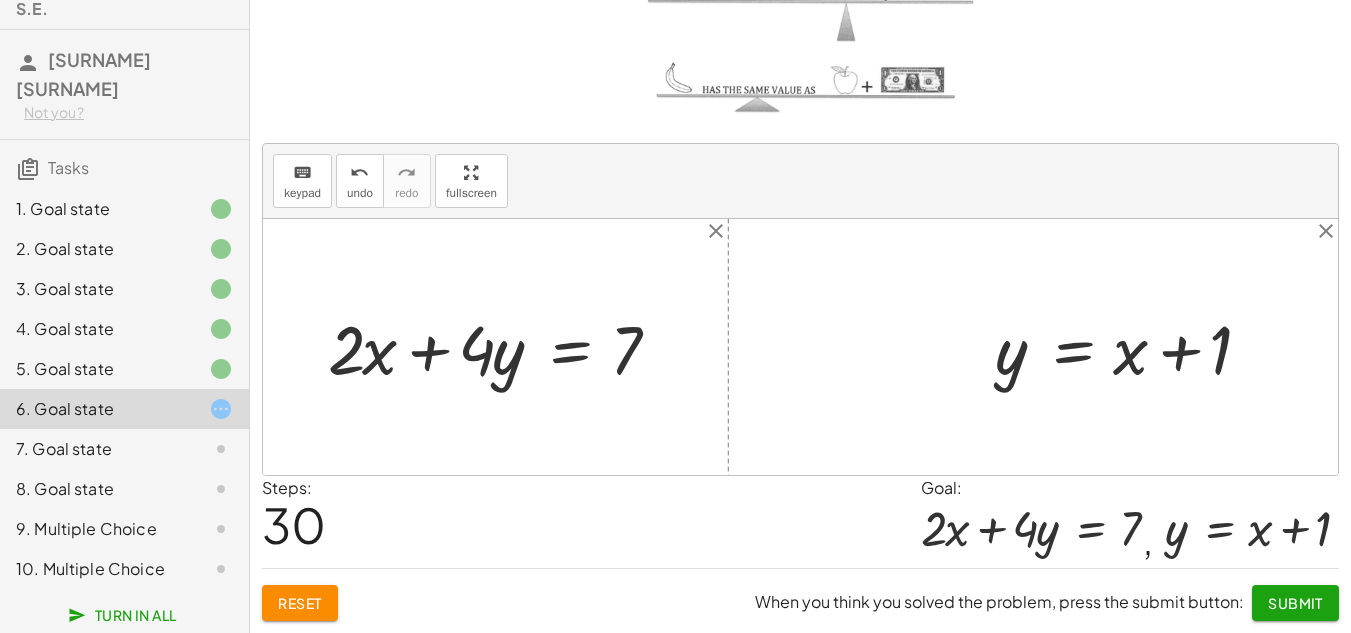 click on "Submit" at bounding box center (1295, 603) 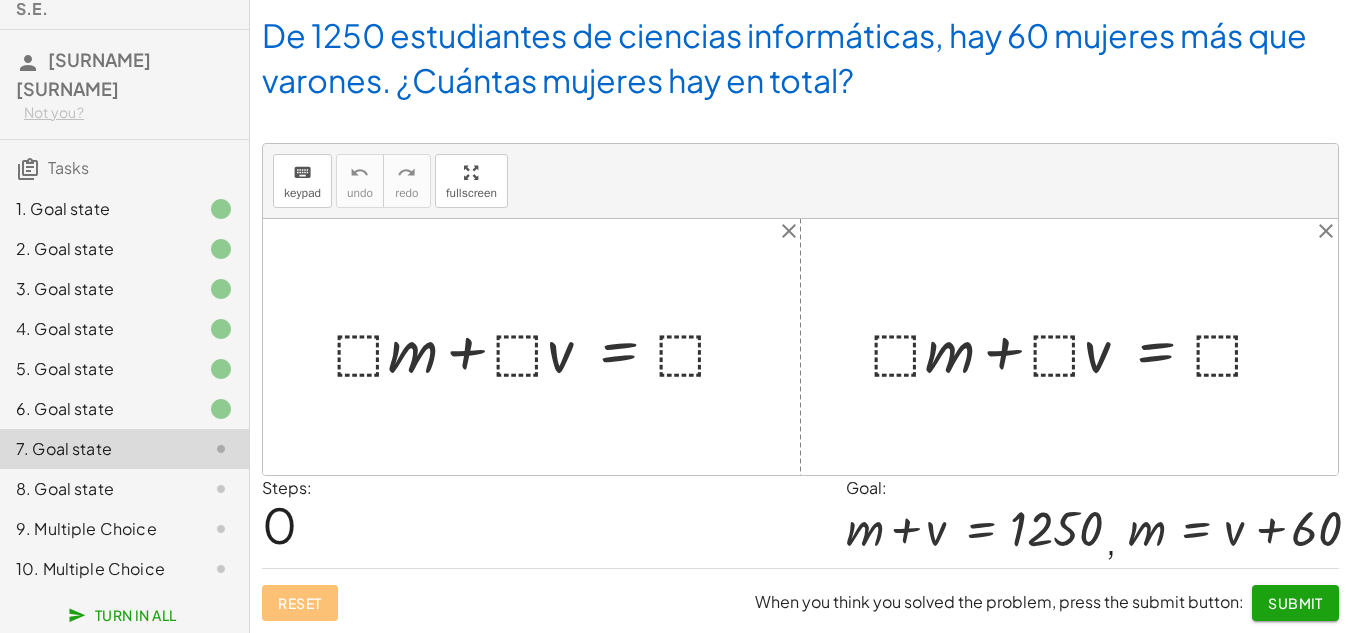 scroll, scrollTop: 143, scrollLeft: 0, axis: vertical 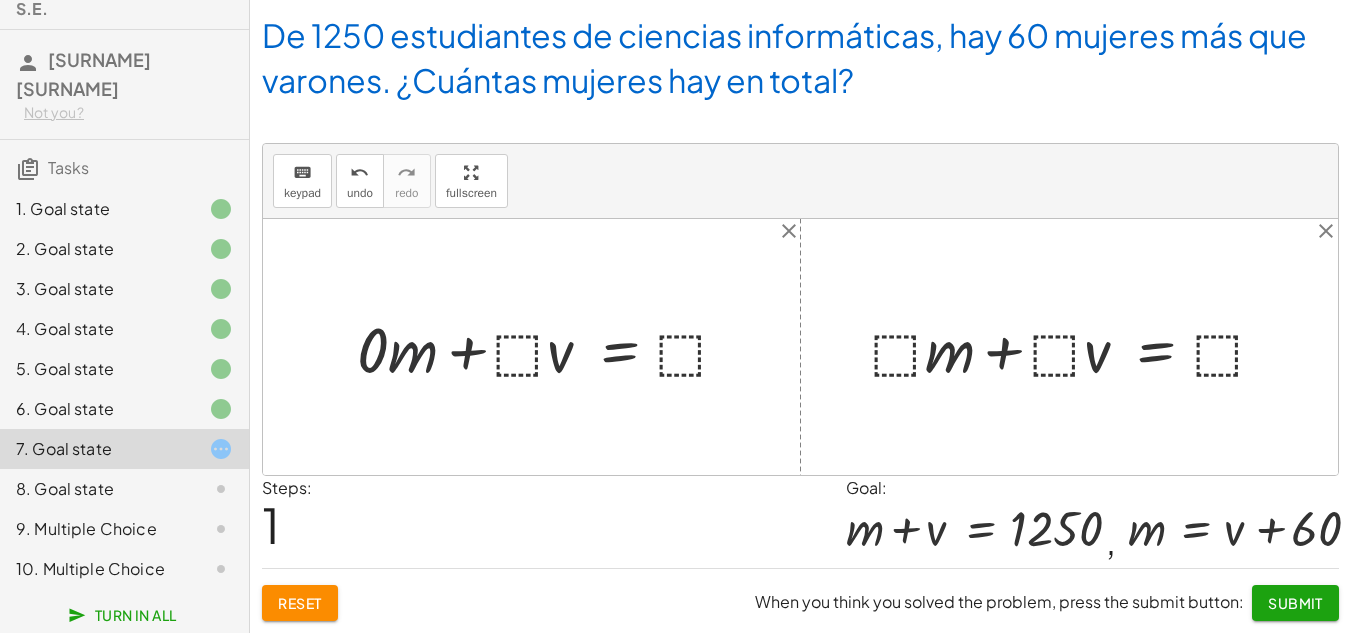 click at bounding box center [551, 347] 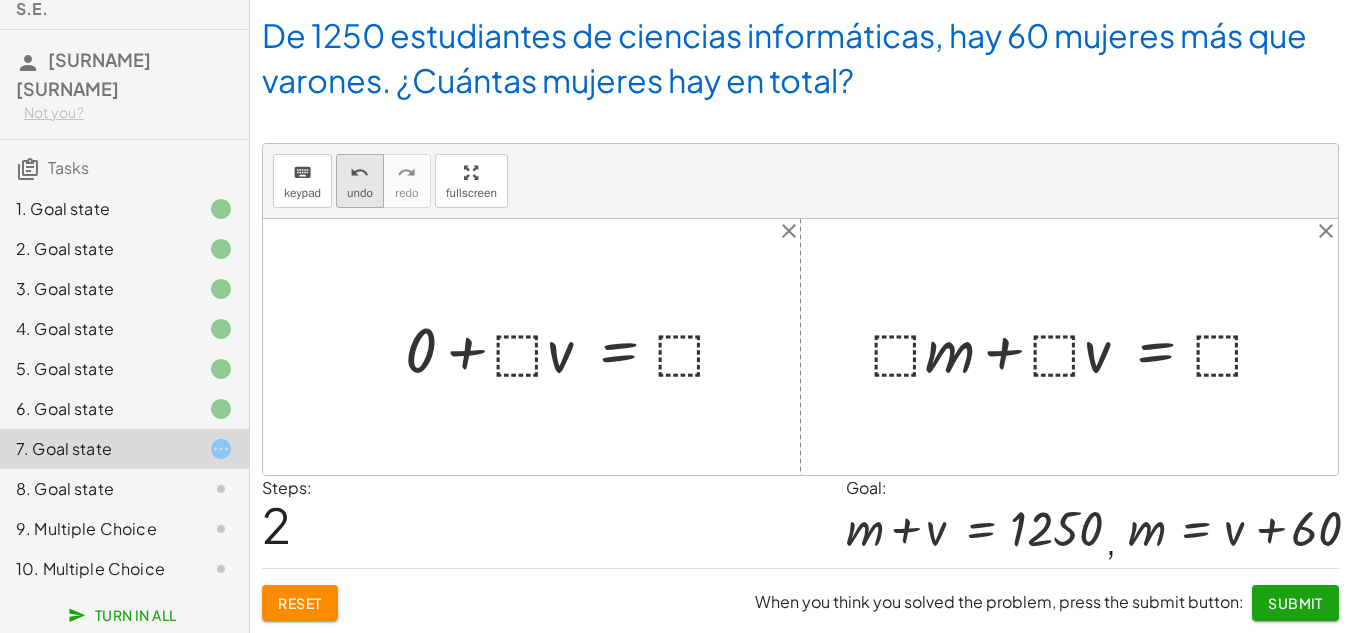 click on "undo" at bounding box center [360, 193] 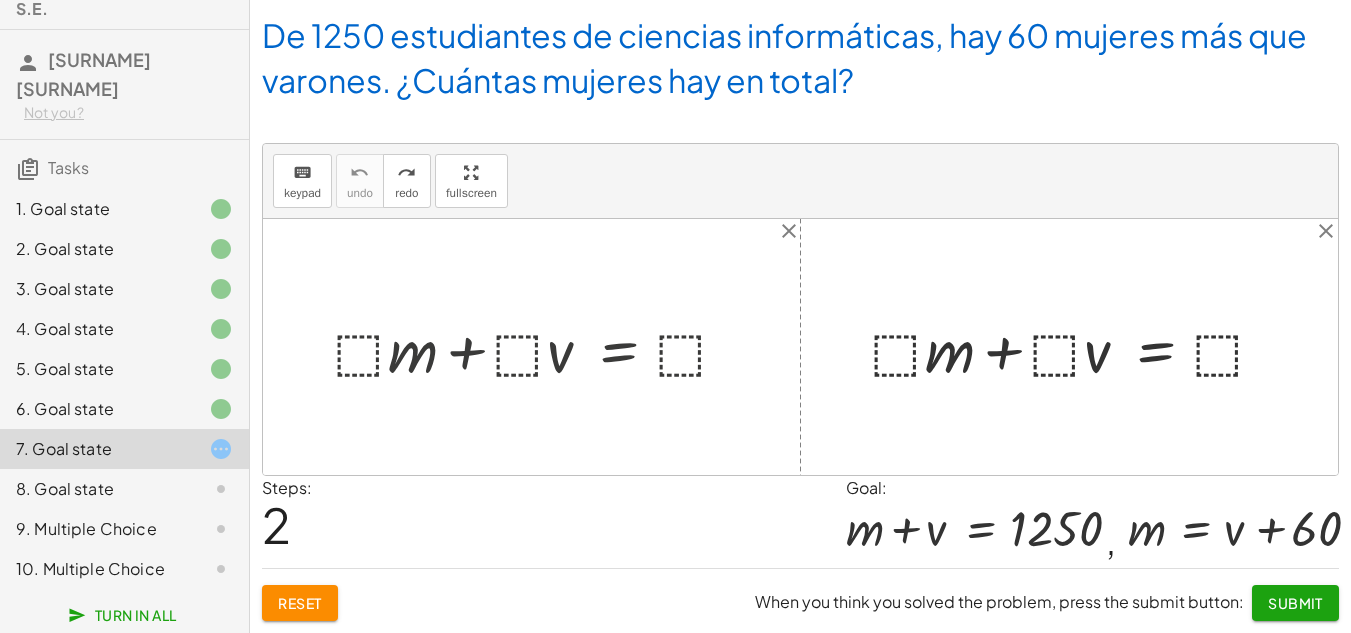 click at bounding box center [539, 347] 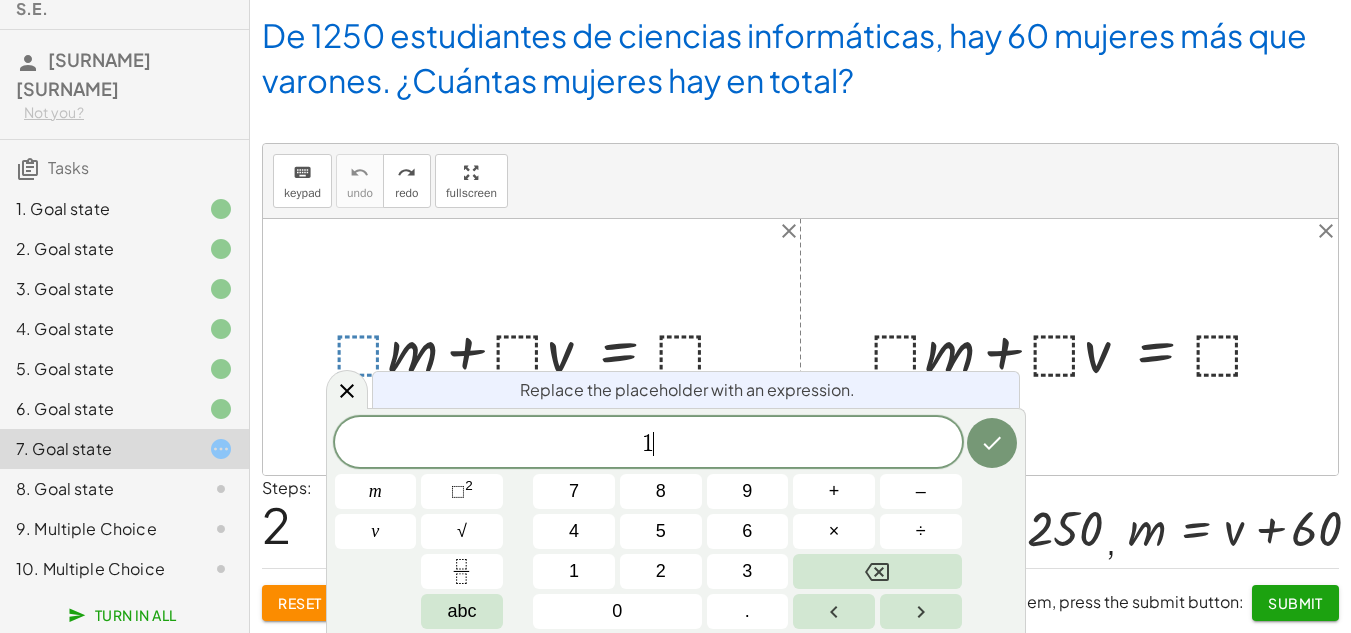 click on "Replace the placeholder with an expression. 1 ​ m v 7 8 9 + – 4 5 6 × ÷ ⬚ 2 √ abc 1 2 3 0 ." at bounding box center (676, 520) 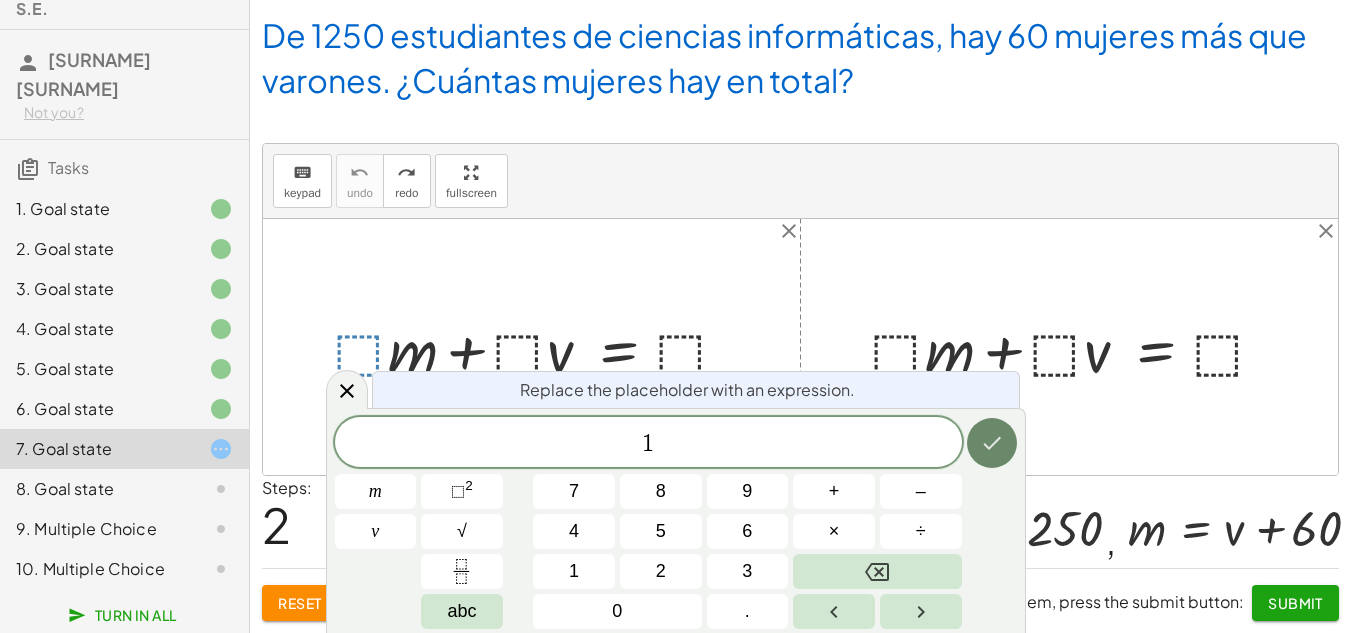 click 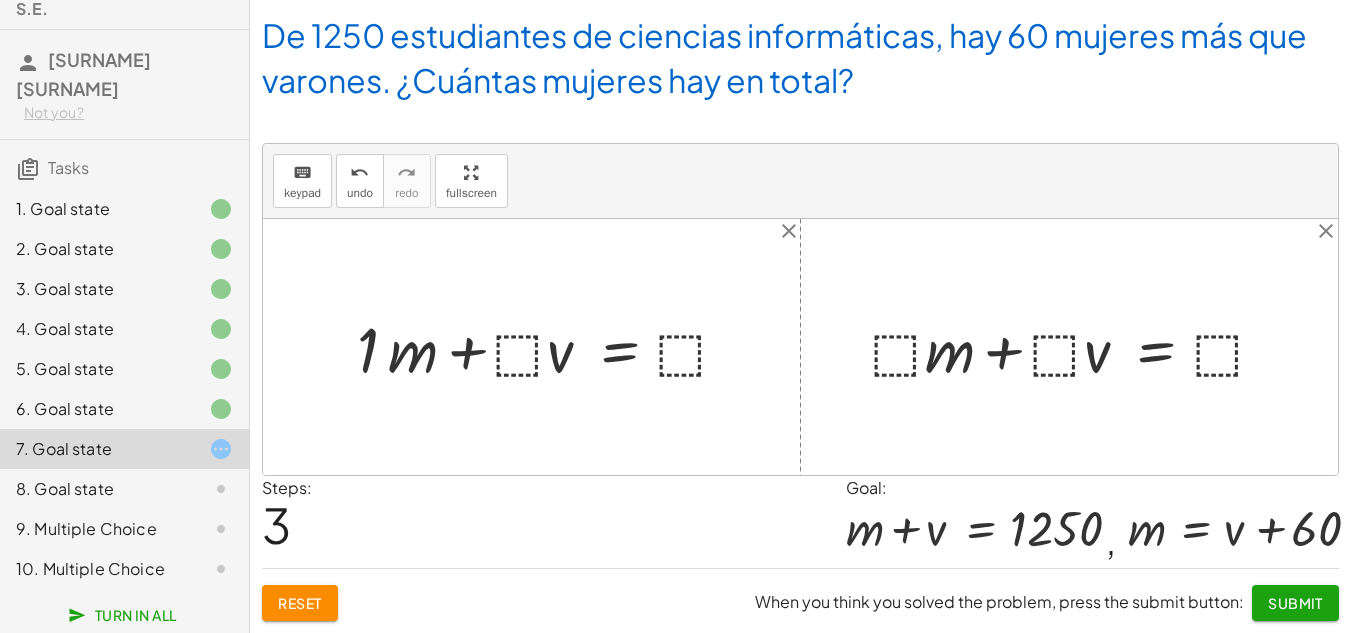 click at bounding box center (551, 347) 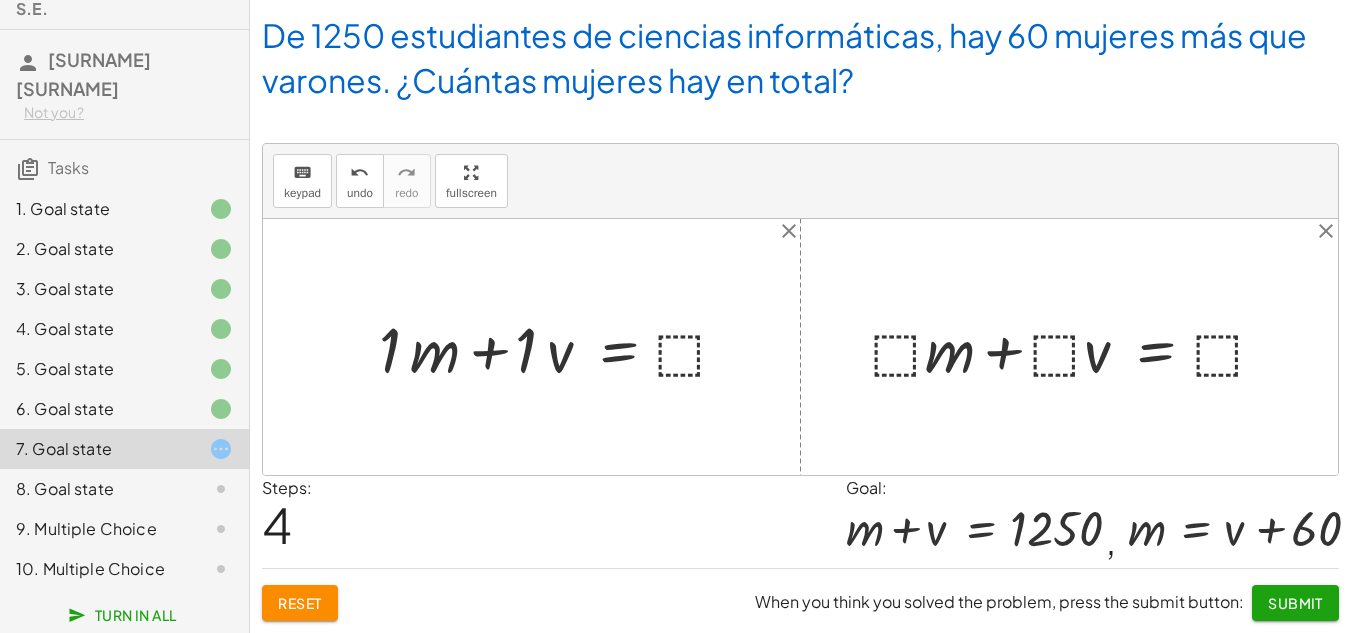 click at bounding box center [561, 347] 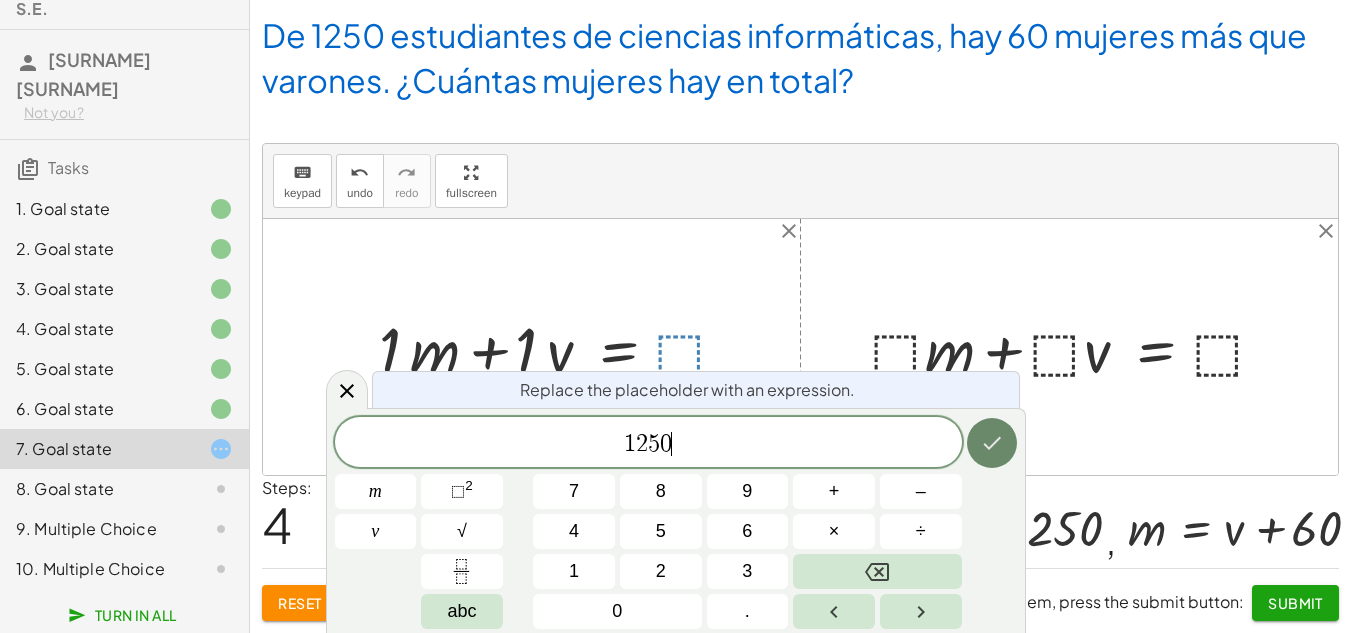 click 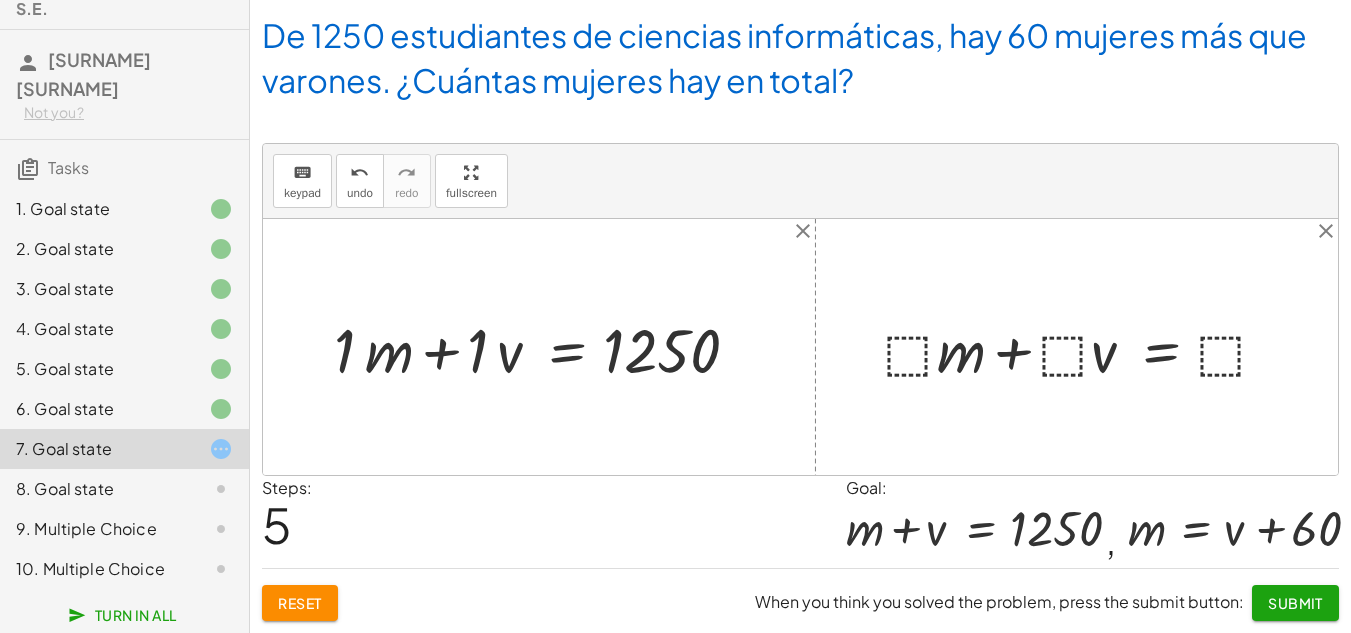 click at bounding box center [547, 347] 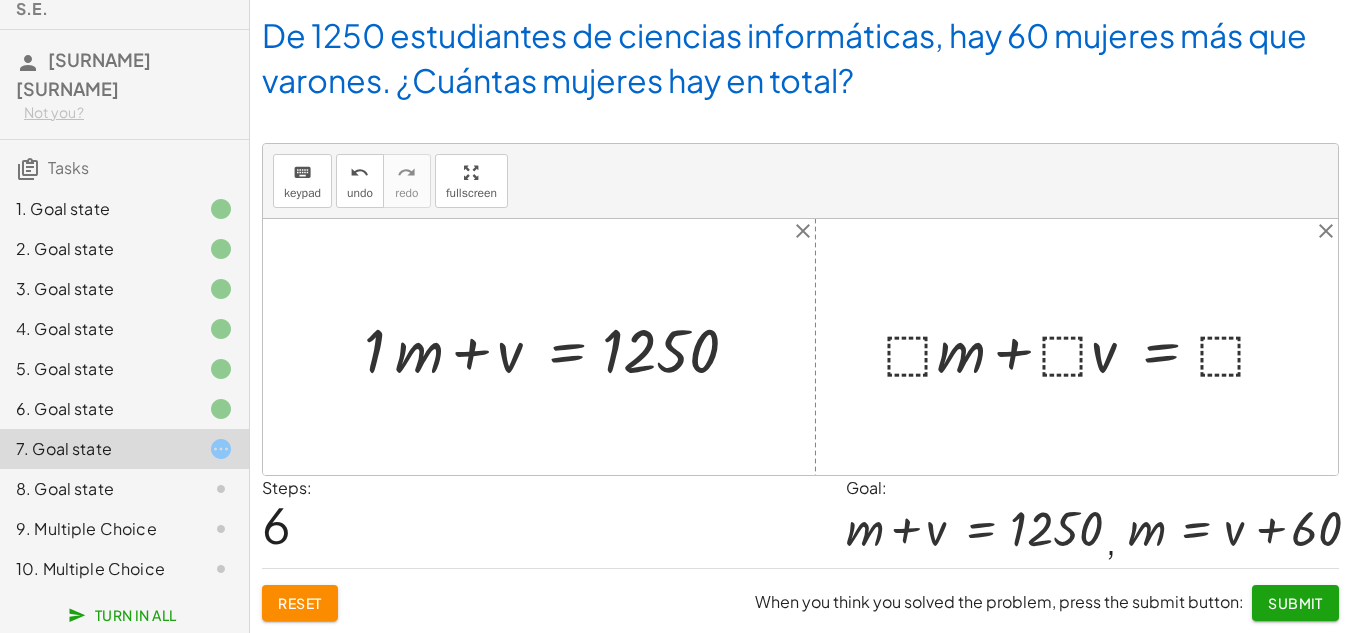 click at bounding box center (561, 347) 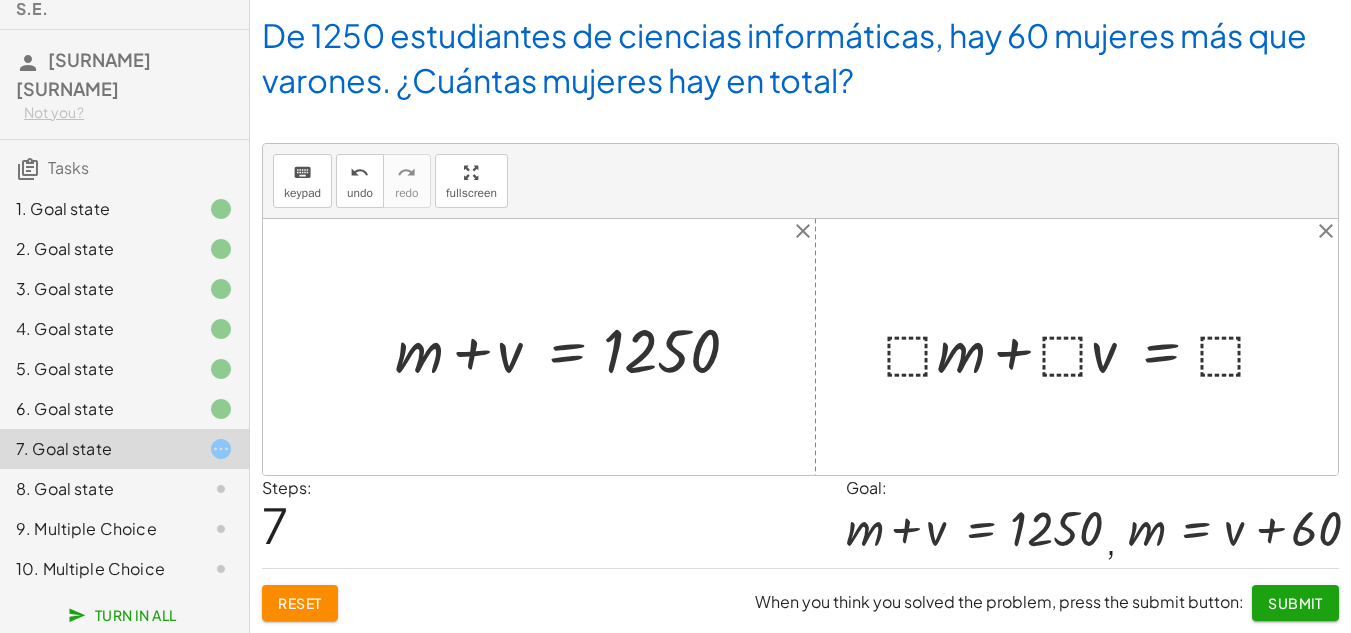 click at bounding box center [1084, 347] 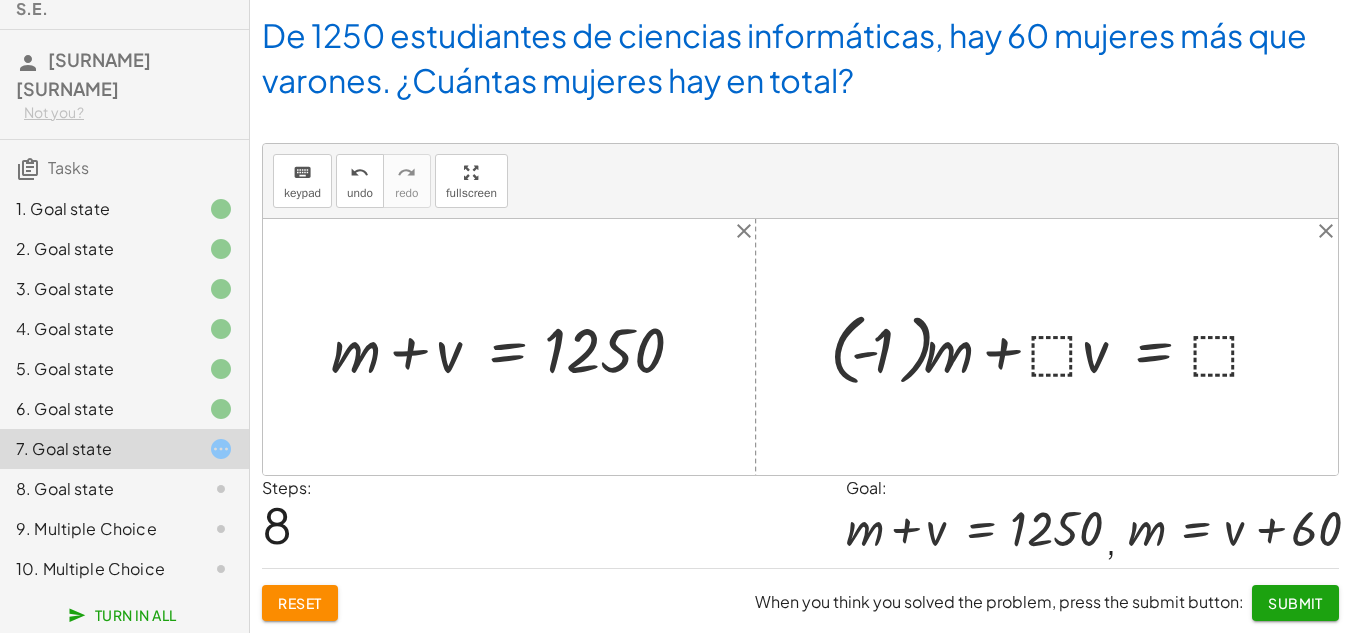 click at bounding box center [1054, 347] 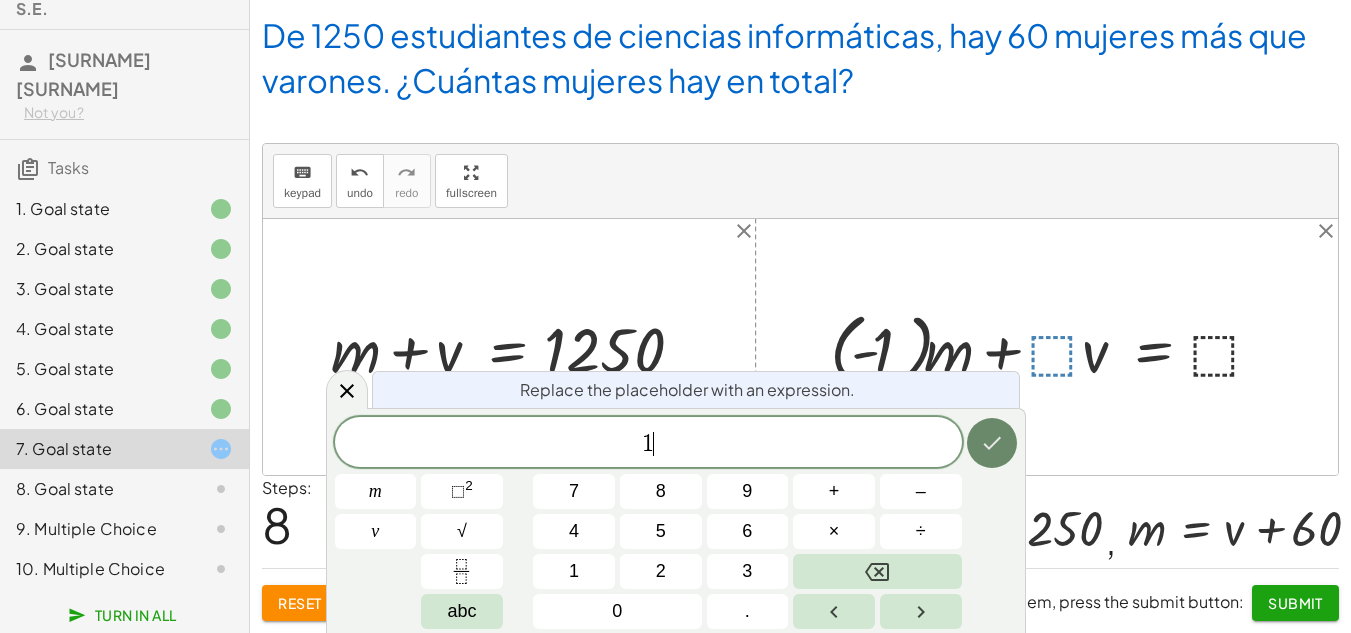 click 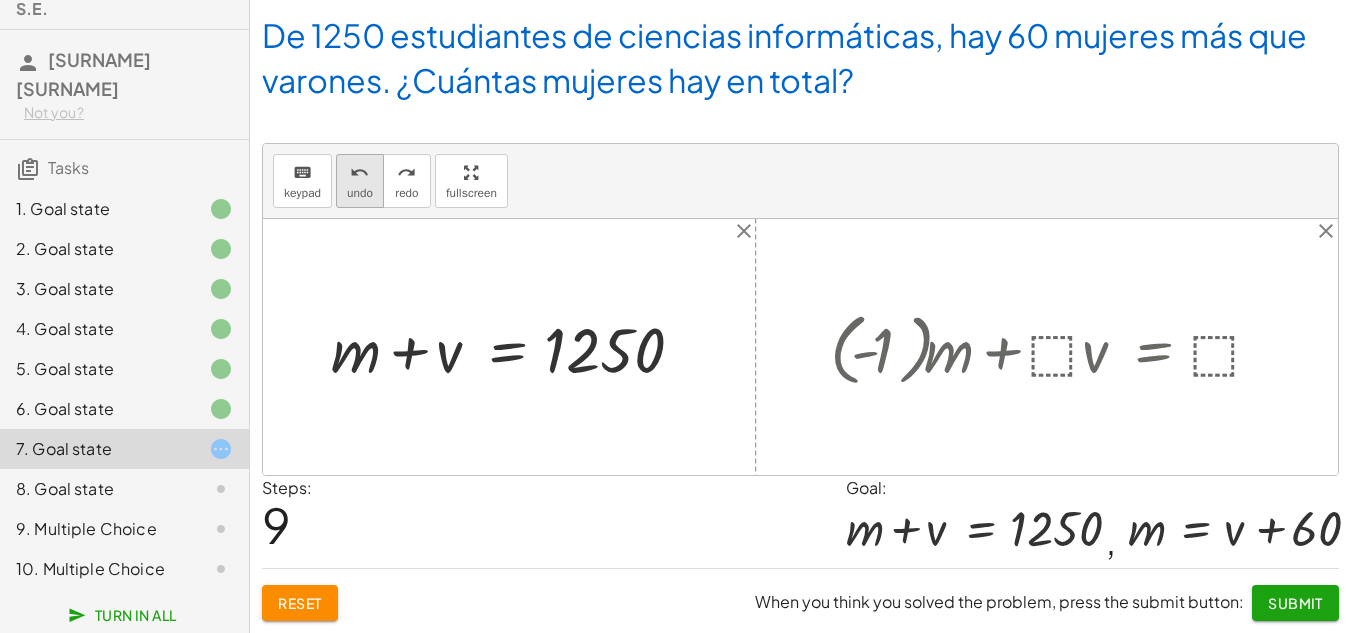 click on "undo" at bounding box center (360, 172) 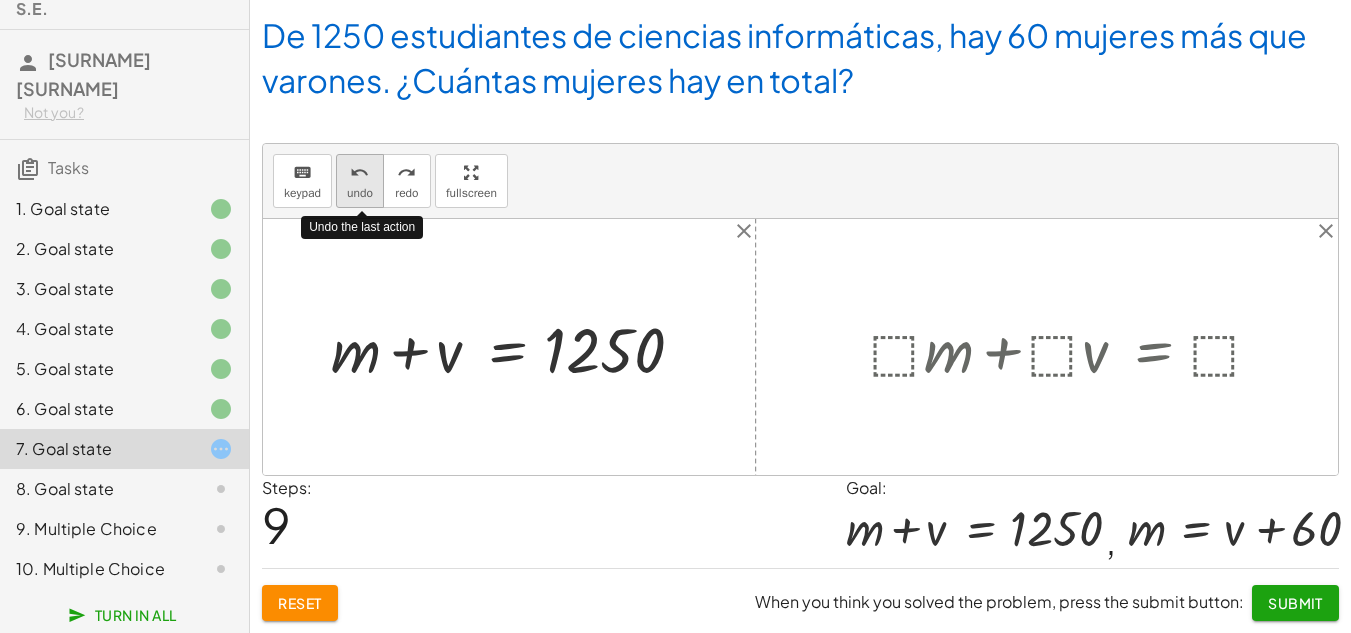 click on "undo" at bounding box center (360, 172) 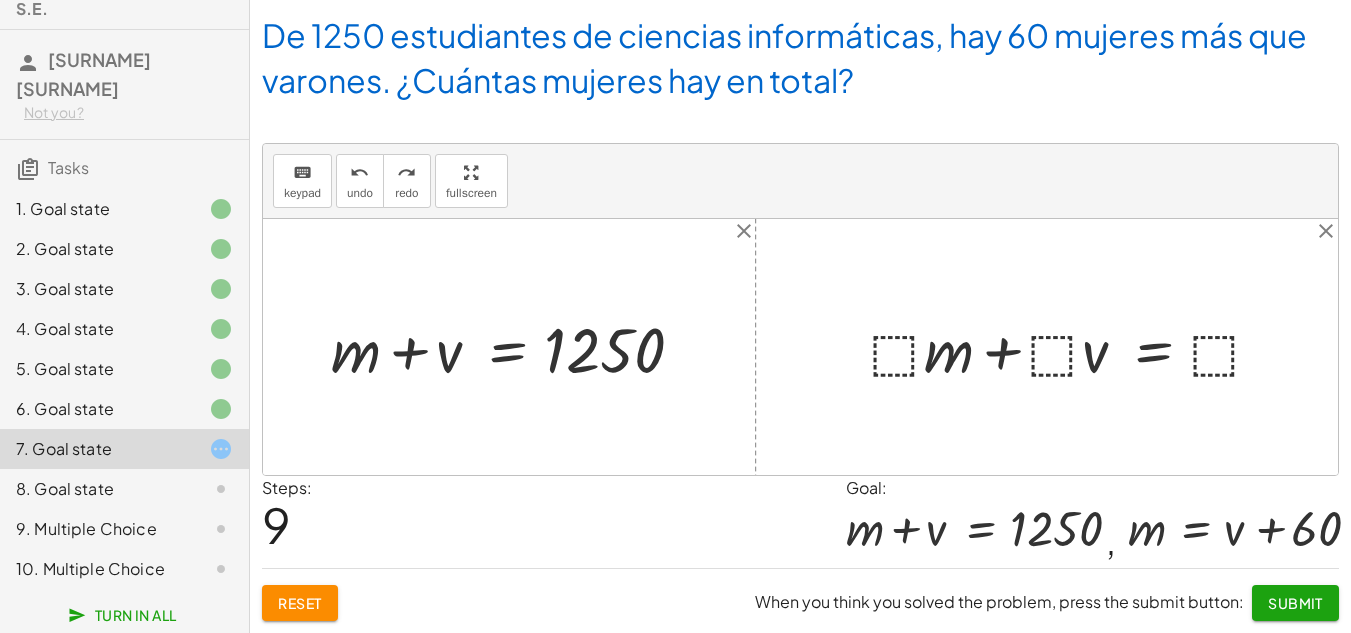 click at bounding box center (1074, 347) 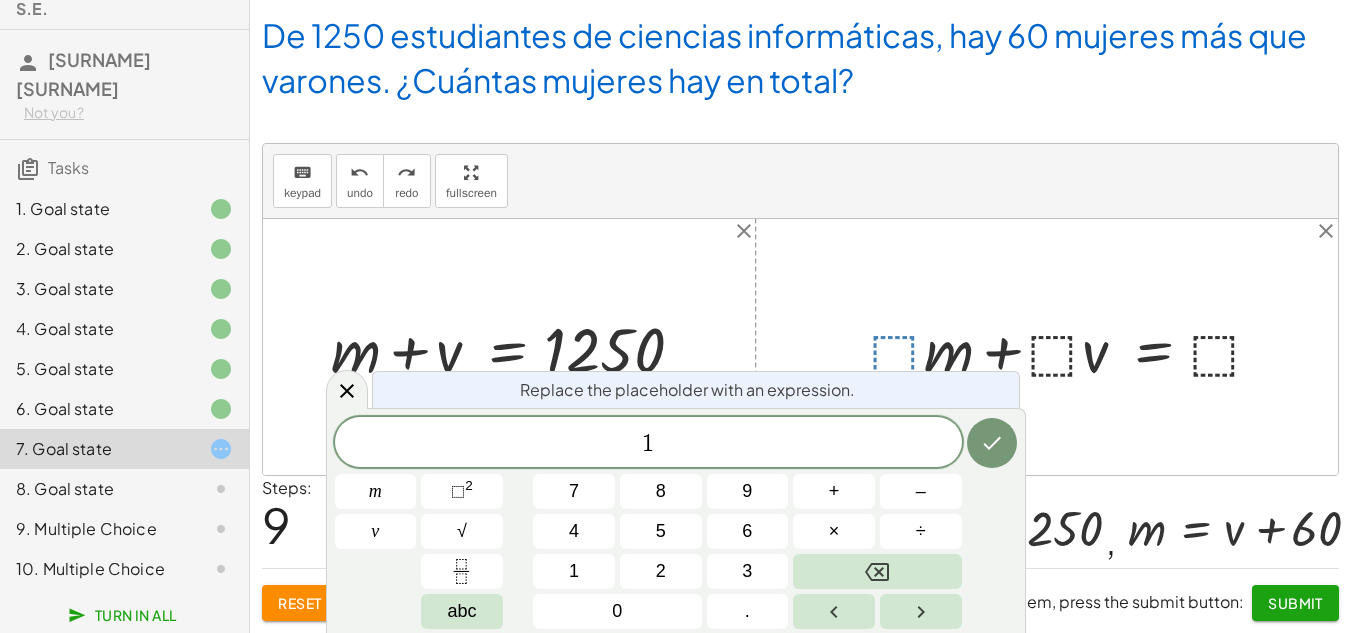 click on "Replace the placeholder with an expression. 1 m v 7 8 9 + – 4 5 6 × ÷ ⬚ 2 √ abc 1 2 3 0 ." at bounding box center [676, 520] 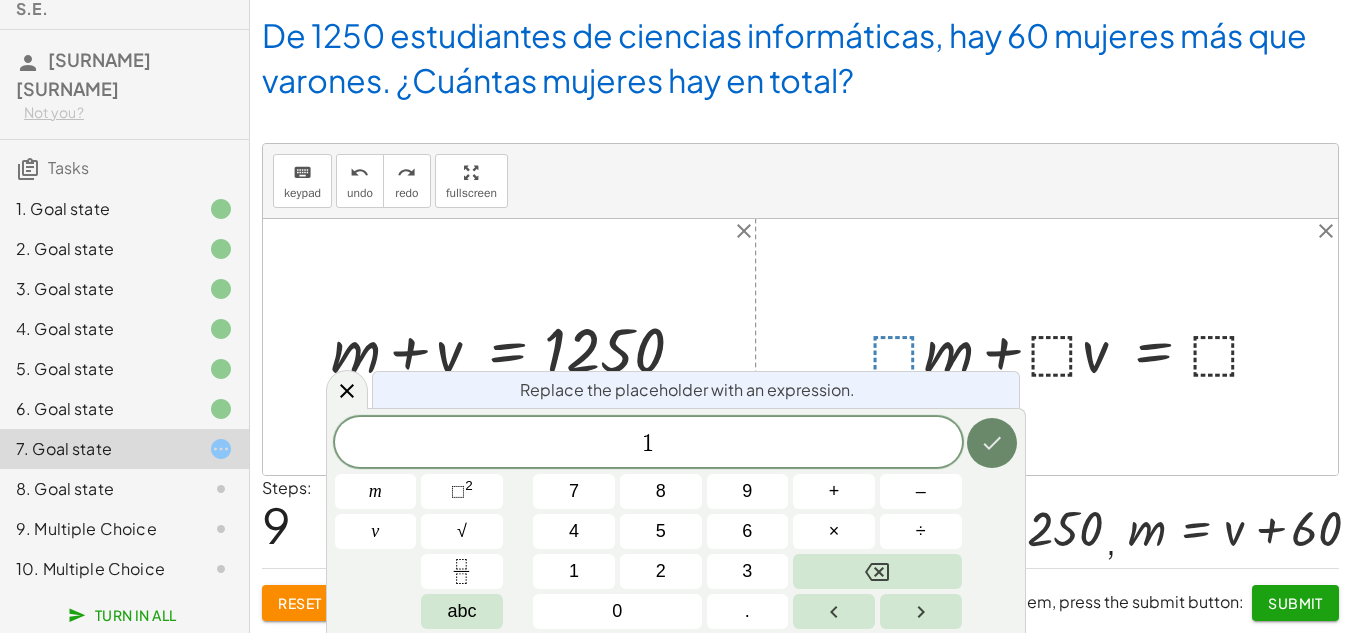 click 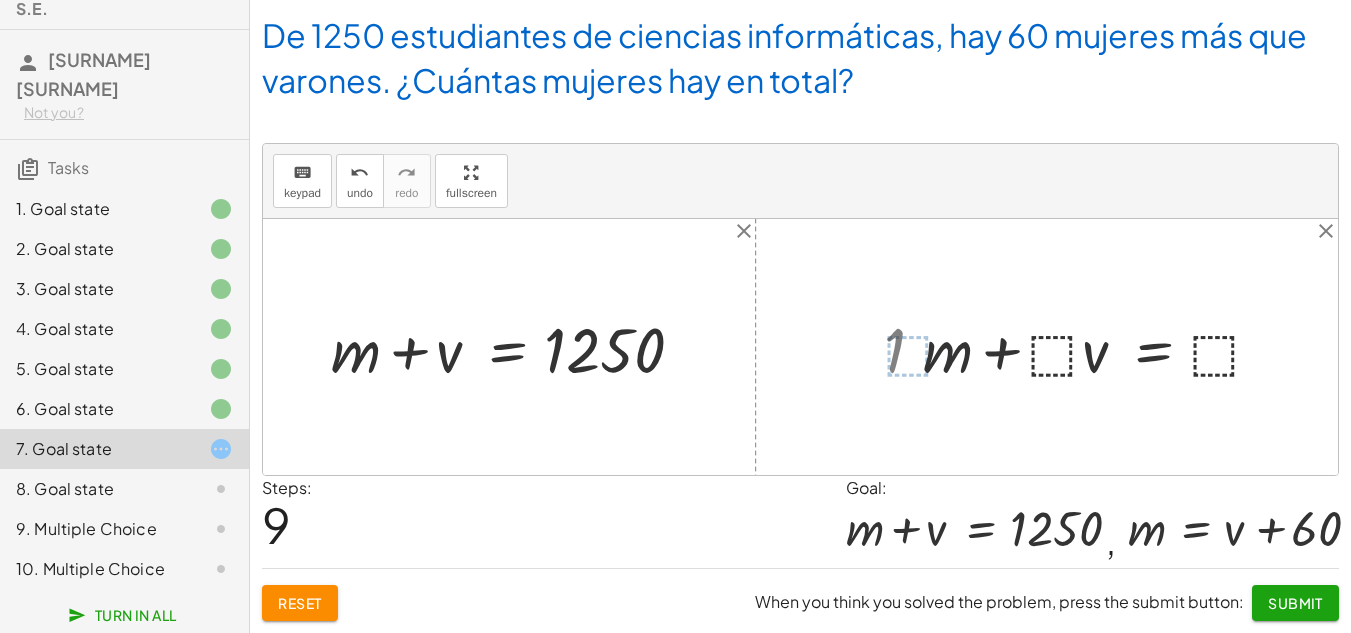 click at bounding box center (1085, 347) 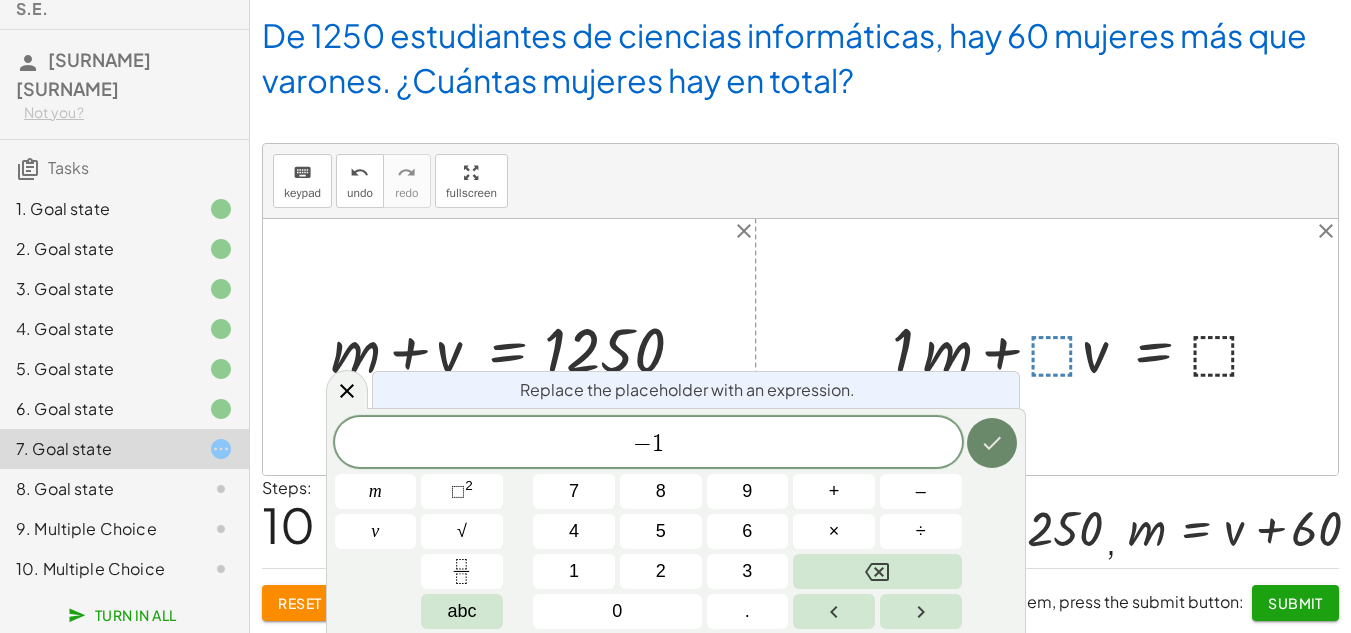 click 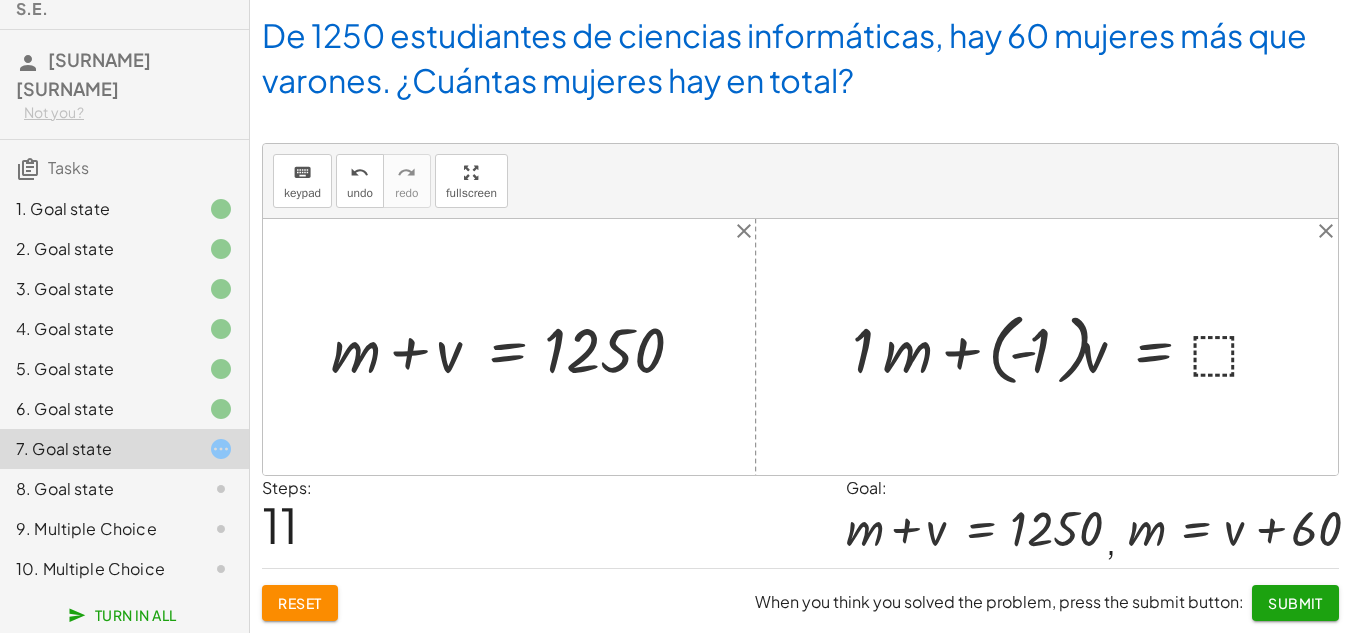 click at bounding box center (1065, 347) 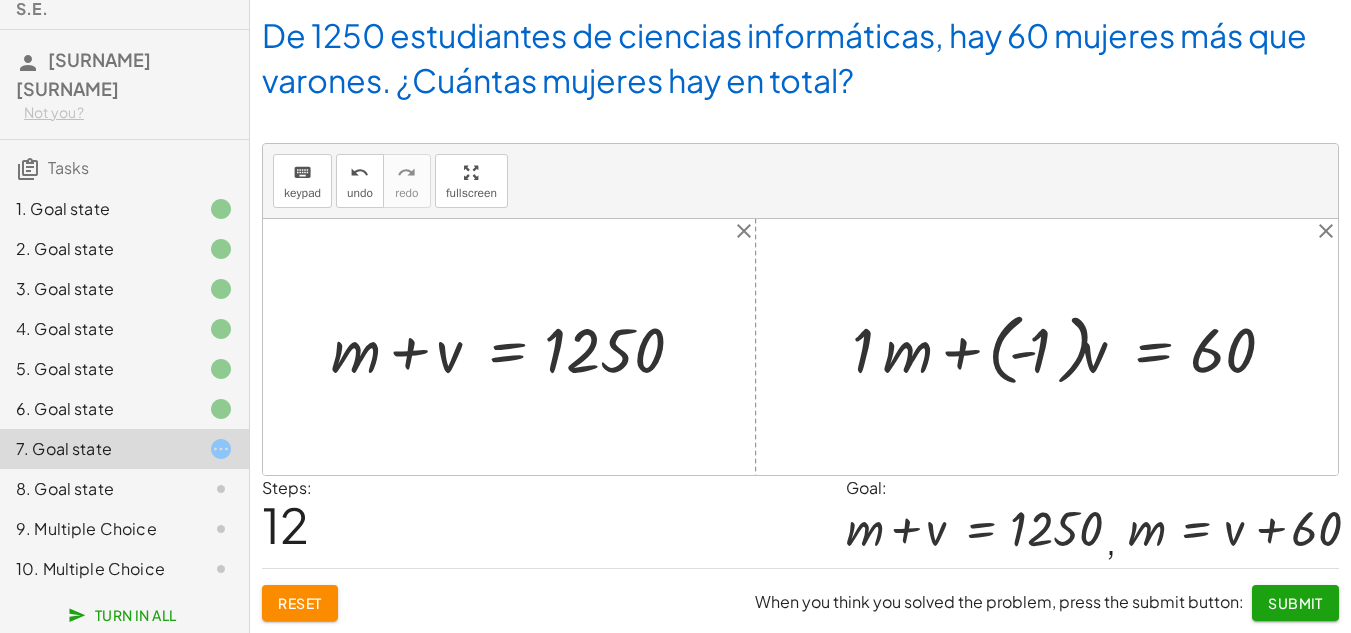 click at bounding box center (1069, 347) 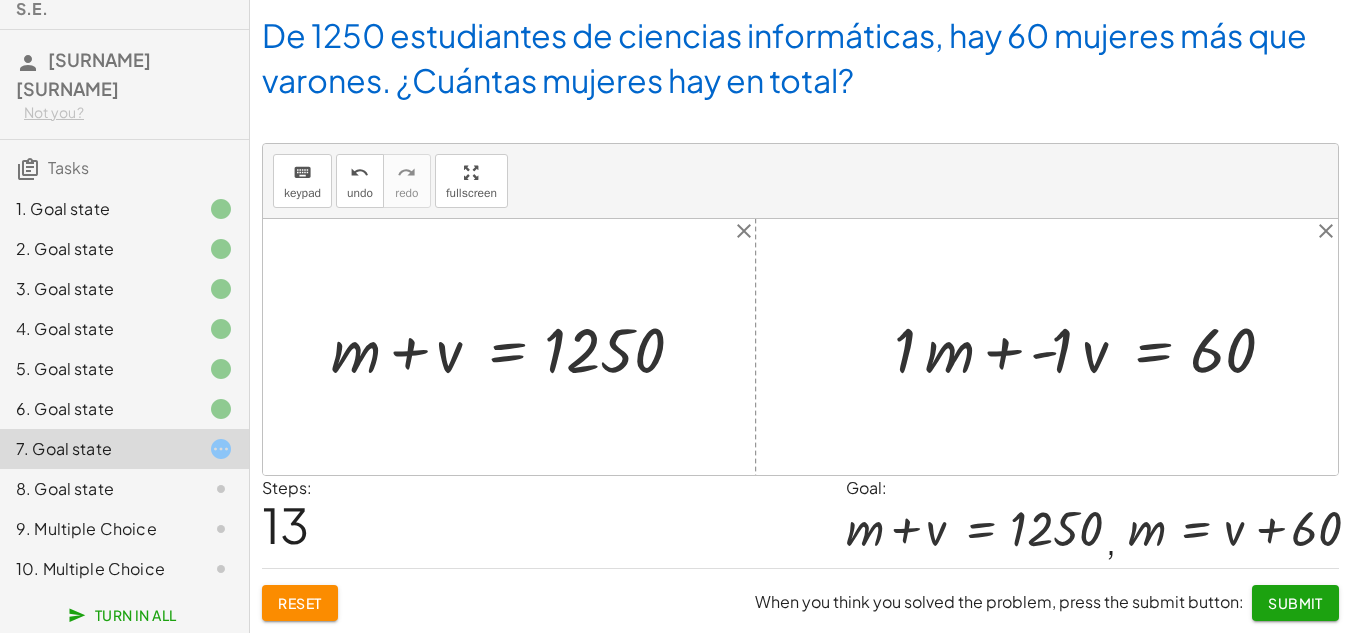 click at bounding box center (1090, 347) 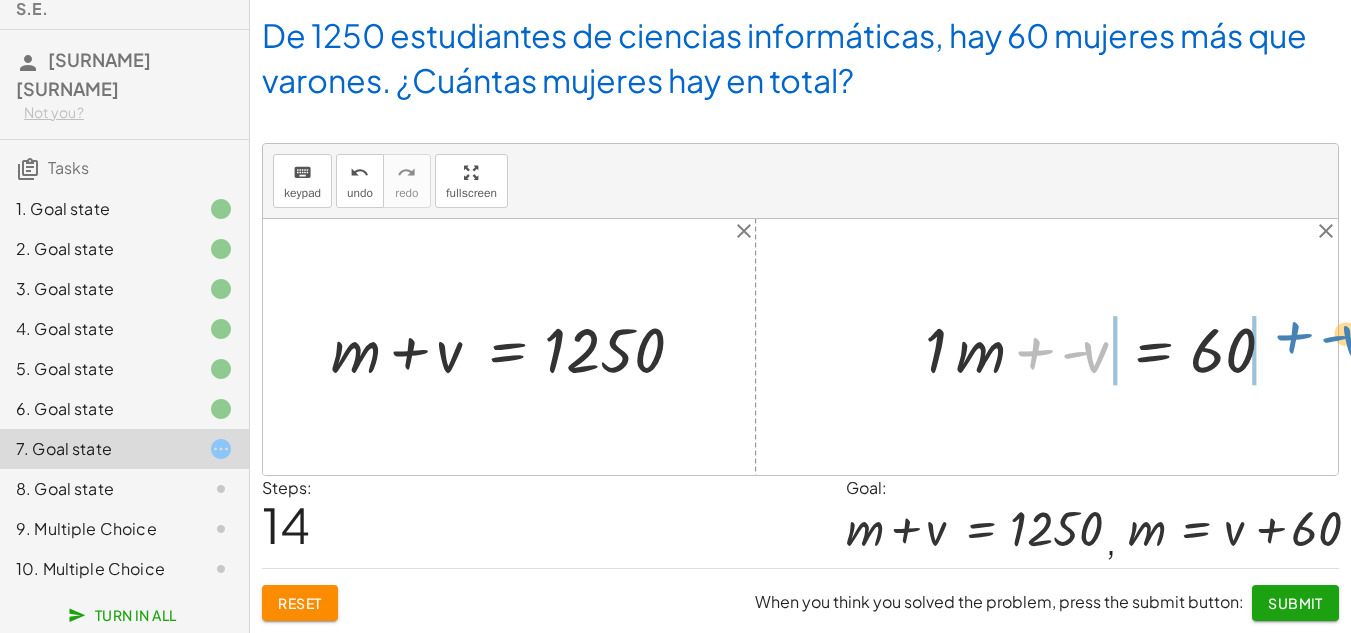 drag, startPoint x: 1094, startPoint y: 361, endPoint x: 1354, endPoint y: 345, distance: 260.49185 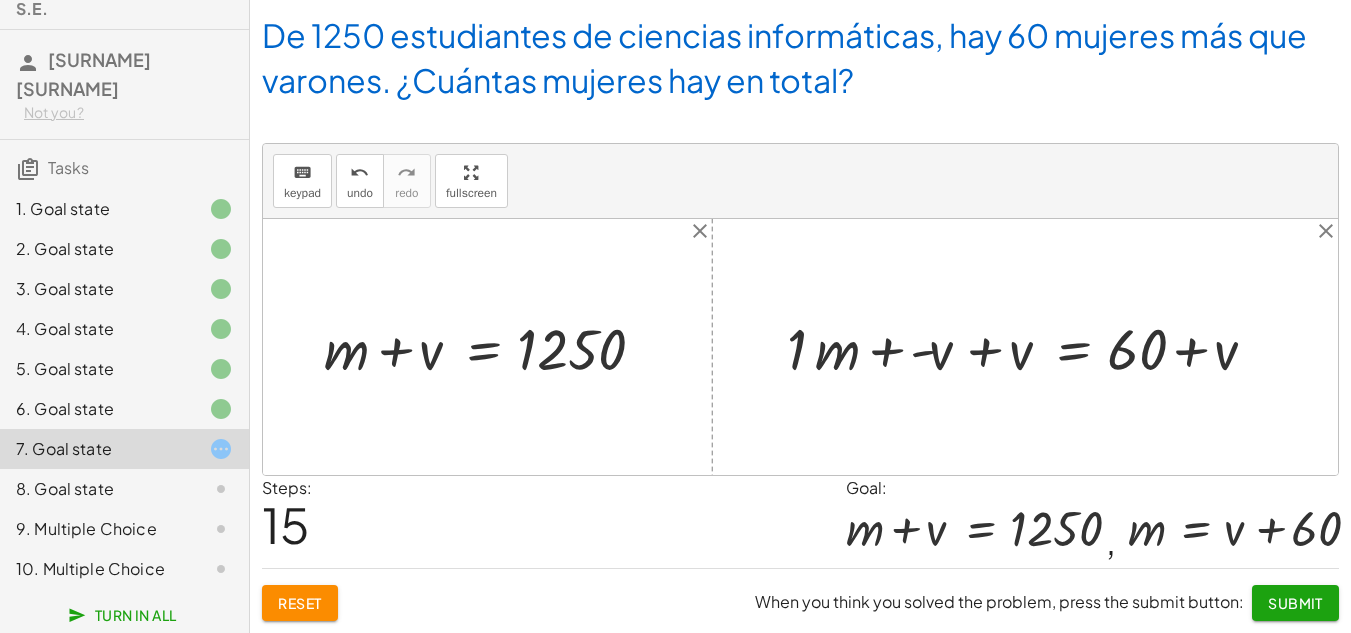 click at bounding box center [1032, 347] 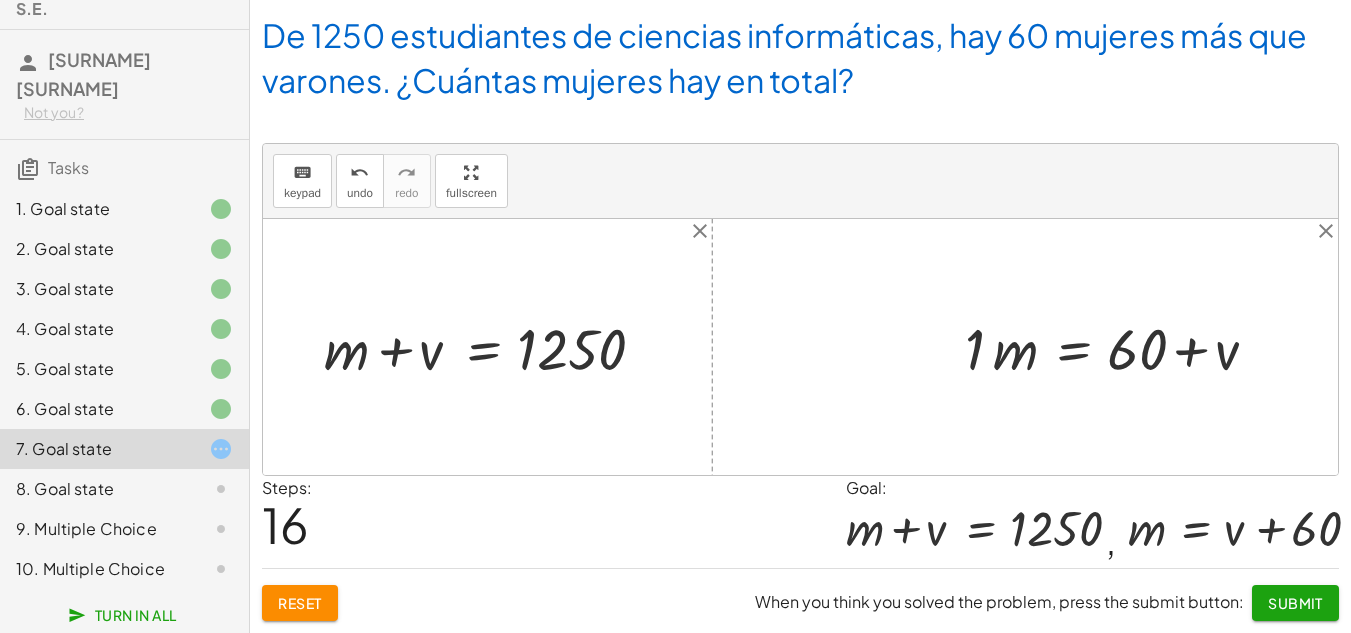 click at bounding box center (1121, 347) 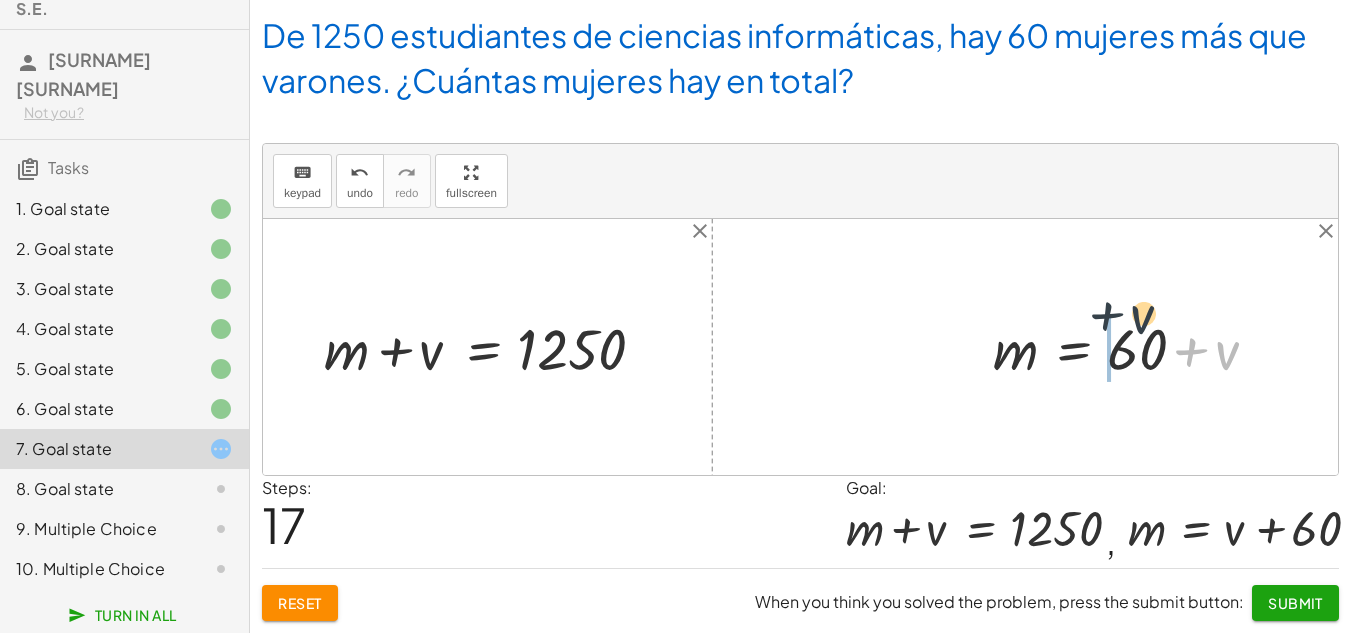 drag, startPoint x: 1214, startPoint y: 357, endPoint x: 1105, endPoint y: 337, distance: 110.81967 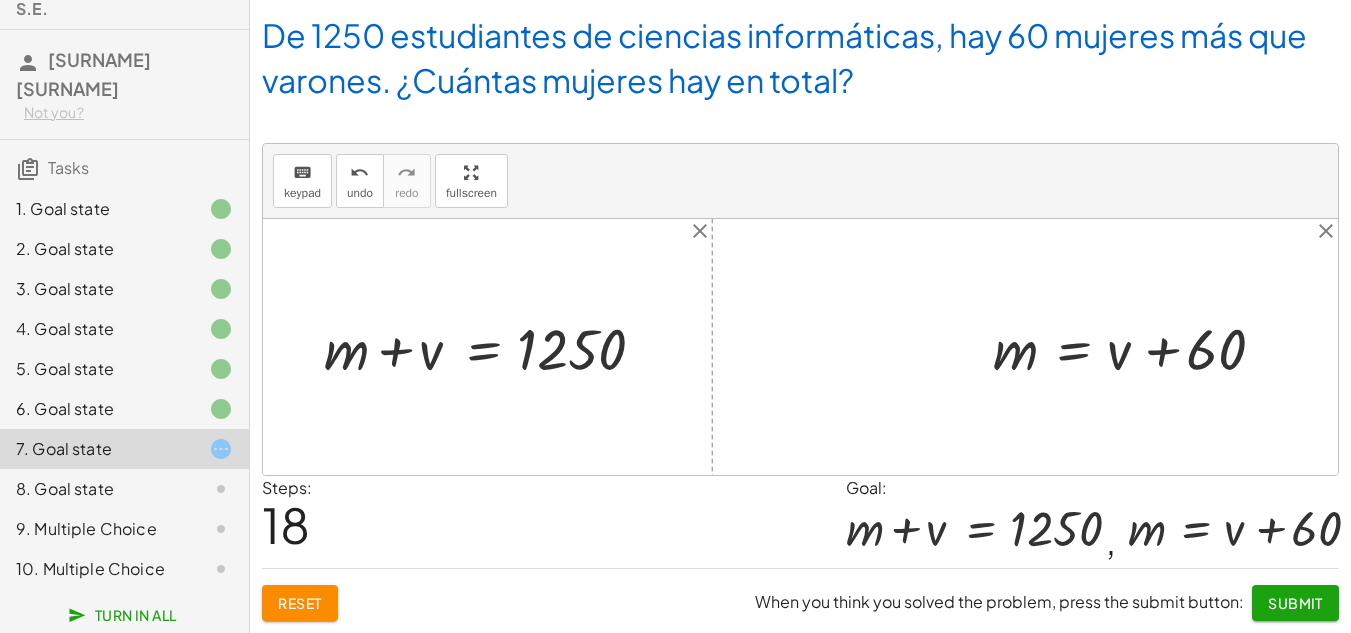 click on "Submit" at bounding box center [1295, 603] 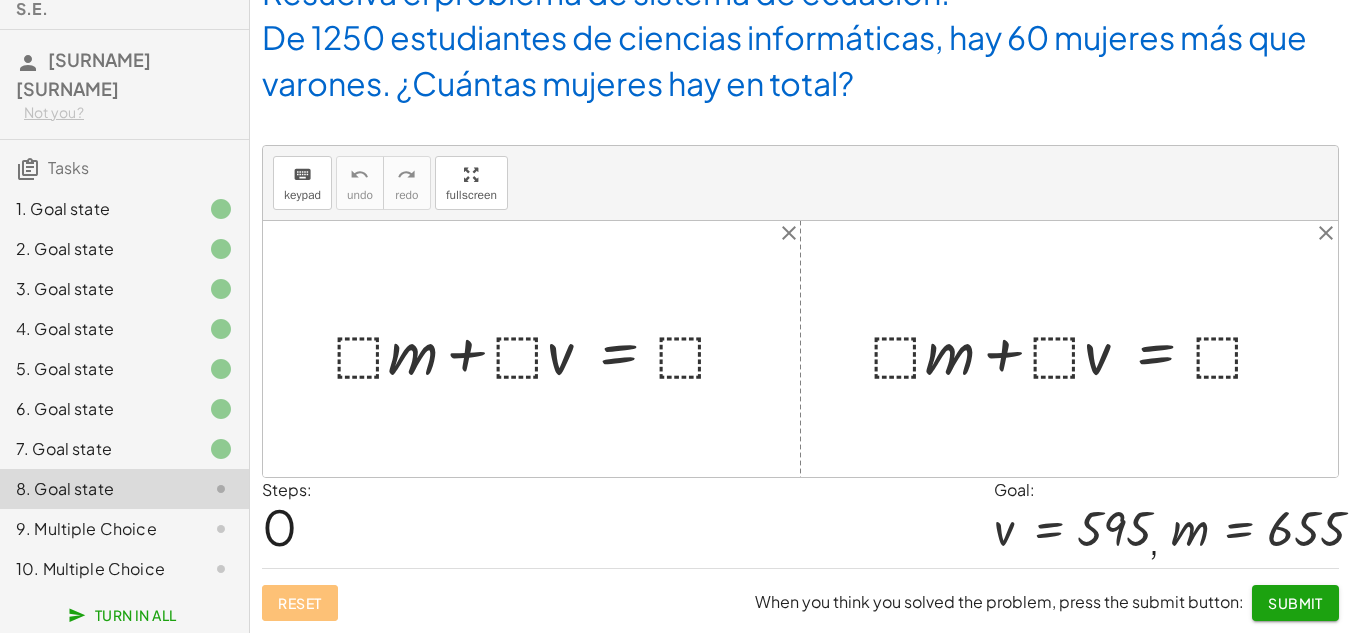 scroll, scrollTop: 42, scrollLeft: 0, axis: vertical 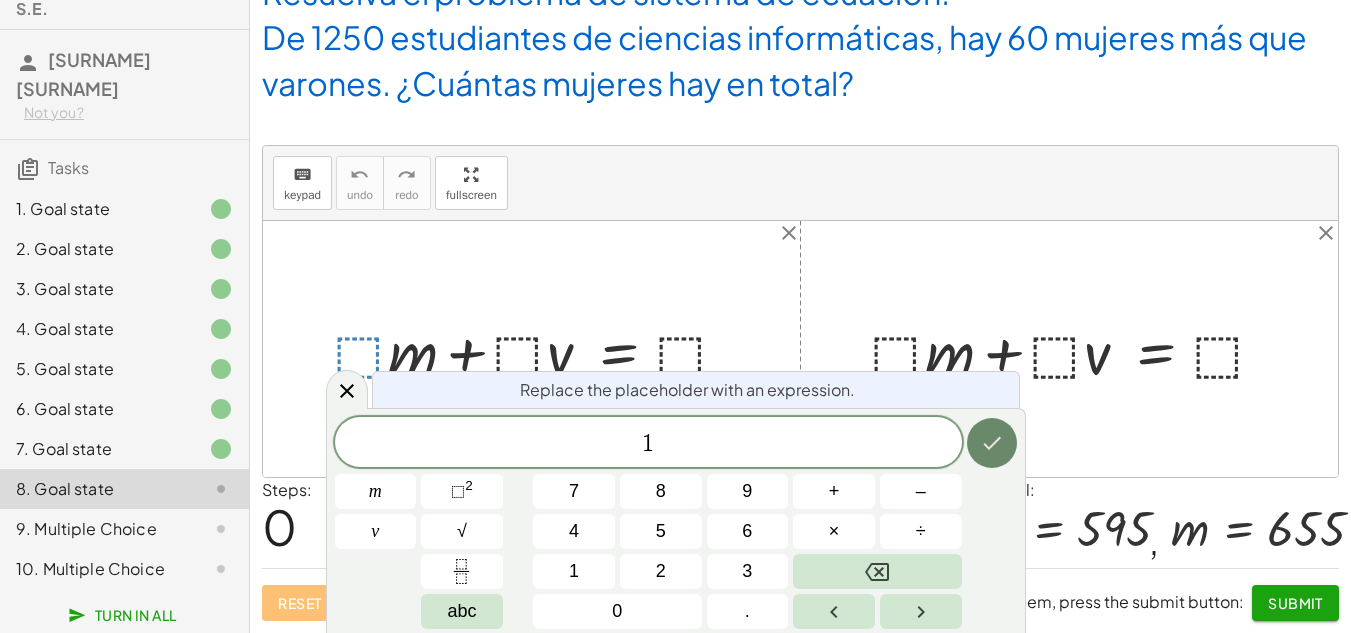 click at bounding box center [992, 443] 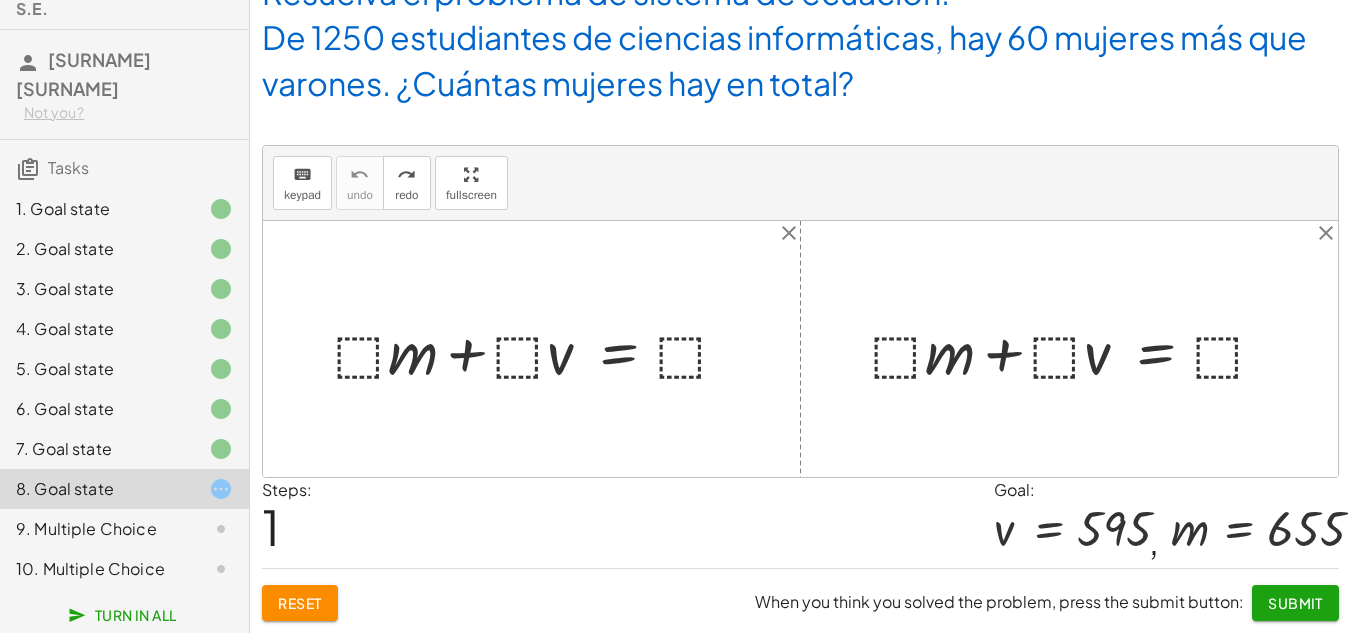 click at bounding box center [539, 349] 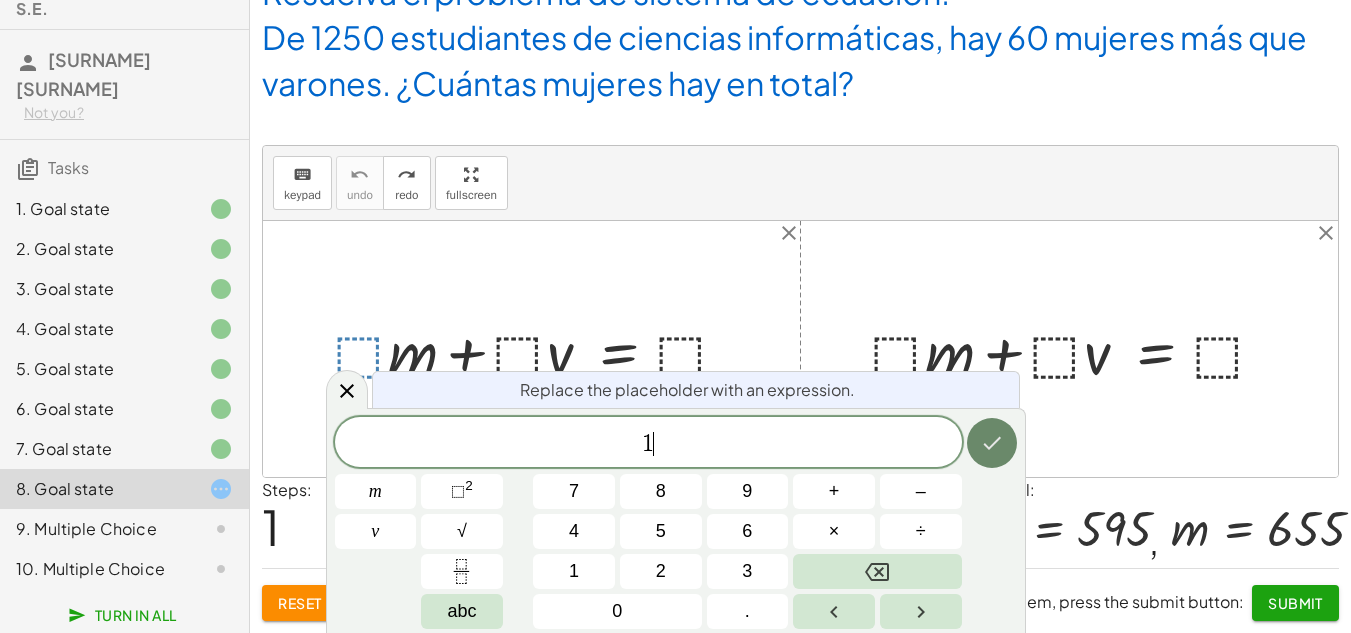 click 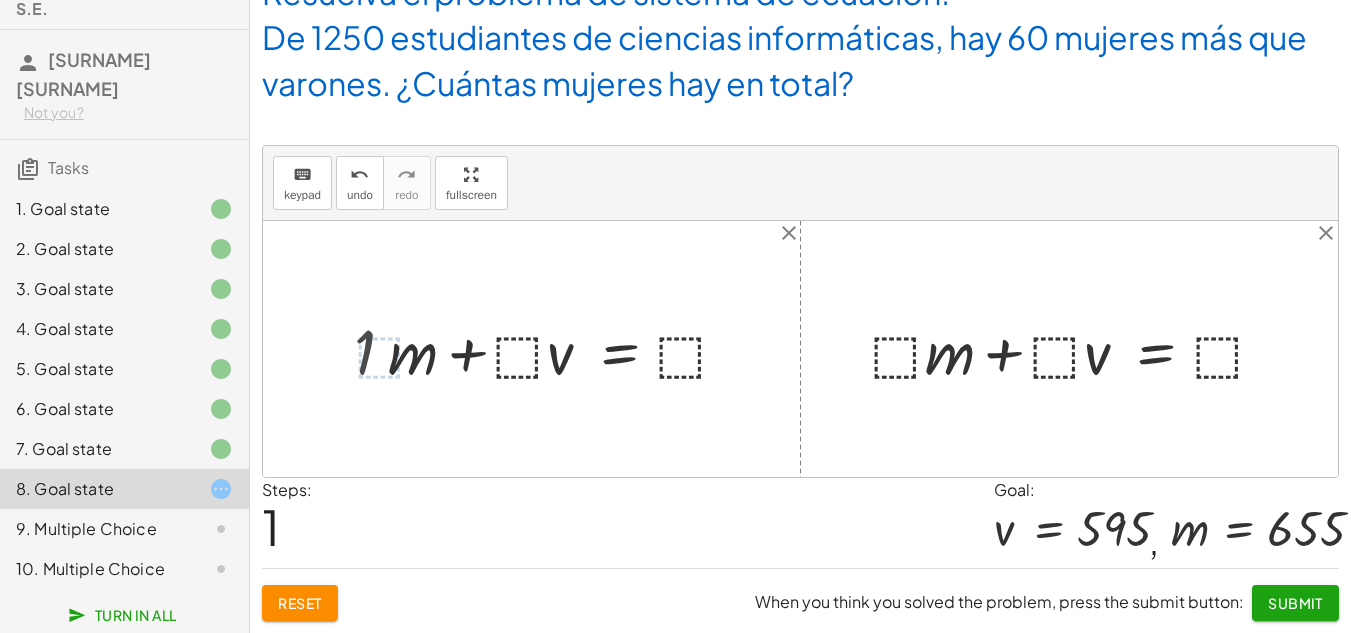 click at bounding box center [551, 349] 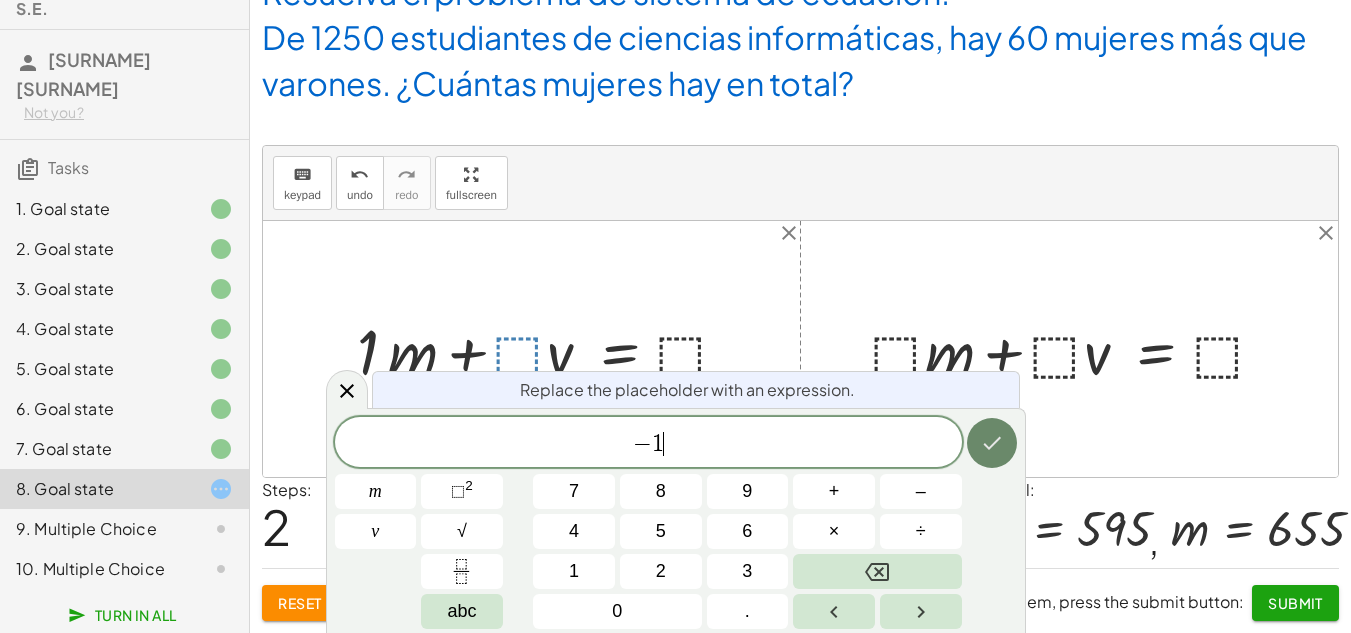 click at bounding box center [992, 443] 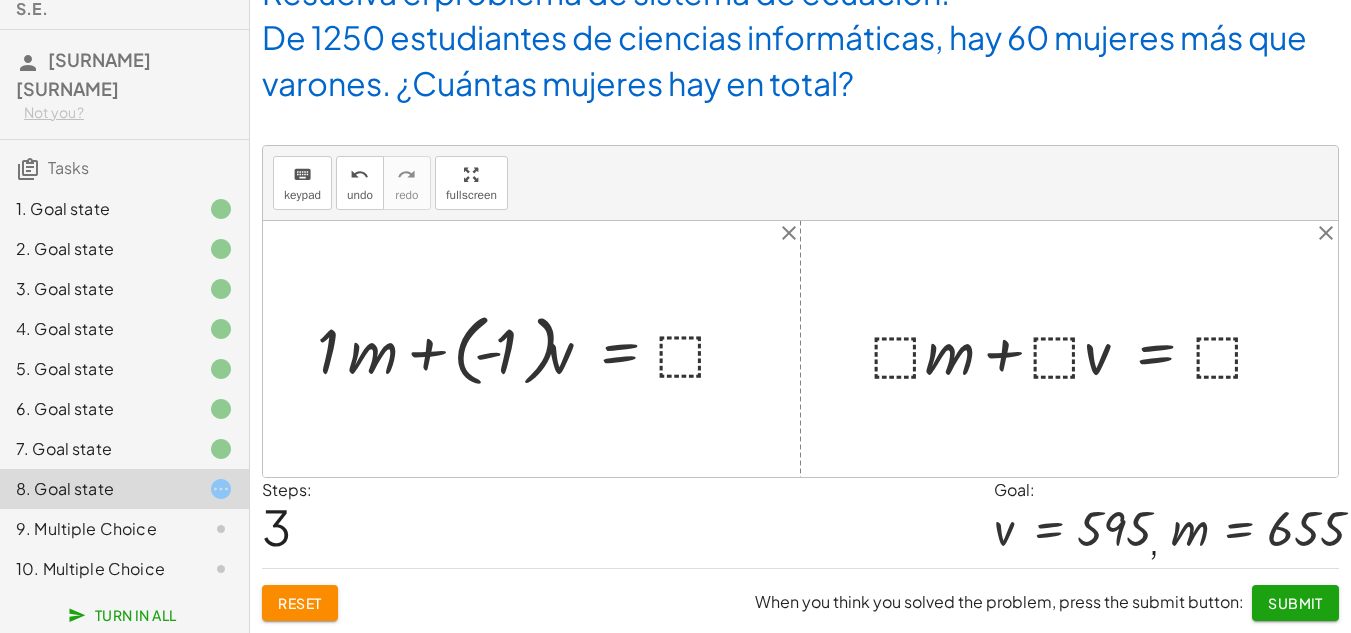 click at bounding box center [531, 348] 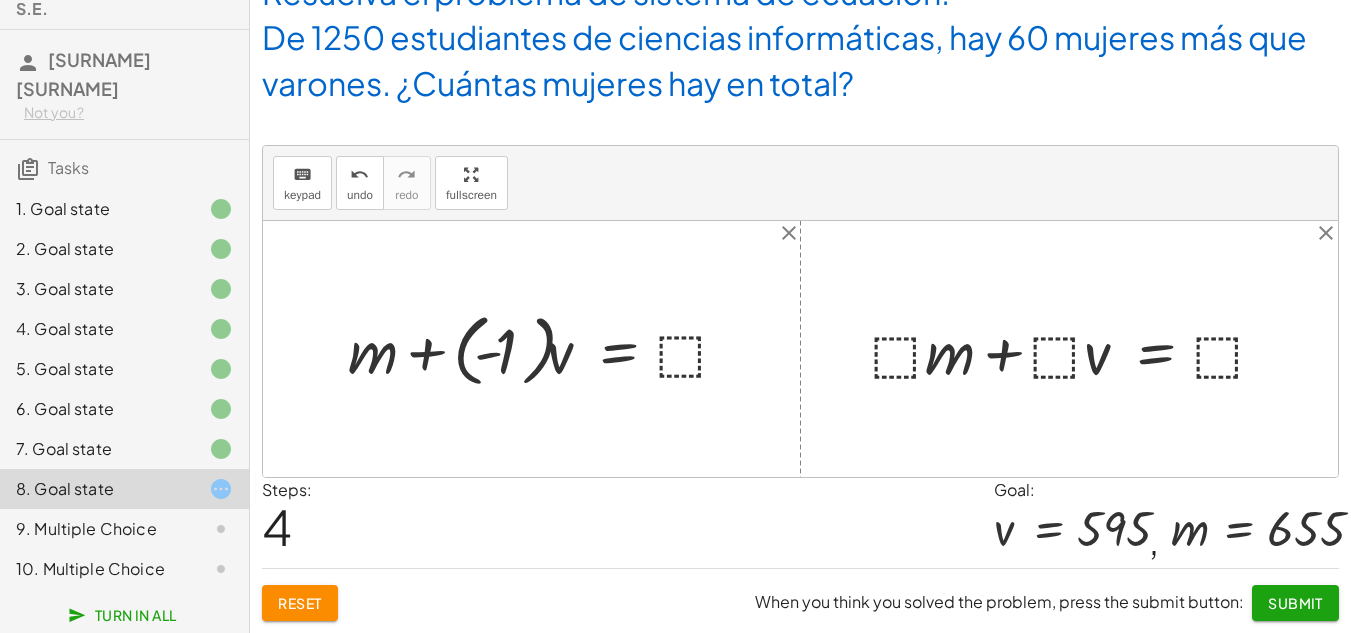 click at bounding box center (546, 348) 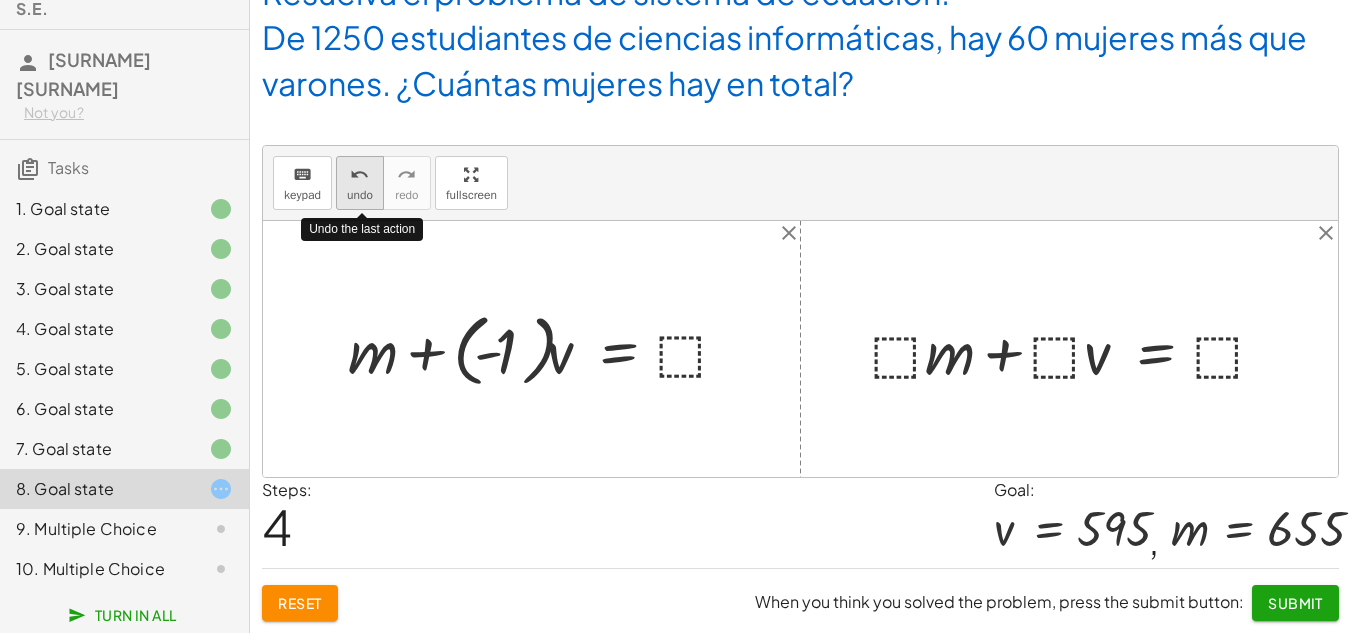 click on "undo" at bounding box center [360, 195] 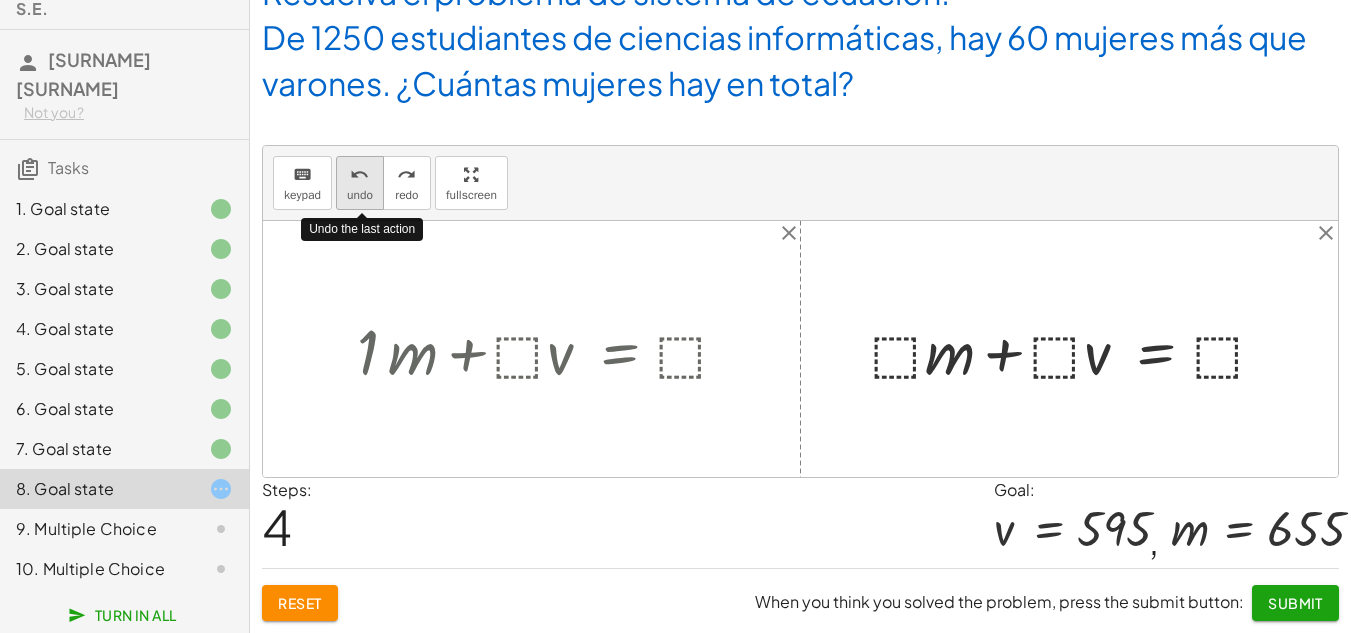 click on "undo" at bounding box center [360, 195] 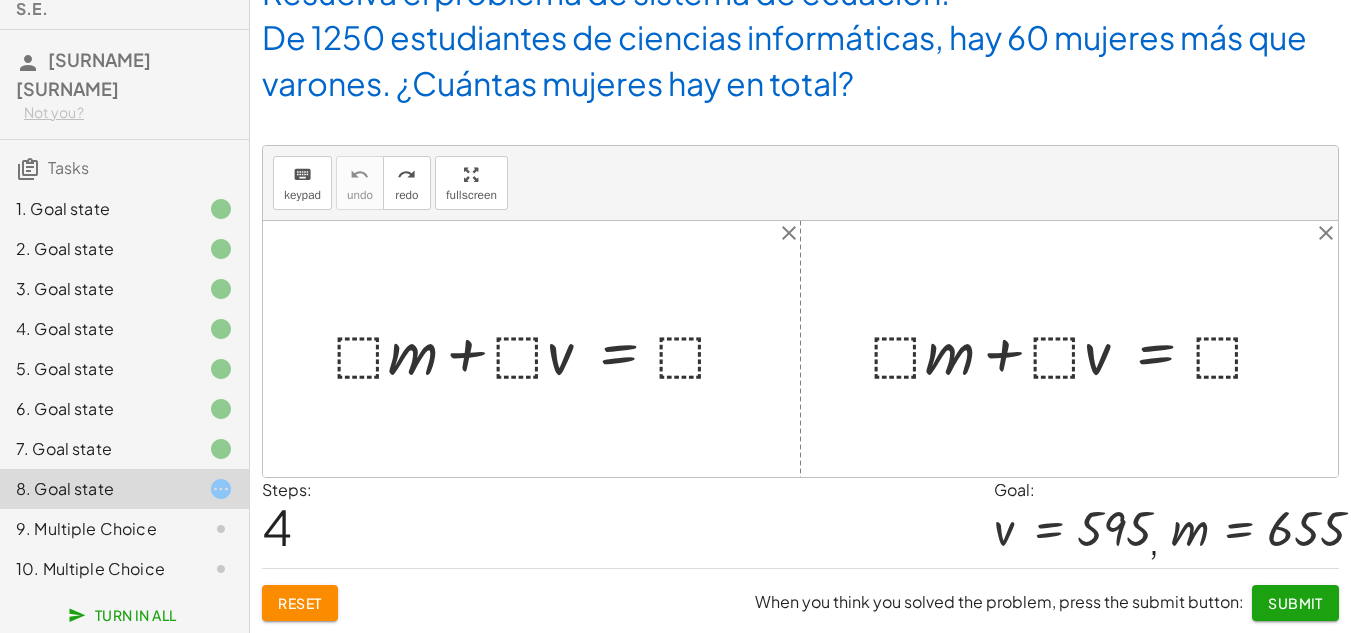 click at bounding box center (539, 349) 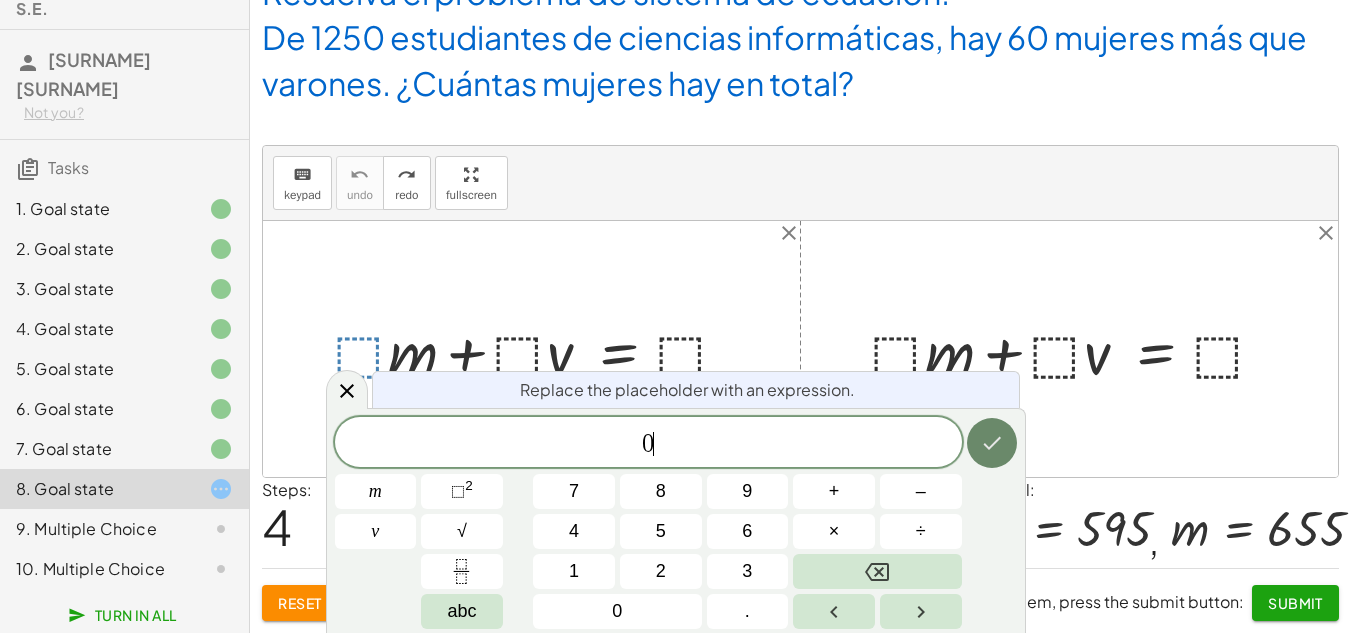click at bounding box center (992, 443) 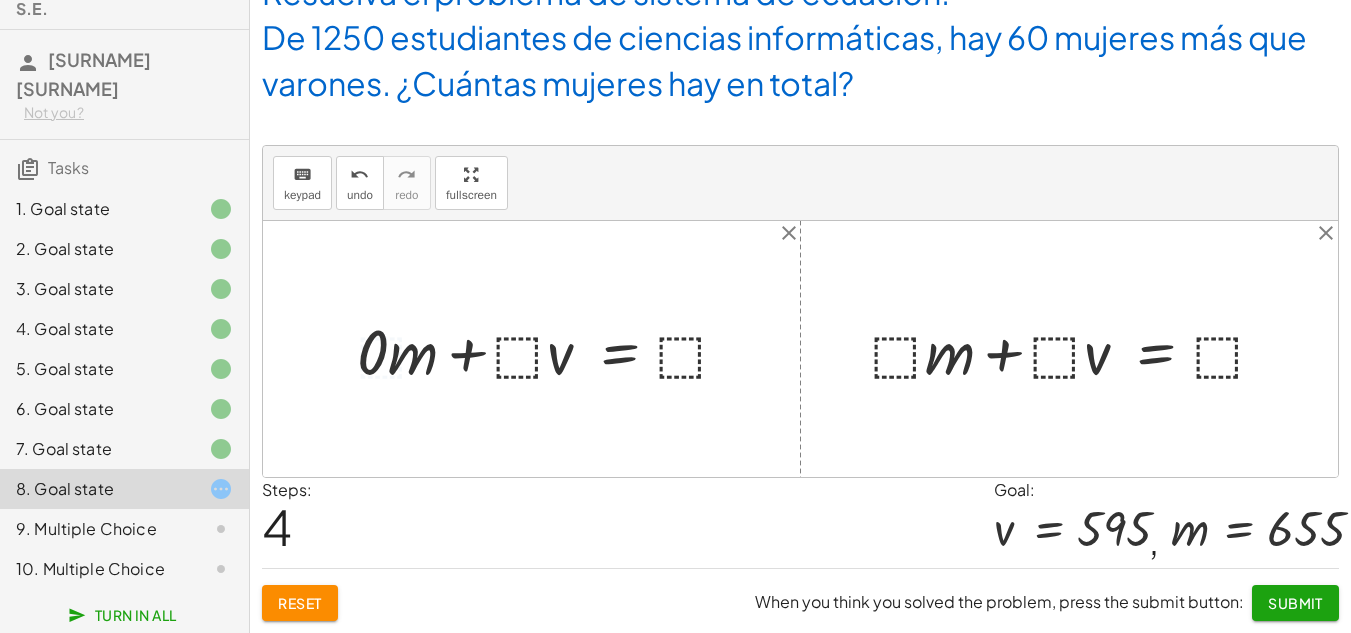 click at bounding box center [551, 349] 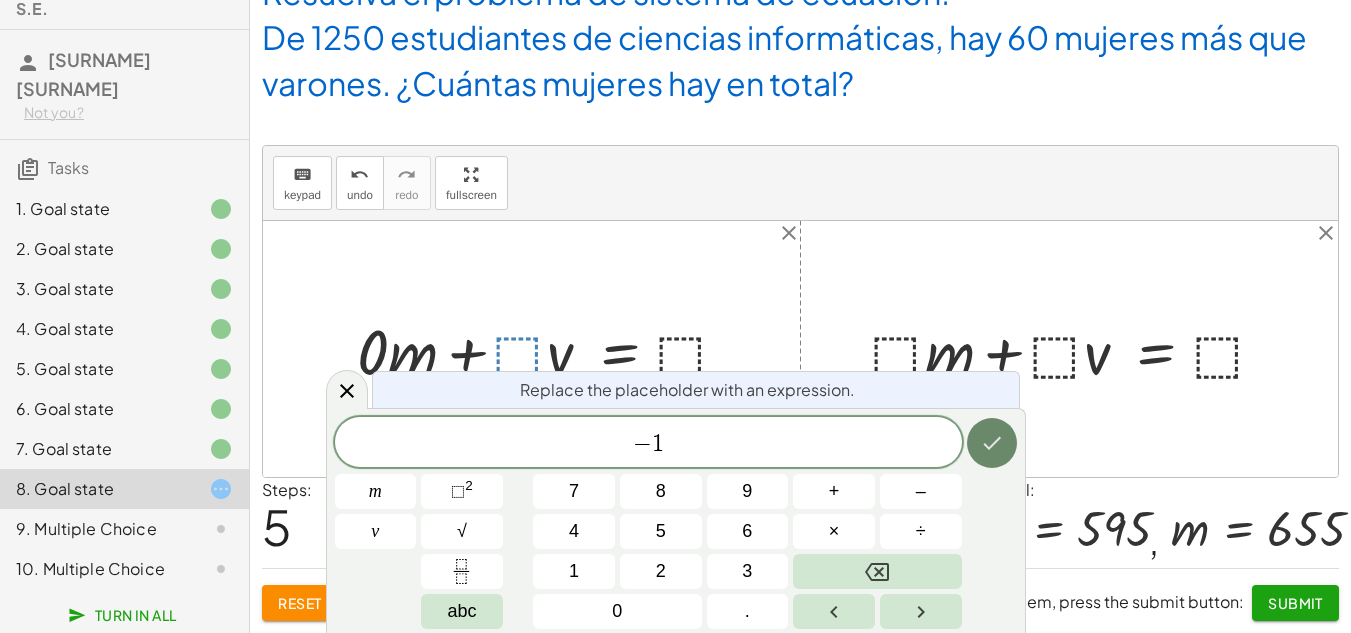 click 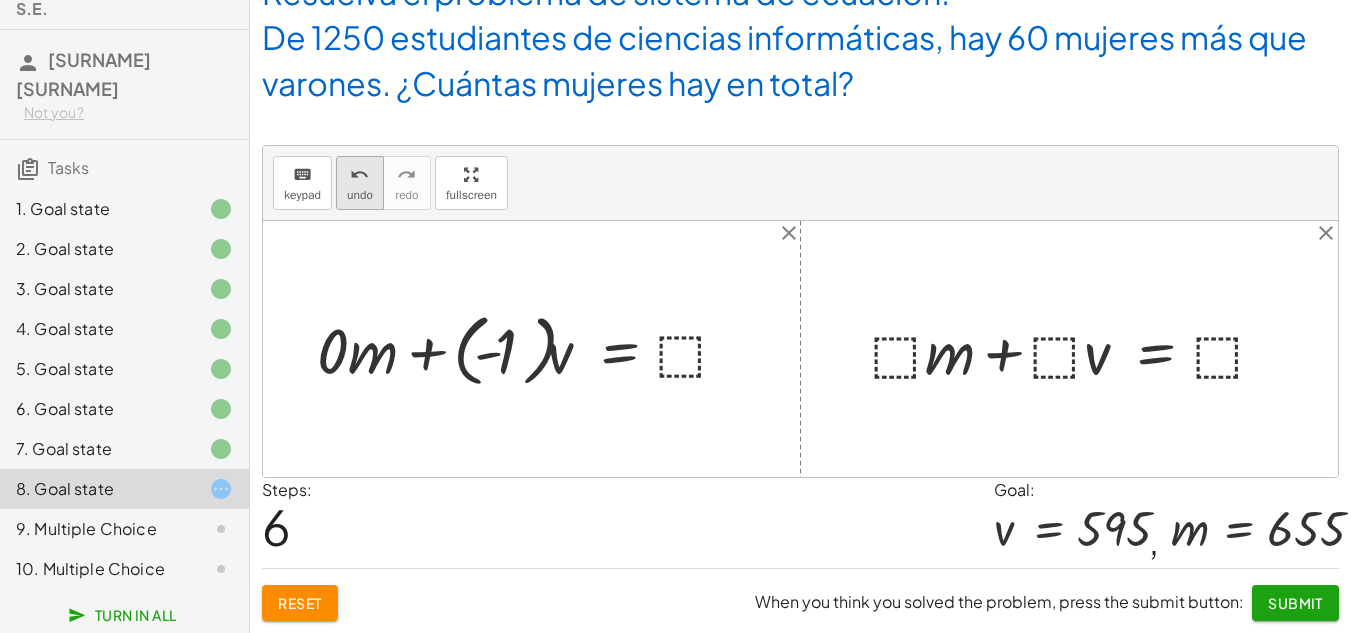 click on "undo" at bounding box center (360, 195) 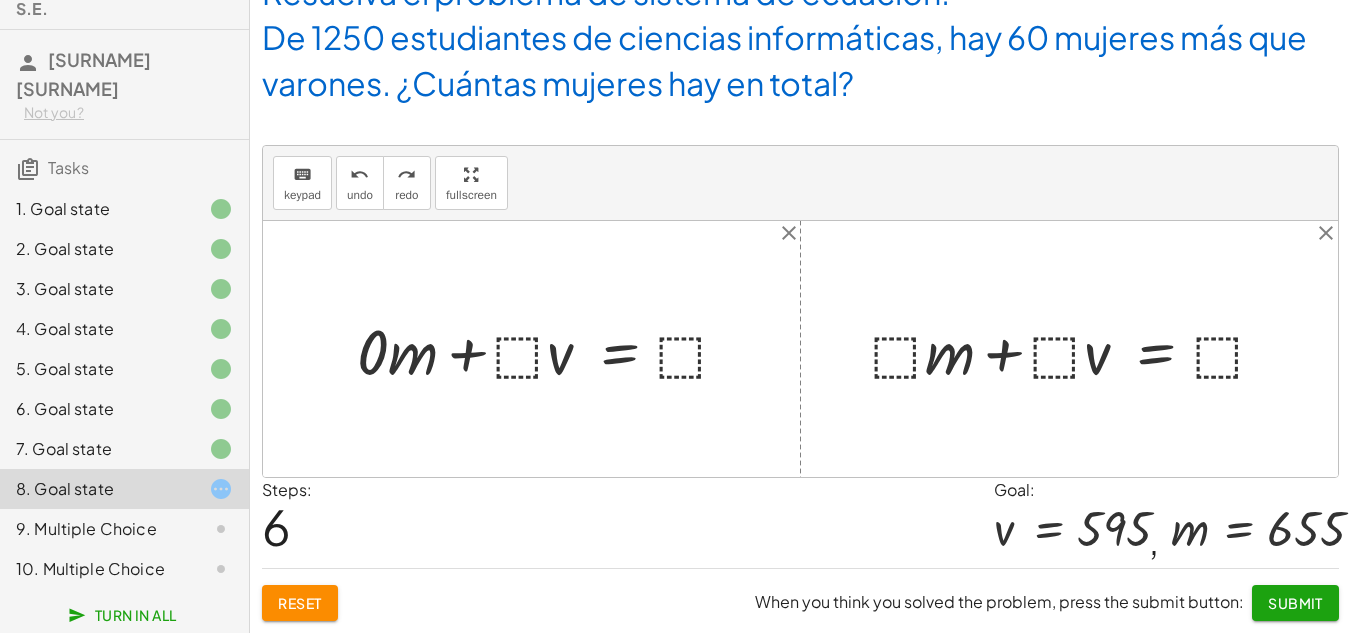 click at bounding box center (551, 349) 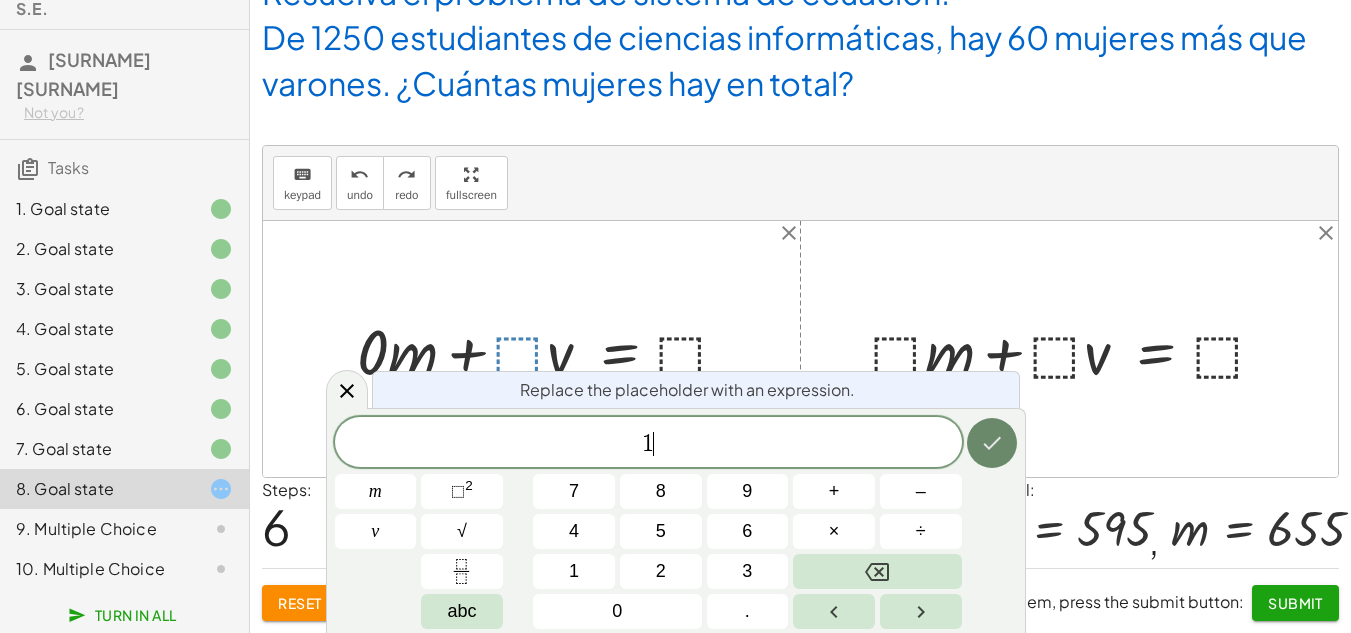 click at bounding box center [992, 443] 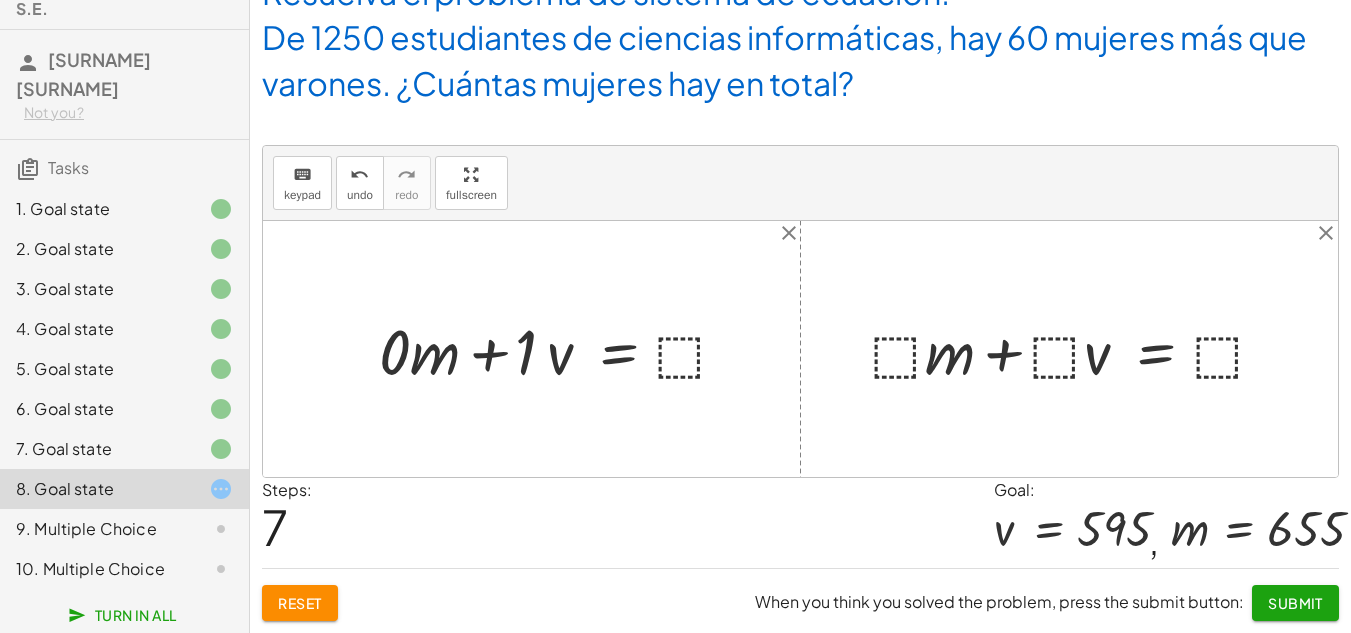 click at bounding box center [561, 349] 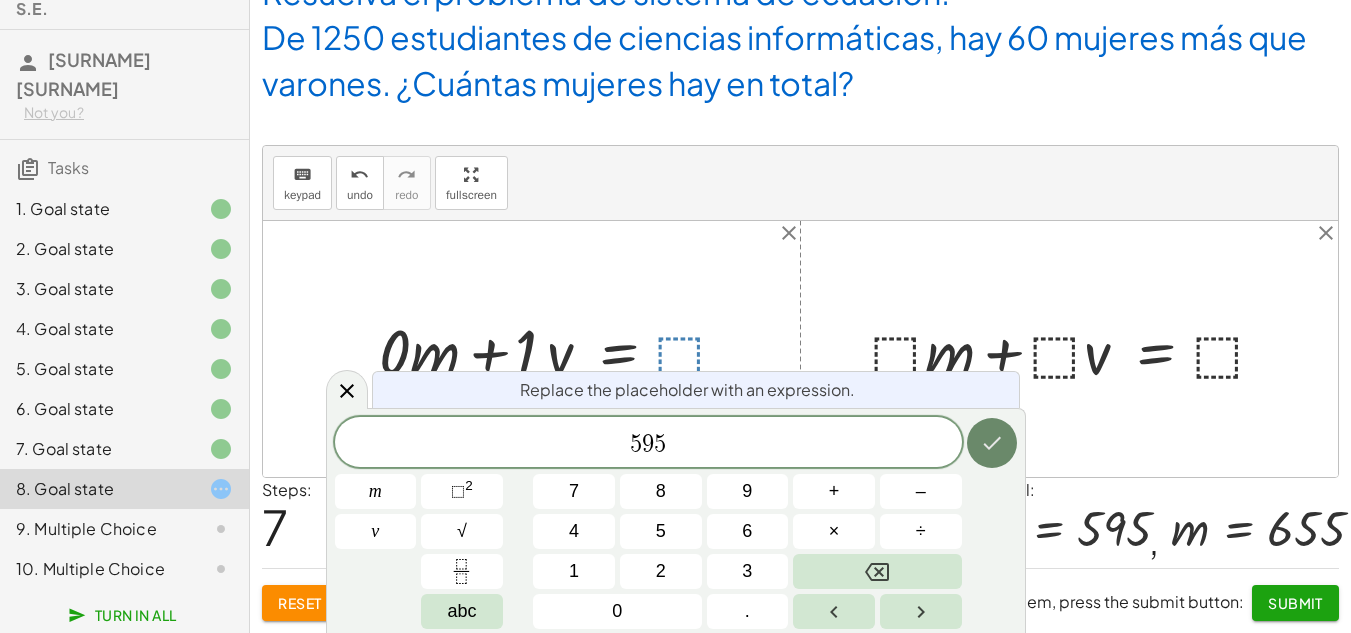 click 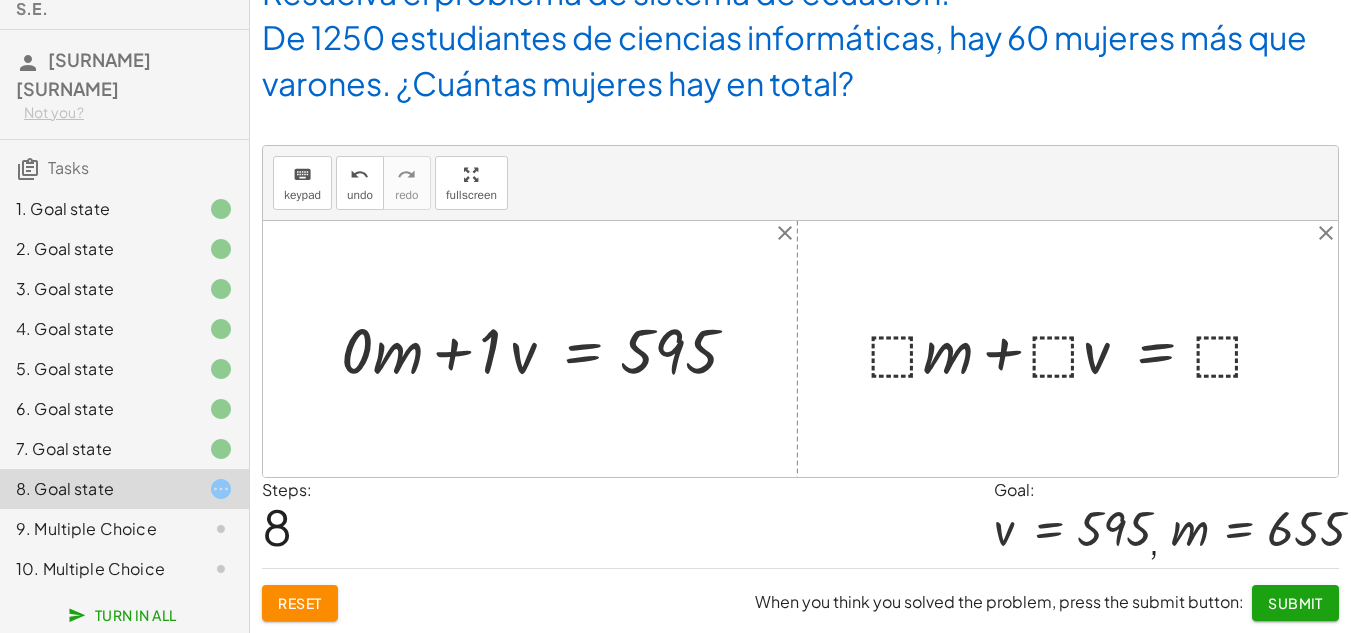 click at bounding box center (545, 348) 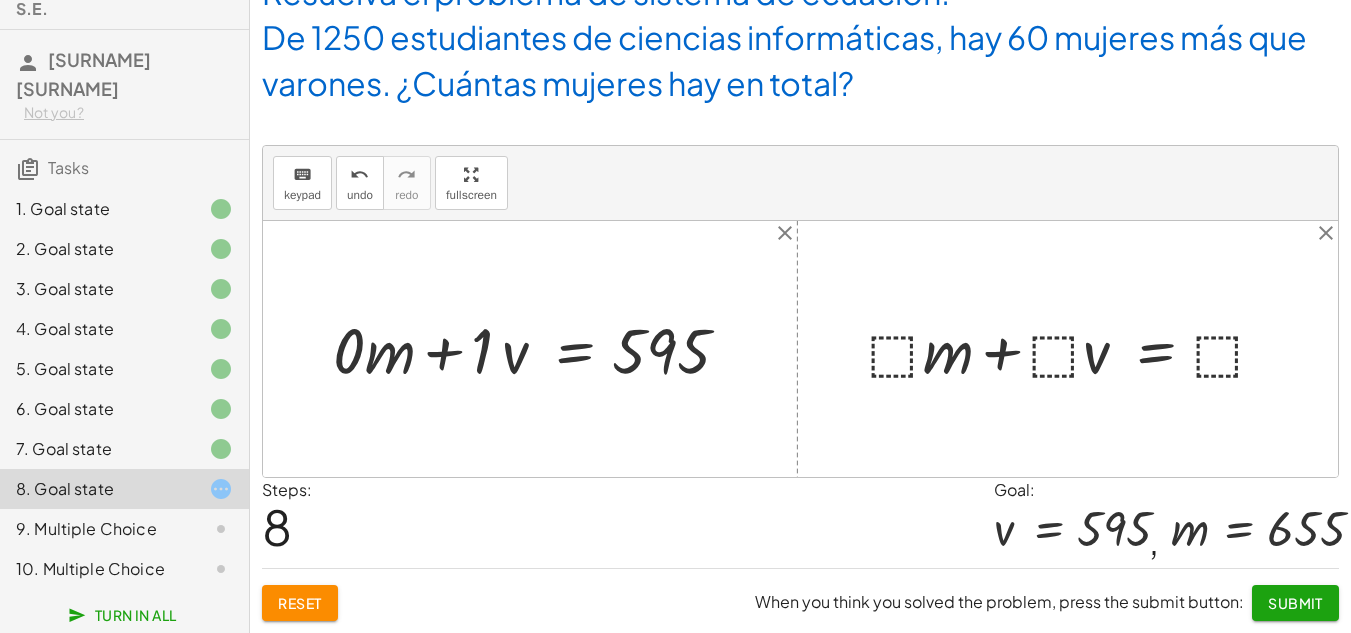 click at bounding box center (537, 348) 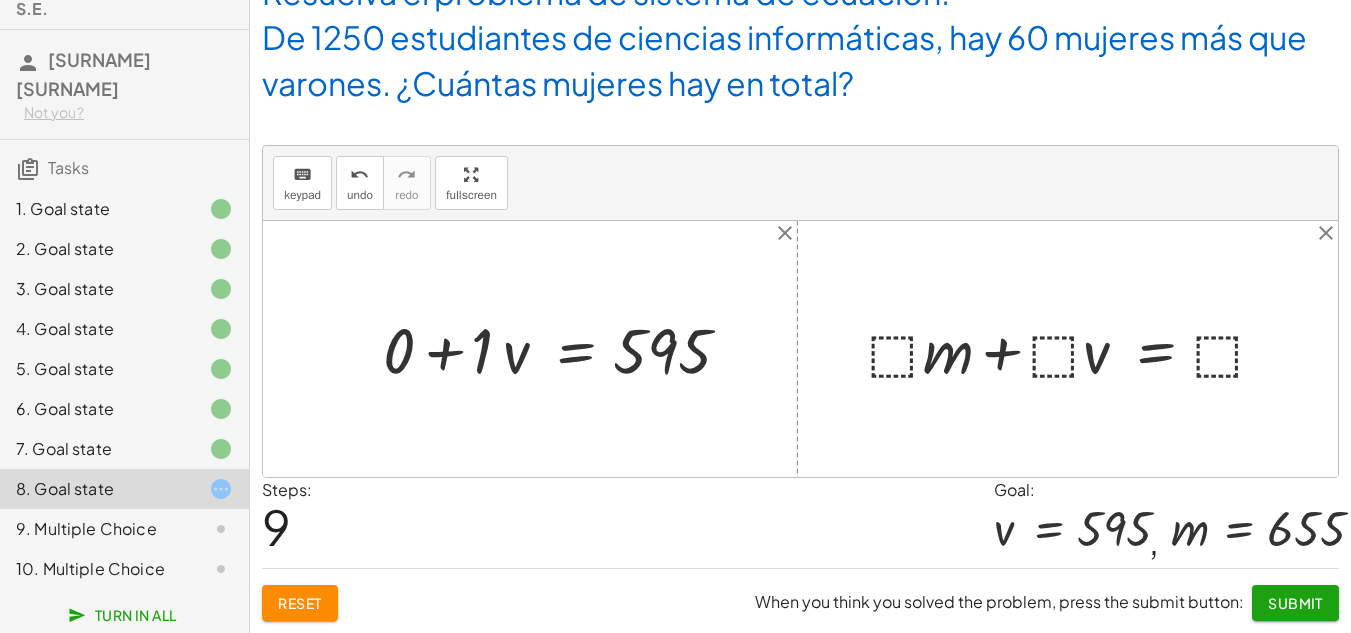 click at bounding box center (563, 348) 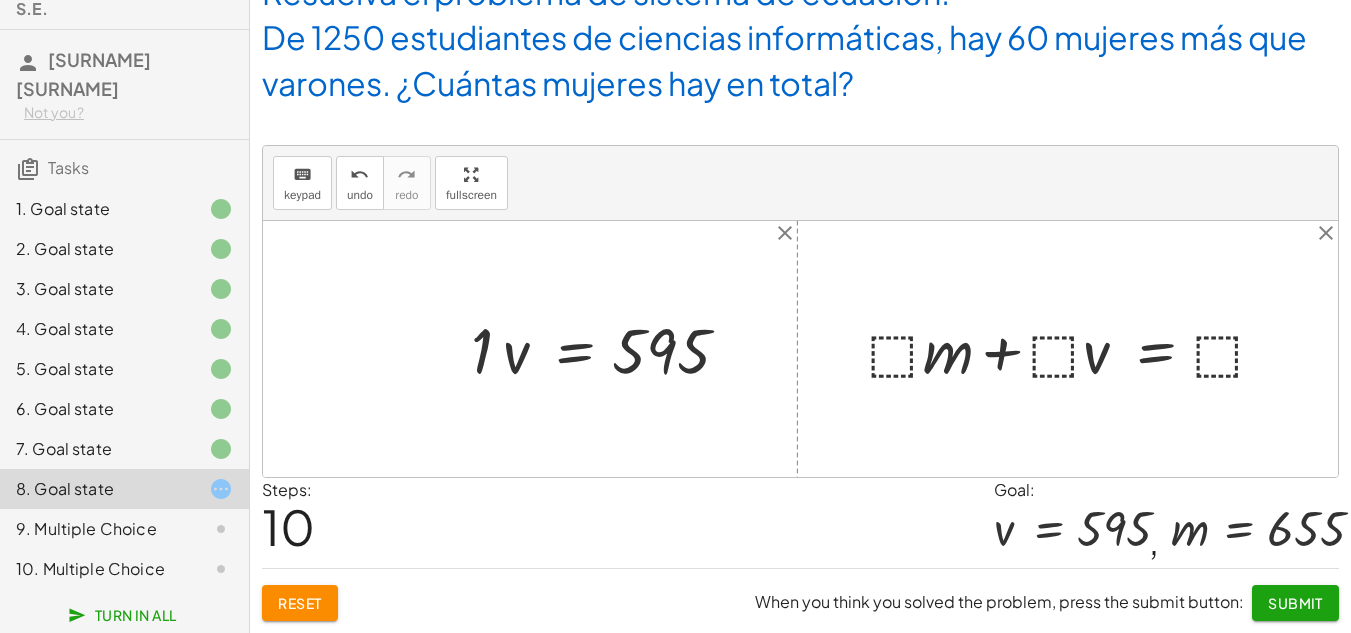 click at bounding box center (606, 348) 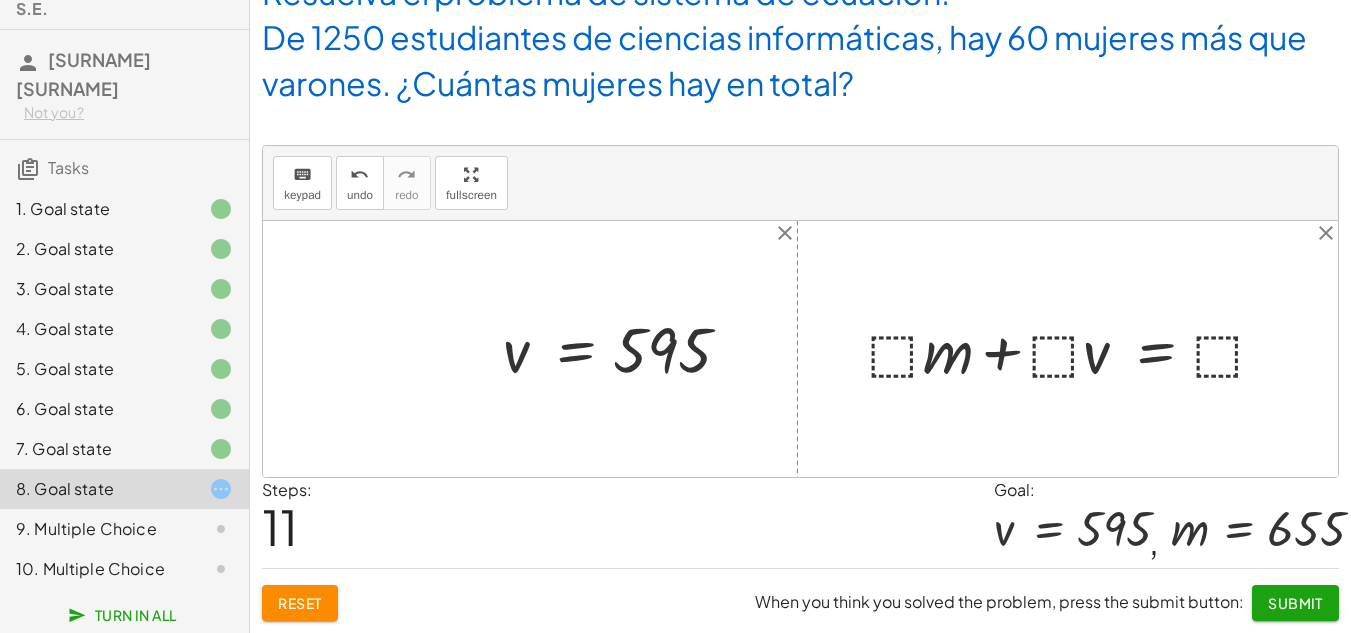 click at bounding box center [1075, 348] 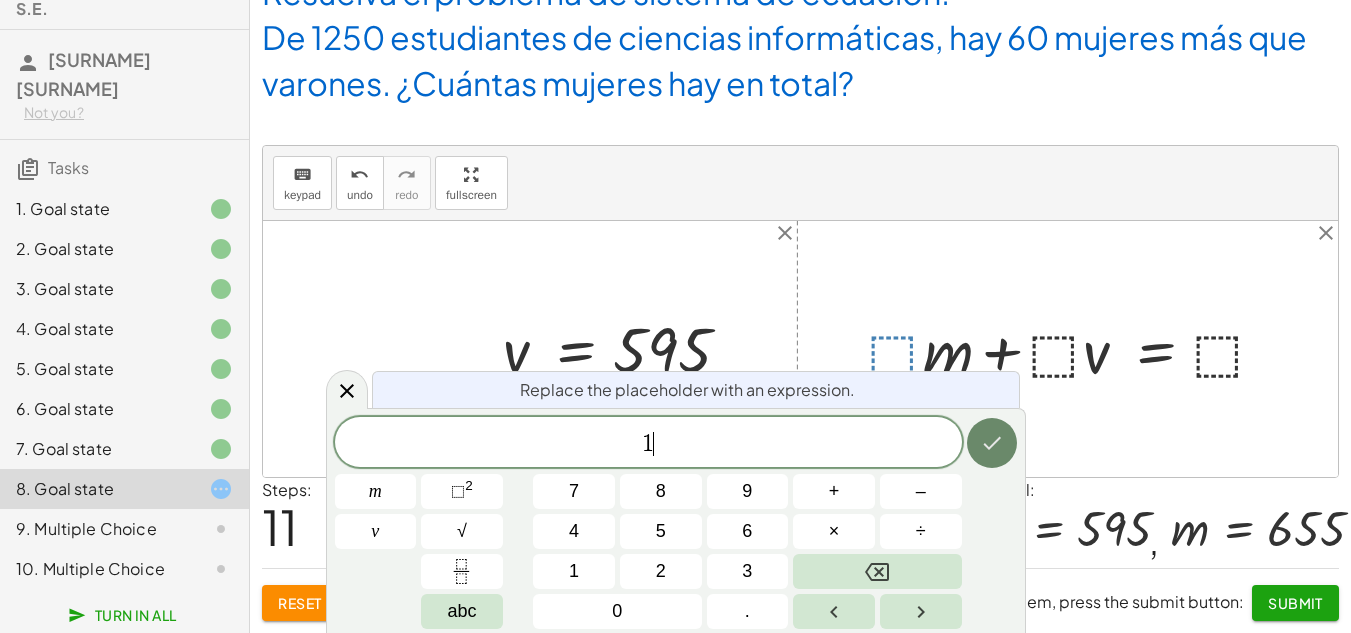click at bounding box center [992, 443] 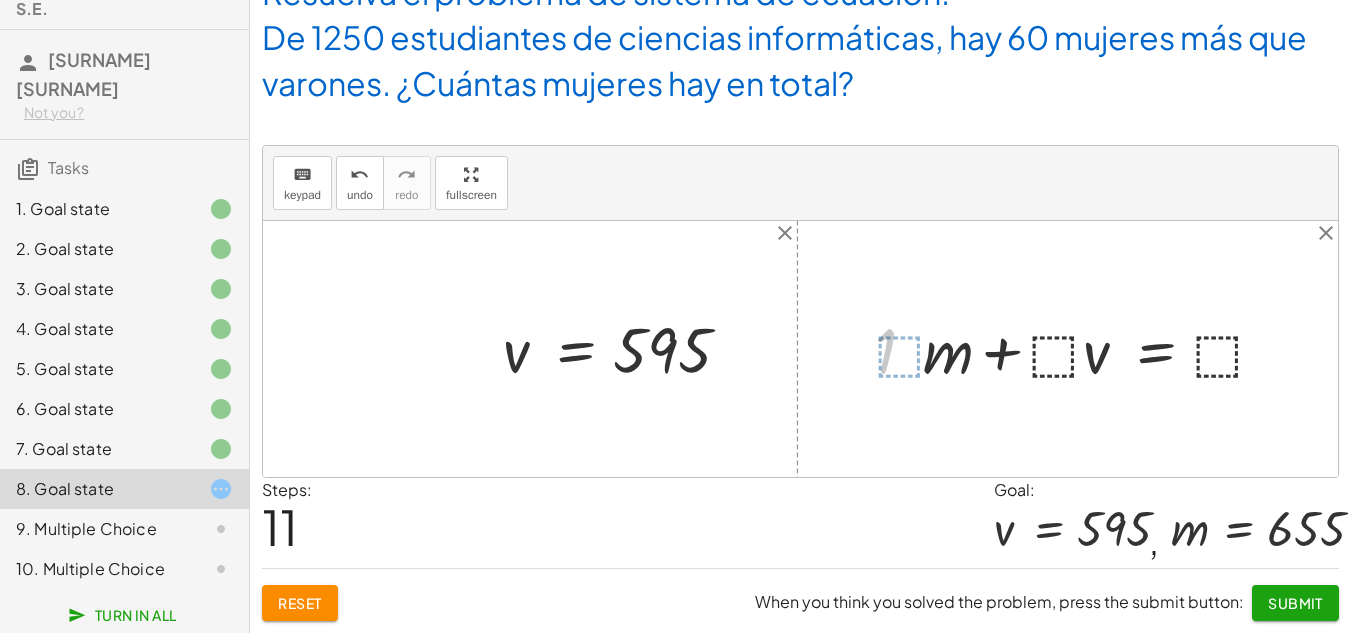 click at bounding box center (1086, 348) 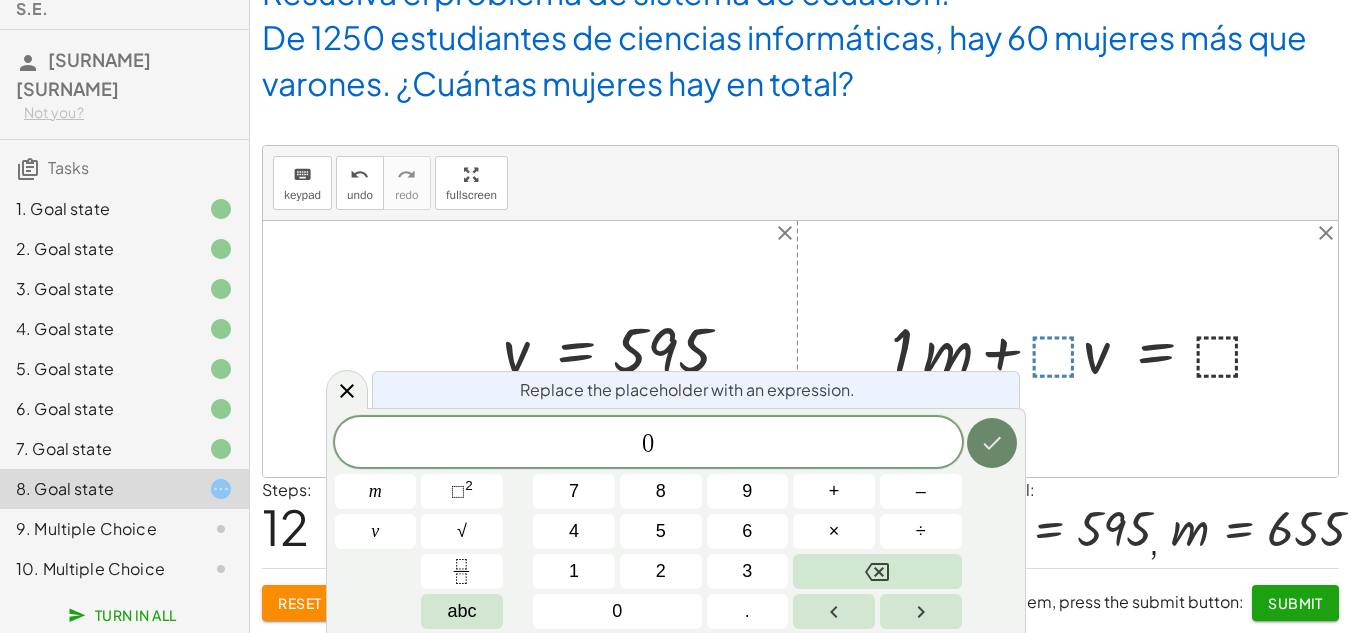 click at bounding box center (992, 443) 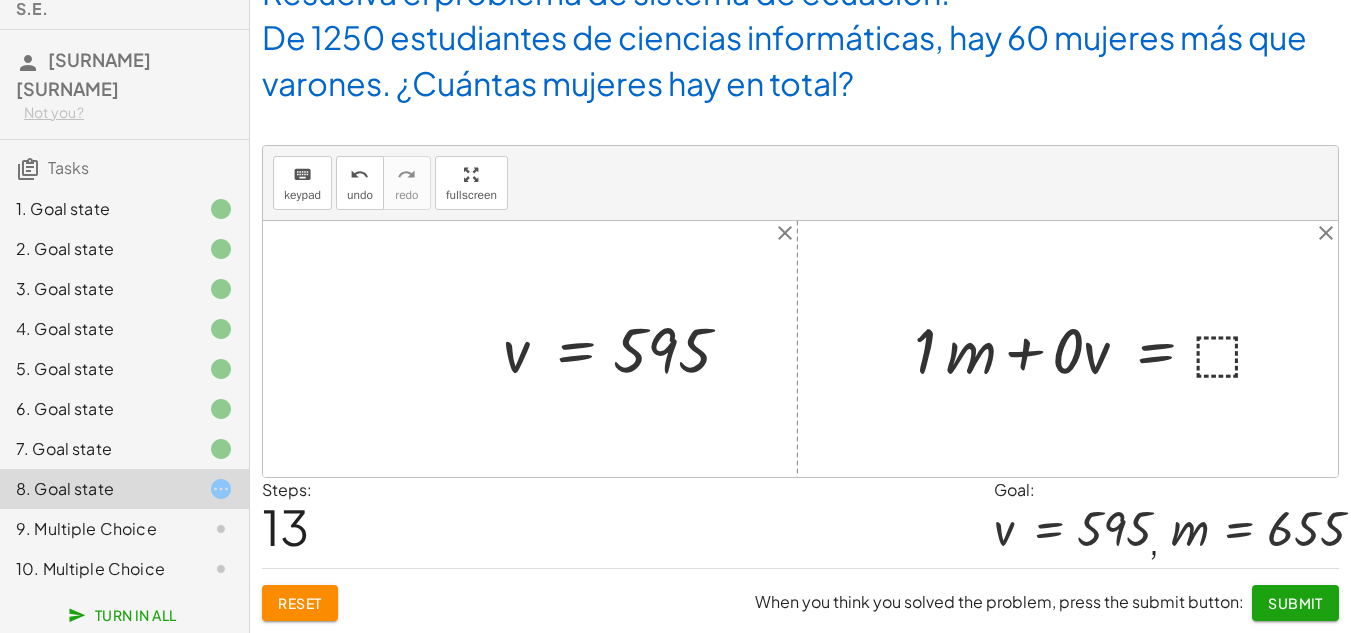 click at bounding box center (1098, 348) 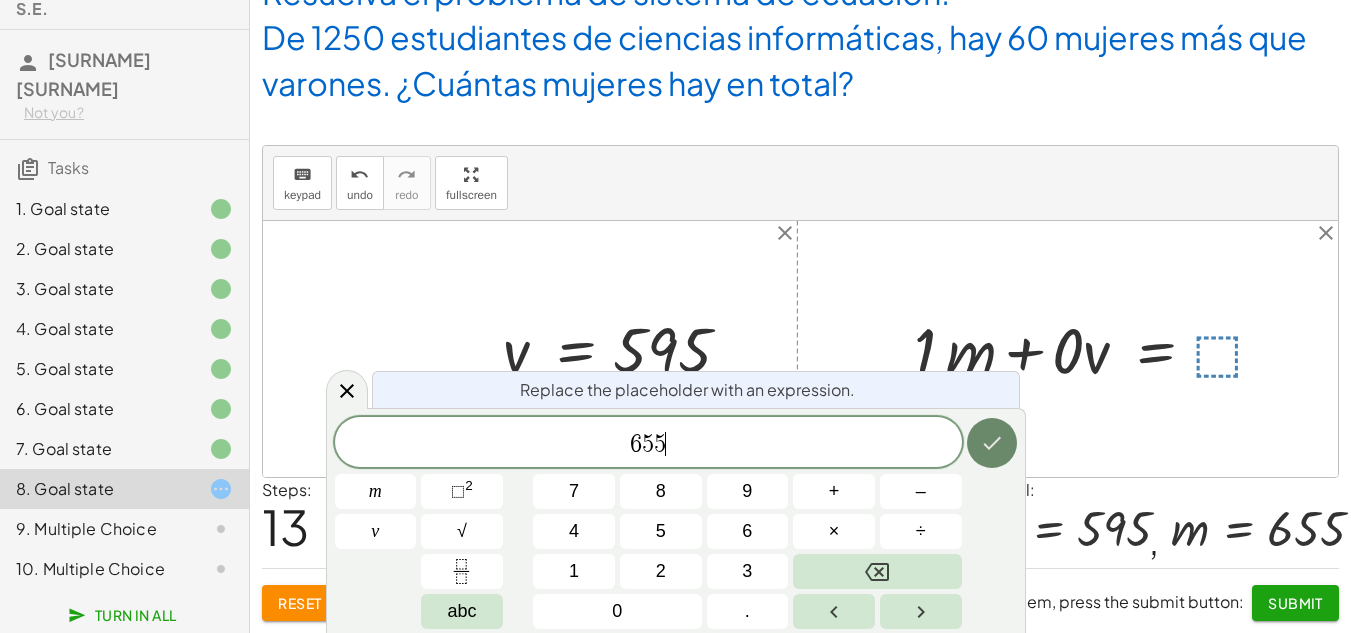 click 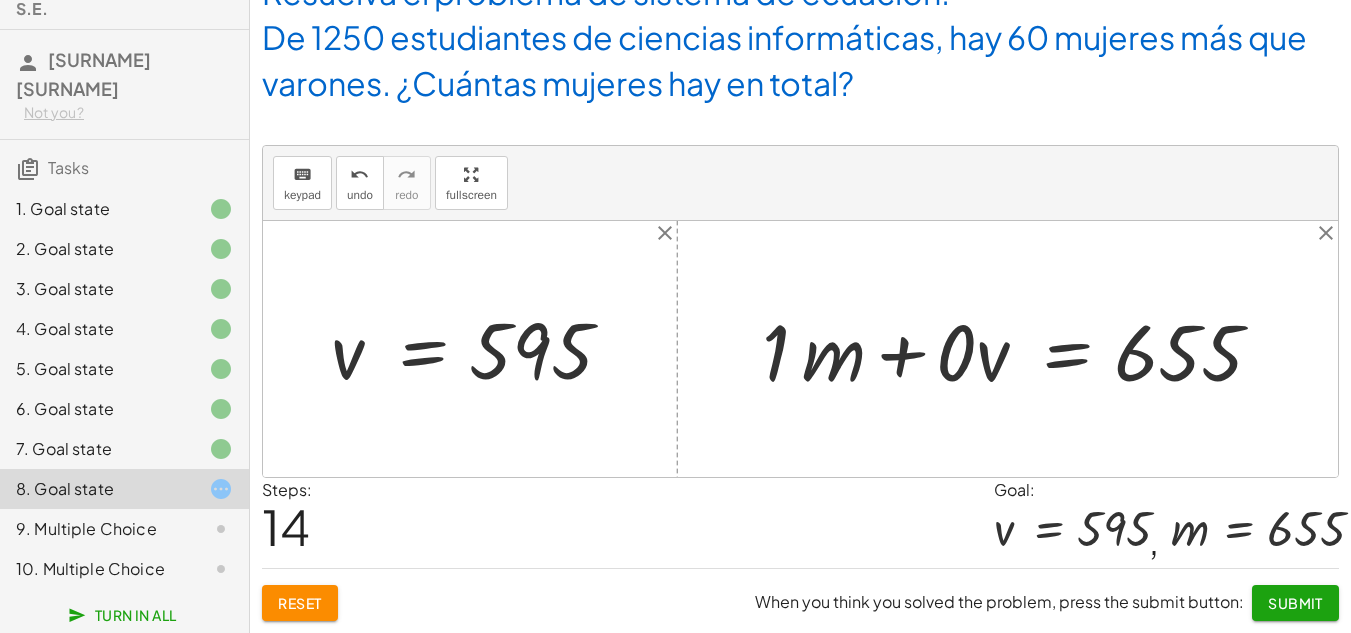 click at bounding box center [1015, 349] 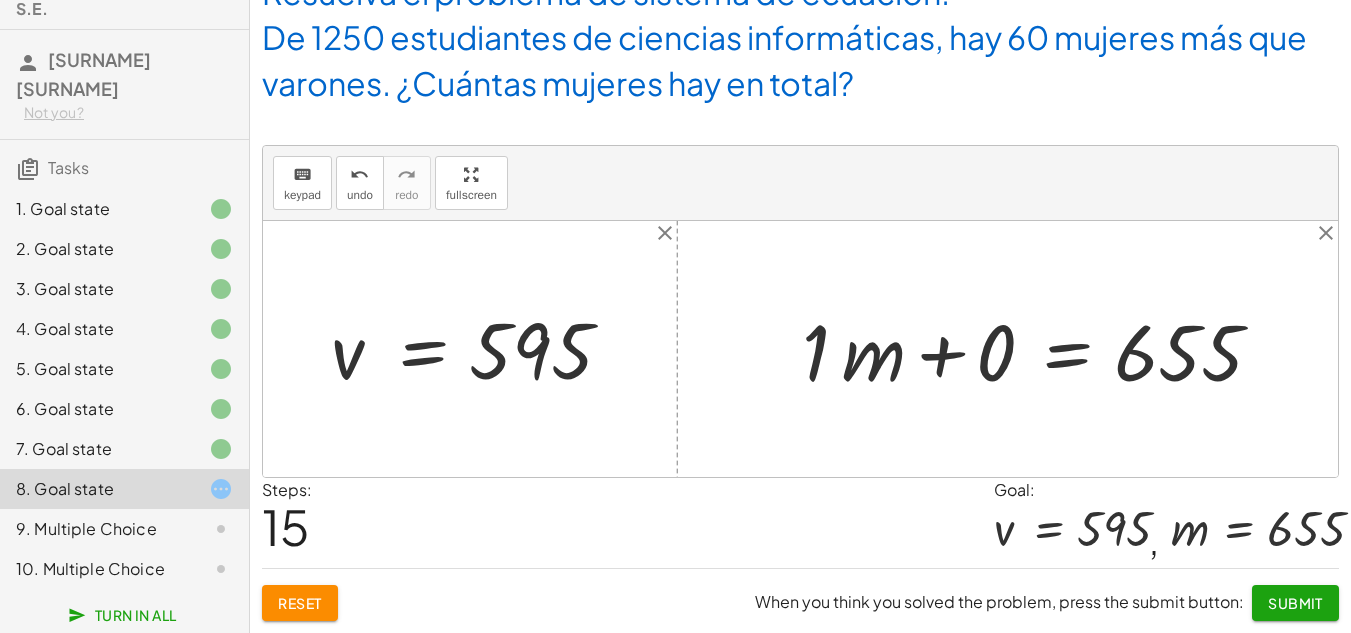 click at bounding box center [1035, 349] 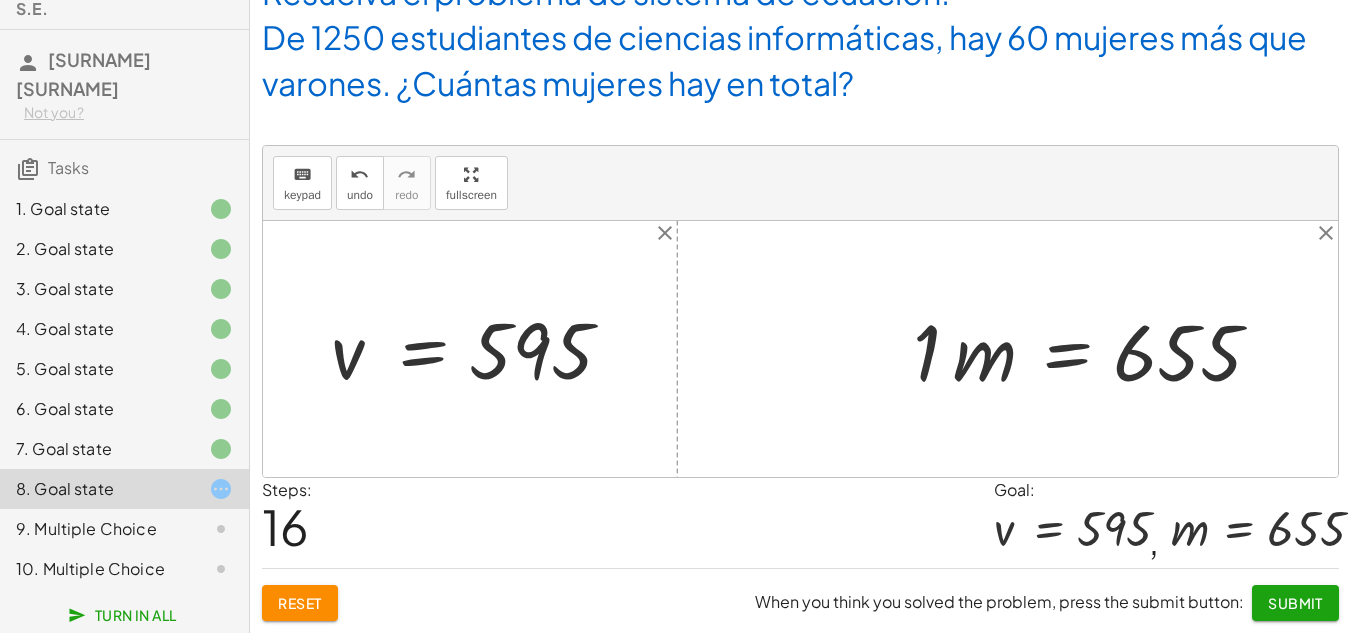 click at bounding box center [1090, 349] 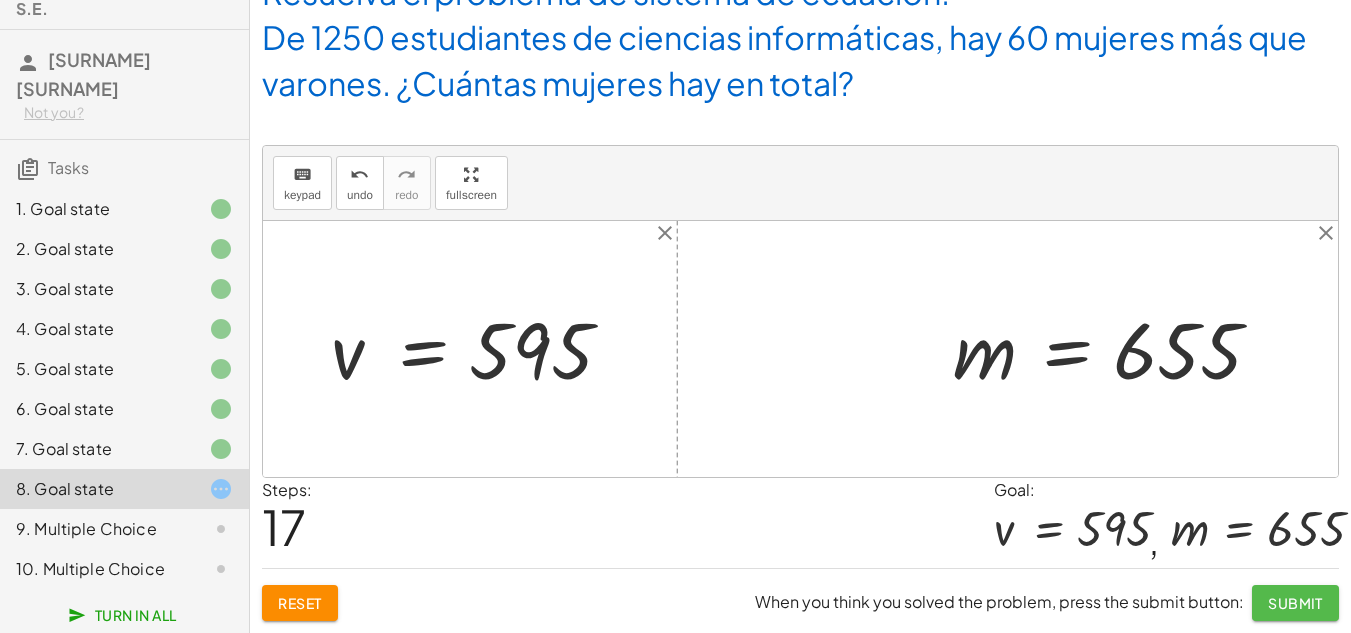click on "Submit" 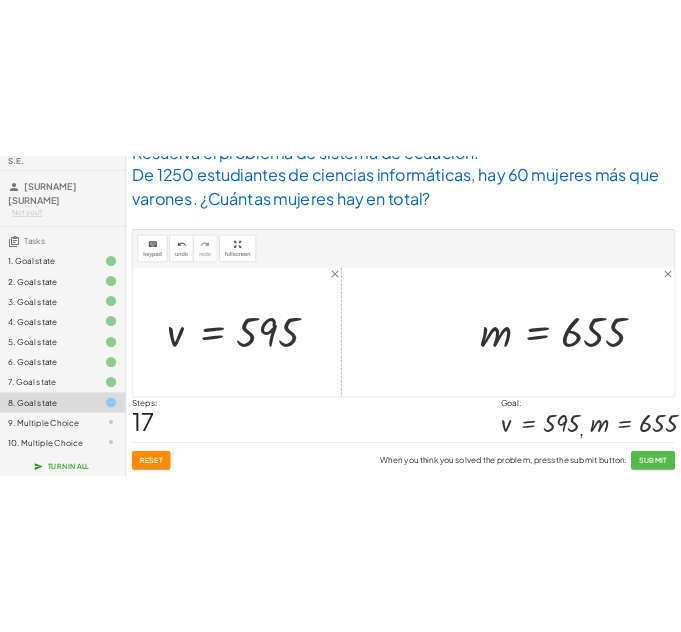 scroll, scrollTop: 0, scrollLeft: 0, axis: both 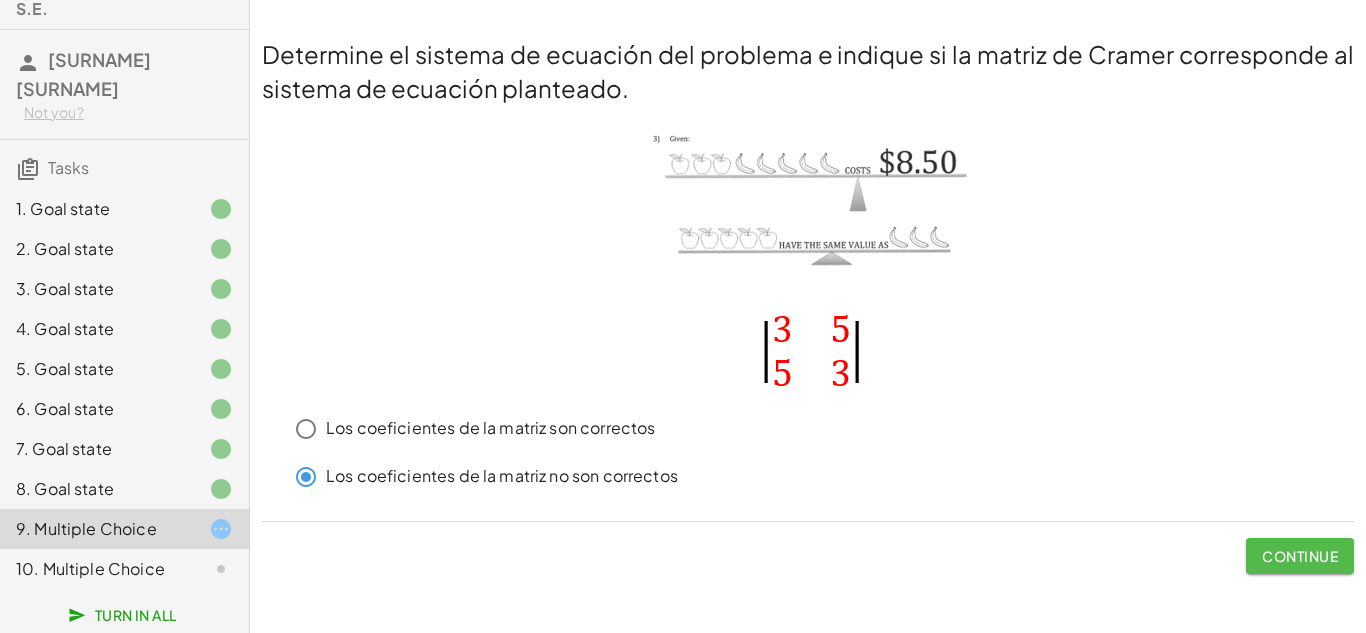 click on "Continue" 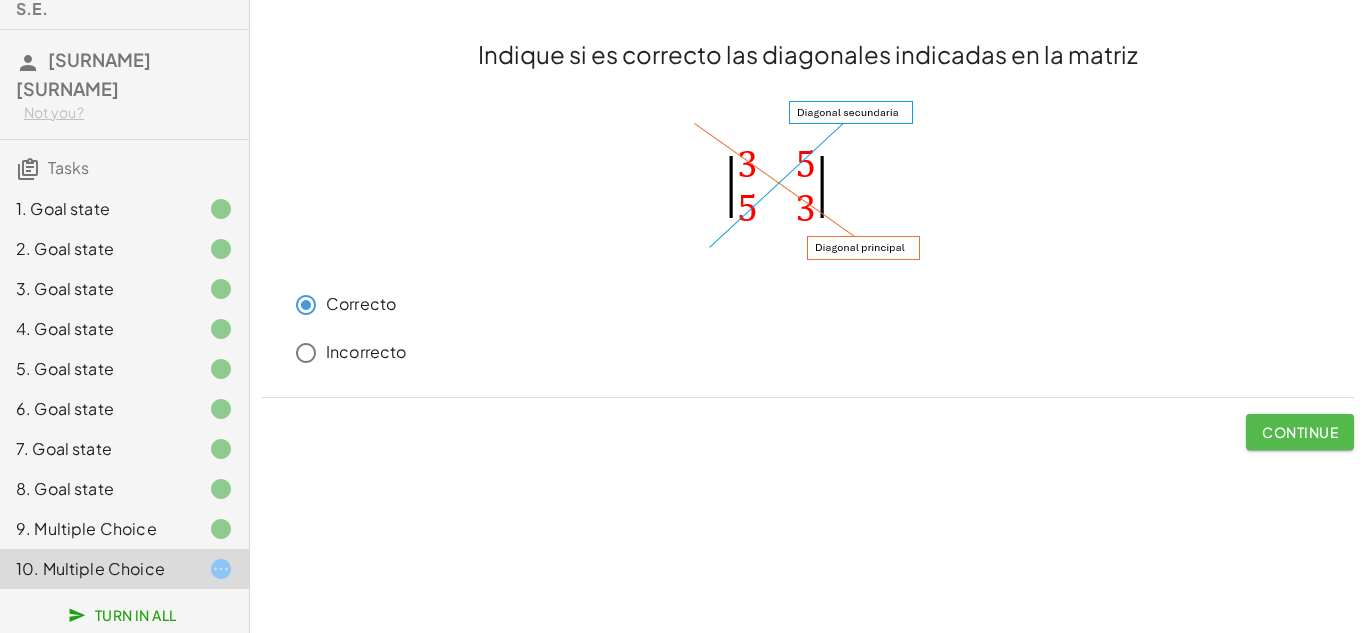 click on "Continue" at bounding box center (1300, 432) 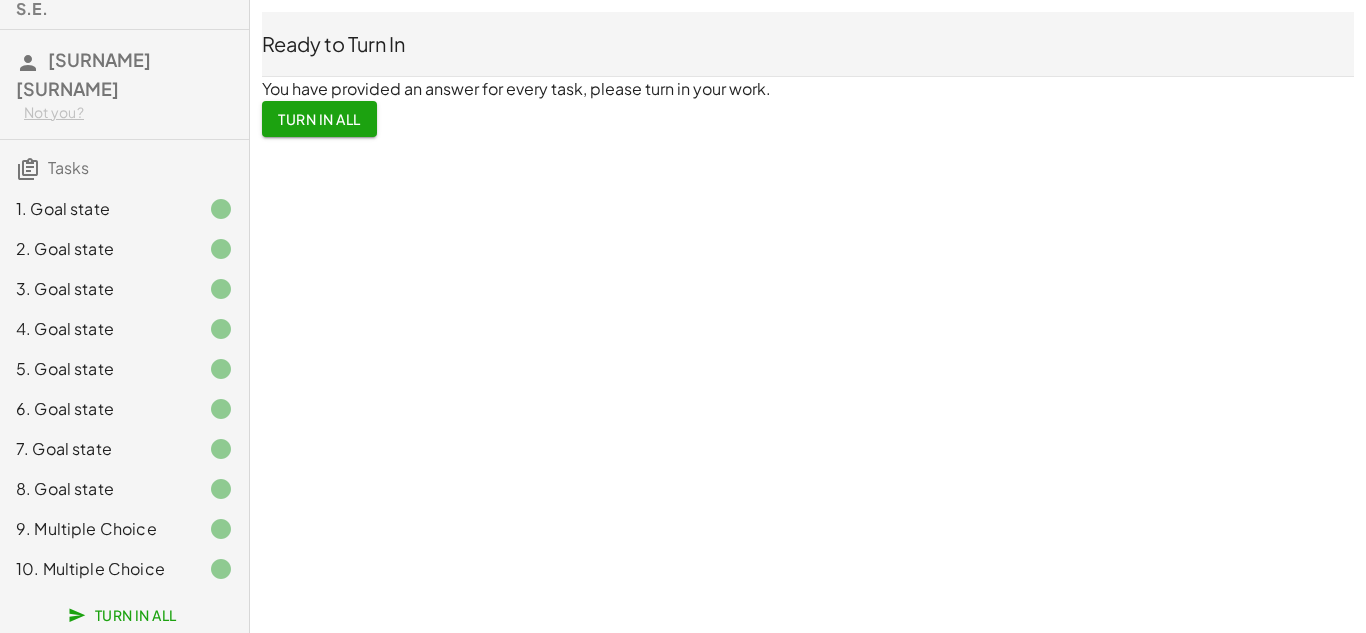 click on "Turn In All" 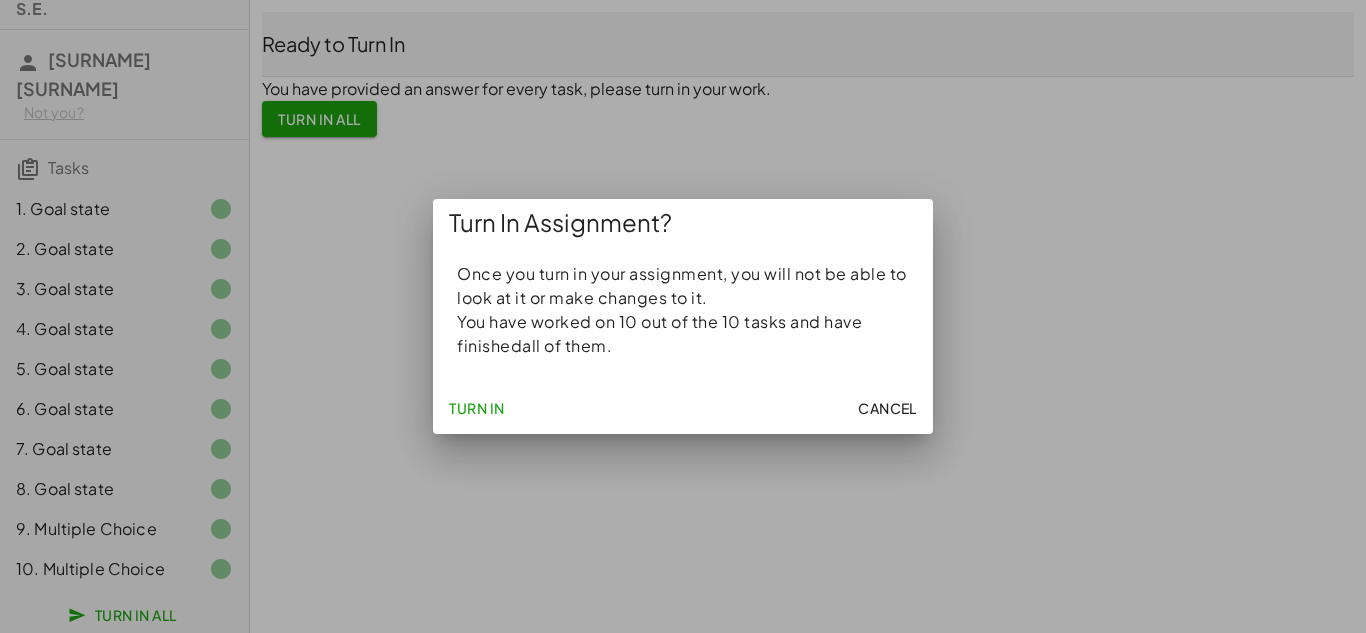 click on "Turn In" 